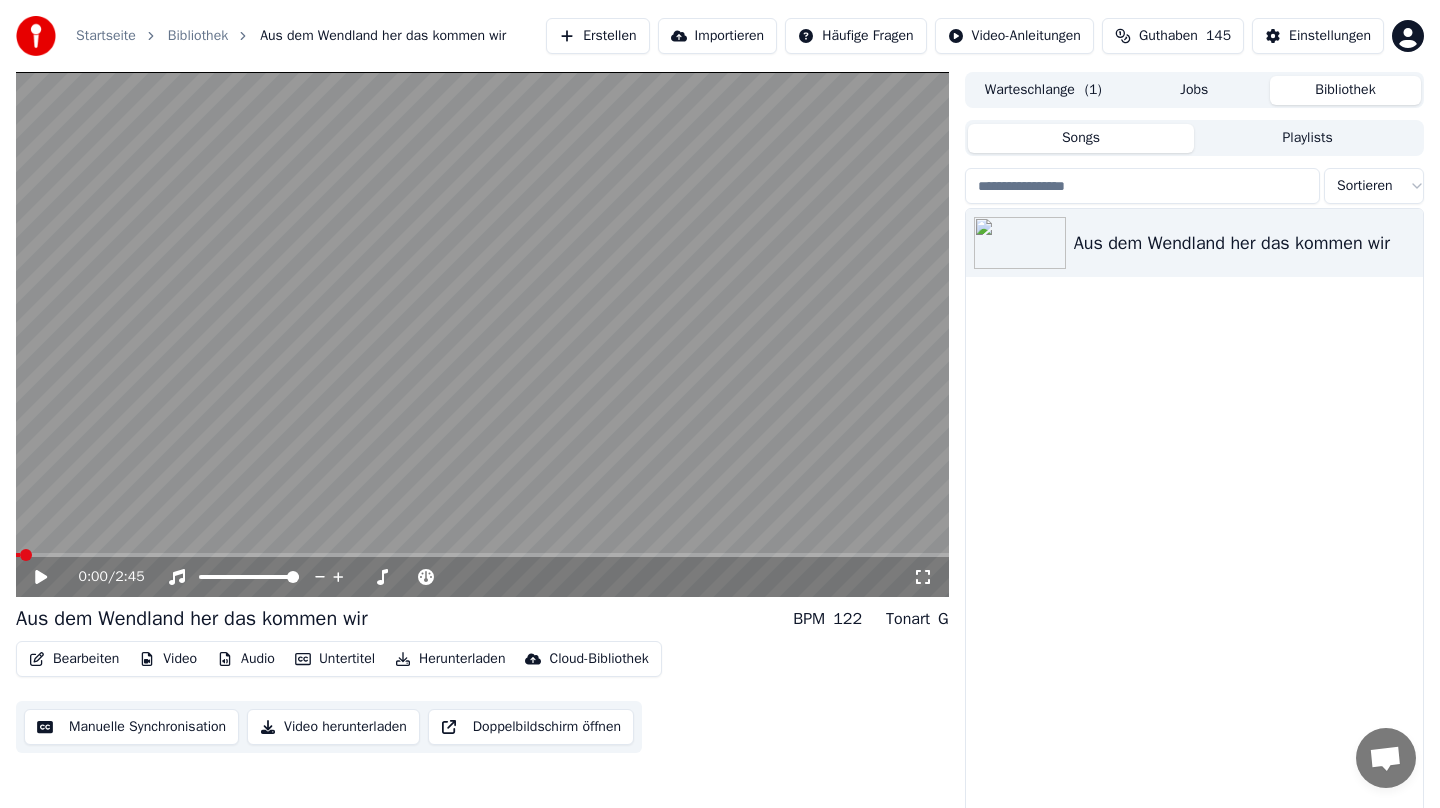 scroll, scrollTop: 0, scrollLeft: 0, axis: both 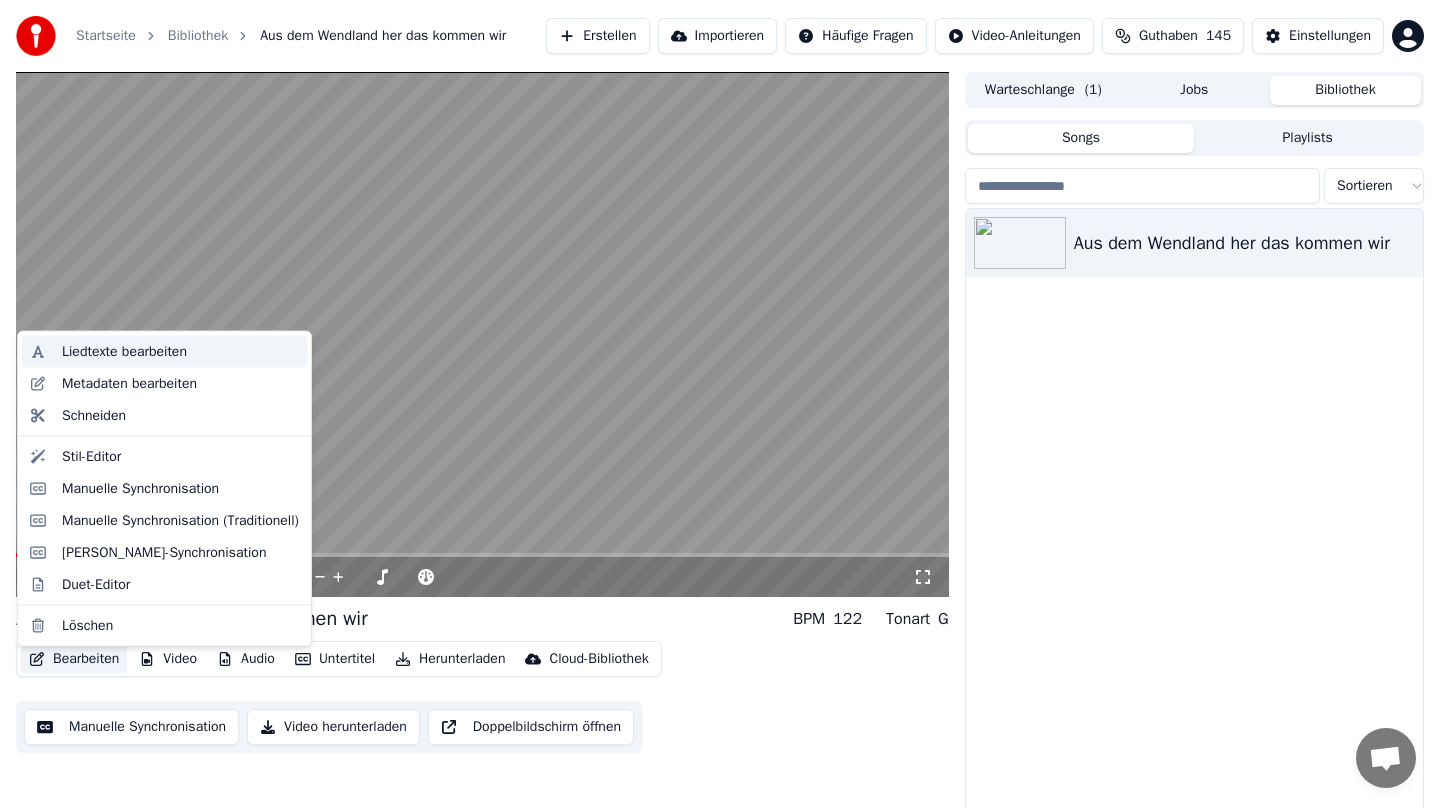 click on "Liedtexte bearbeiten" at bounding box center [180, 352] 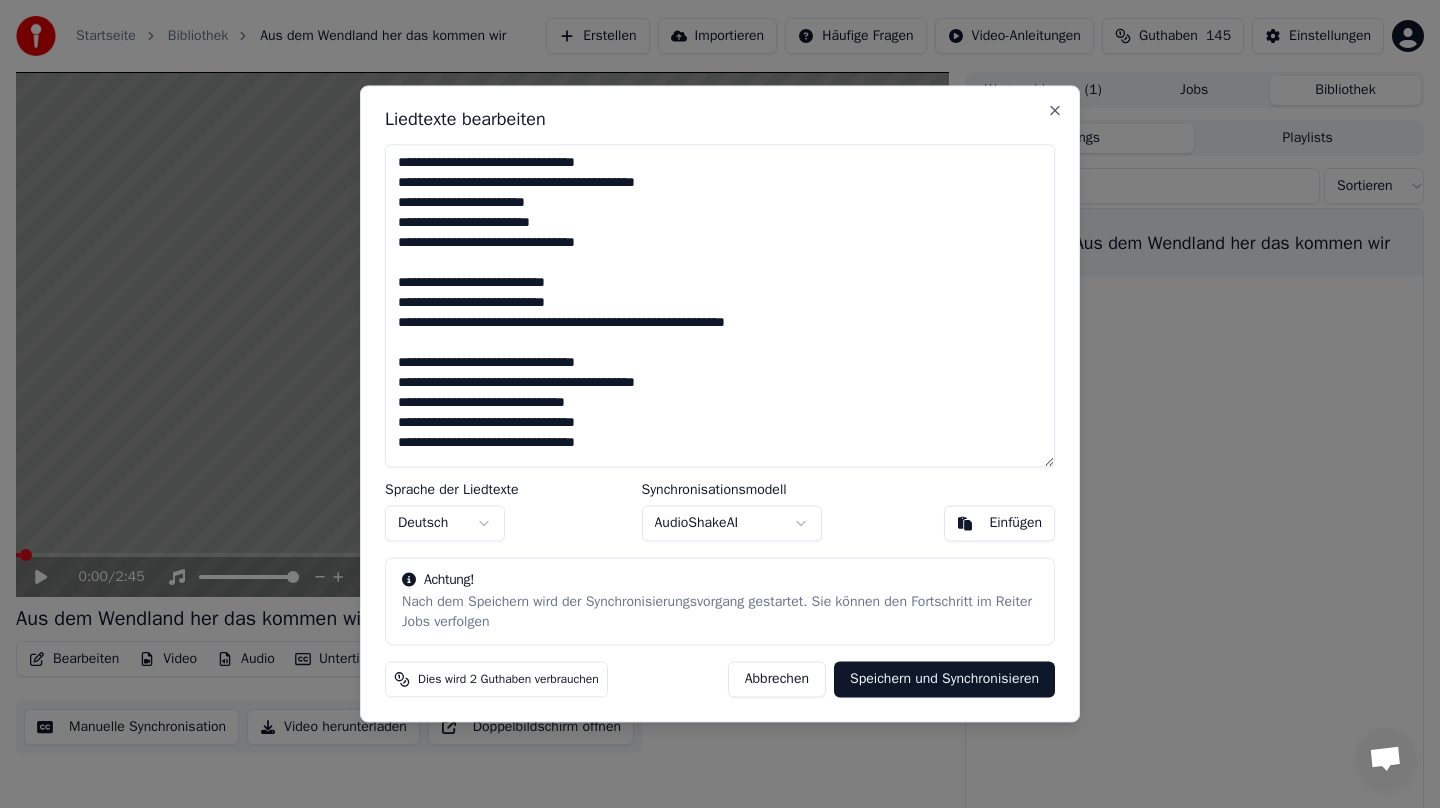 click on "Abbrechen" at bounding box center [777, 680] 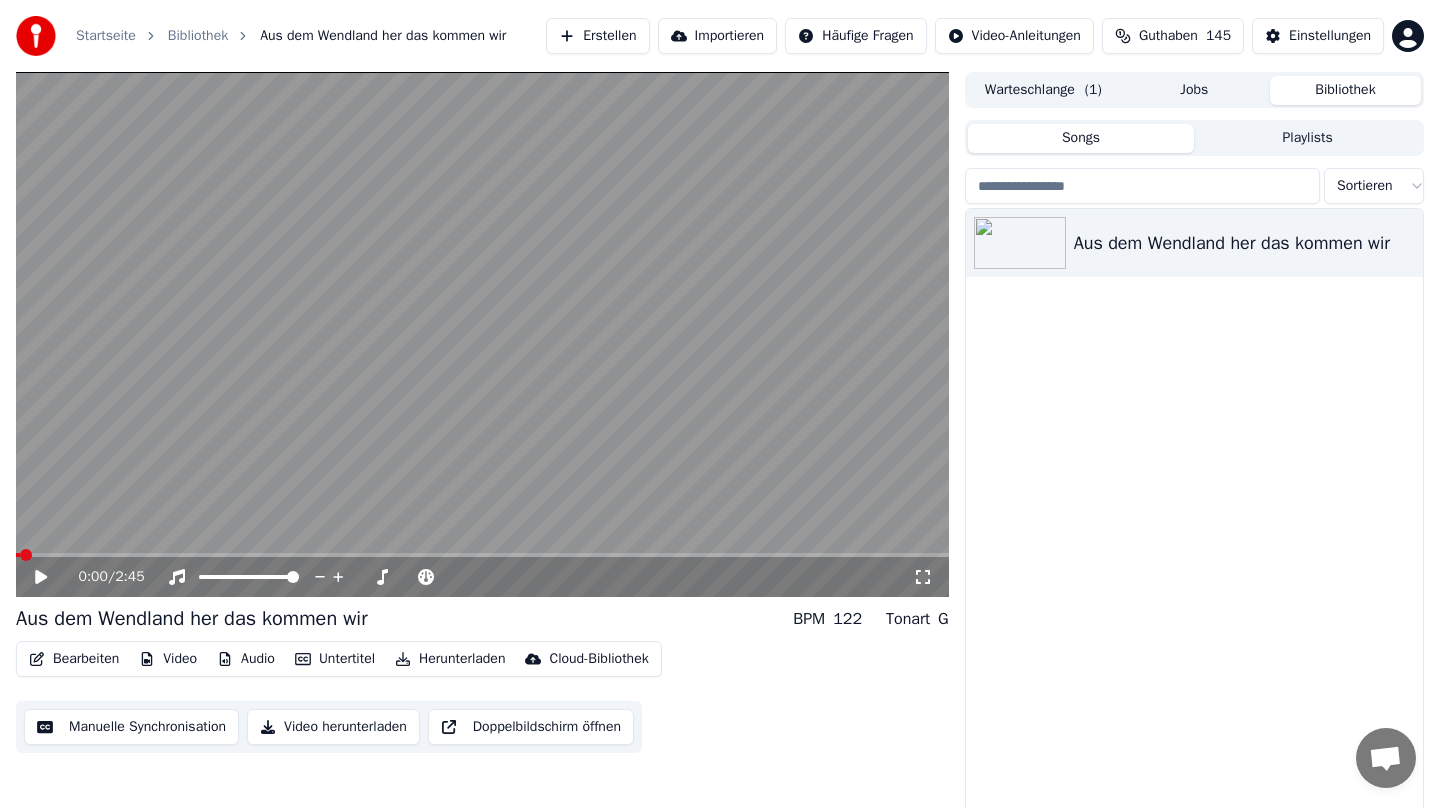 click on "Bearbeiten" at bounding box center (74, 659) 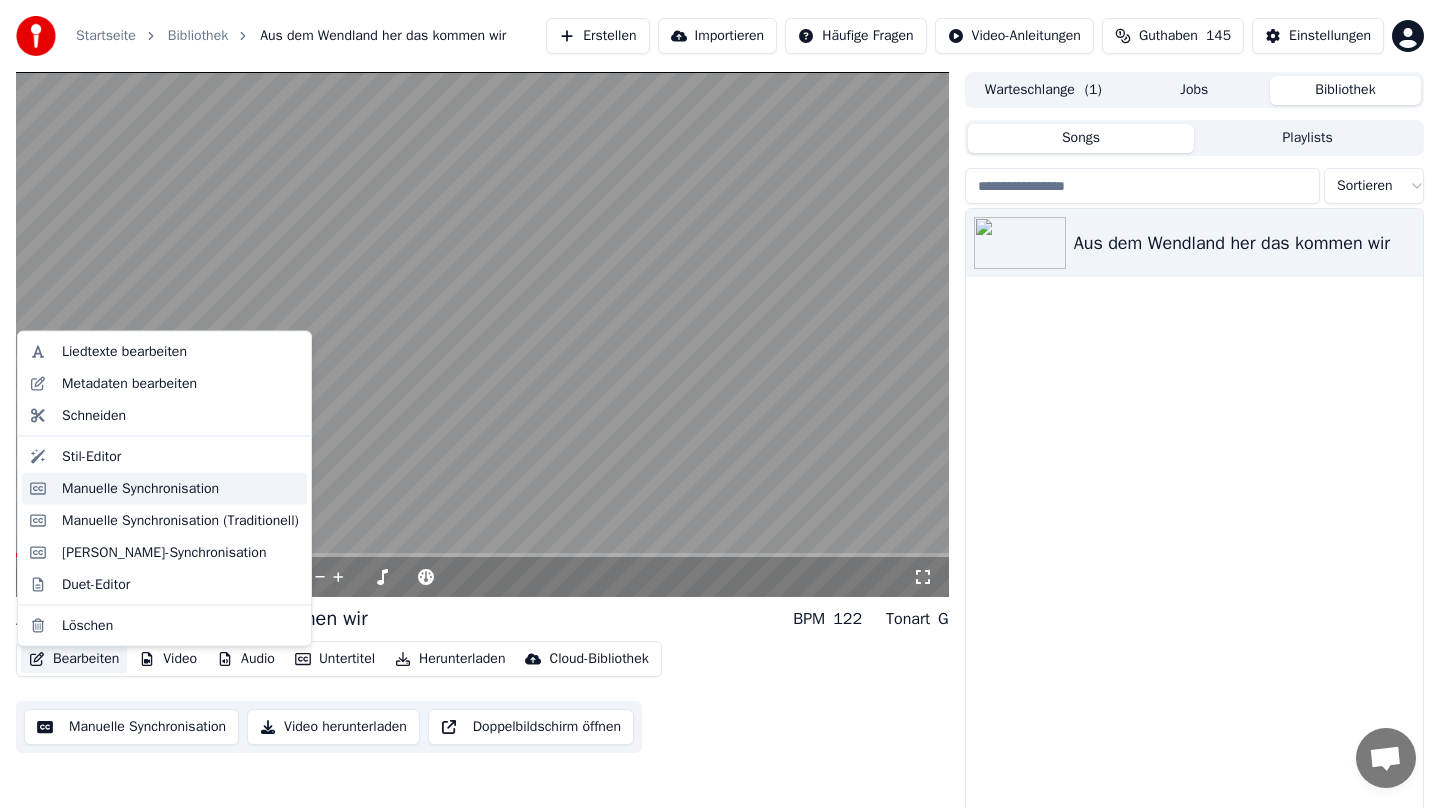 click on "Manuelle Synchronisation" at bounding box center (140, 488) 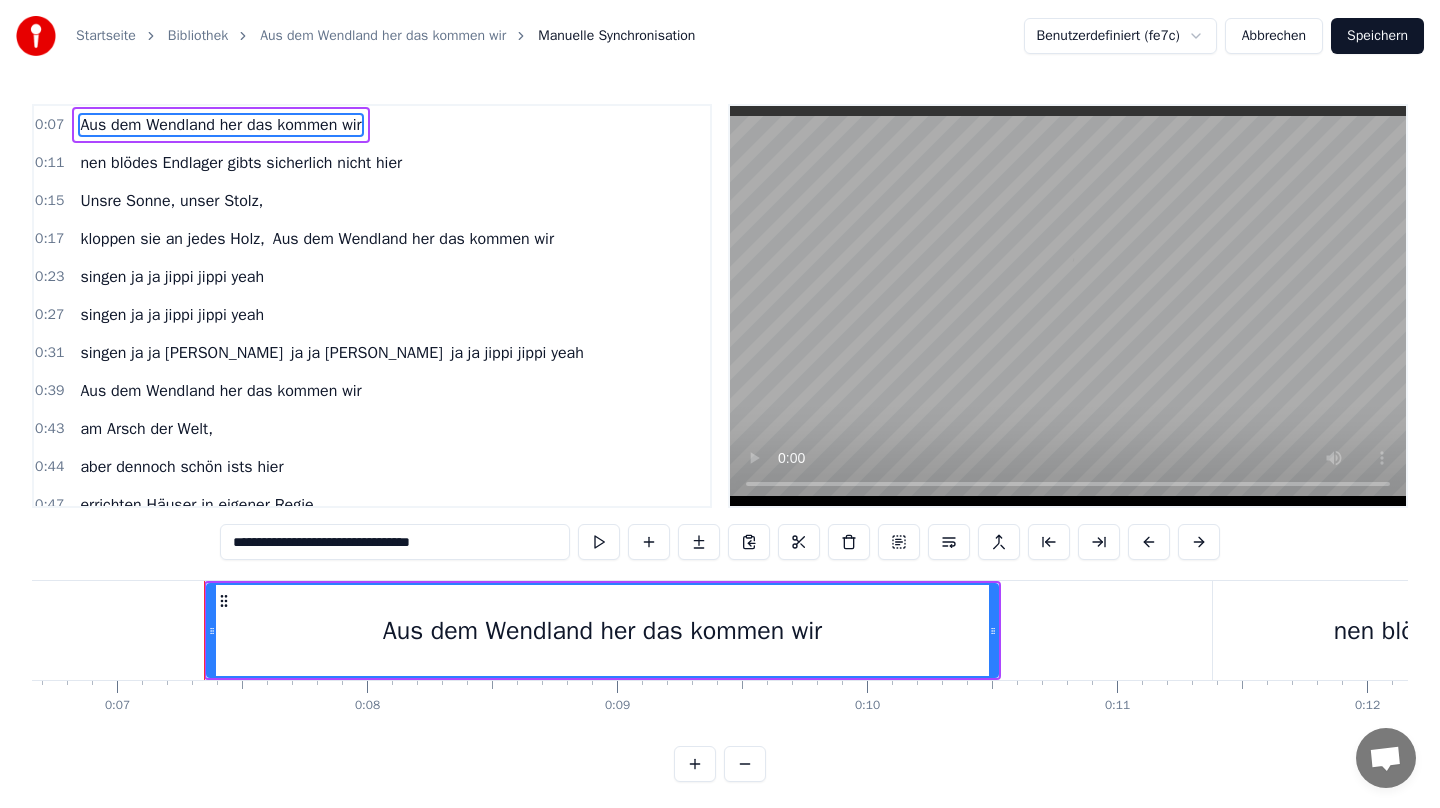 scroll, scrollTop: 0, scrollLeft: 1736, axis: horizontal 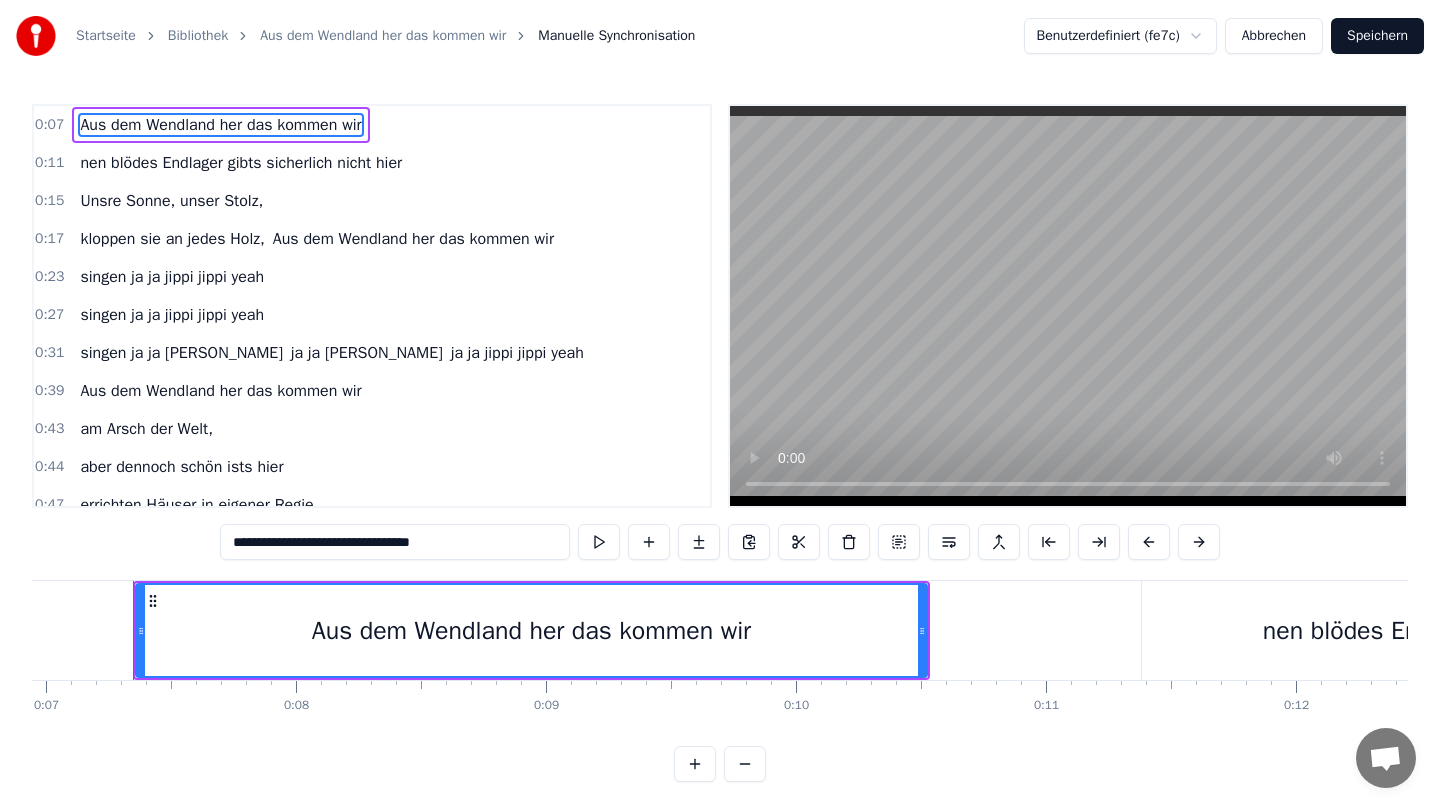 click on "**********" at bounding box center [395, 542] 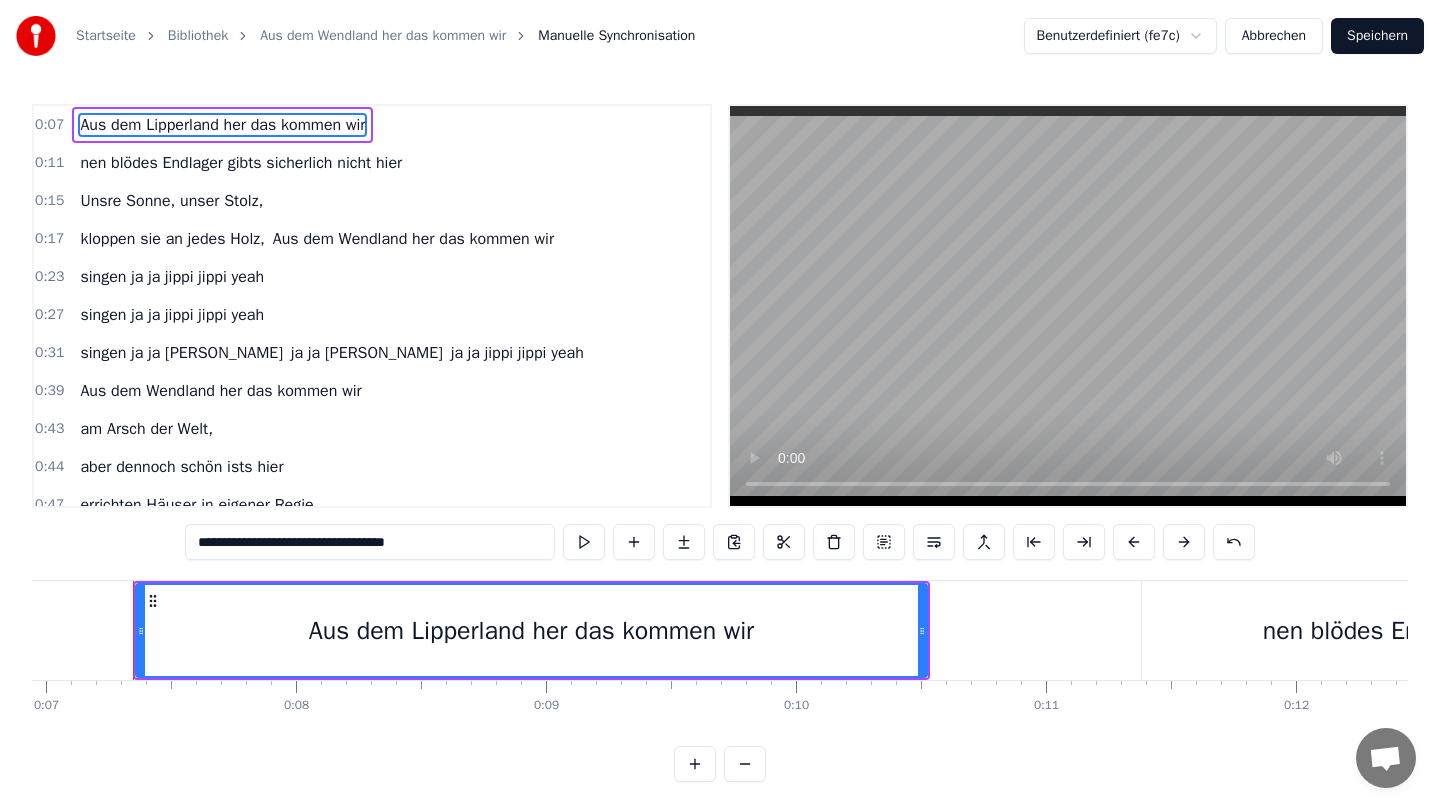 click on "nen blödes Endlager gibts sicherlich nicht hier" at bounding box center [241, 163] 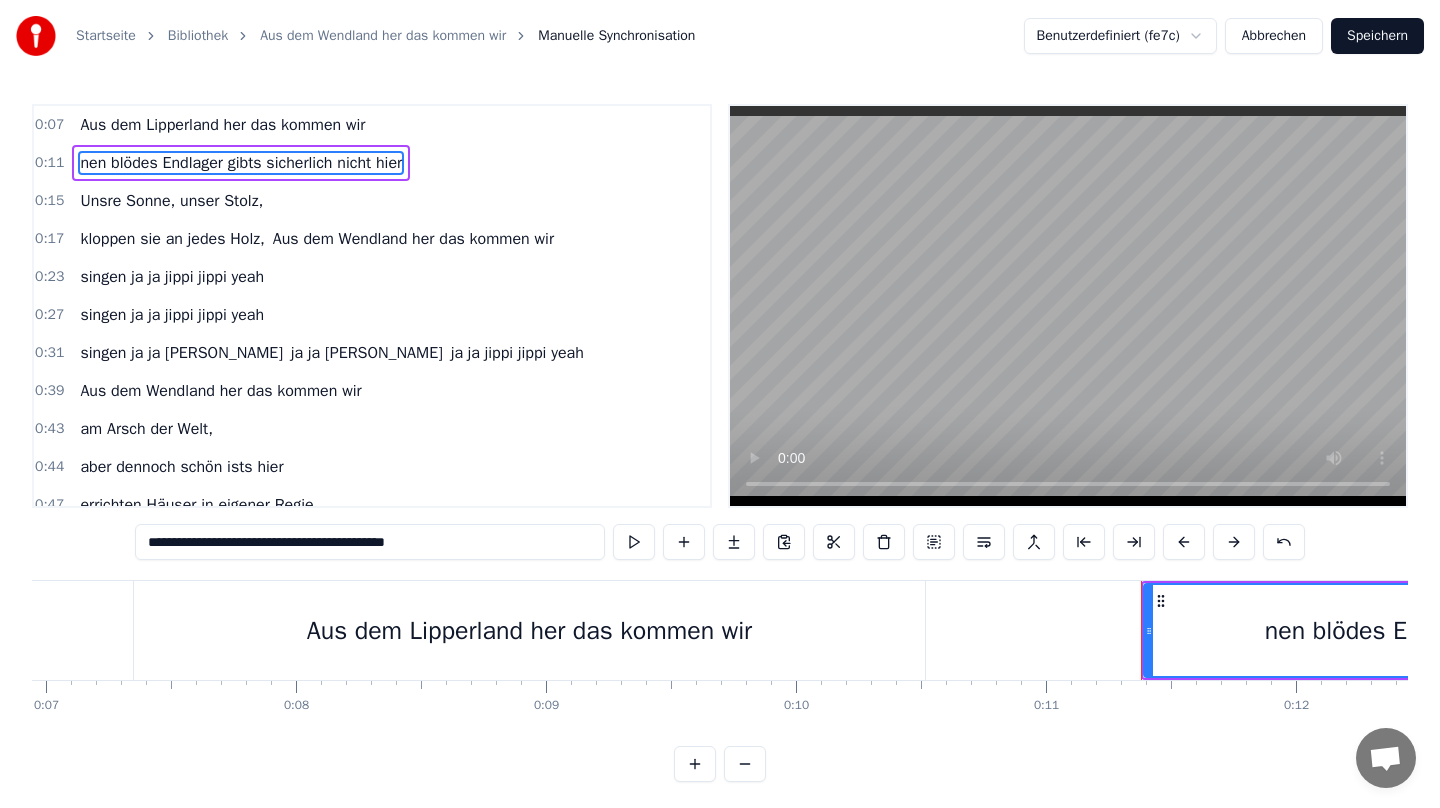 click on "nen blödes Endlager gibts sicherlich nicht hier" at bounding box center (241, 163) 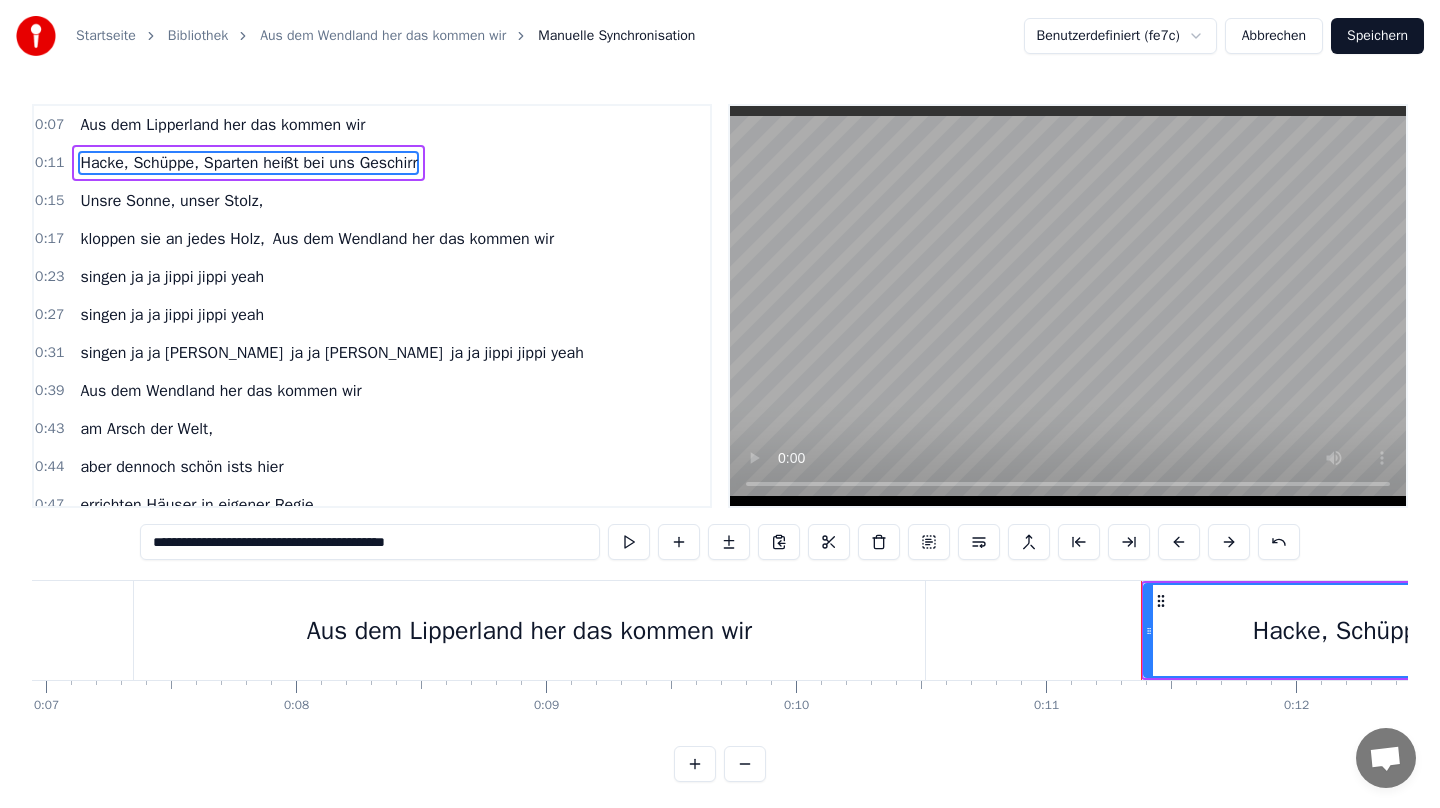 click on "Unsre Sonne, unser Stolz," at bounding box center [171, 201] 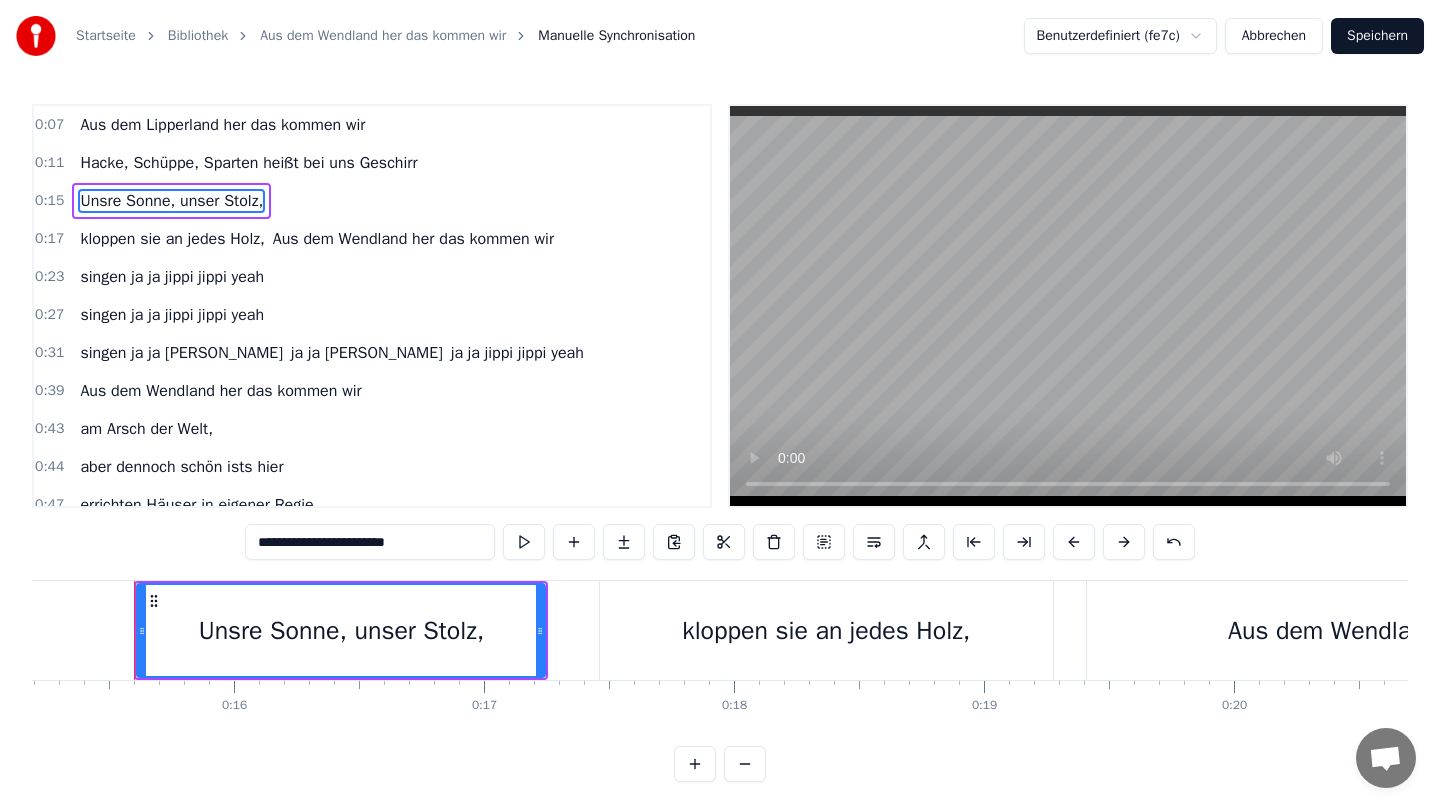 scroll, scrollTop: 0, scrollLeft: 3800, axis: horizontal 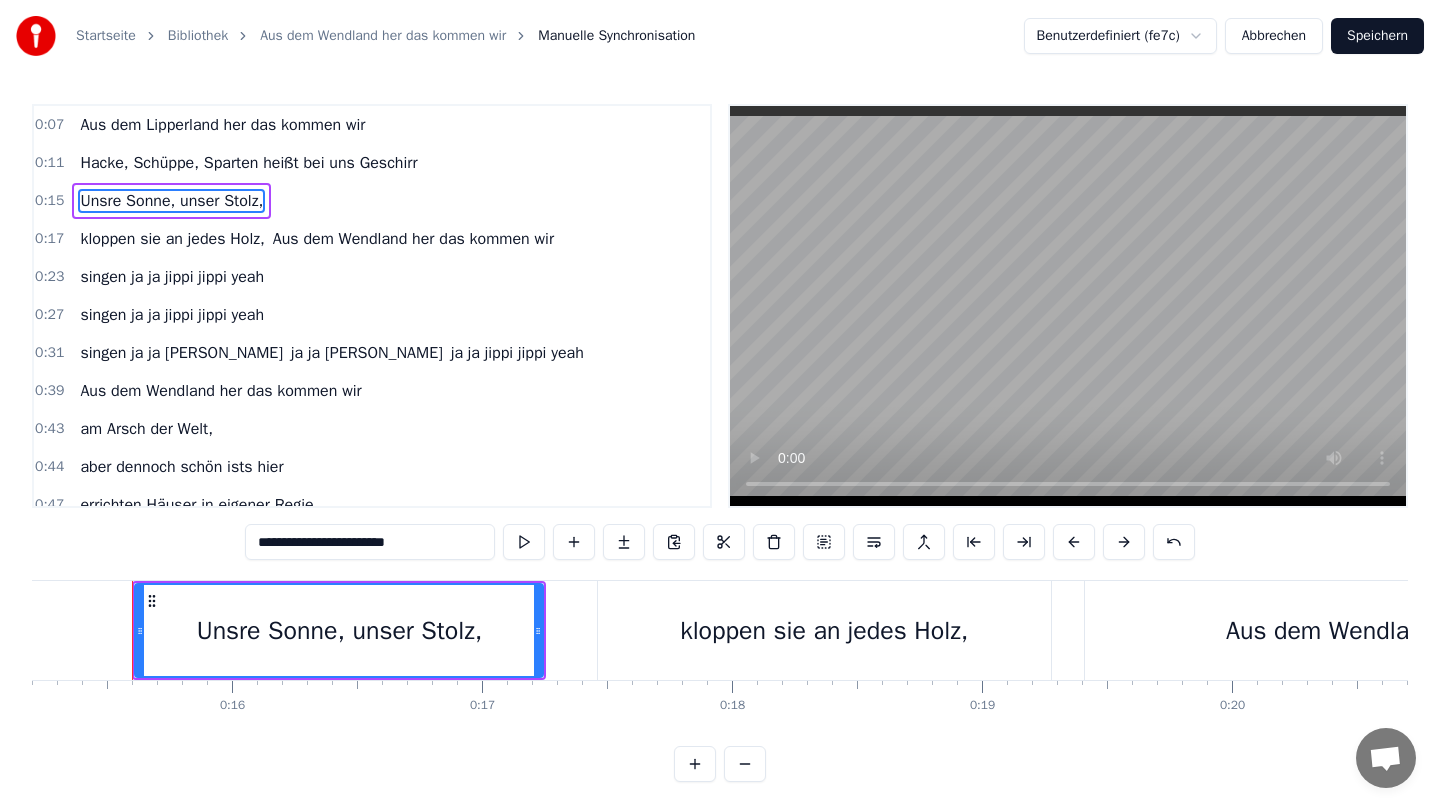 click on "**********" at bounding box center (370, 542) 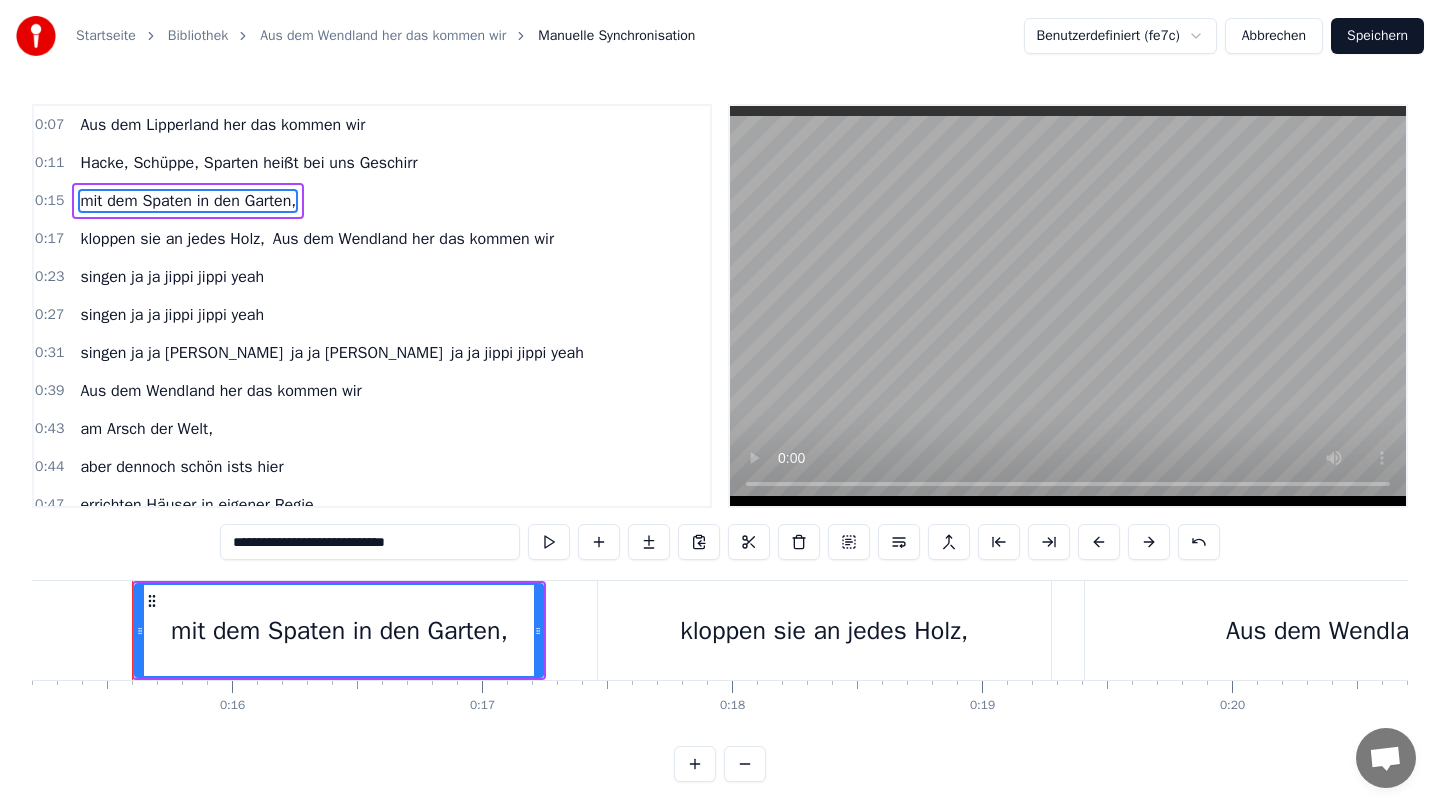 click on "kloppen sie an jedes Holz," at bounding box center (172, 239) 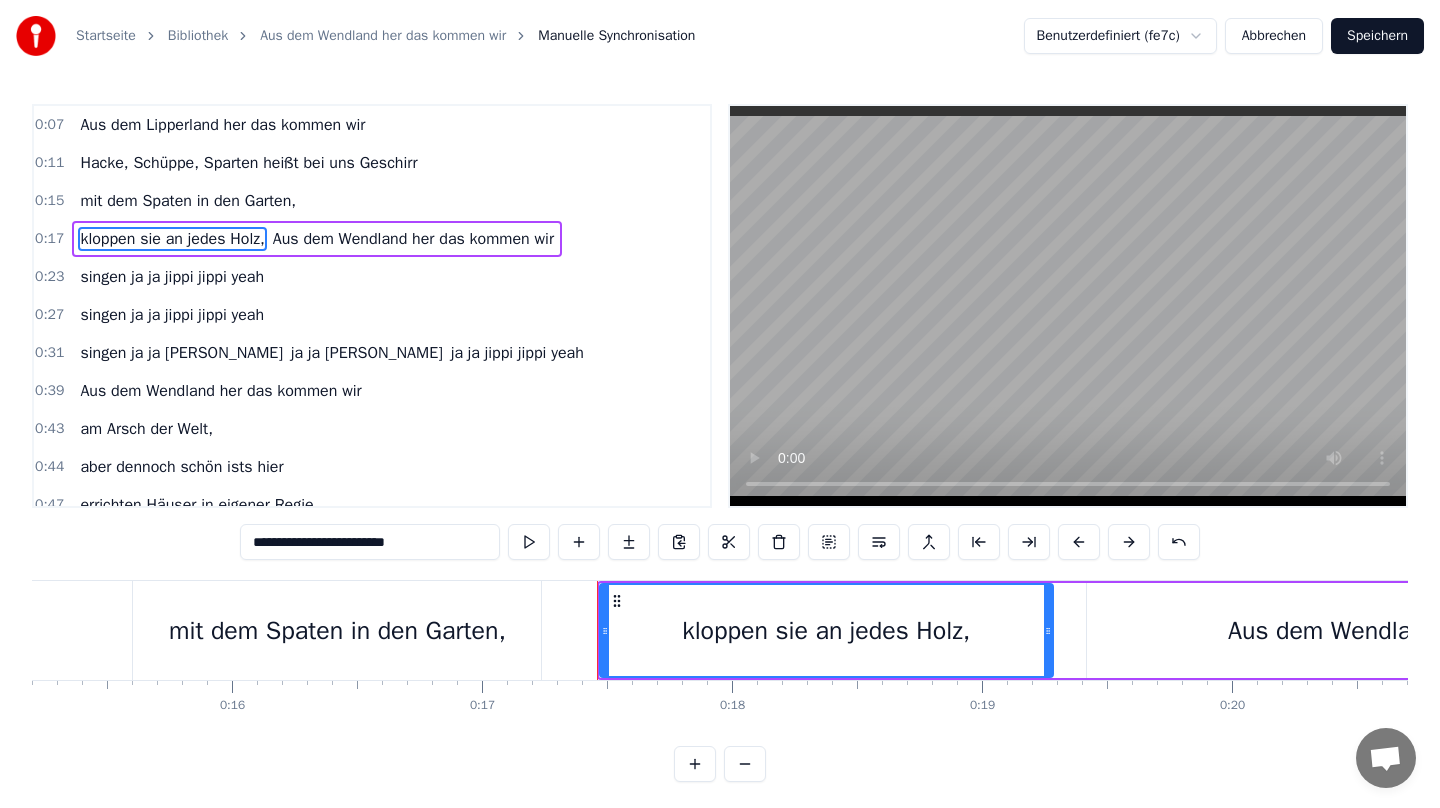 click on "**********" at bounding box center (370, 542) 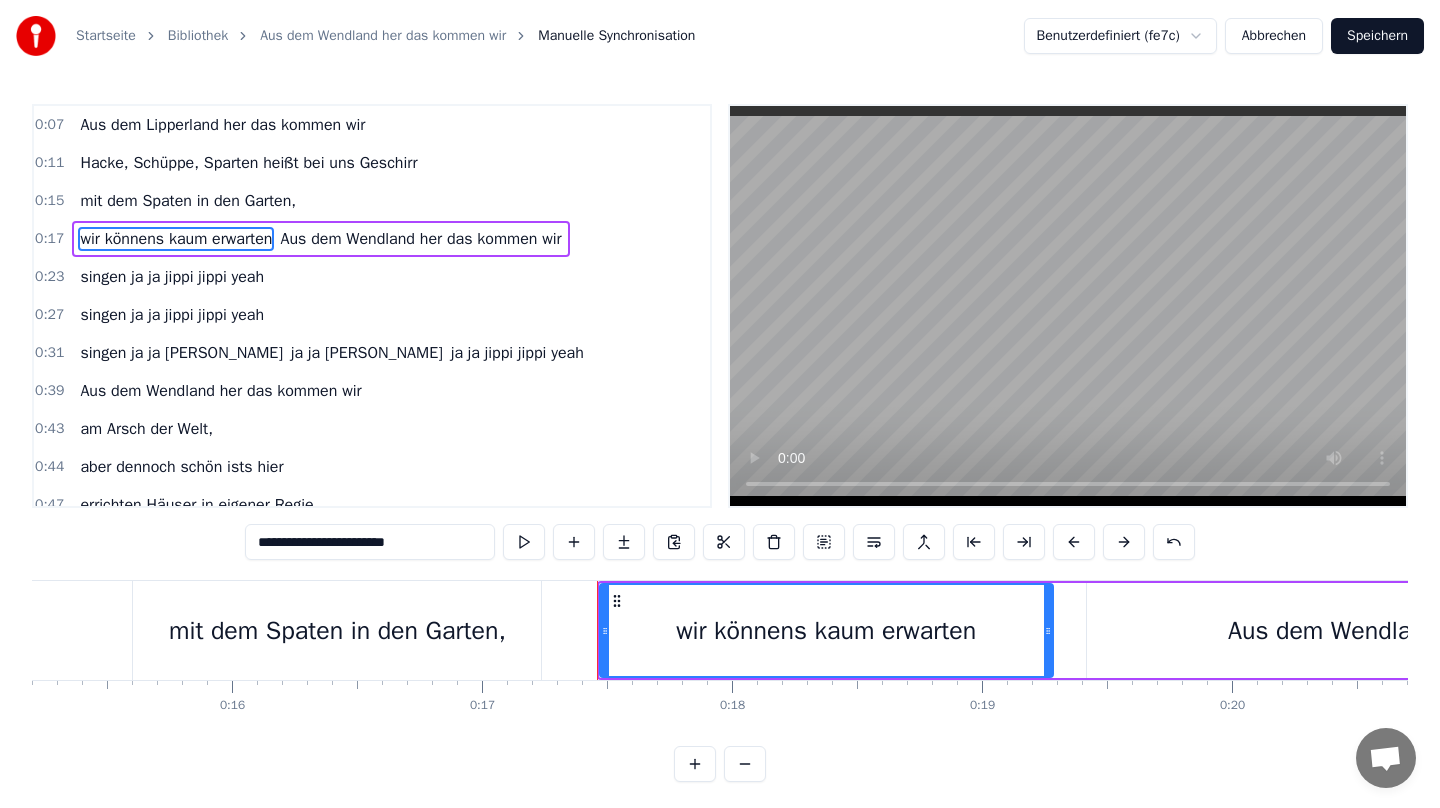 click on "Aus dem Wendland her das kommen wir" at bounding box center [420, 239] 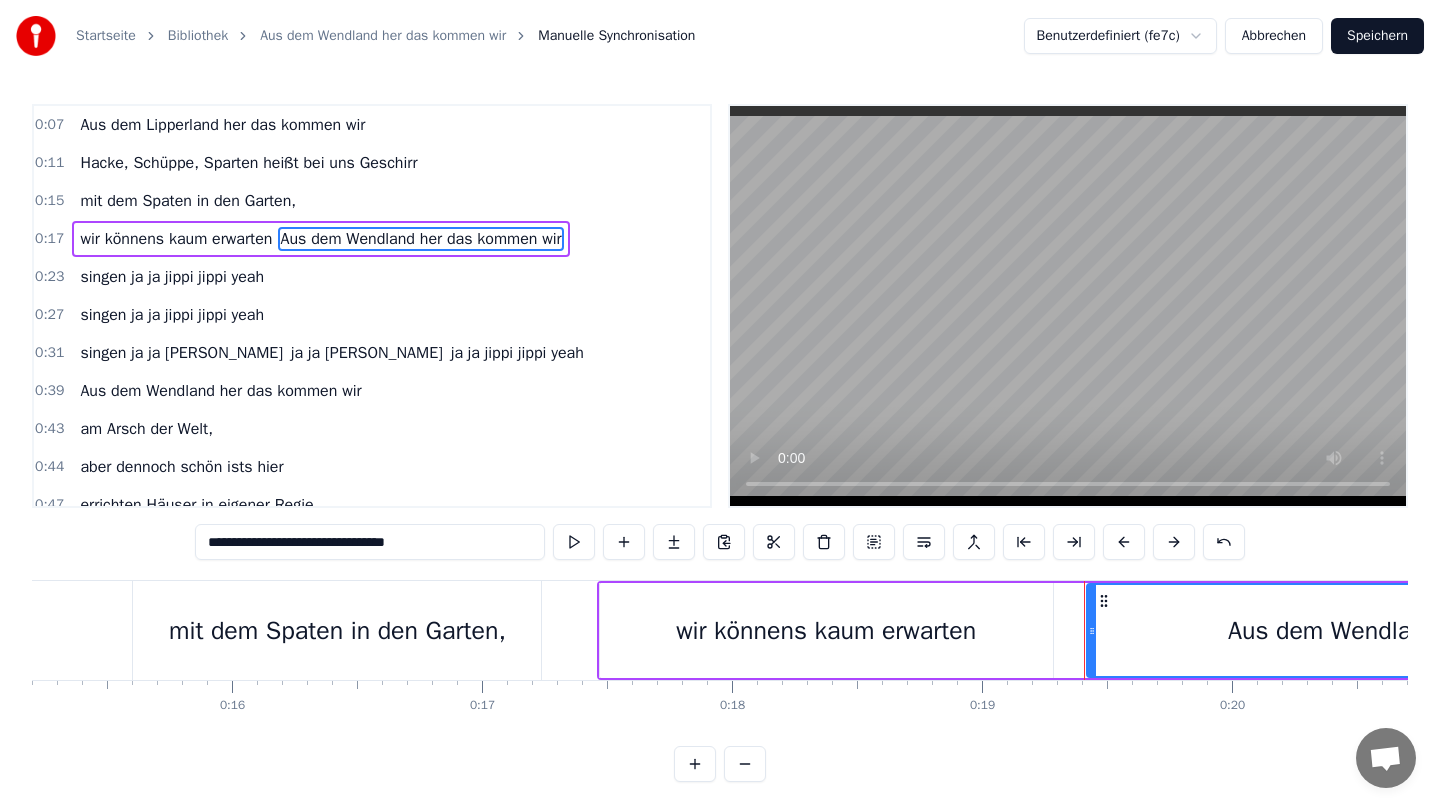 click on "**********" at bounding box center [370, 542] 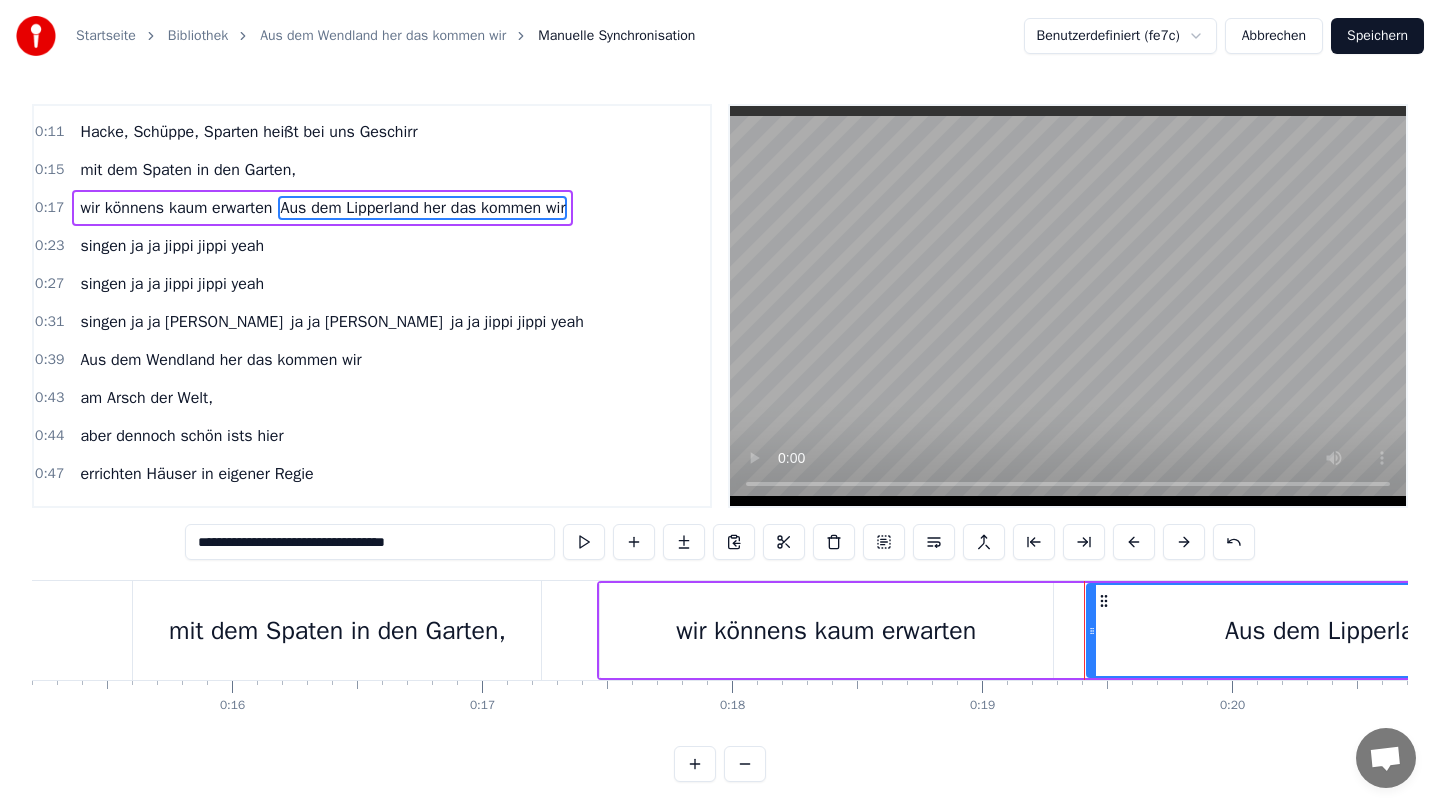 scroll, scrollTop: 41, scrollLeft: 0, axis: vertical 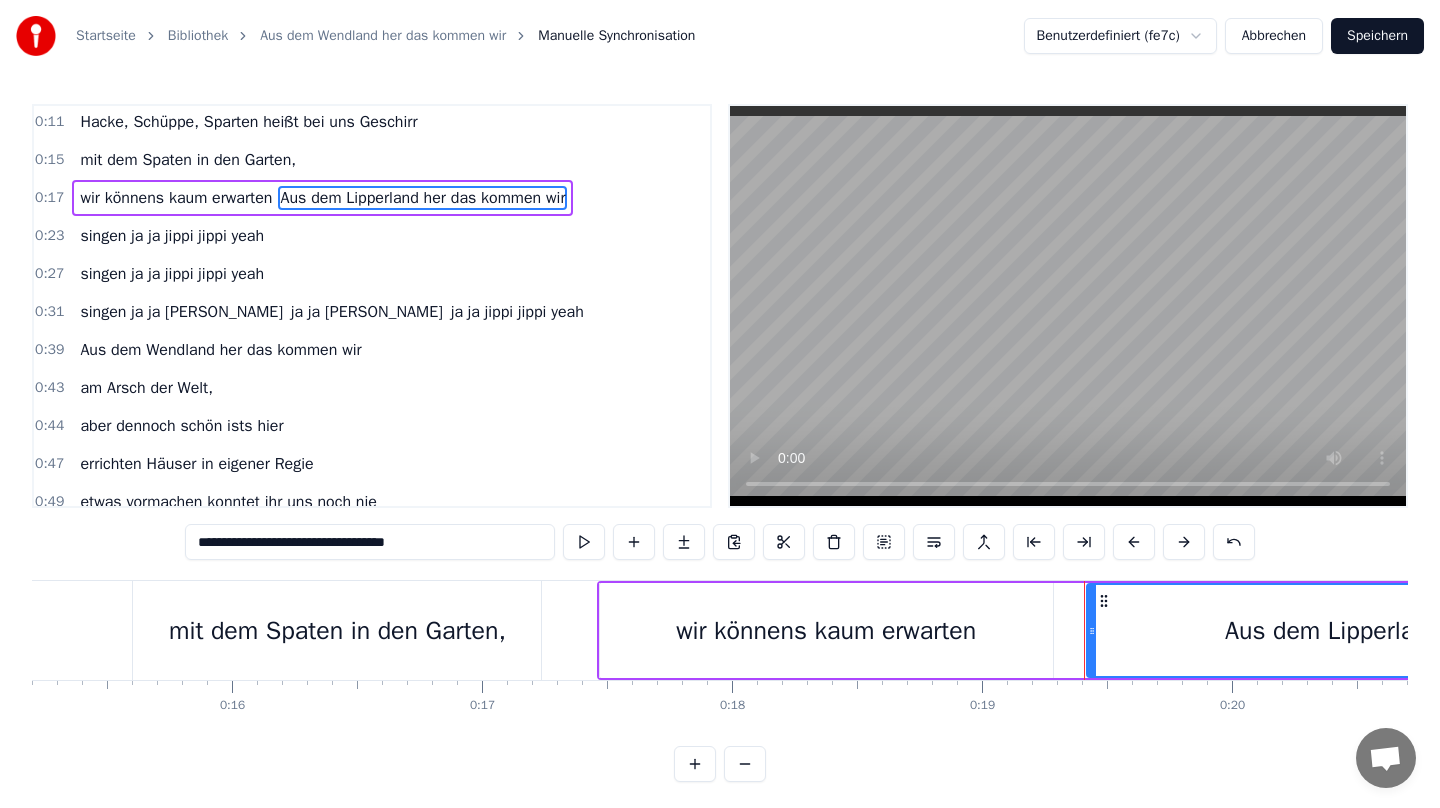 click on "Aus dem Wendland her das kommen wir" at bounding box center [220, 350] 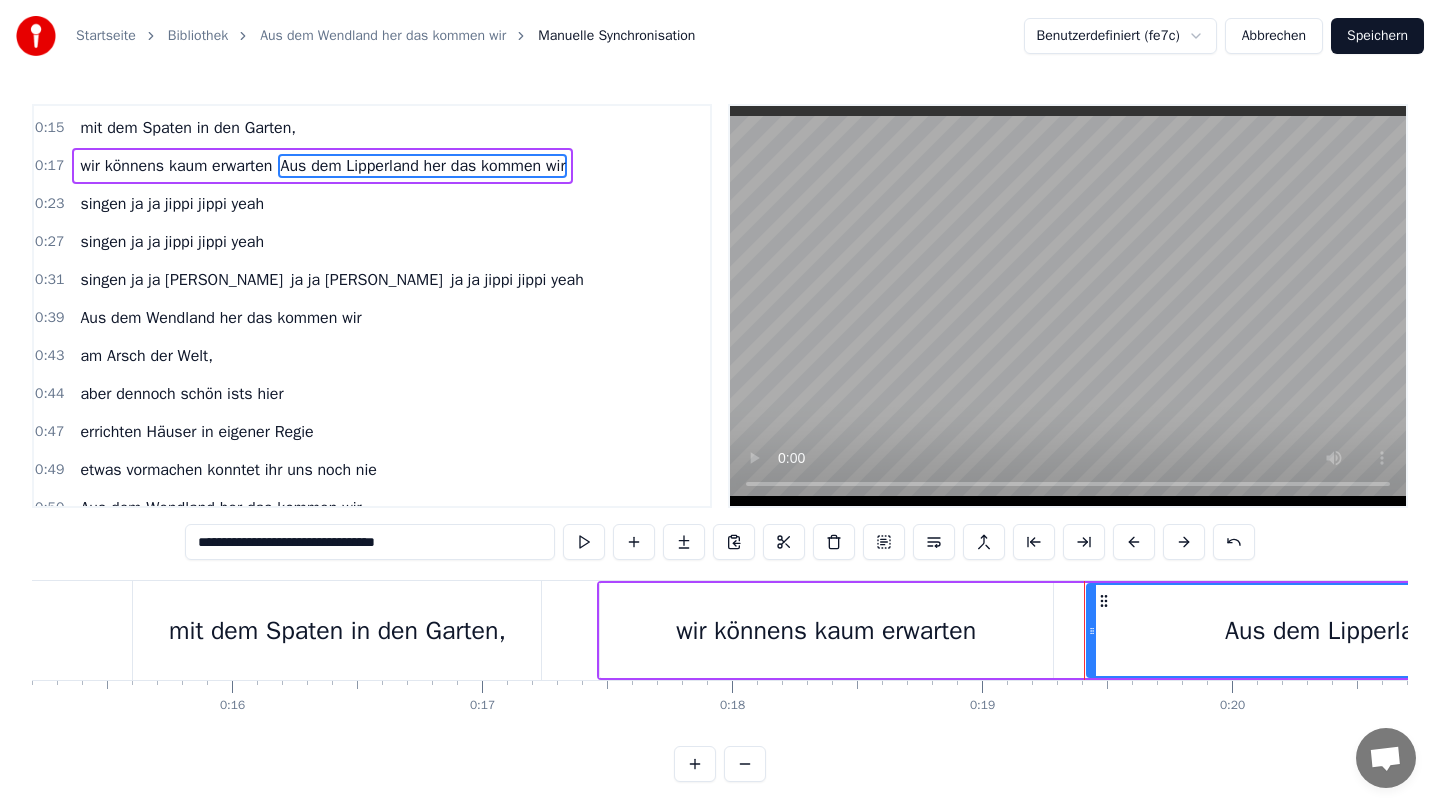 click on "0:07 Aus dem Lipperland her das kommen wir 0:11 [PERSON_NAME], Schüppe, Sparten heißt bei uns Geschirr 0:15 mit dem Spaten in den Garten,  0:17 wir könnens kaum erwarten Aus dem Lipperland her das kommen wir 0:23 singen ja ja jippi jippi yeah 0:27 singen ja ja jippi jippi yeah 0:31 singen ja ja [PERSON_NAME]  ja ja jippi jippi ja ja jippi jippi yeah 0:39 Aus dem Wendland her das kommen wir 0:43 am Arsch der Welt,  0:44 aber dennoch schön ists hier 0:47 errichten Häuser in eigener Regie 0:49 etwas vormachen konntet ihr uns noch nie 0:50 Aus dem Wendland her das kommen wir 0:54 singen ja ja jippi jippi yeah 0:58 singen ja ja jippi jippi yeah 1:02 singen ja ja [PERSON_NAME]  ja ja [PERSON_NAME] ja ja jippi jippi yeah 1:10 Aus dem [PERSON_NAME] her das kommen wir 1:15 Name: [PERSON_NAME], Anzahl: Vier 1:18 immer tüchtig, immer fleißig, 1:20 keine Lipper, deshalb nicht geizig 1:22 Aus dem Wendland her das kommen wir 1:26 singen ja ja jippi jippi yeah 1:30 singen ja ja jippi jippi yeah 1:34 singen ja ja jippi jippi  1:42 1:46 1:50" at bounding box center [372, 306] 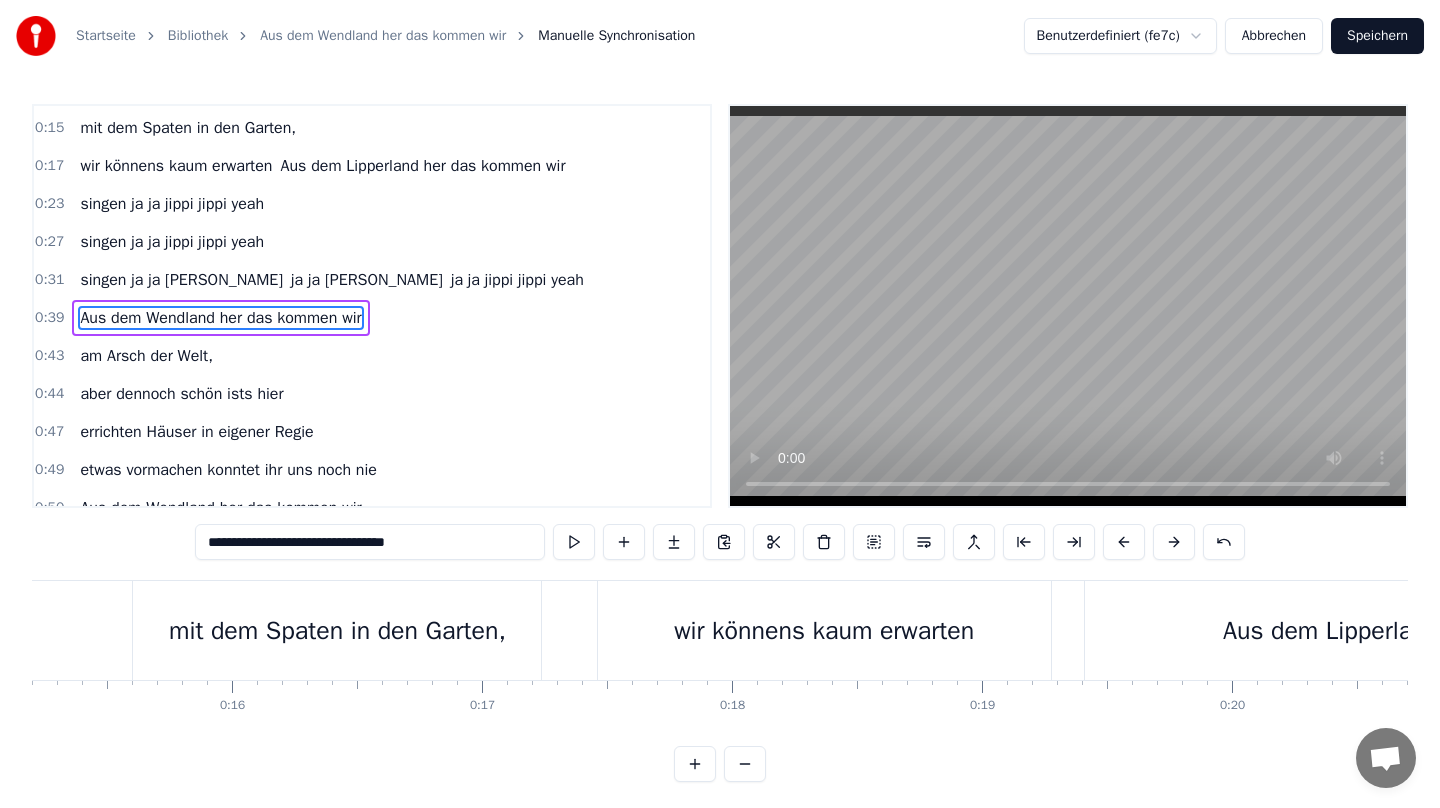 scroll, scrollTop: 84, scrollLeft: 0, axis: vertical 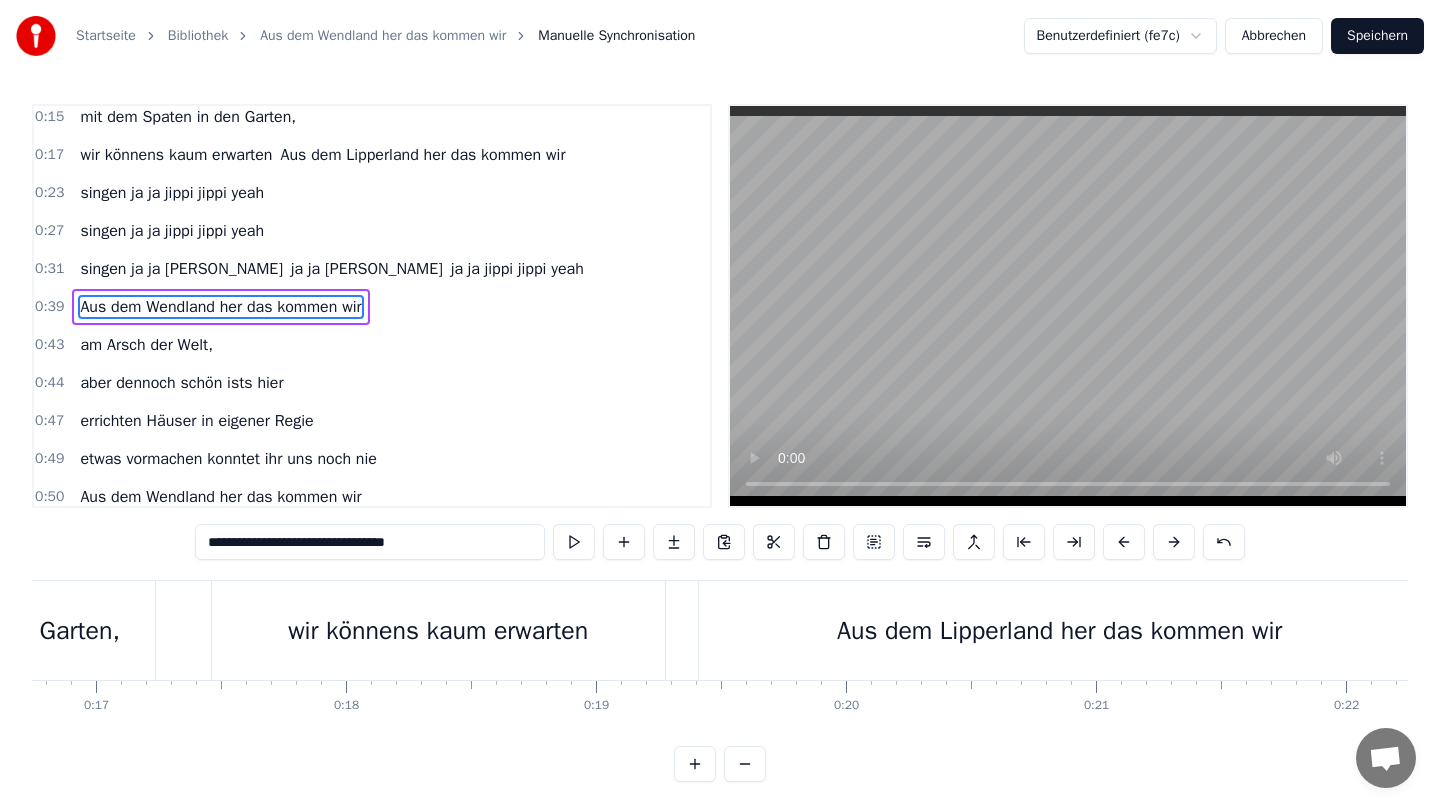 click on "am Arsch der Welt," at bounding box center (146, 345) 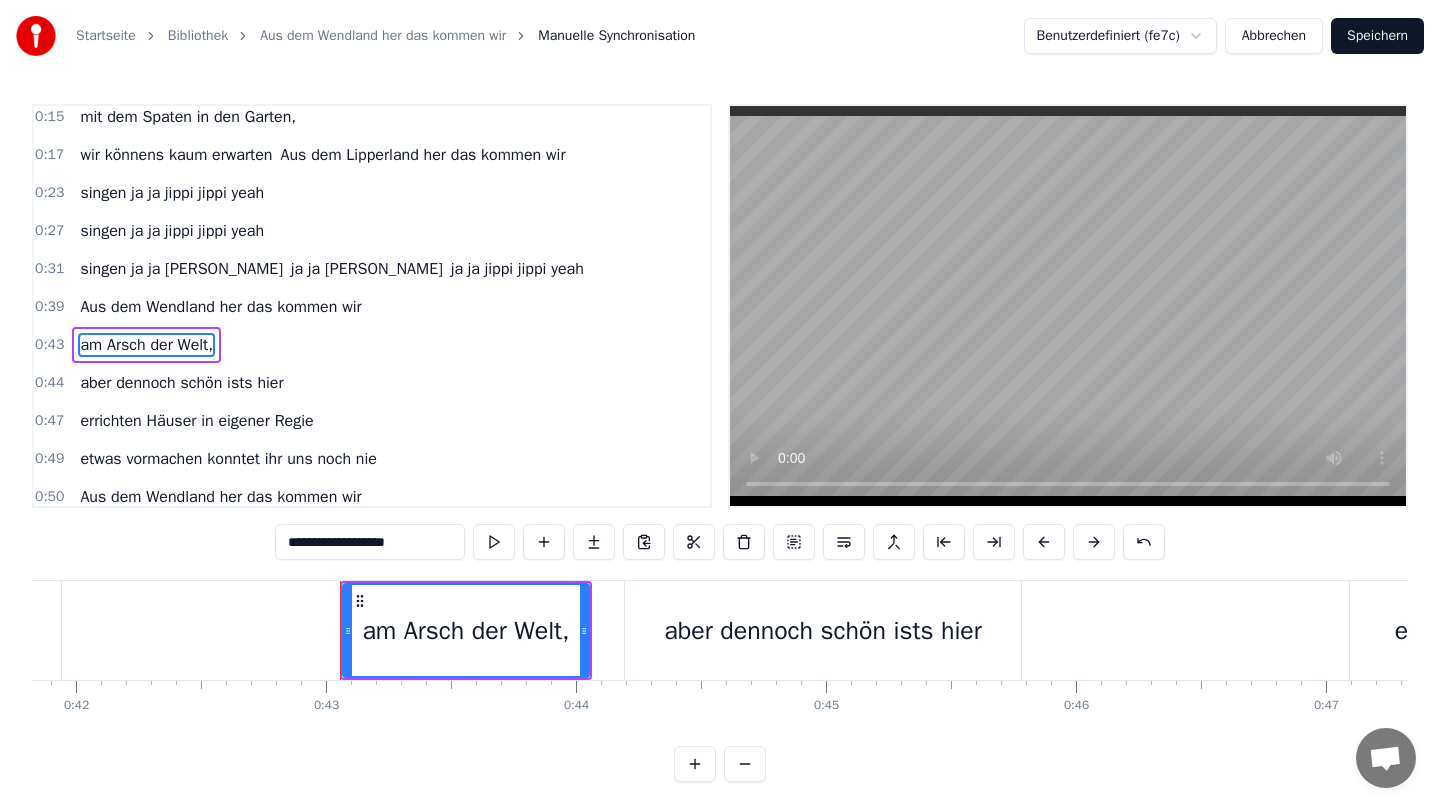 scroll, scrollTop: 0, scrollLeft: 10664, axis: horizontal 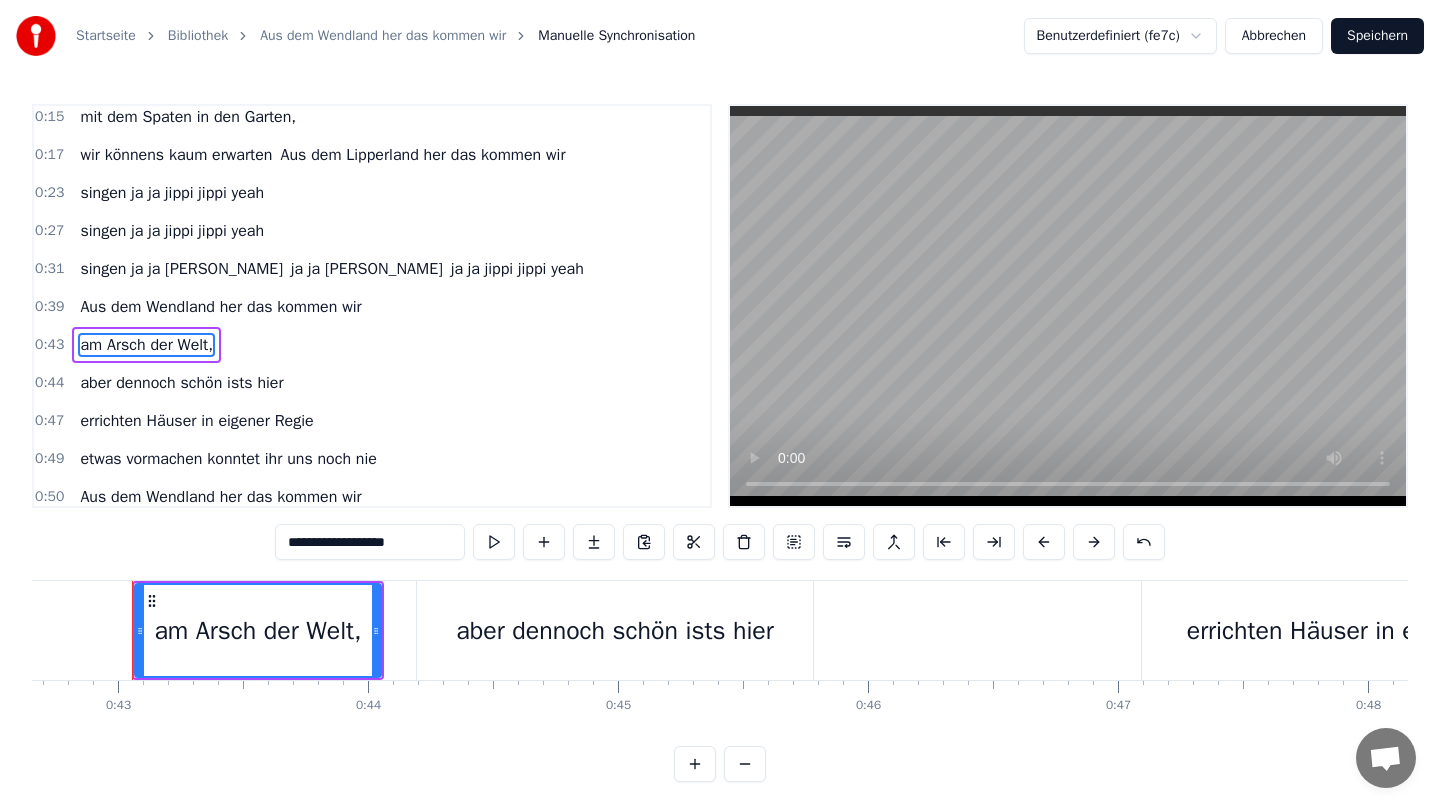 click on "Aus dem Wendland her das kommen wir" at bounding box center [220, 307] 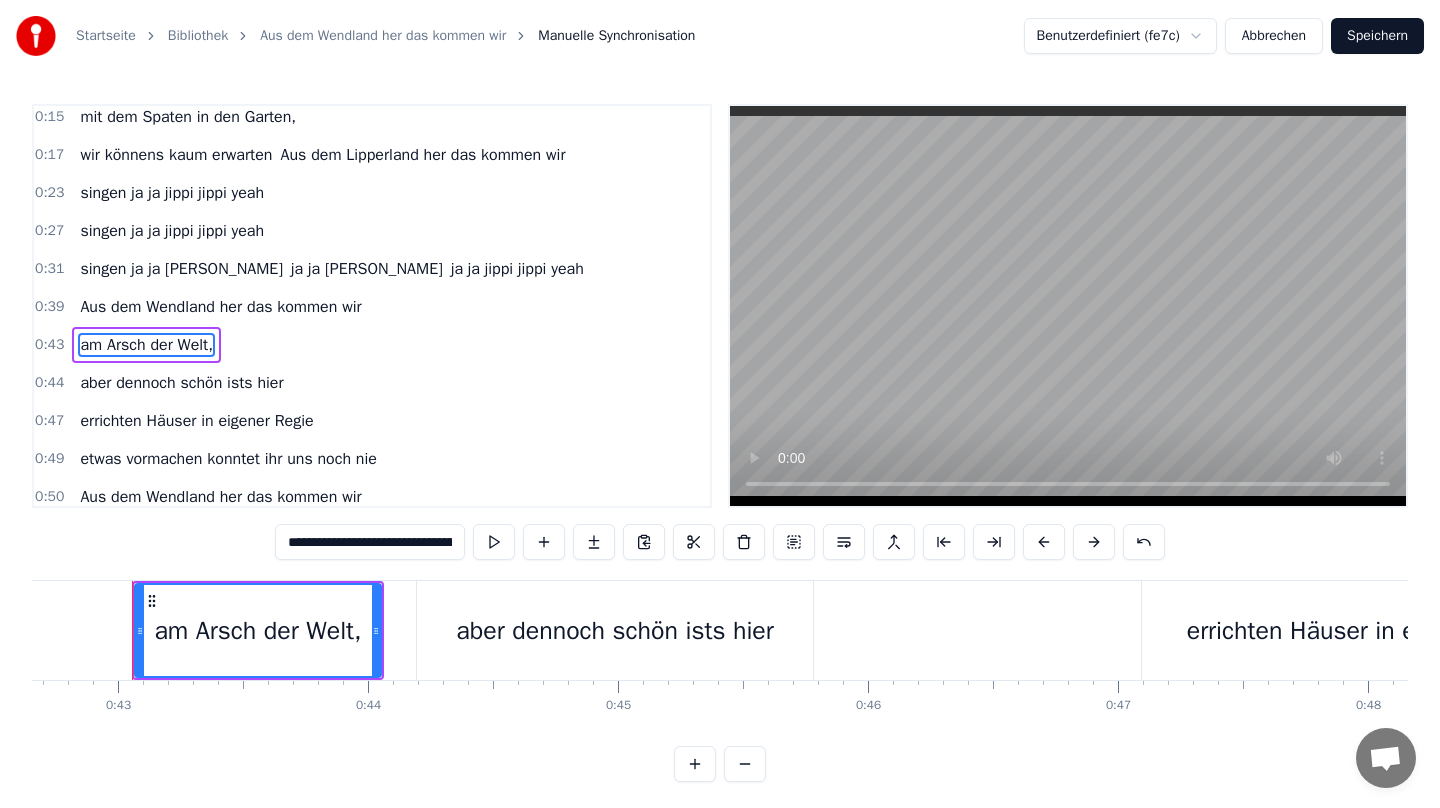 scroll, scrollTop: 85, scrollLeft: 0, axis: vertical 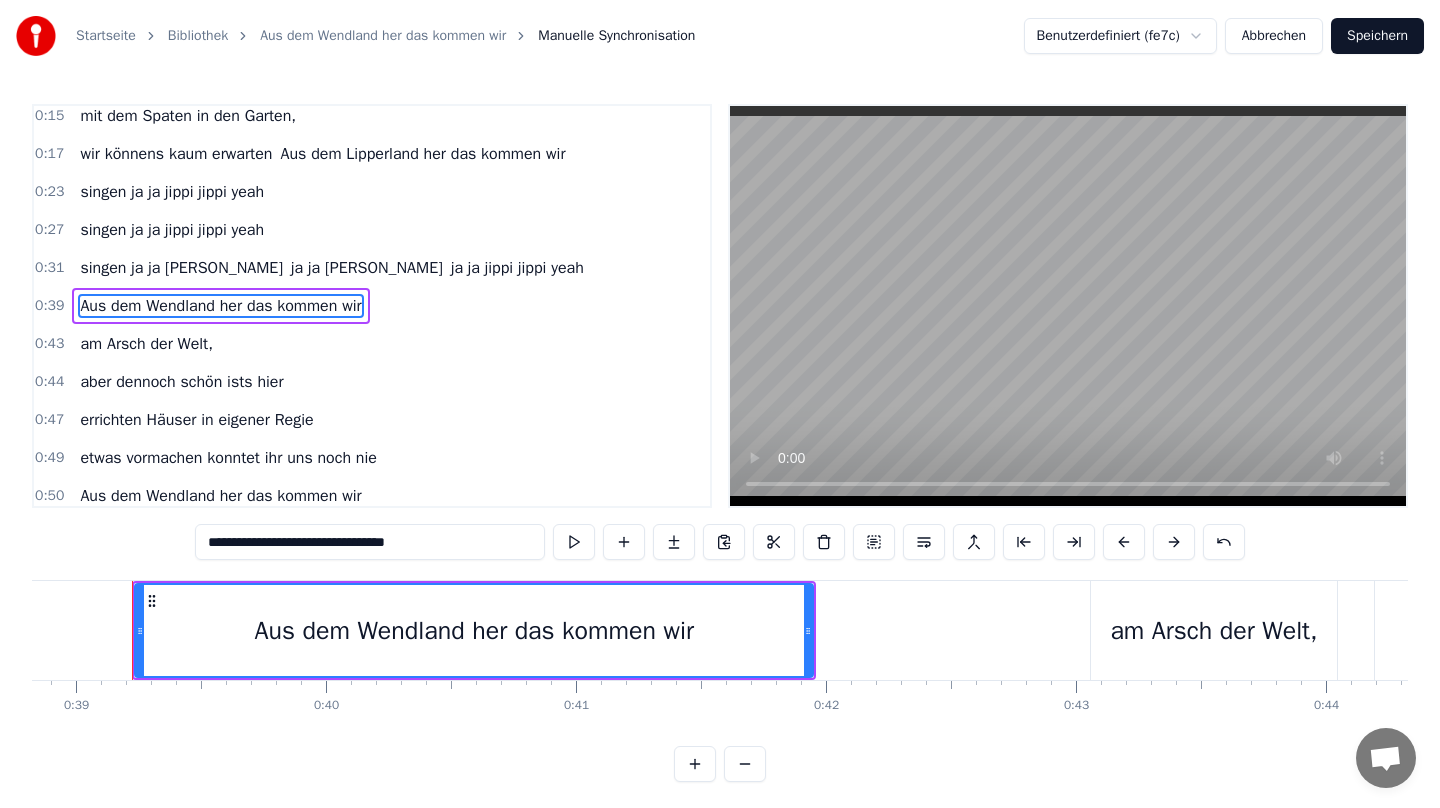 click on "**********" at bounding box center (370, 542) 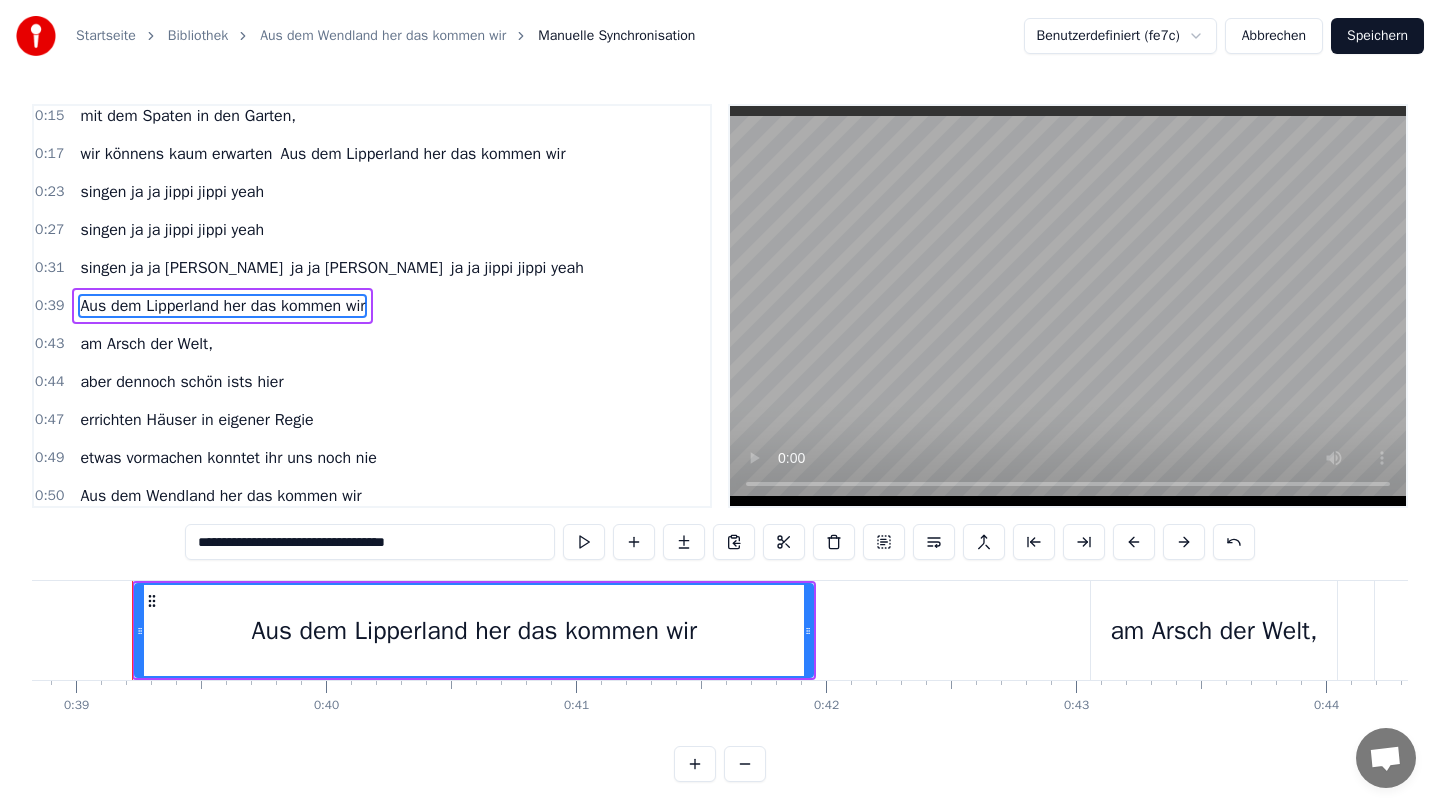 scroll, scrollTop: 6, scrollLeft: 0, axis: vertical 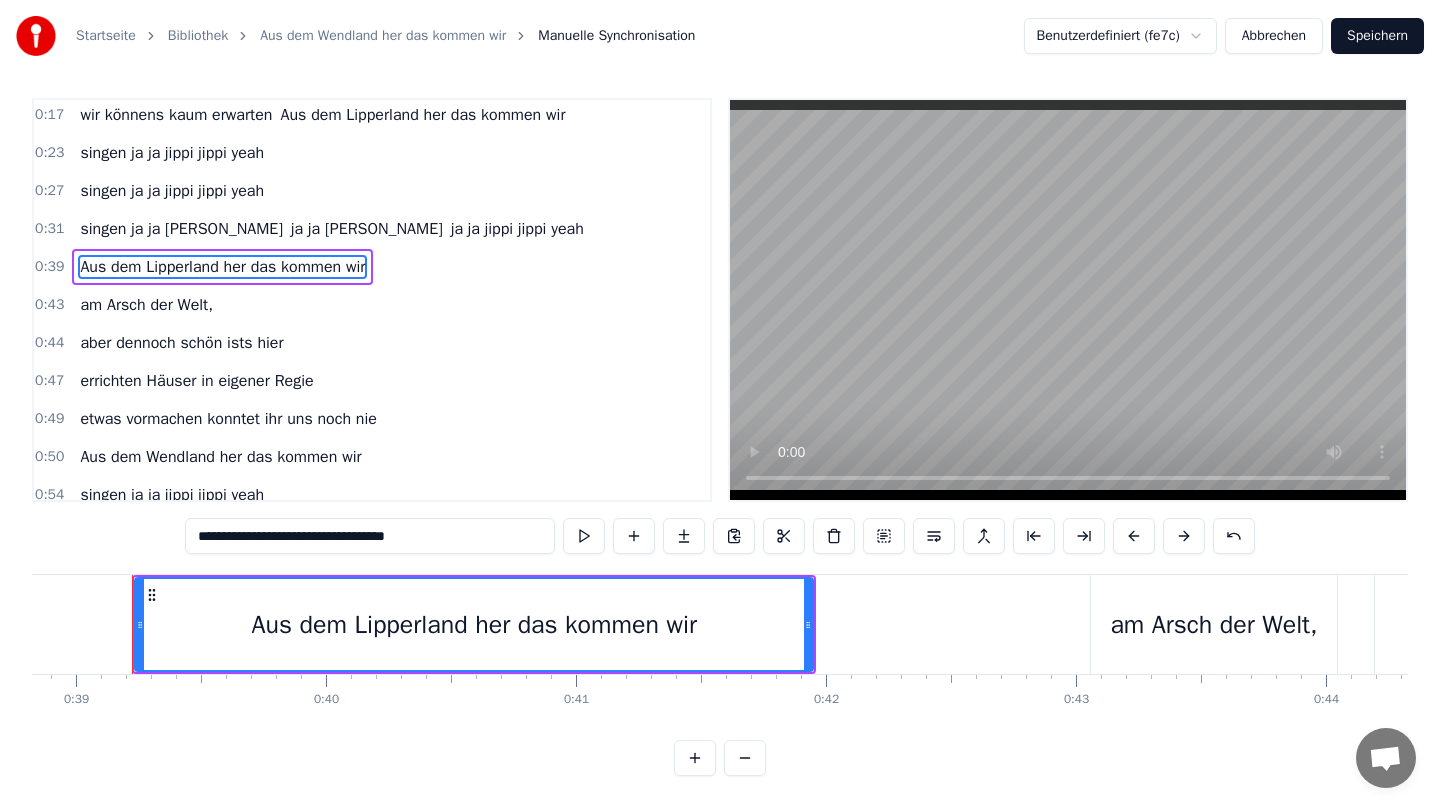 click on "Aus dem Wendland her das kommen wir" at bounding box center [220, 457] 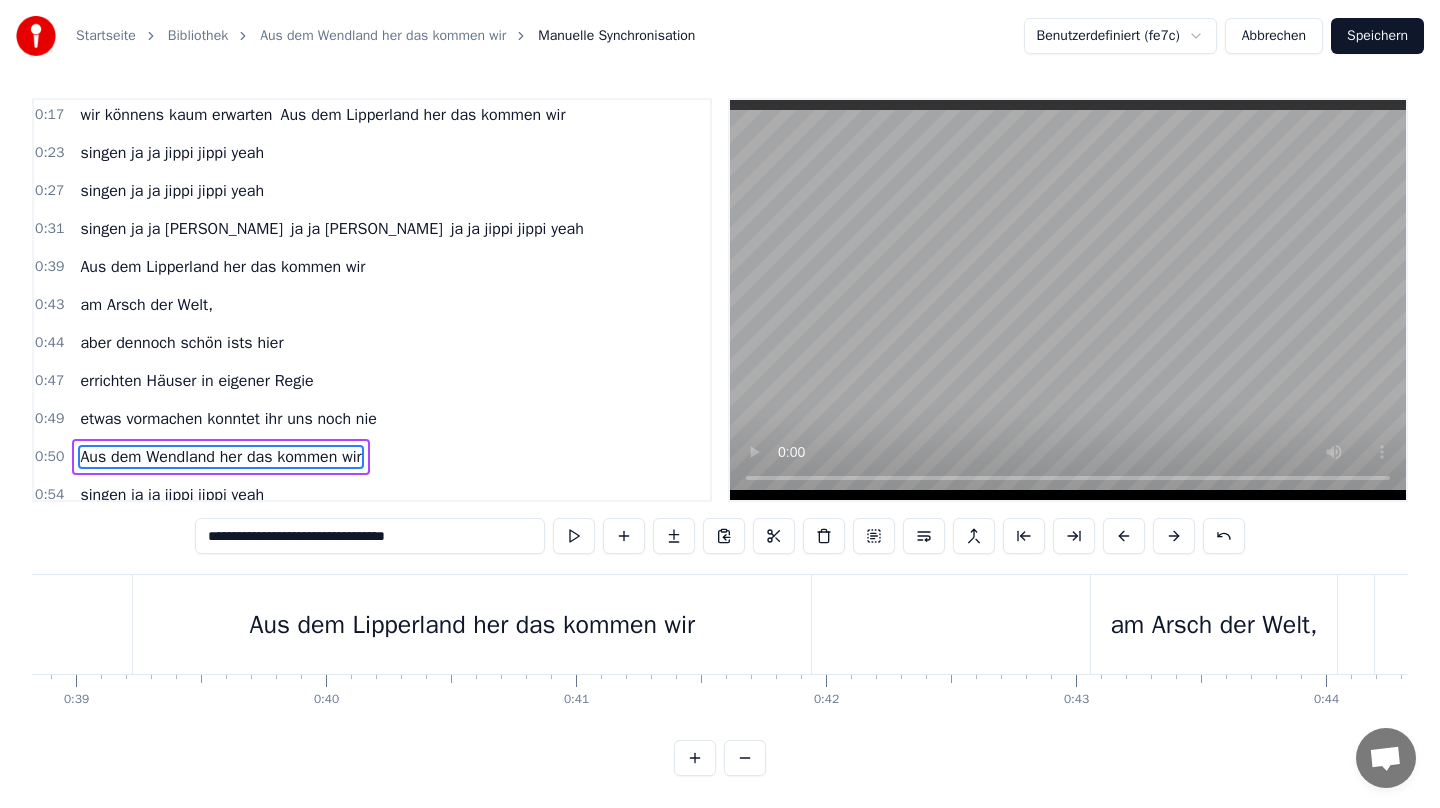 scroll, scrollTop: 0, scrollLeft: 0, axis: both 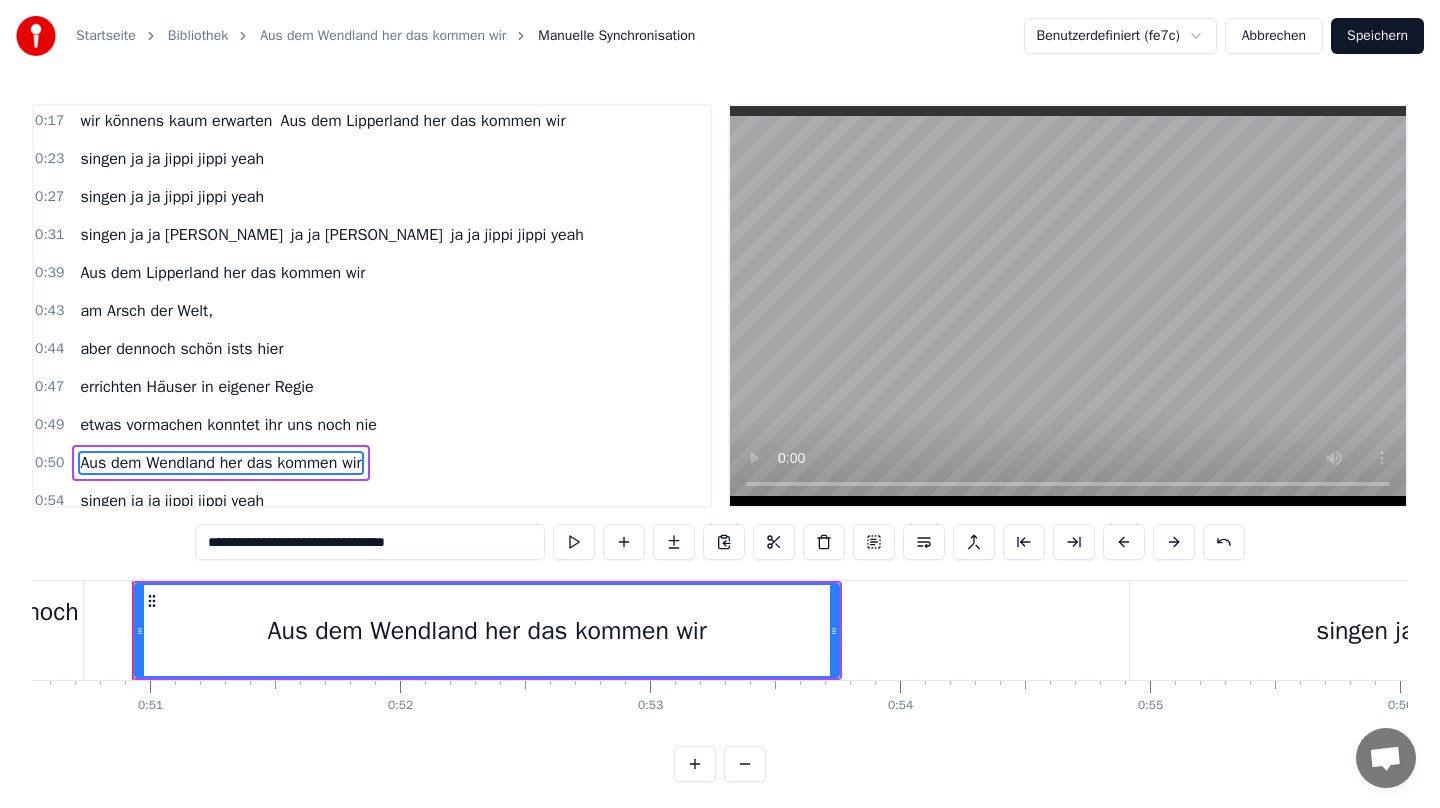 click on "**********" at bounding box center (370, 542) 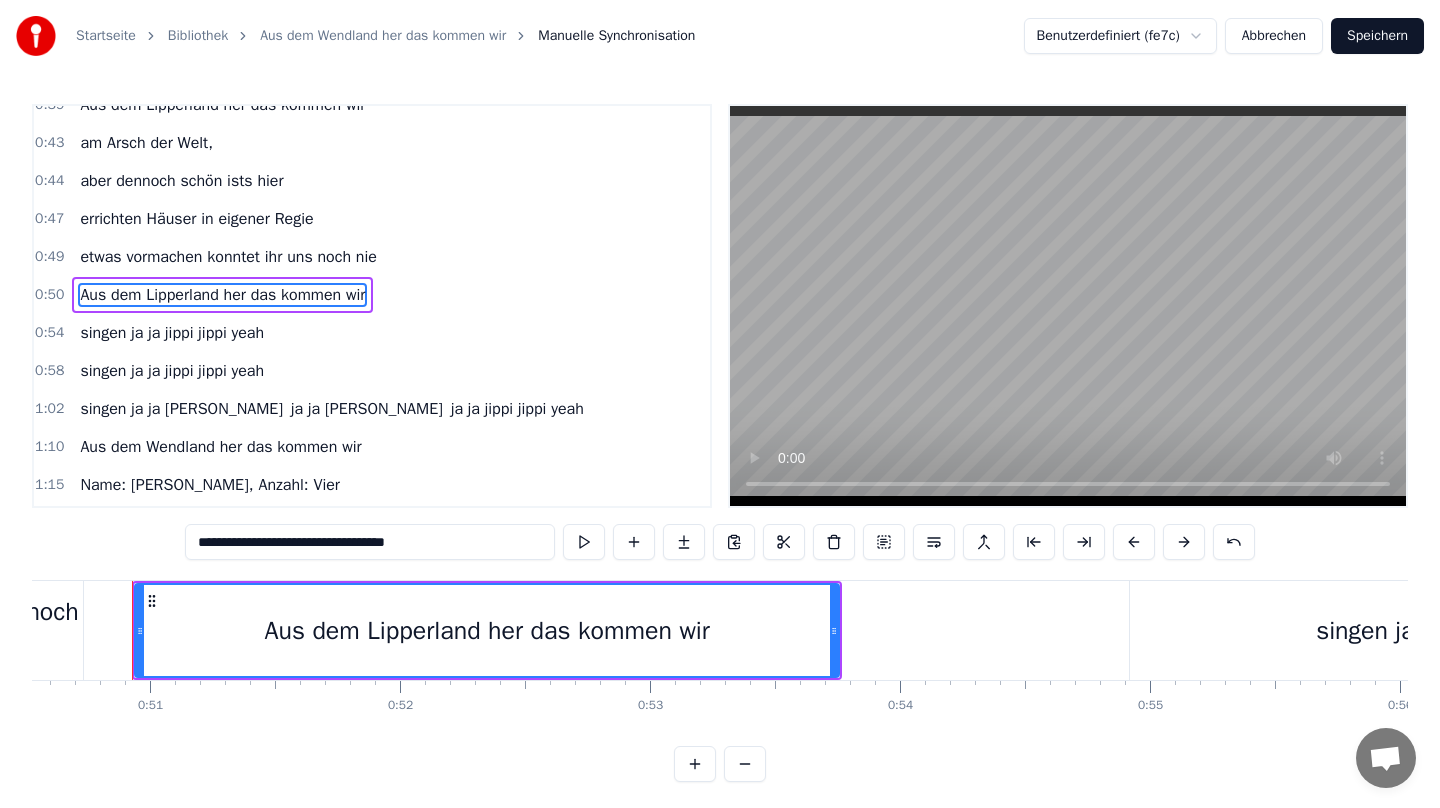 scroll, scrollTop: 376, scrollLeft: 0, axis: vertical 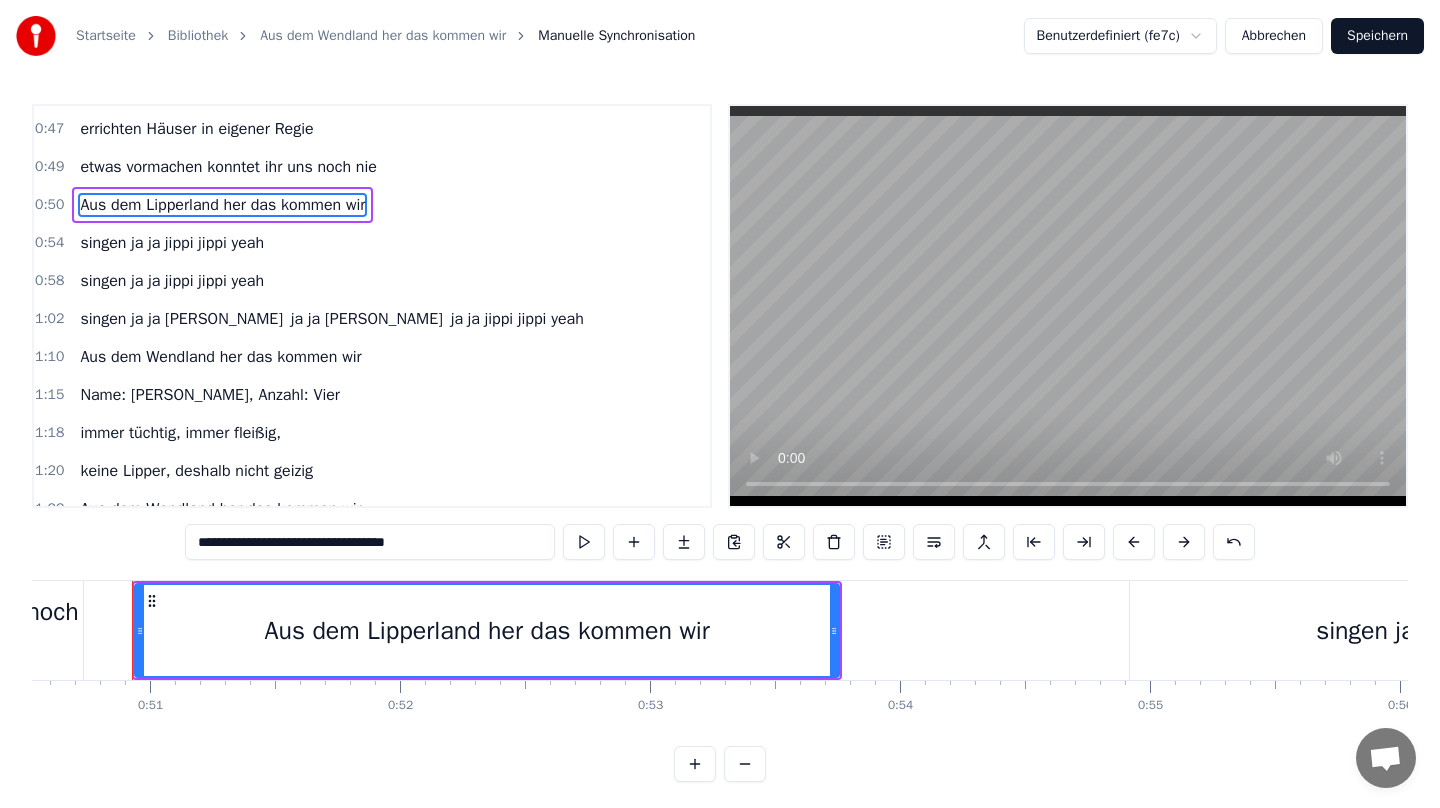 click on "Aus dem Wendland her das kommen wir" at bounding box center [220, 357] 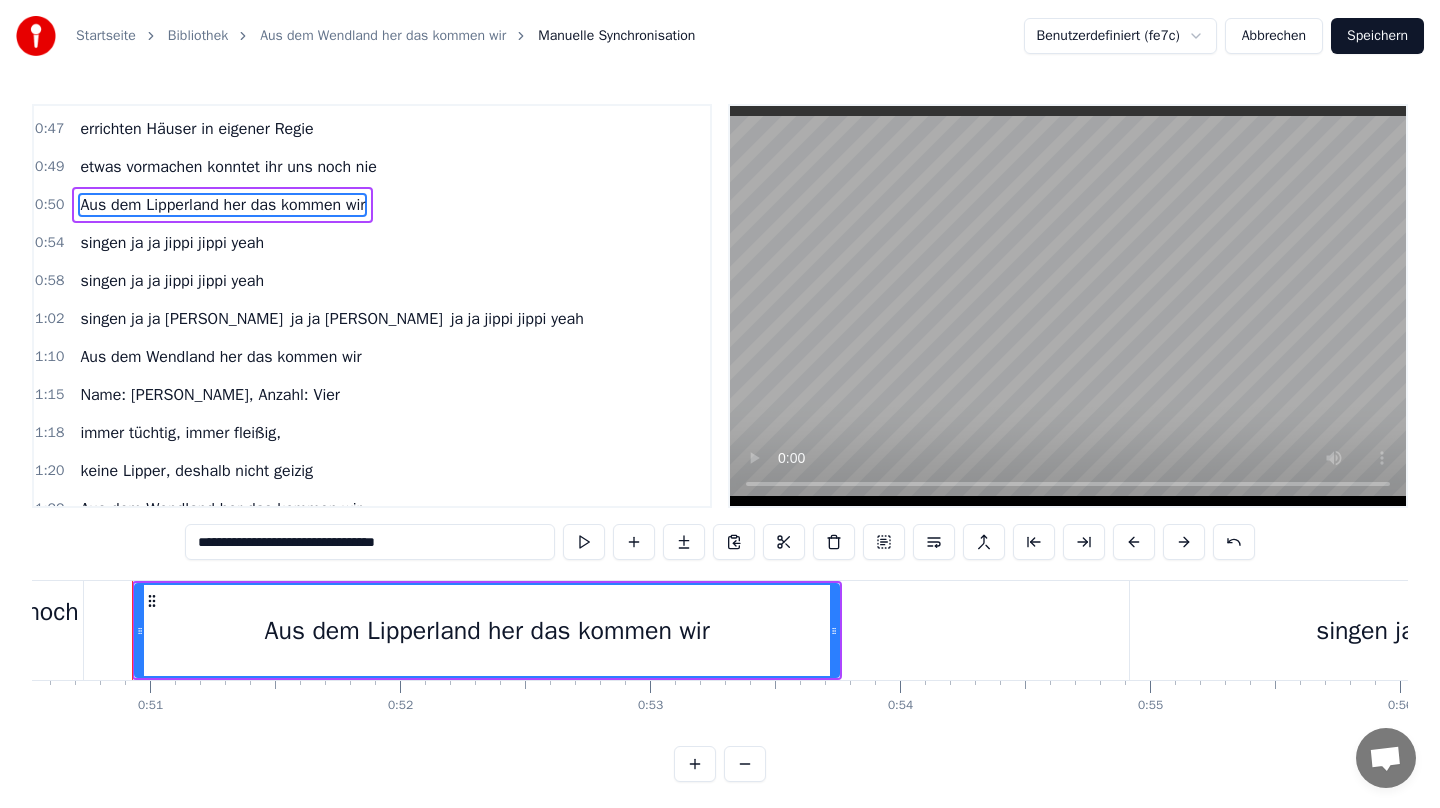 scroll, scrollTop: 376, scrollLeft: 0, axis: vertical 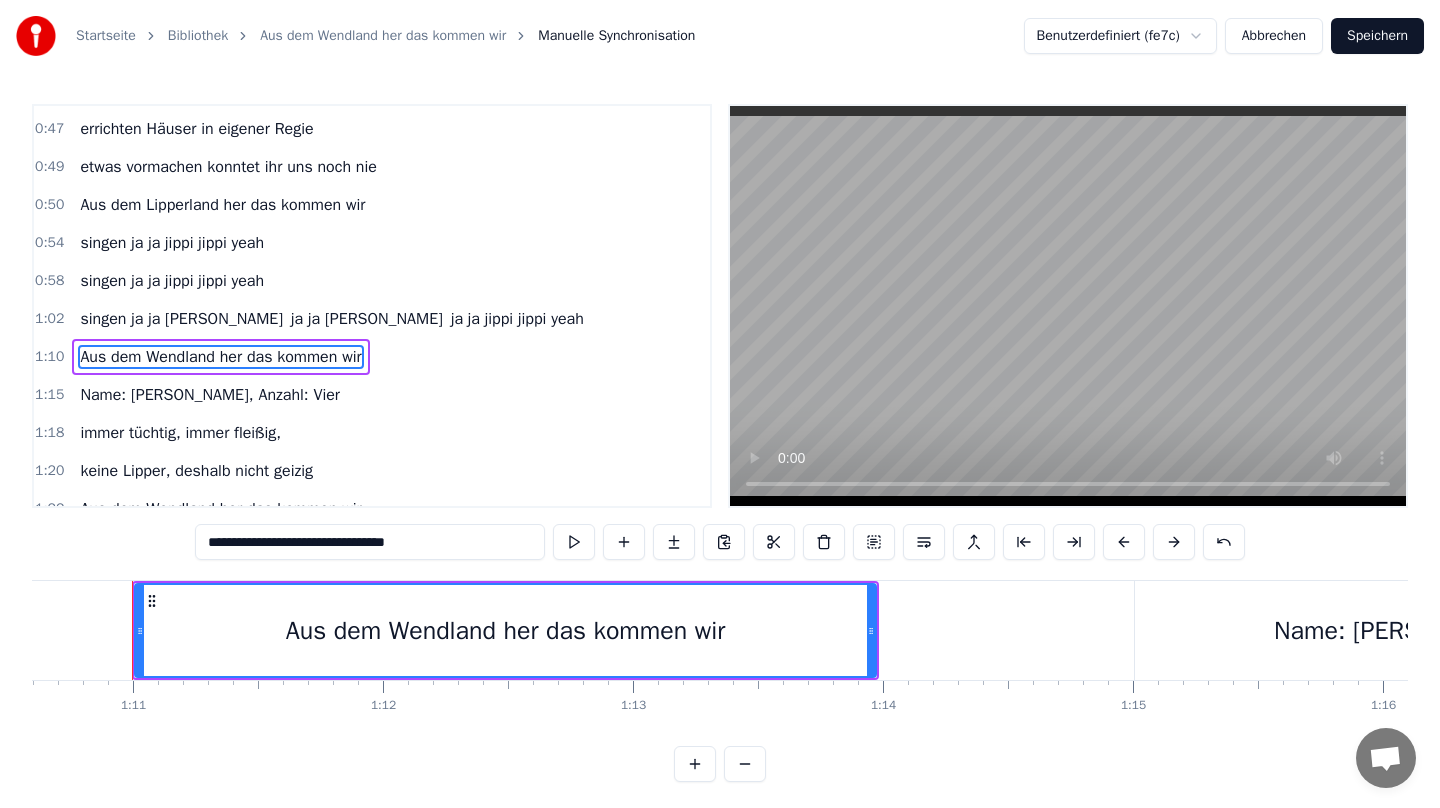 click on "**********" at bounding box center (370, 542) 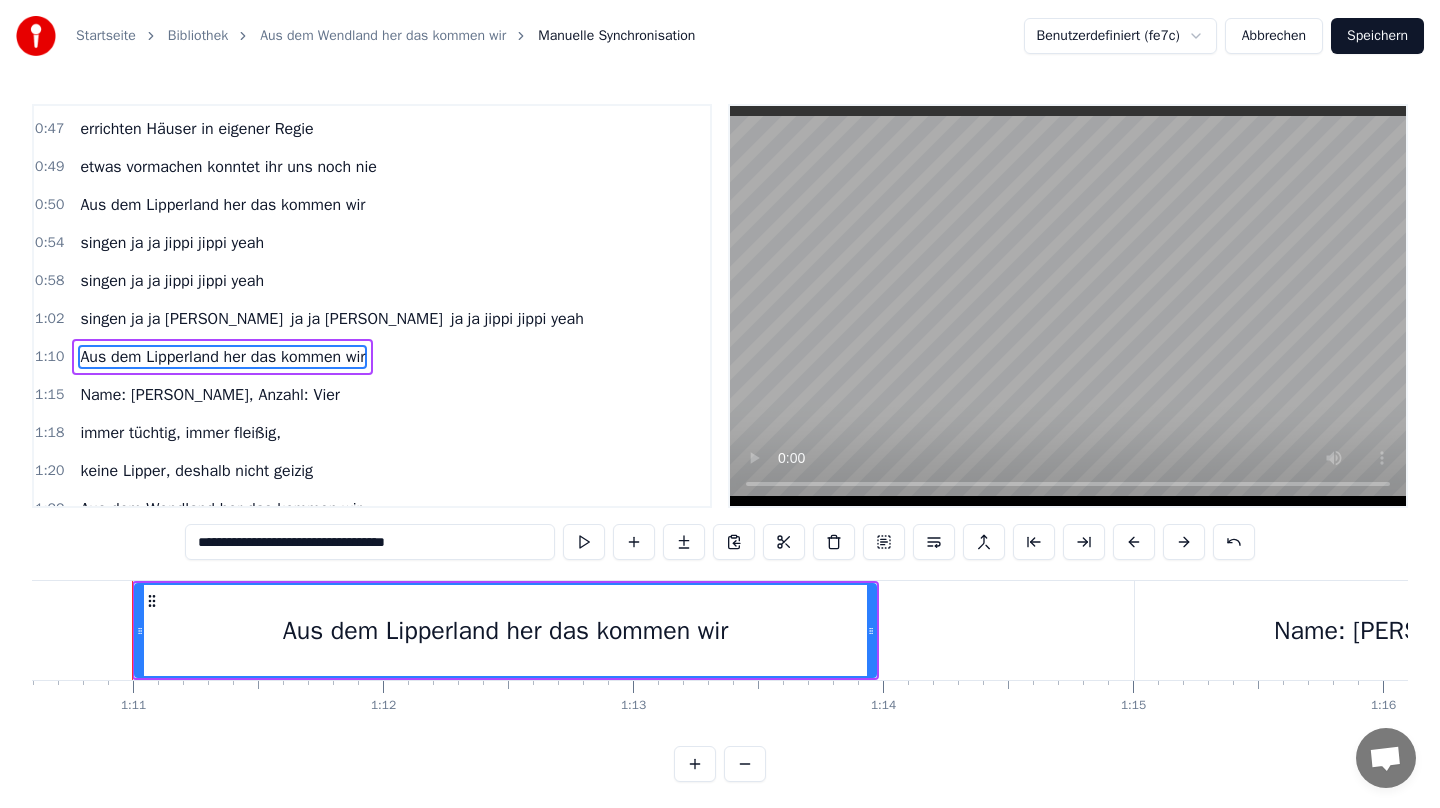 scroll, scrollTop: 6, scrollLeft: 0, axis: vertical 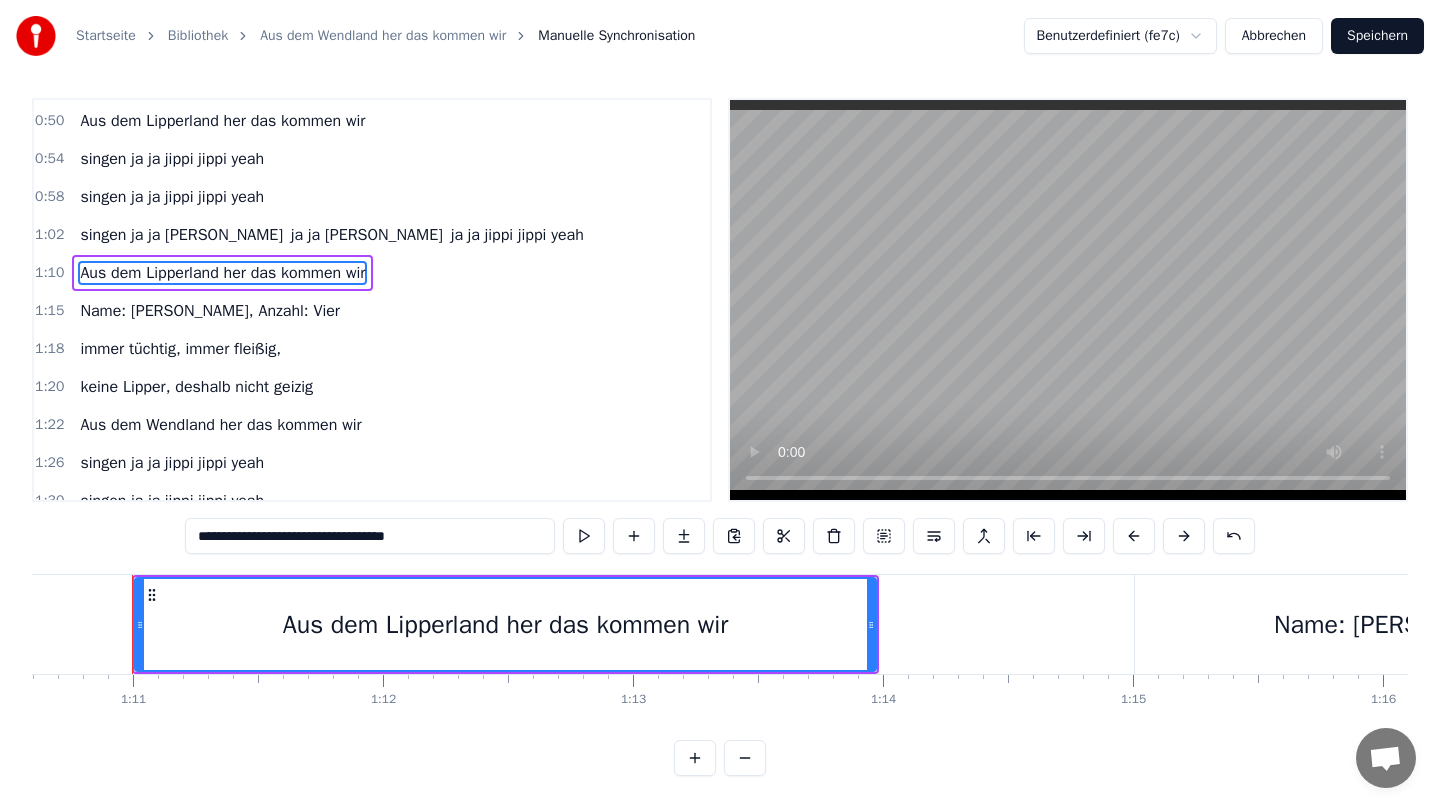 type on "**********" 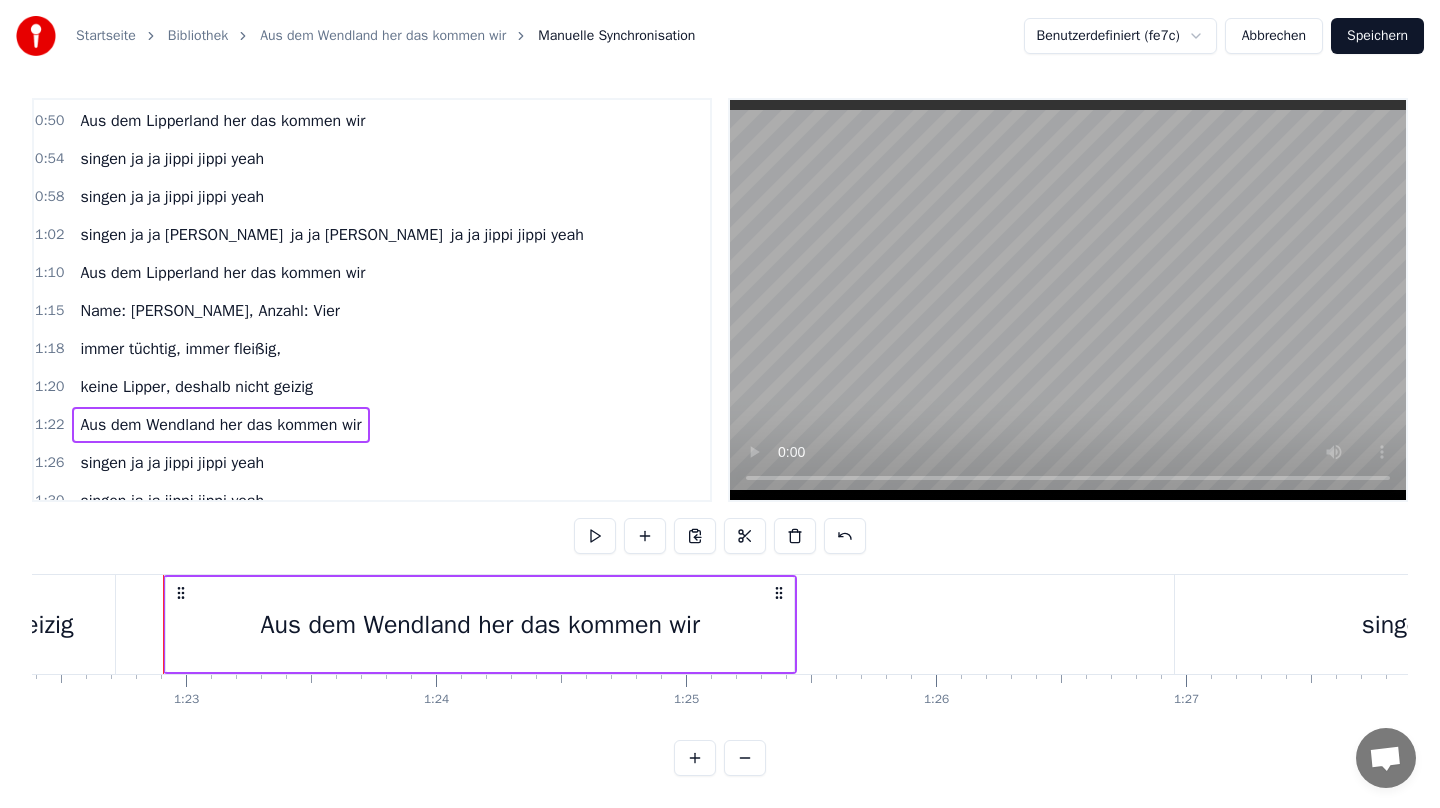 scroll, scrollTop: 0, scrollLeft: 20627, axis: horizontal 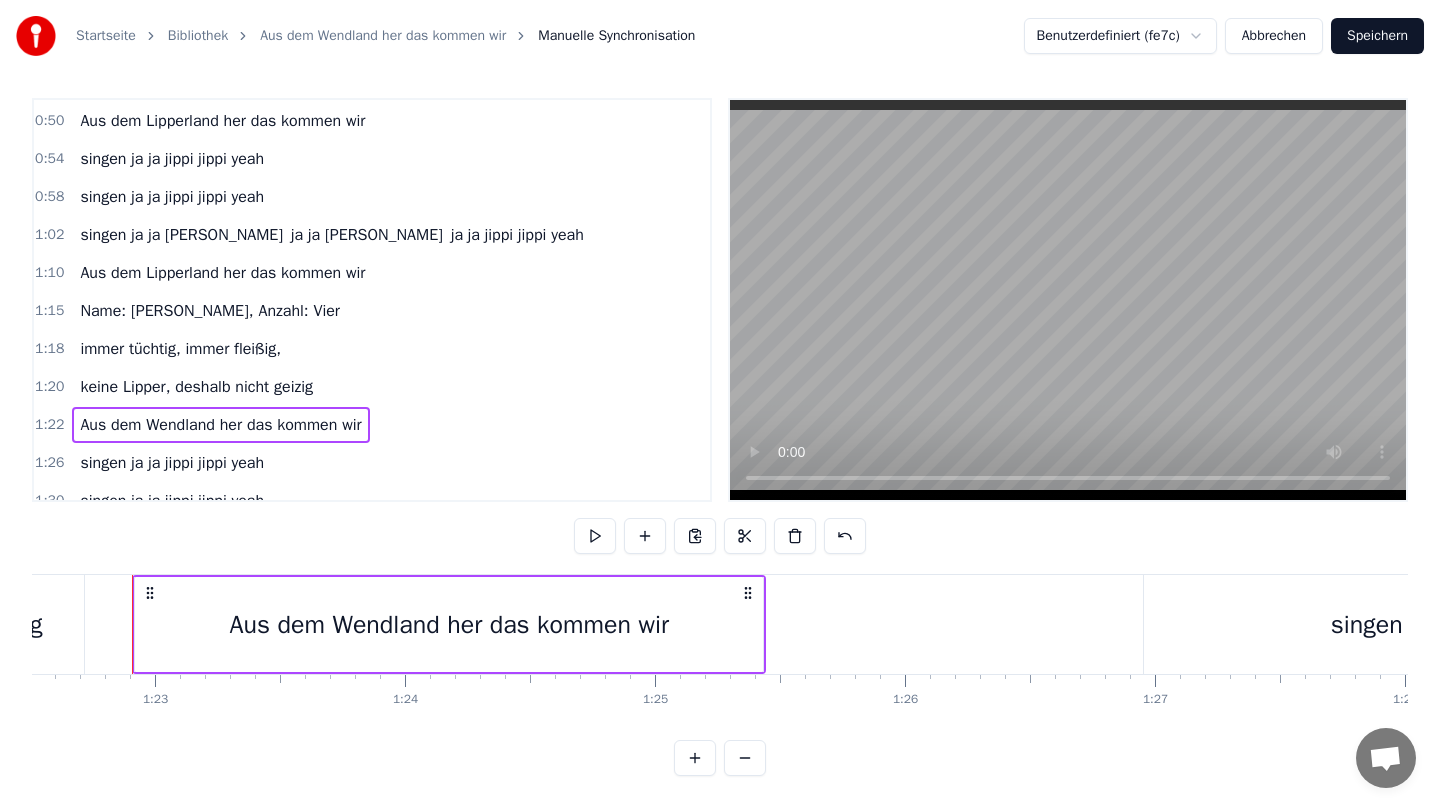 click on "0:07 Aus dem Lipperland her das kommen wir 0:11 [PERSON_NAME], Schüppe, Sparten heißt bei uns Geschirr 0:15 mit dem Spaten in den Garten,  0:17 wir könnens kaum erwarten Aus dem Lipperland her das kommen wir 0:23 singen ja ja jippi jippi yeah 0:27 singen ja ja jippi jippi yeah 0:31 singen ja ja [PERSON_NAME]  ja ja jippi jippi ja ja jippi jippi yeah 0:39 Aus dem Lipperland her das kommen wir 0:43 am Arsch der Welt,  0:44 aber dennoch schön ists hier 0:47 errichten Häuser in eigener Regie 0:49 etwas vormachen konntet ihr uns noch nie 0:50 Aus dem Lipperland her das kommen wir 0:54 singen ja ja jippi jippi yeah 0:58 singen ja ja jippi jippi yeah 1:02 singen ja ja [PERSON_NAME]  ja ja [PERSON_NAME] ja ja jippi jippi yeah 1:10 Aus dem Lipperland her das kommen wir 1:15 Name: [PERSON_NAME], Anzahl: Vier 1:18 immer tüchtig, immer fleißig, 1:20 keine Lipper, deshalb nicht geizig 1:22 Aus dem Wendland her das kommen wir 1:26 singen ja ja jippi jippi yeah 1:30 singen ja ja jippi jippi yeah 1:34 singen ja ja jippi jippi  1:42 1:46" at bounding box center (720, 437) 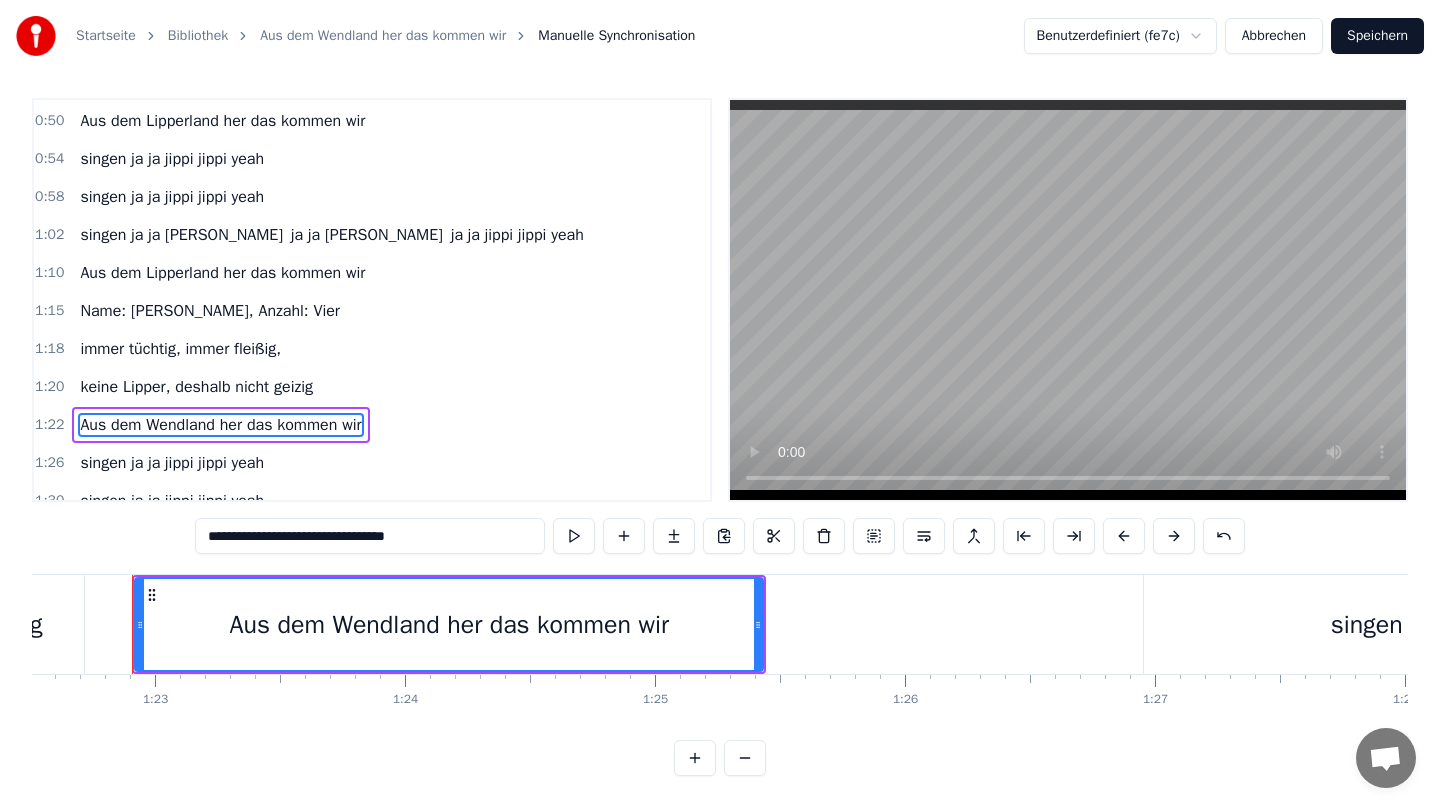 scroll, scrollTop: 0, scrollLeft: 0, axis: both 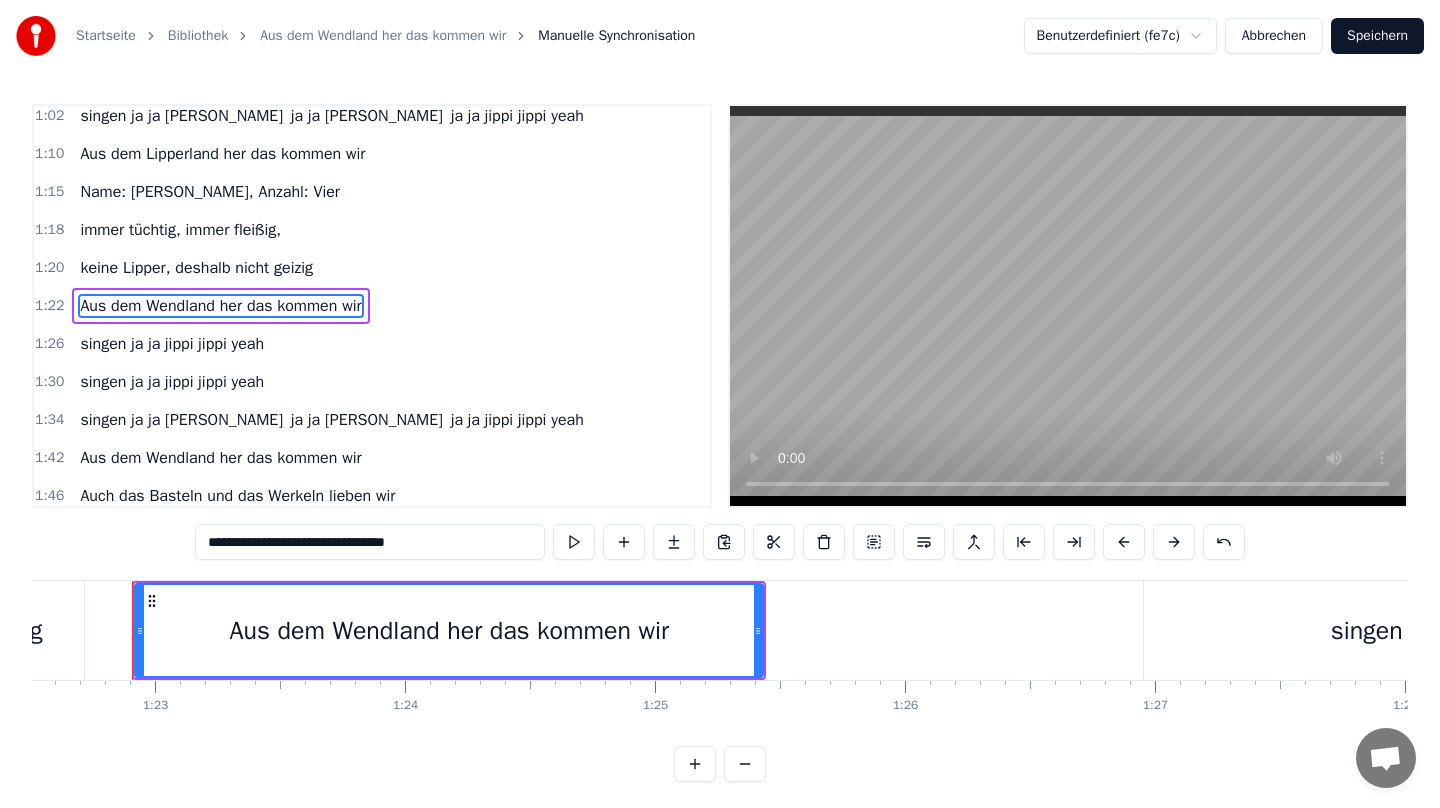 click on "**********" at bounding box center (370, 542) 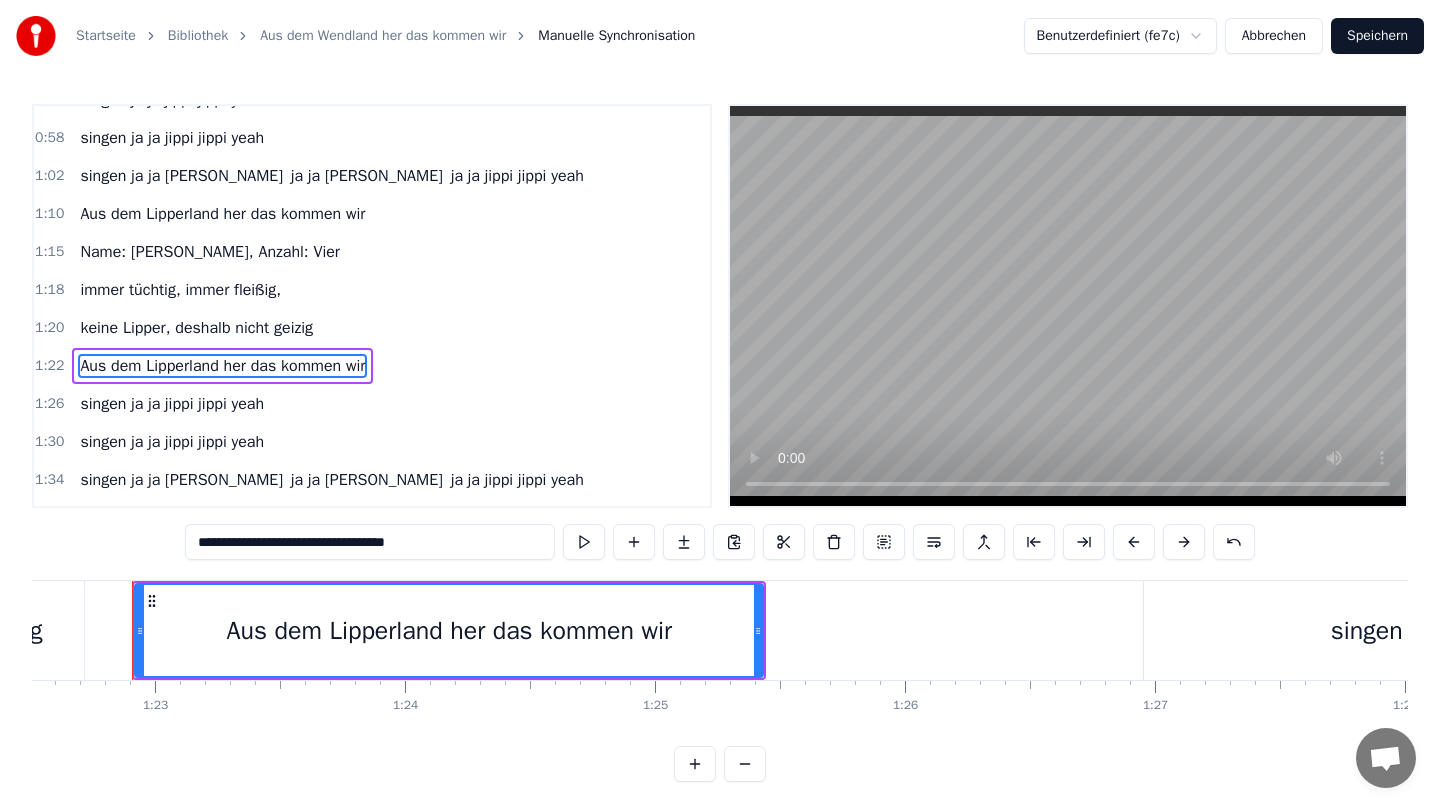 scroll, scrollTop: 516, scrollLeft: 0, axis: vertical 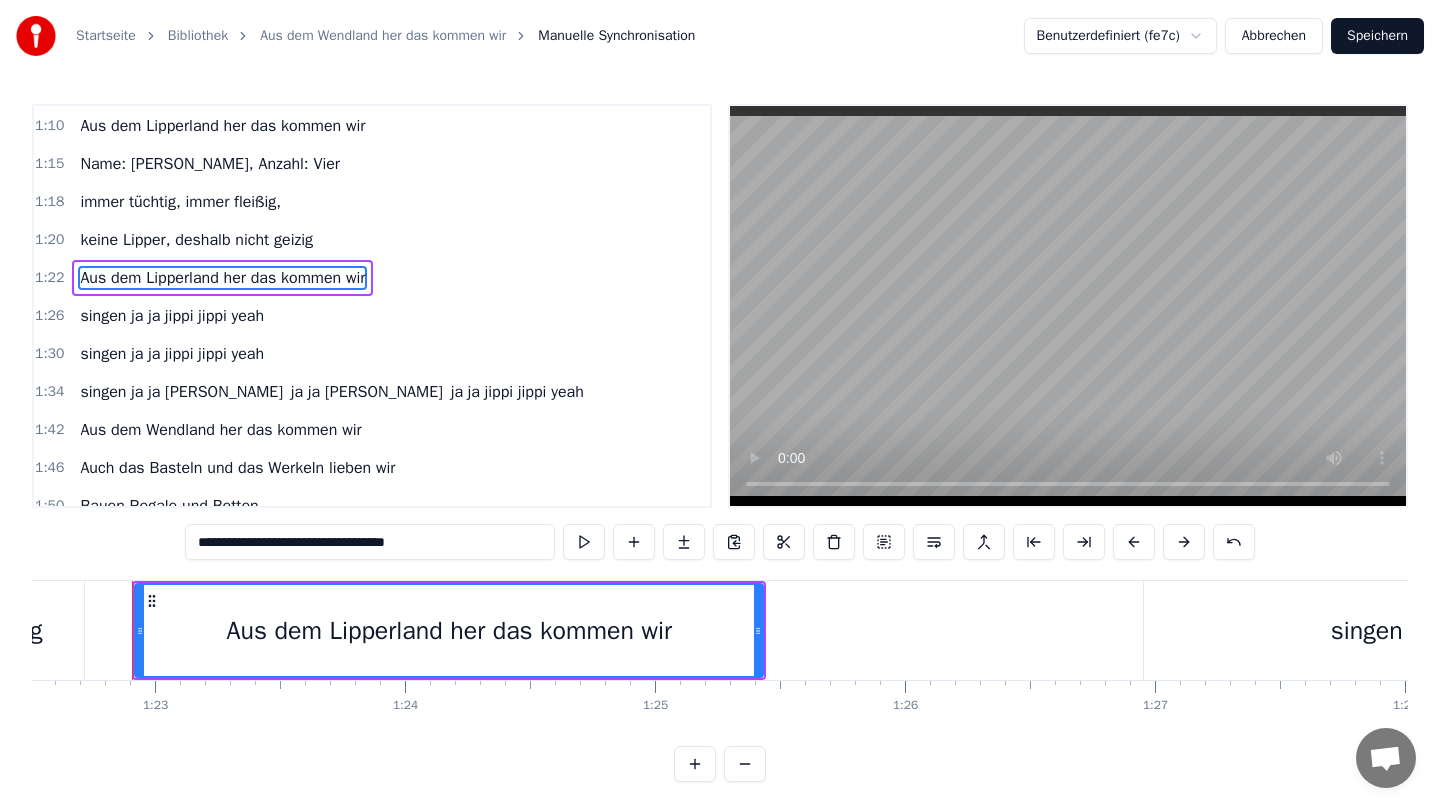 click on "Aus dem Wendland her das kommen wir" at bounding box center (220, 430) 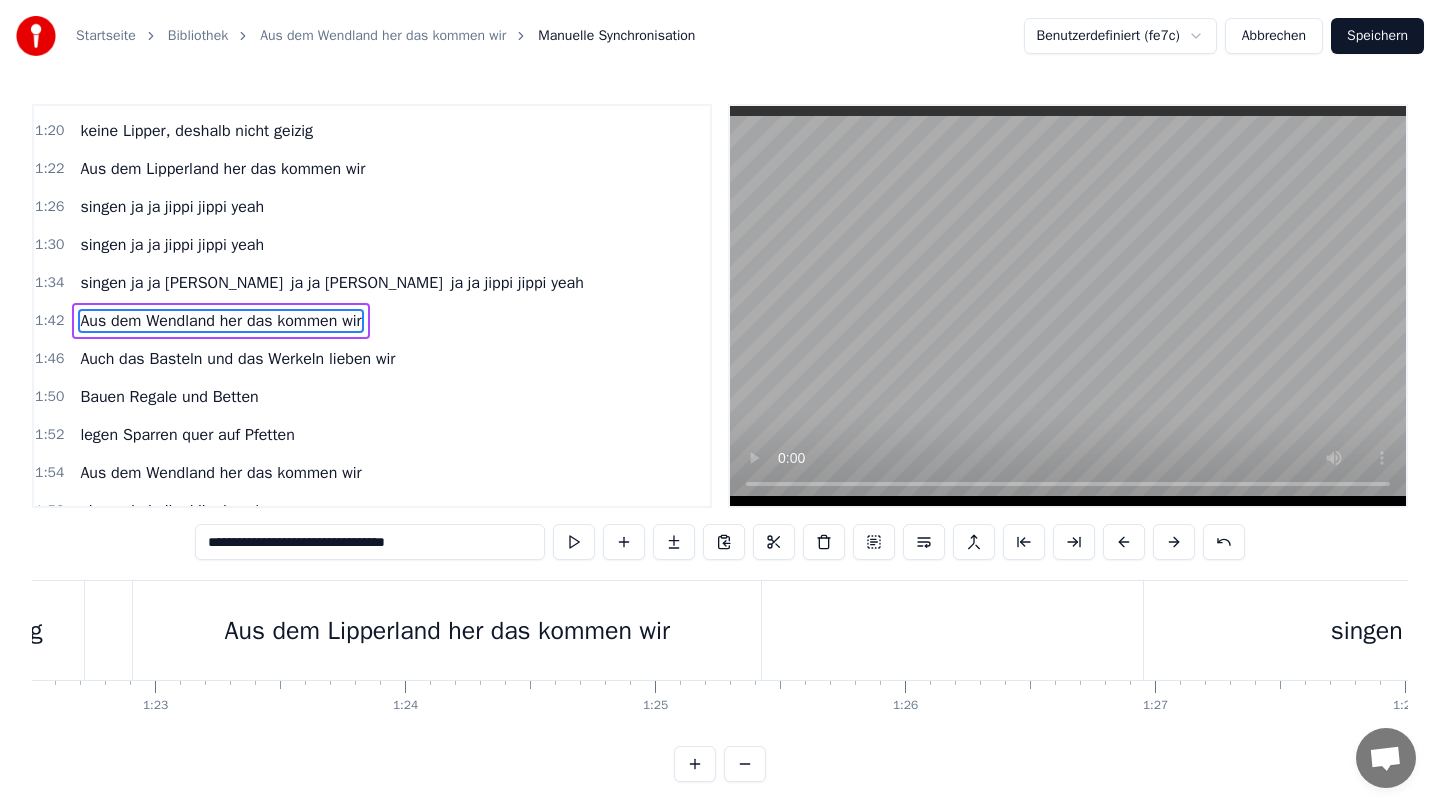scroll, scrollTop: 723, scrollLeft: 0, axis: vertical 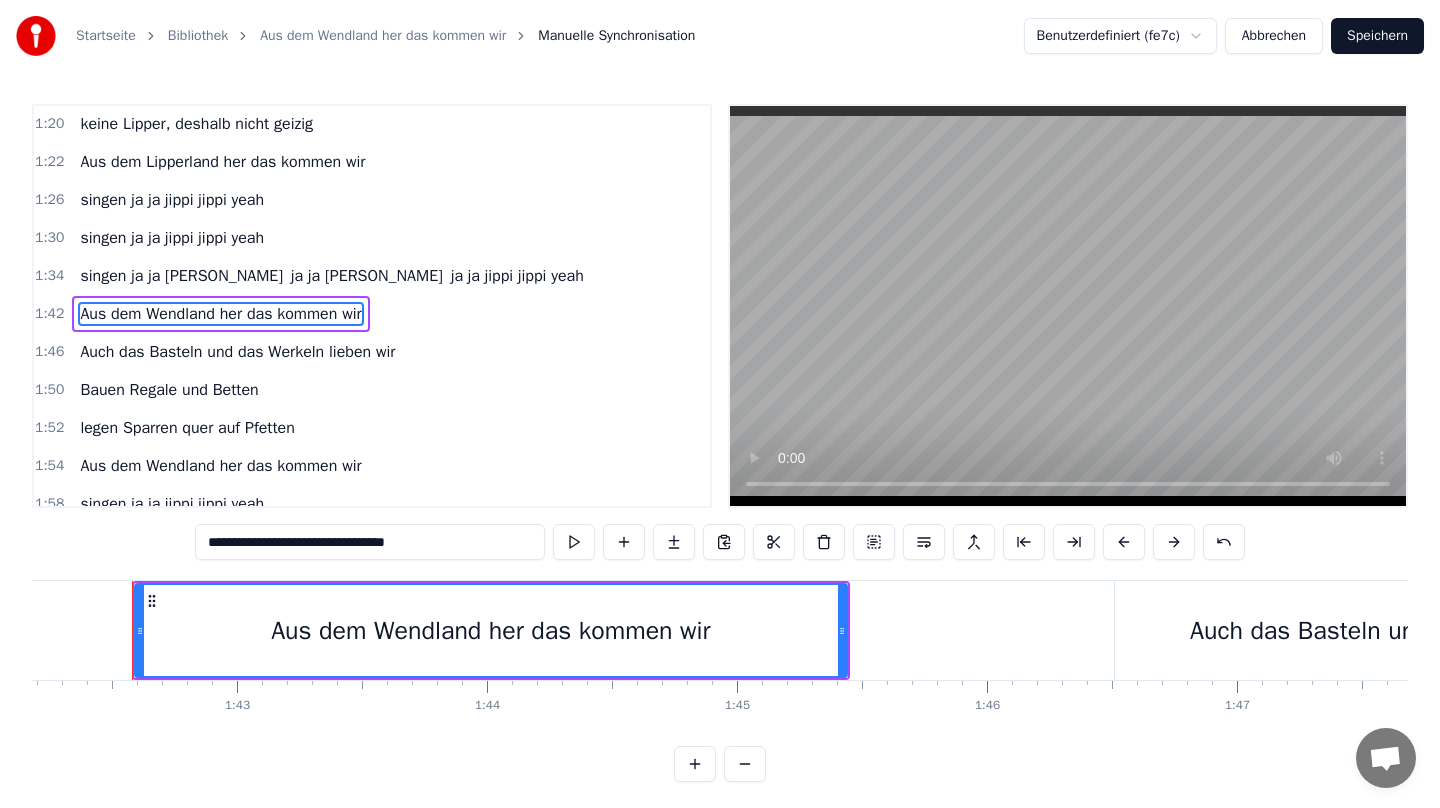click on "**********" at bounding box center [370, 542] 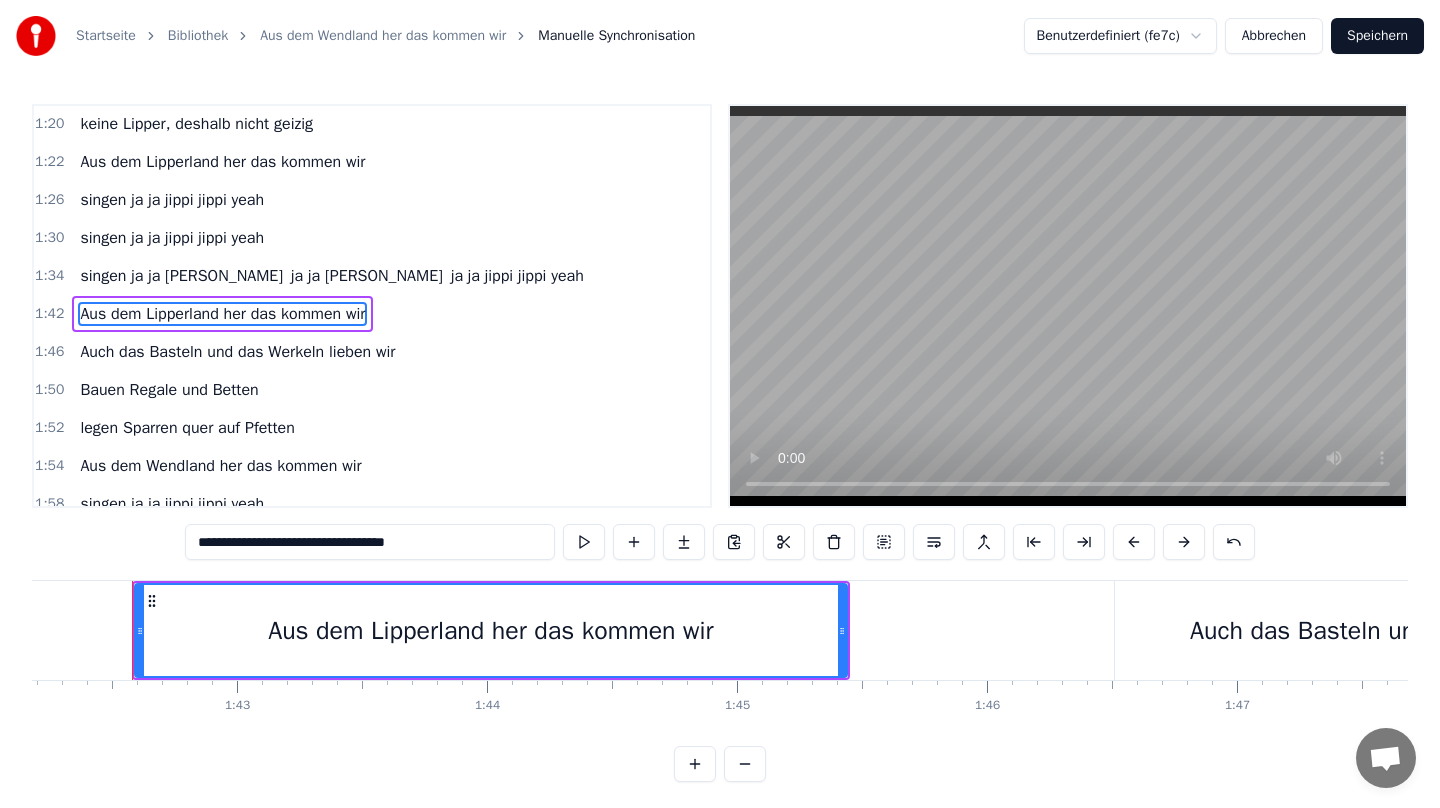 type on "**********" 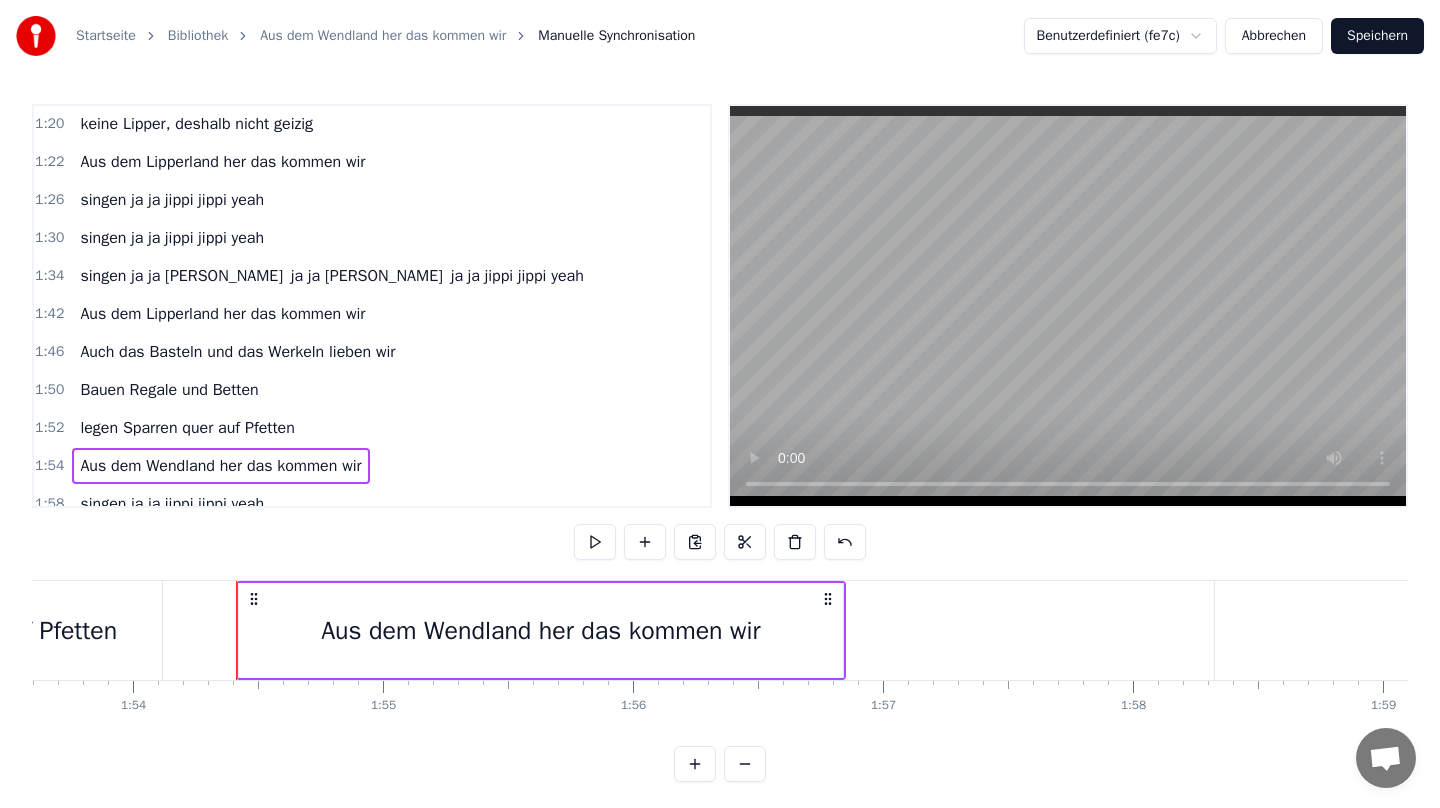 scroll, scrollTop: 0, scrollLeft: 28502, axis: horizontal 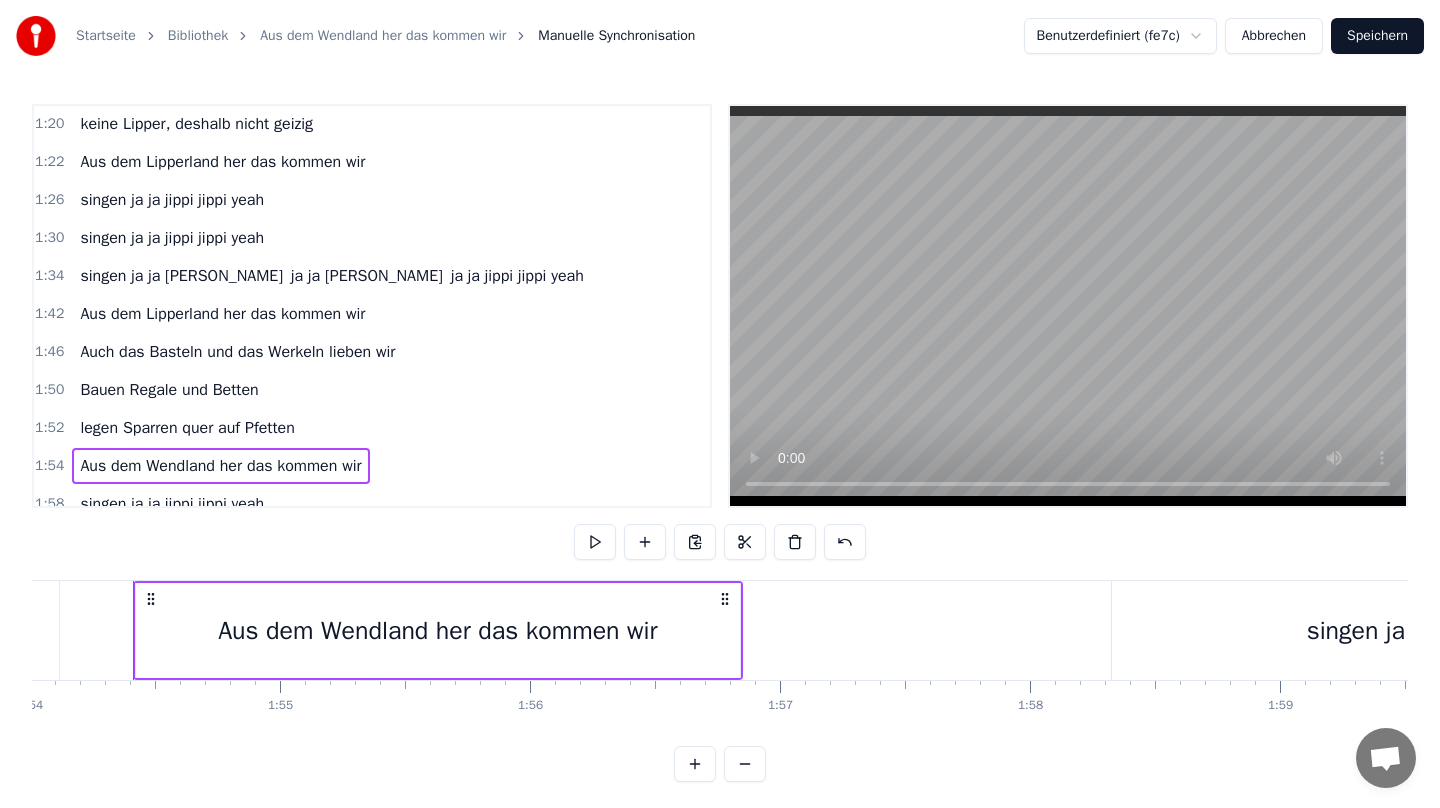 click on "Aus dem Wendland her das kommen wir" at bounding box center [220, 466] 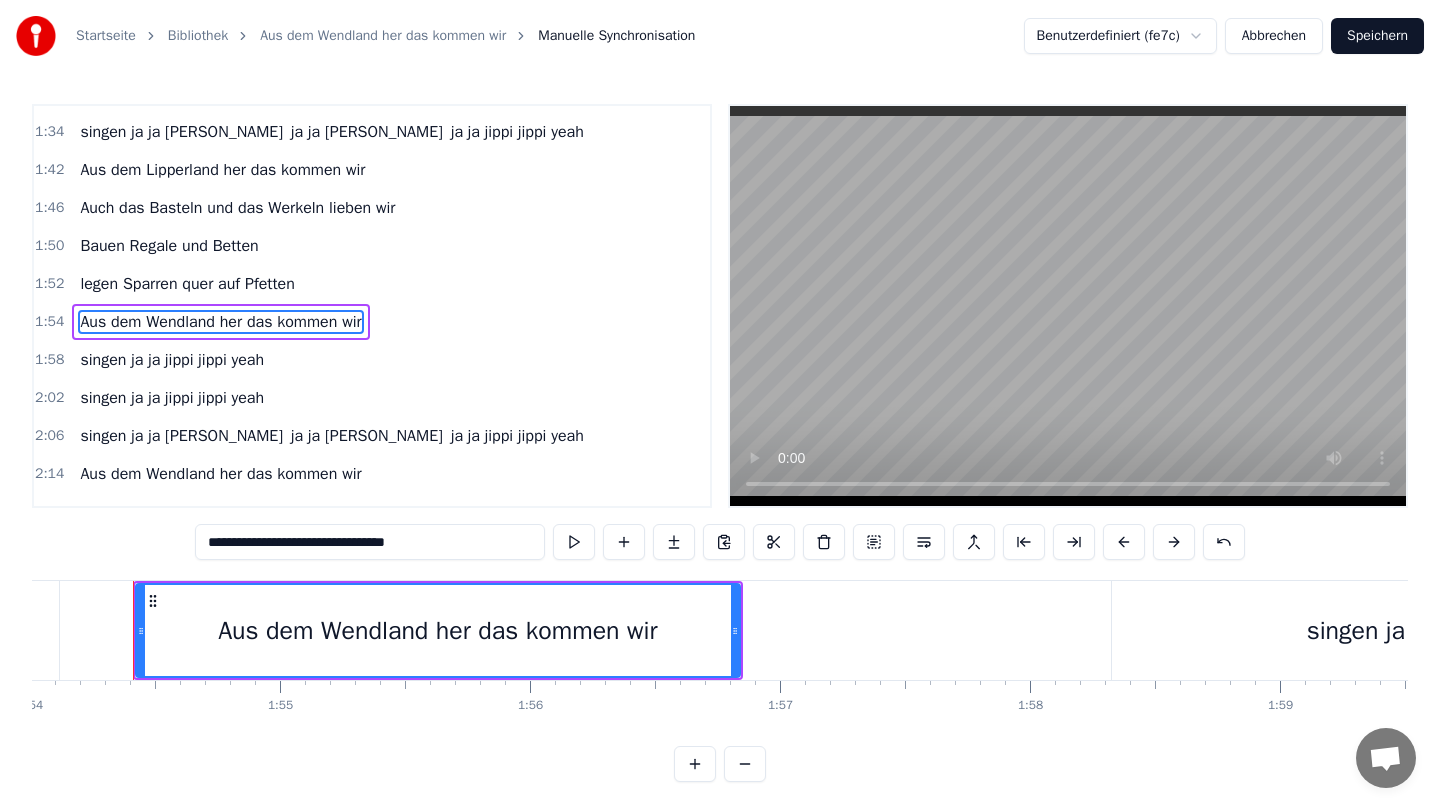scroll, scrollTop: 883, scrollLeft: 0, axis: vertical 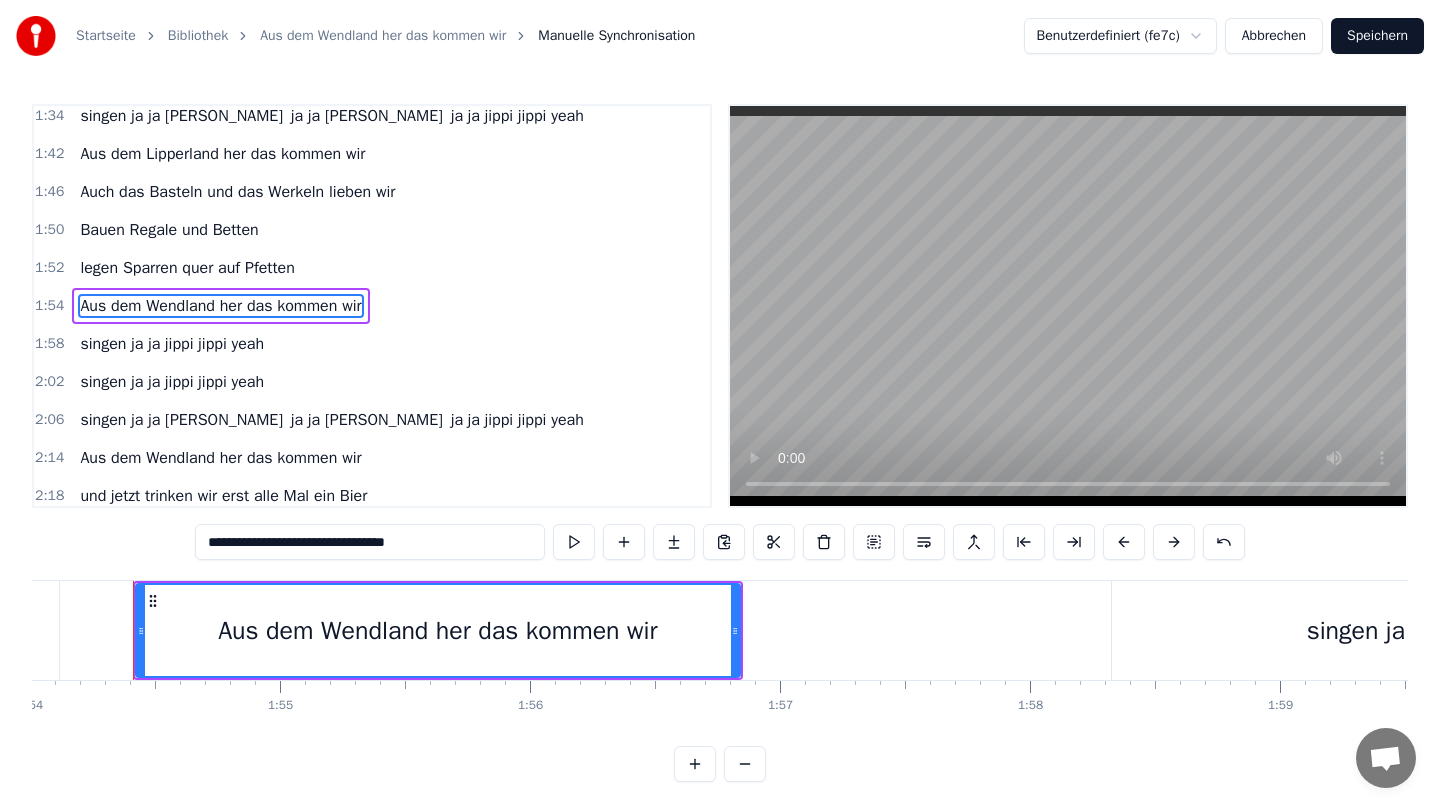 click on "**********" at bounding box center [370, 542] 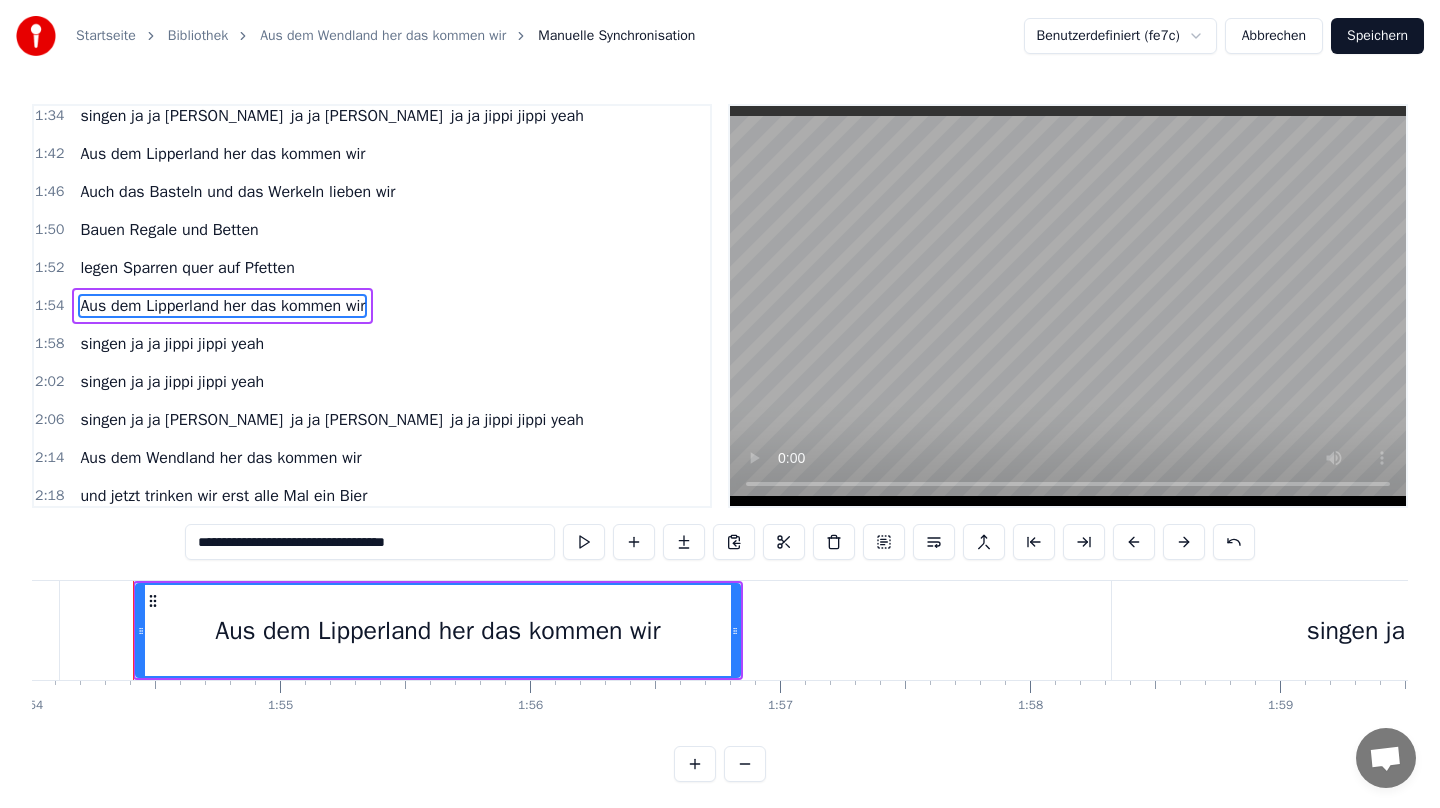 click on "Aus dem Wendland her das kommen wir" at bounding box center [220, 458] 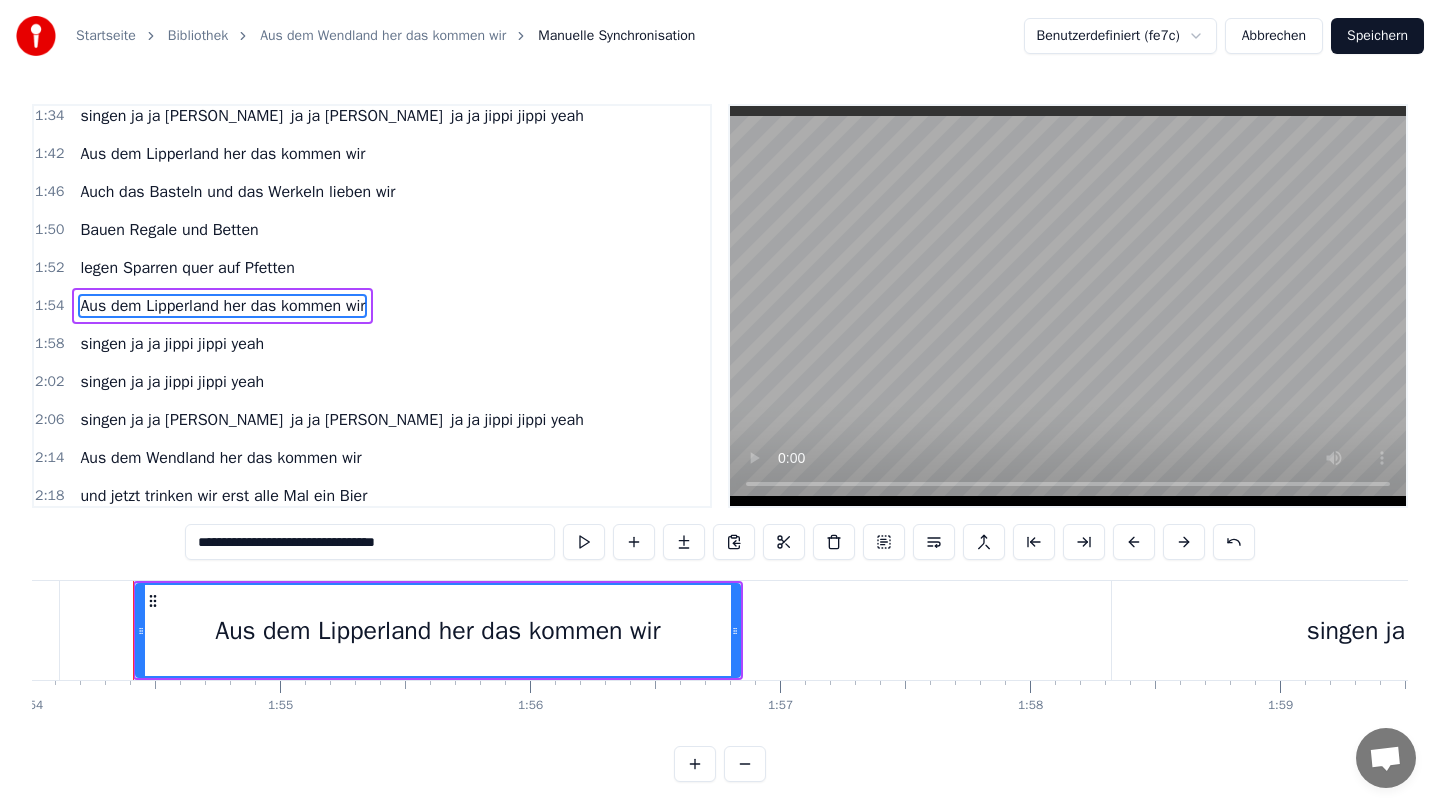 scroll, scrollTop: 920, scrollLeft: 0, axis: vertical 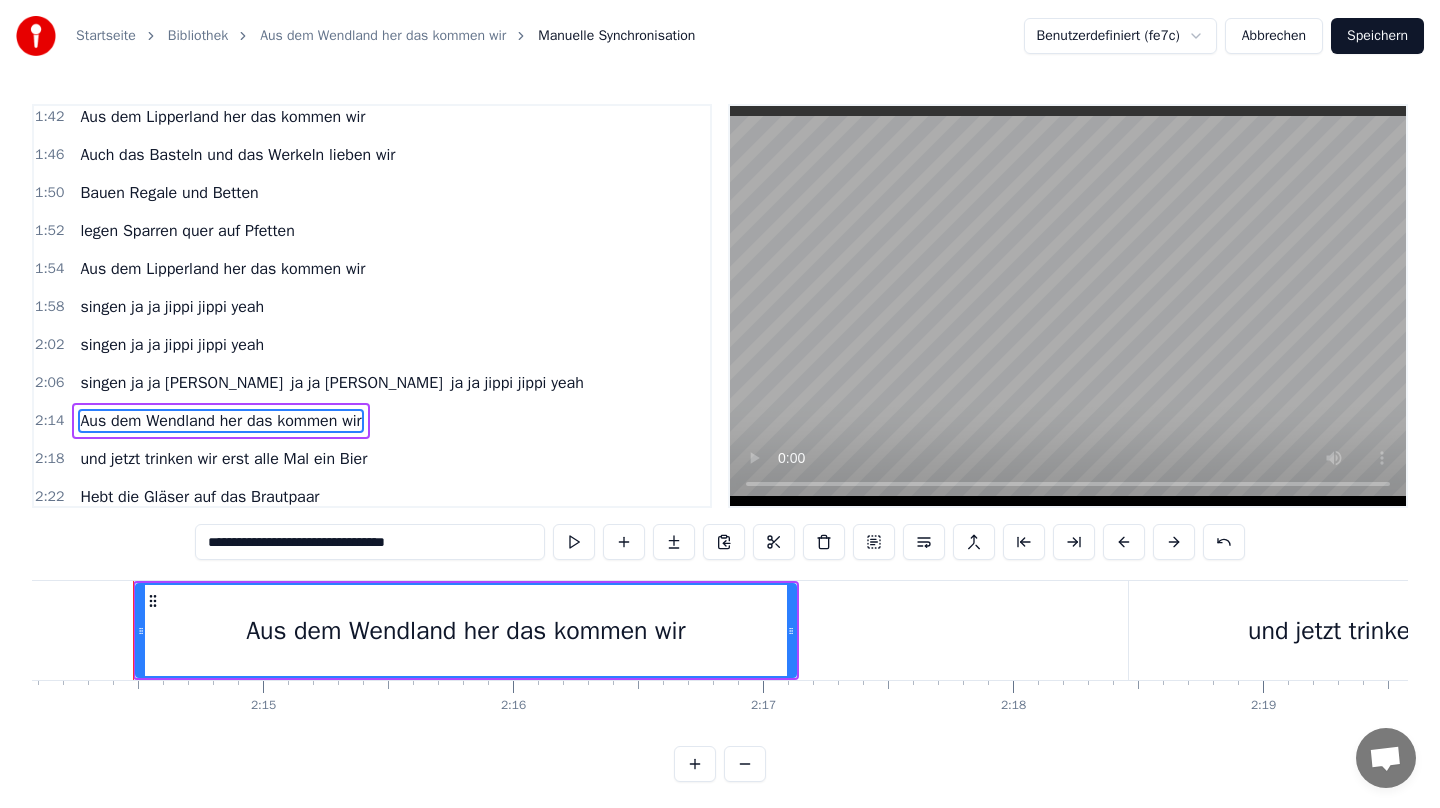 click on "**********" at bounding box center [370, 542] 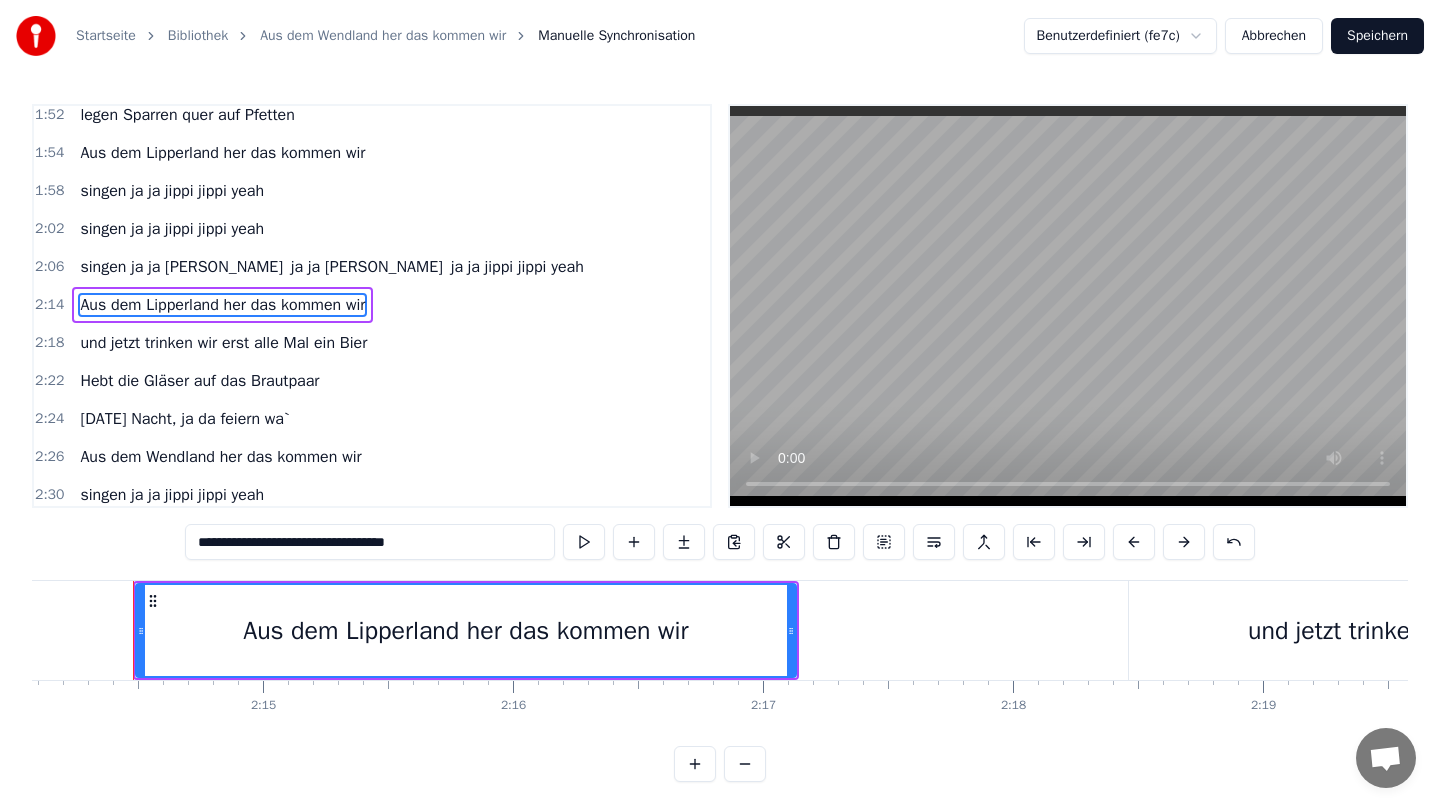 click on "Aus dem Wendland her das kommen wir" at bounding box center (220, 457) 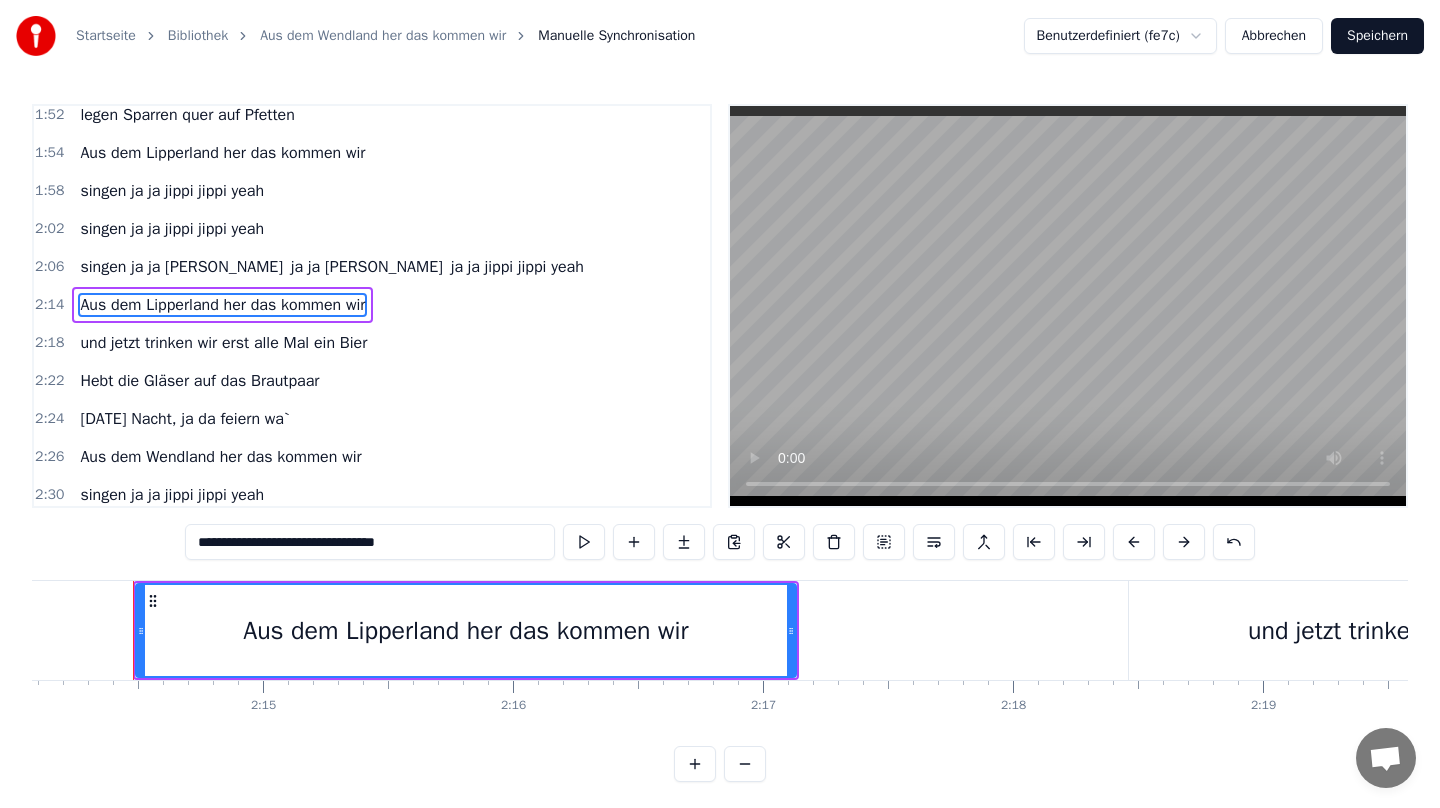 scroll, scrollTop: 1045, scrollLeft: 0, axis: vertical 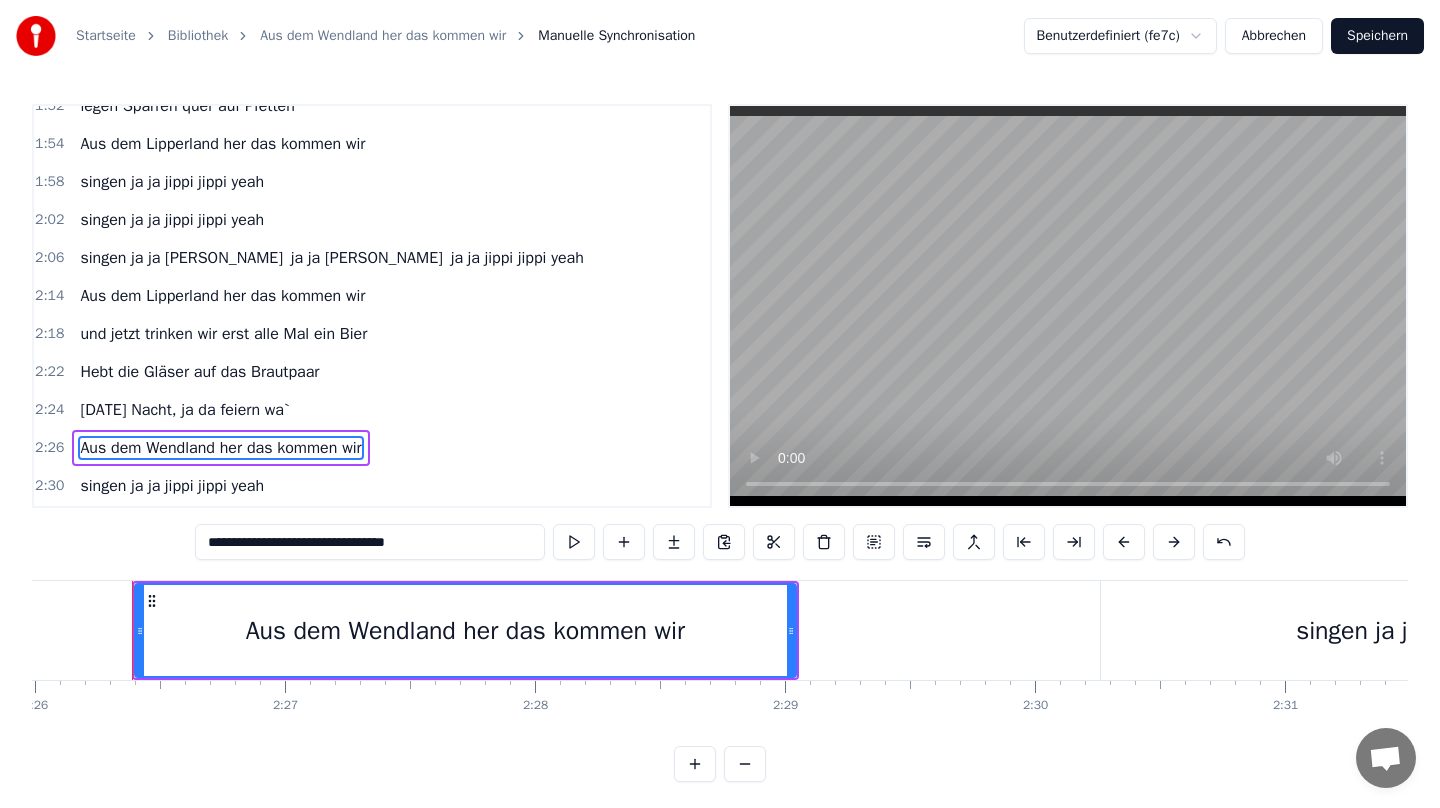 click on "**********" at bounding box center [370, 542] 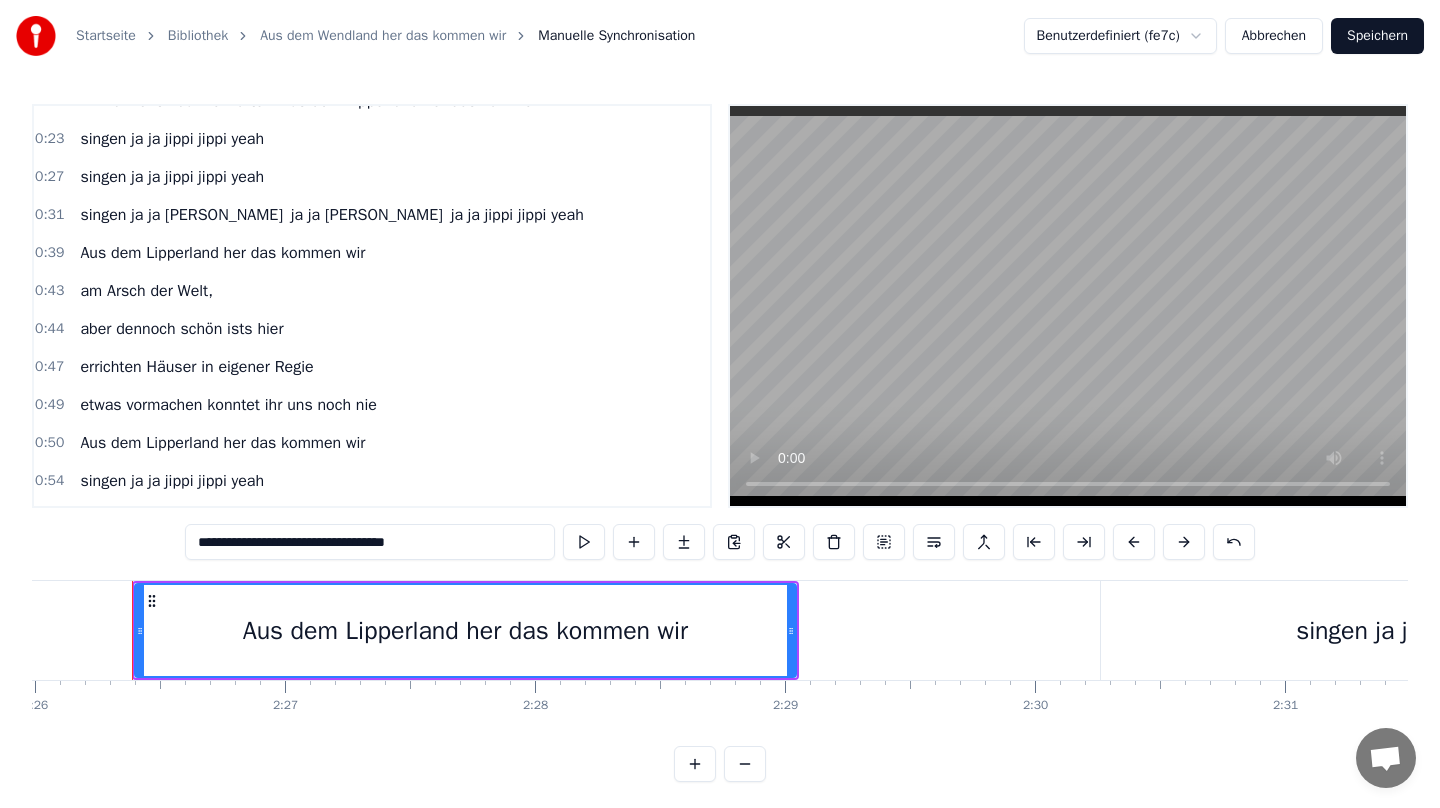 scroll, scrollTop: 140, scrollLeft: 0, axis: vertical 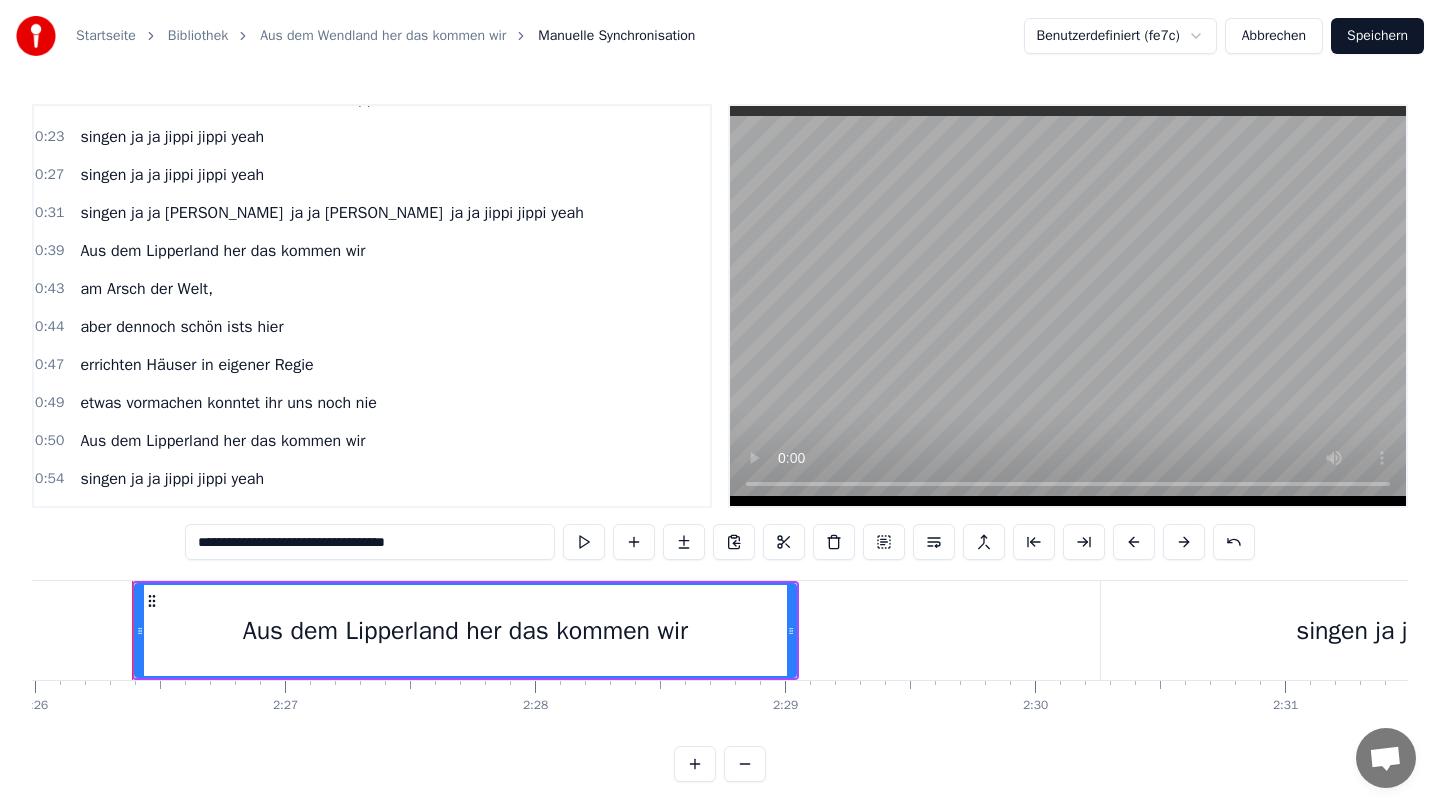click on "am Arsch der Welt," at bounding box center (146, 289) 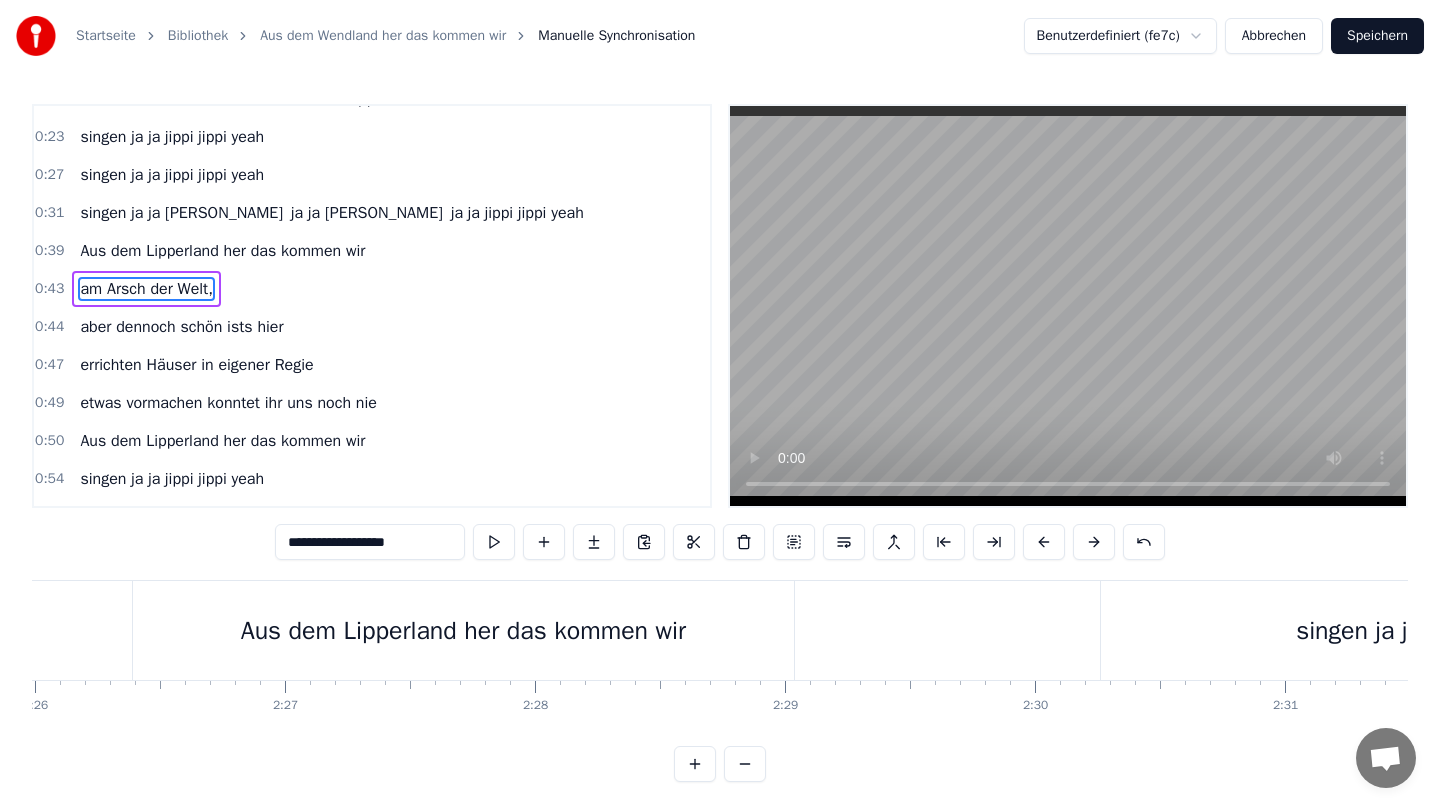 scroll, scrollTop: 123, scrollLeft: 0, axis: vertical 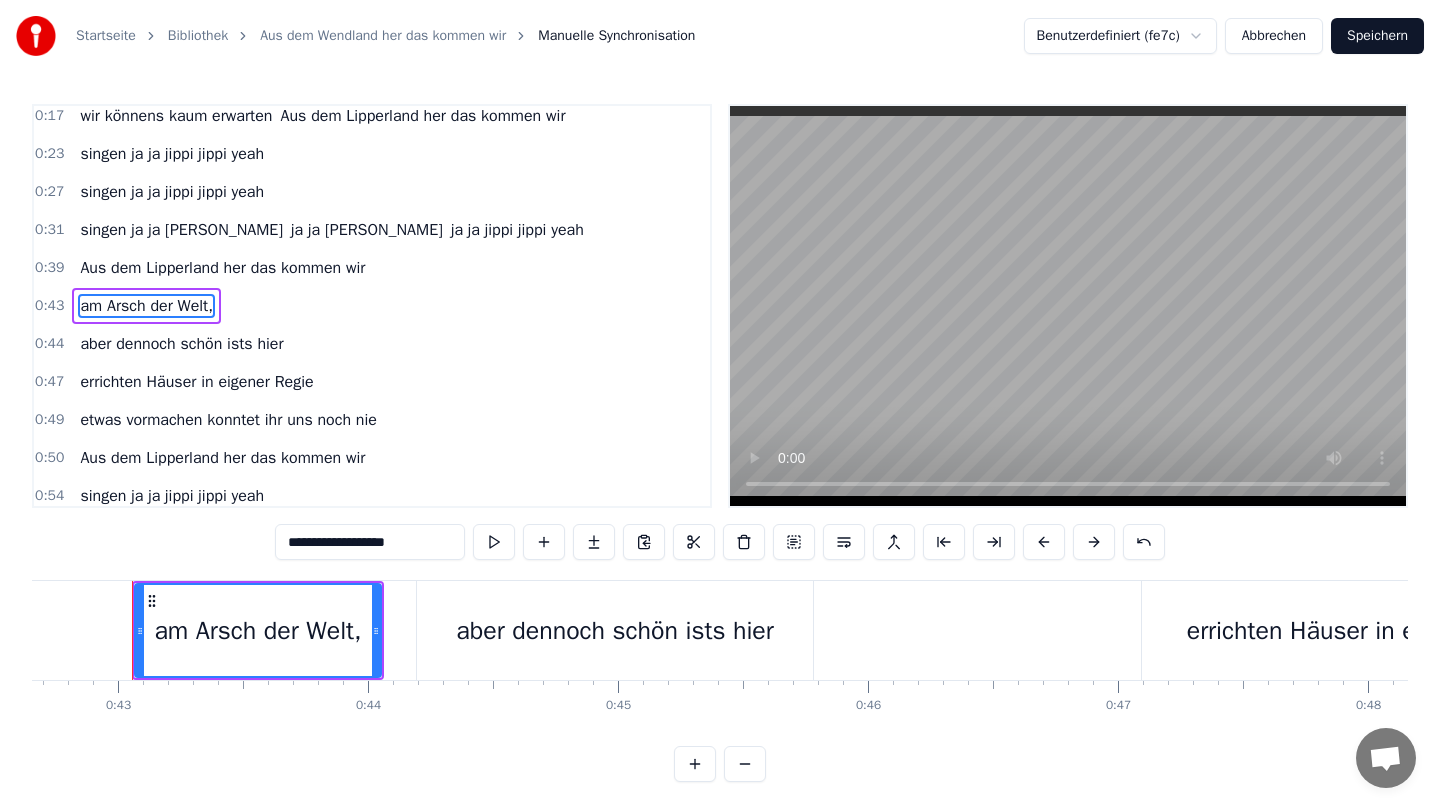 click on "**********" at bounding box center [370, 542] 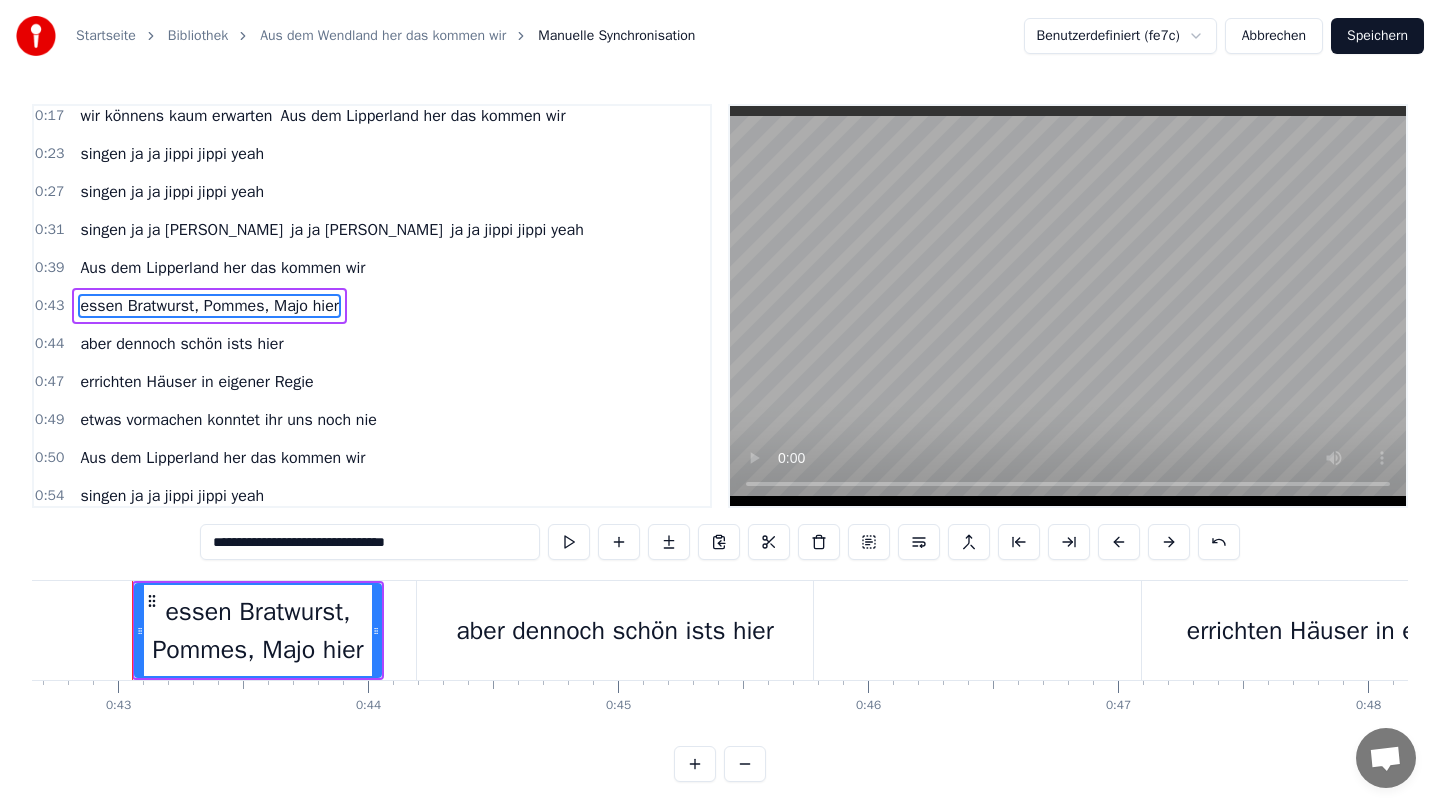 click on "aber dennoch schön ists hier" at bounding box center (181, 344) 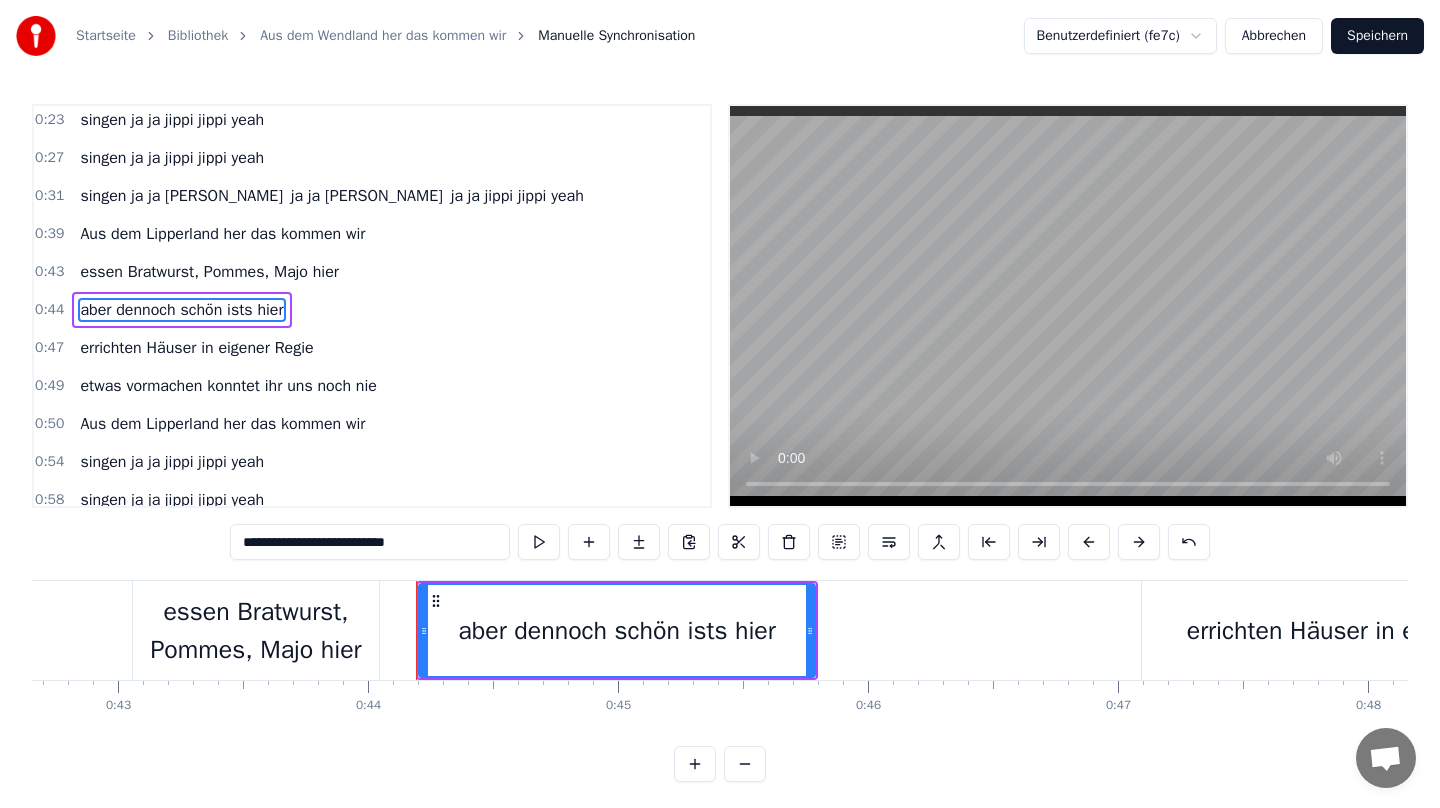 scroll, scrollTop: 161, scrollLeft: 0, axis: vertical 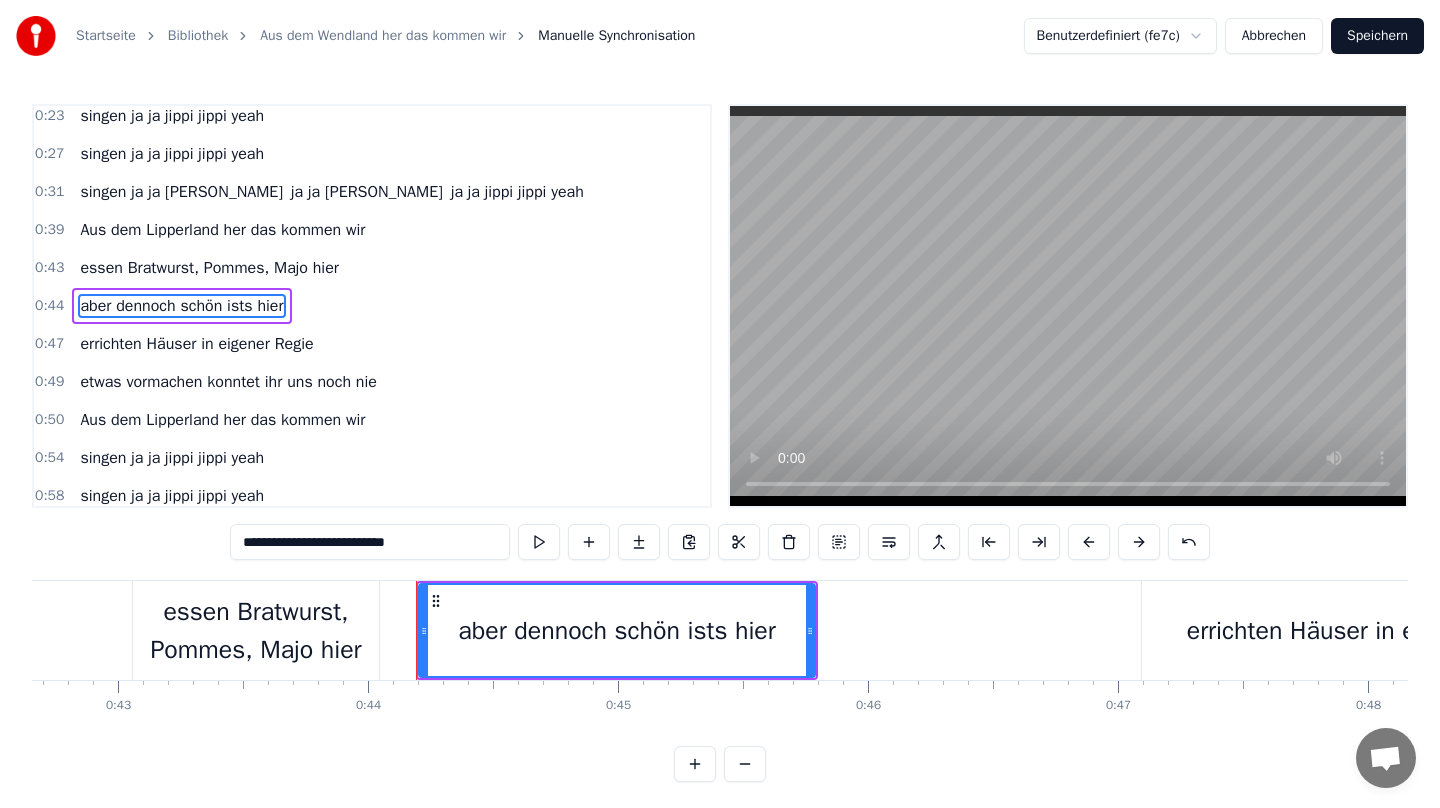 click on "**********" at bounding box center (370, 542) 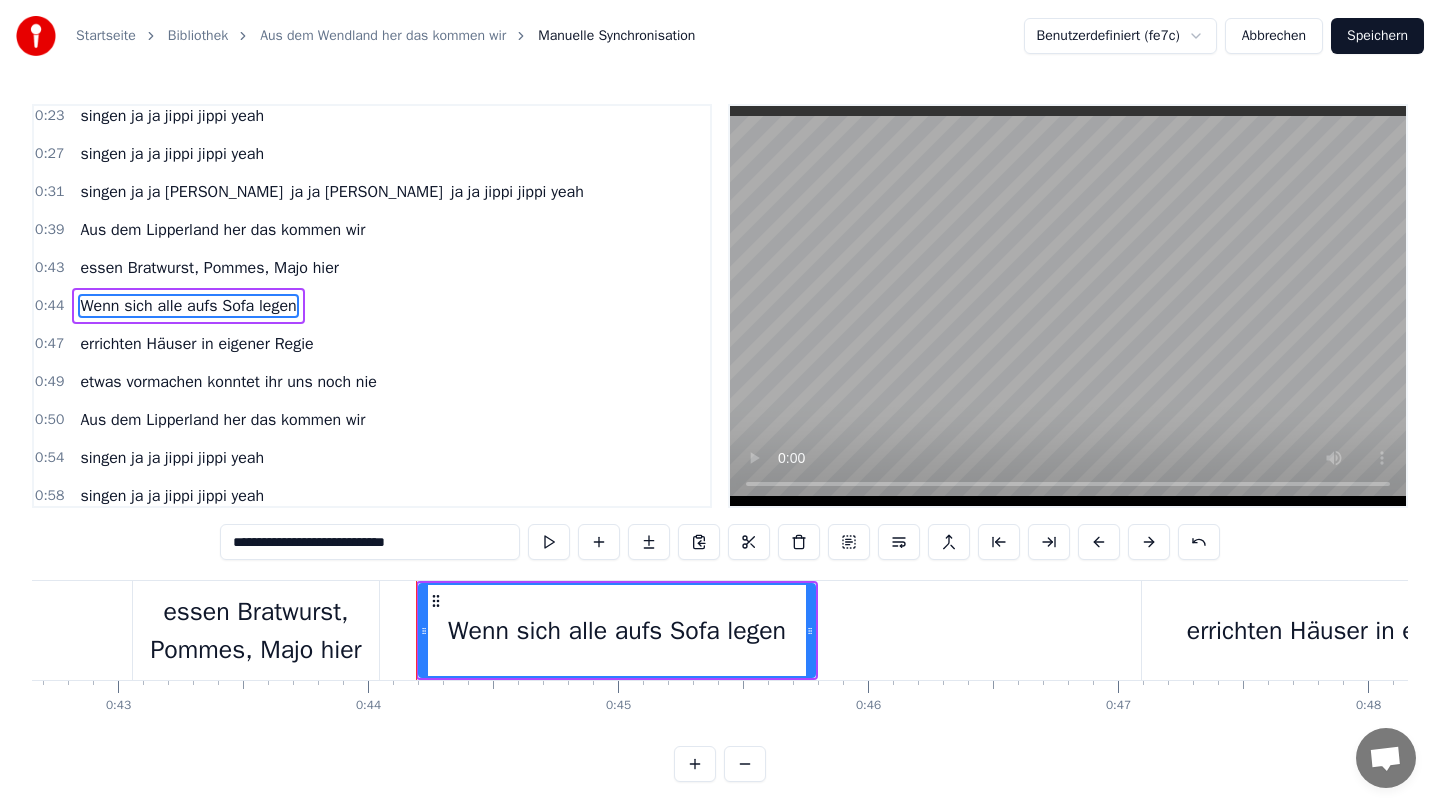 click on "errichten Häuser in eigener Regie" at bounding box center [196, 344] 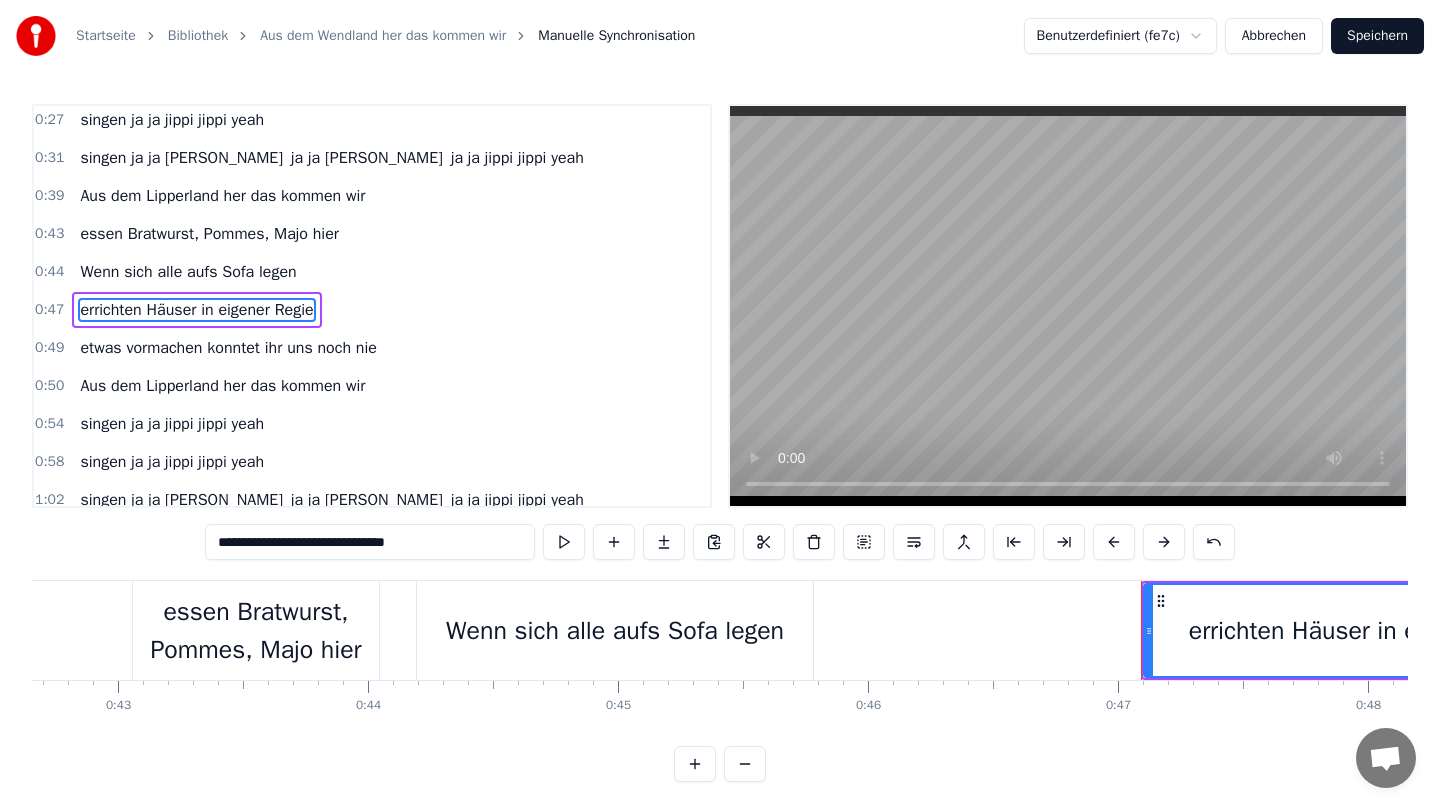 scroll, scrollTop: 199, scrollLeft: 0, axis: vertical 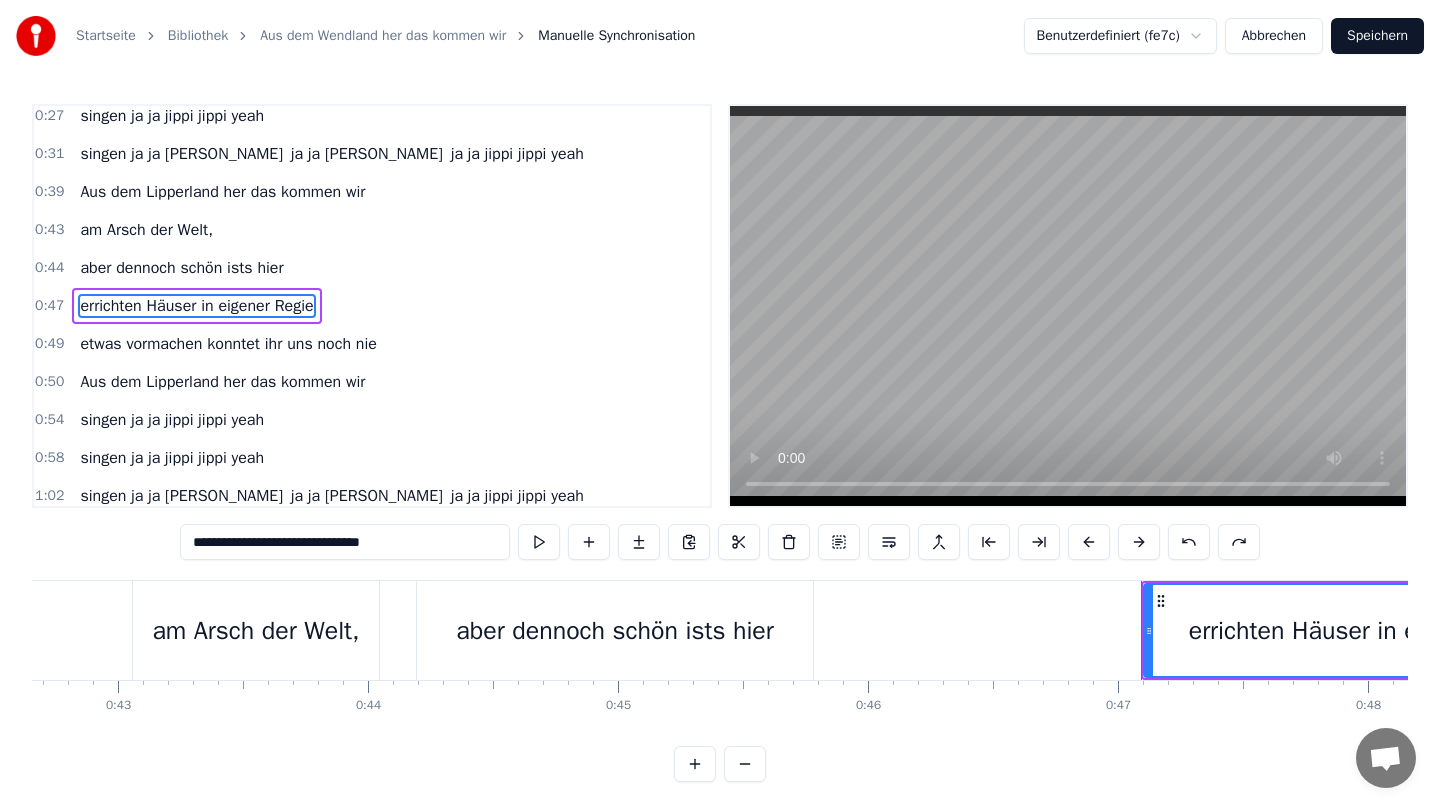 click on "Aus dem Lipperland her das kommen wir" at bounding box center [222, 192] 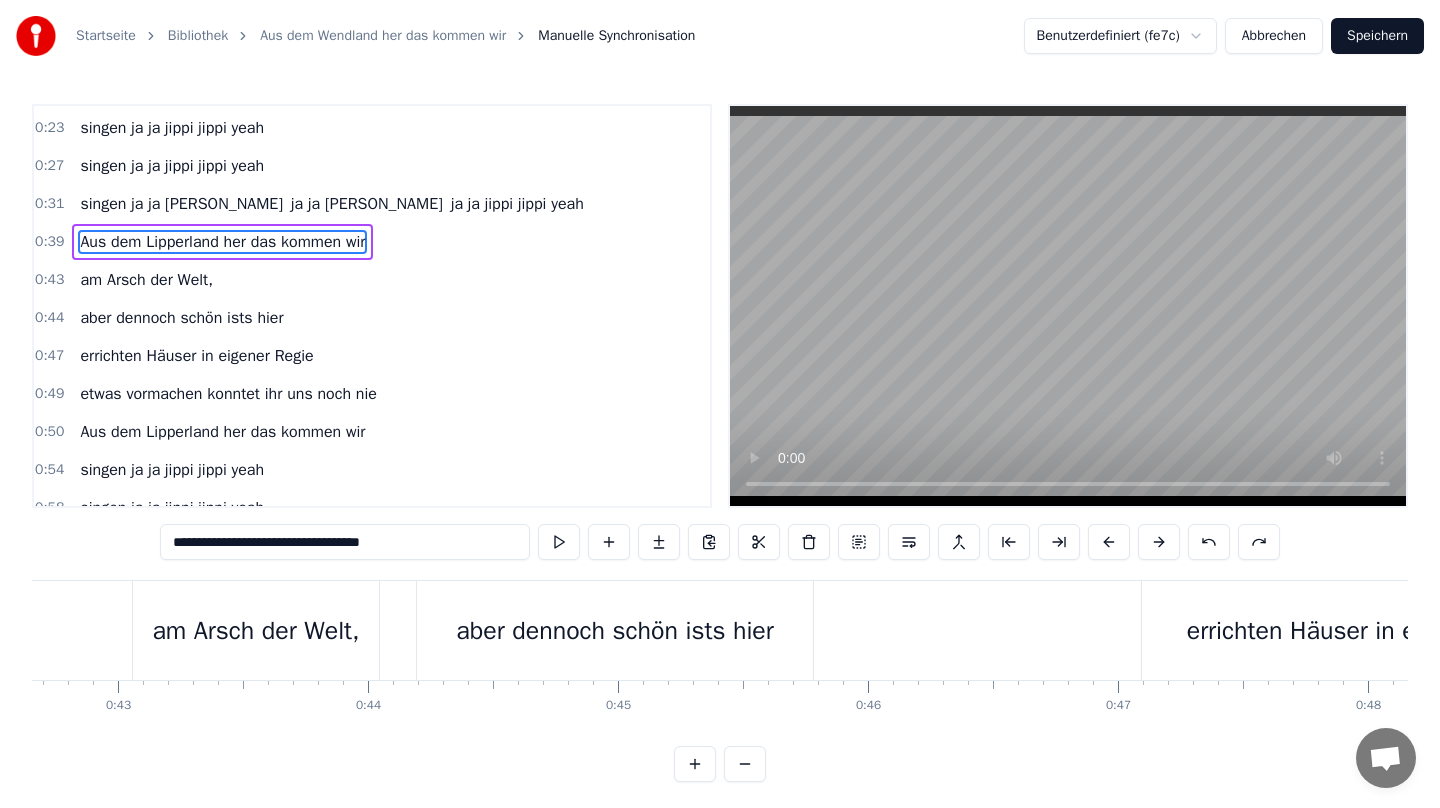scroll, scrollTop: 112, scrollLeft: 0, axis: vertical 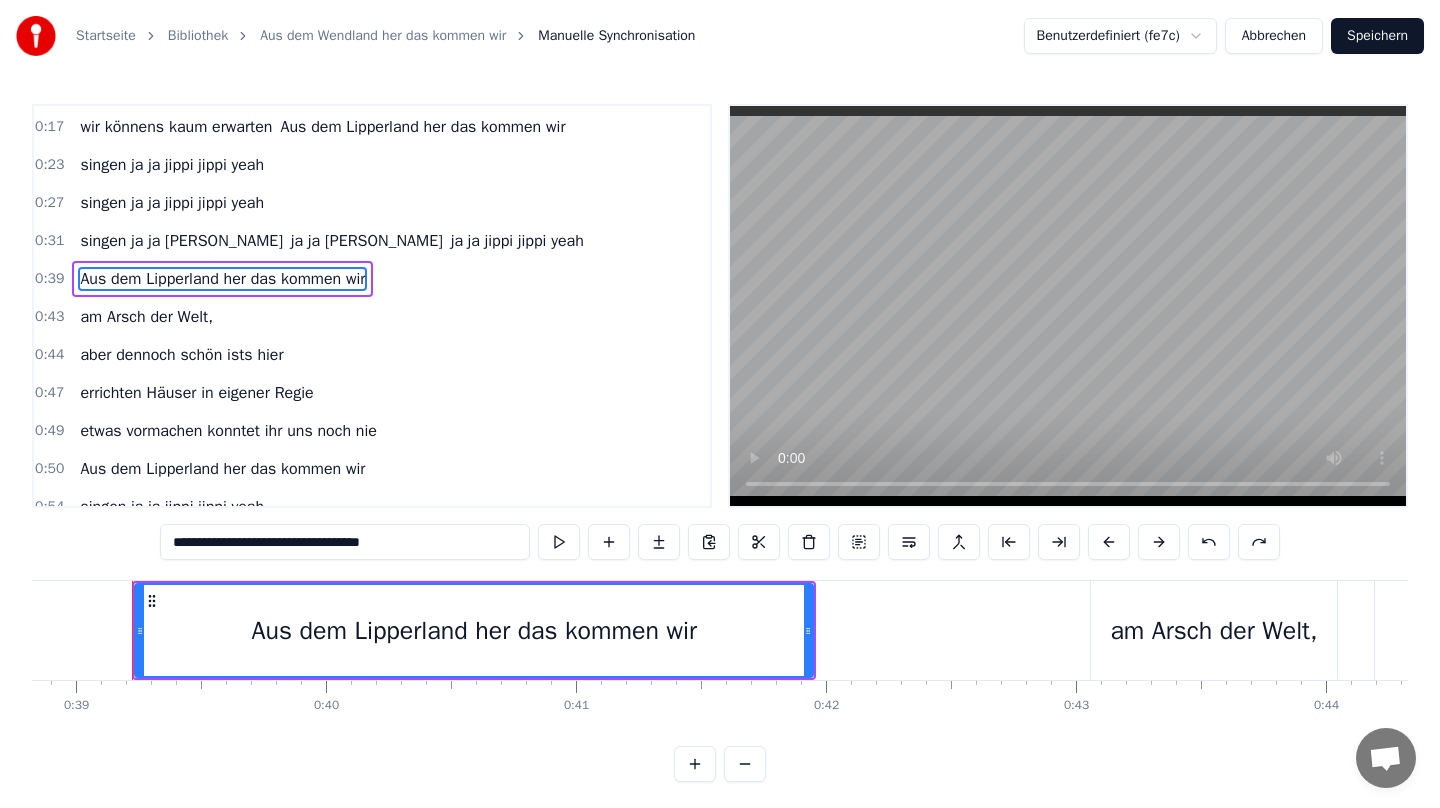 click on "**********" at bounding box center (345, 542) 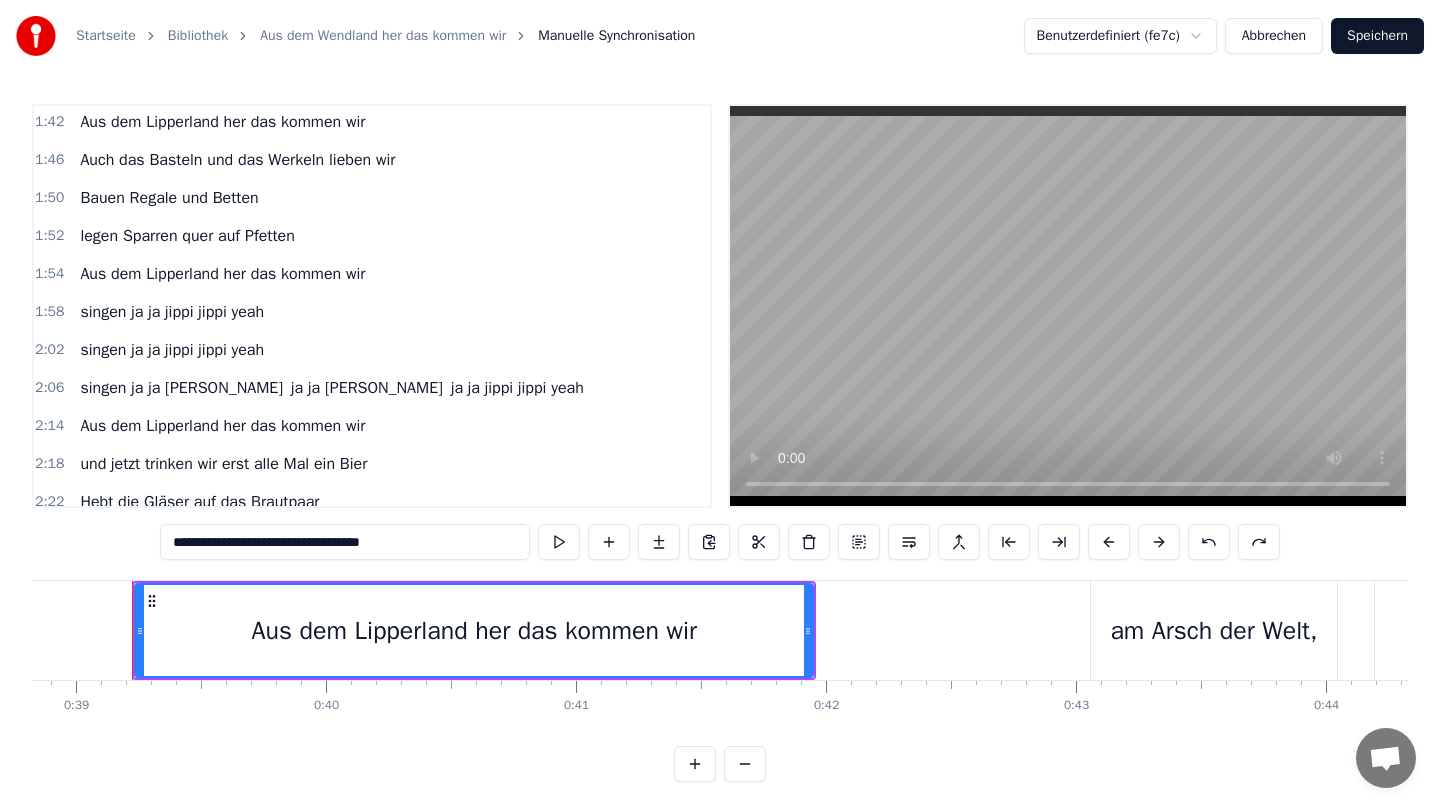 scroll, scrollTop: 1120, scrollLeft: 0, axis: vertical 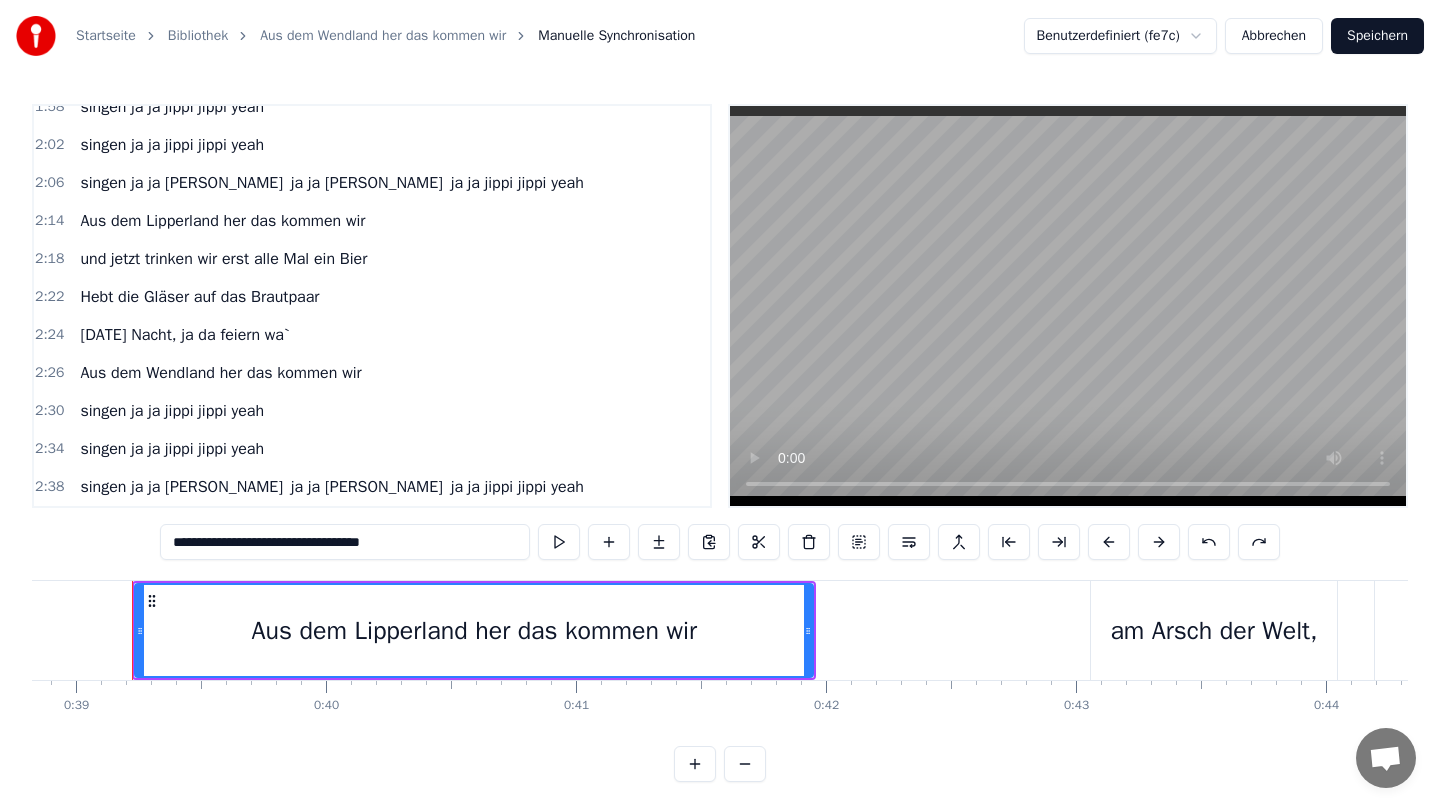 click on "Aus dem Wendland her das kommen wir" at bounding box center [220, 373] 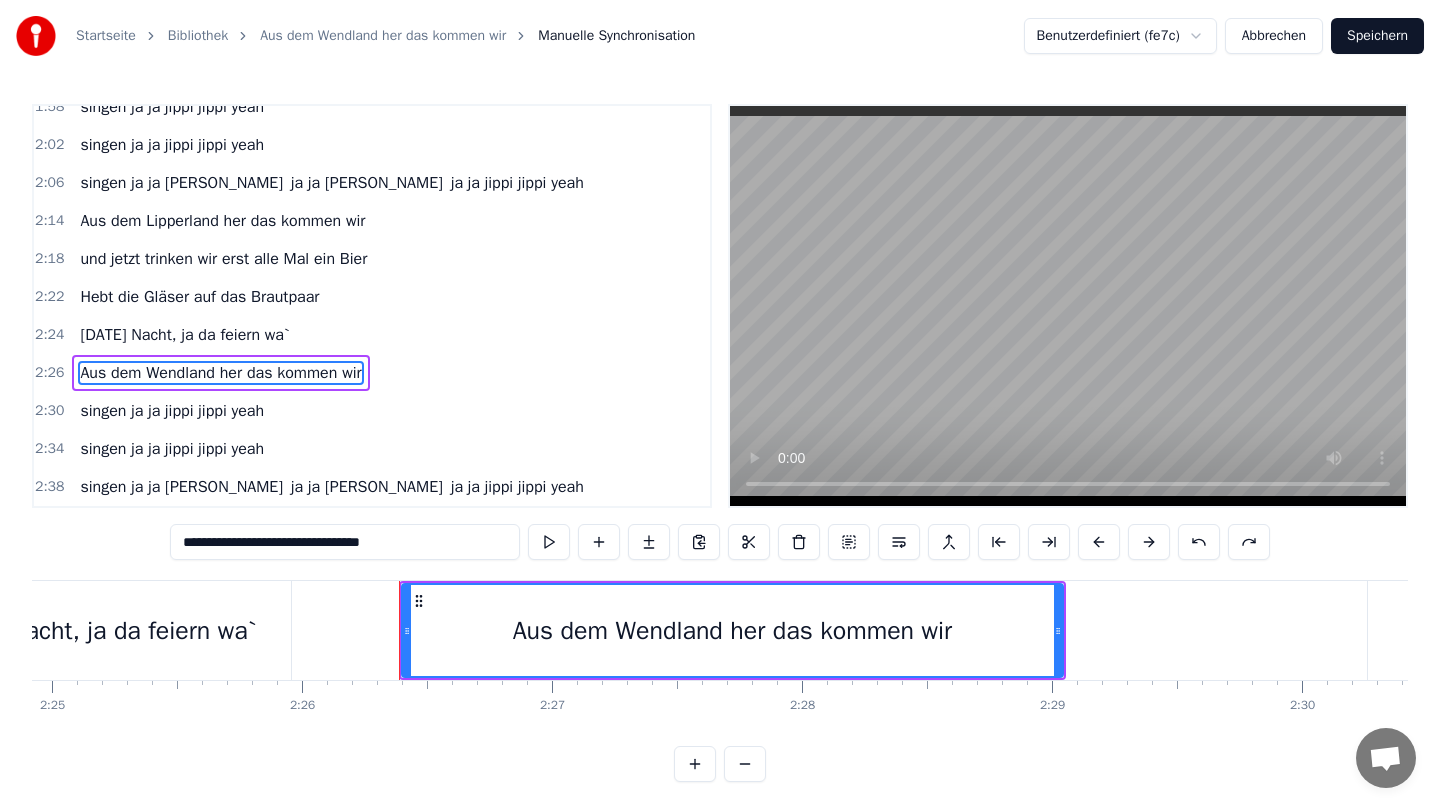 scroll, scrollTop: 0, scrollLeft: 36497, axis: horizontal 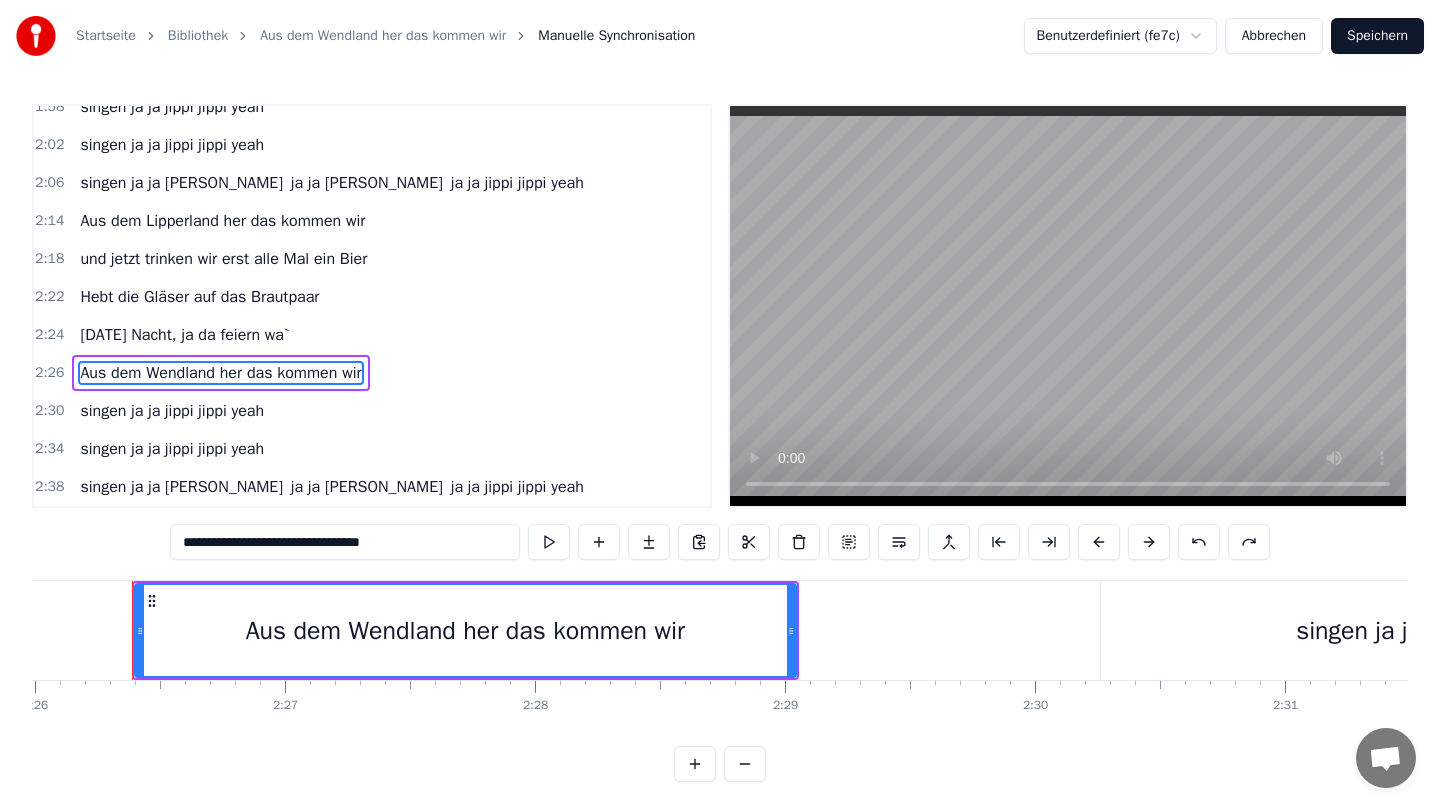 click on "**********" at bounding box center (345, 542) 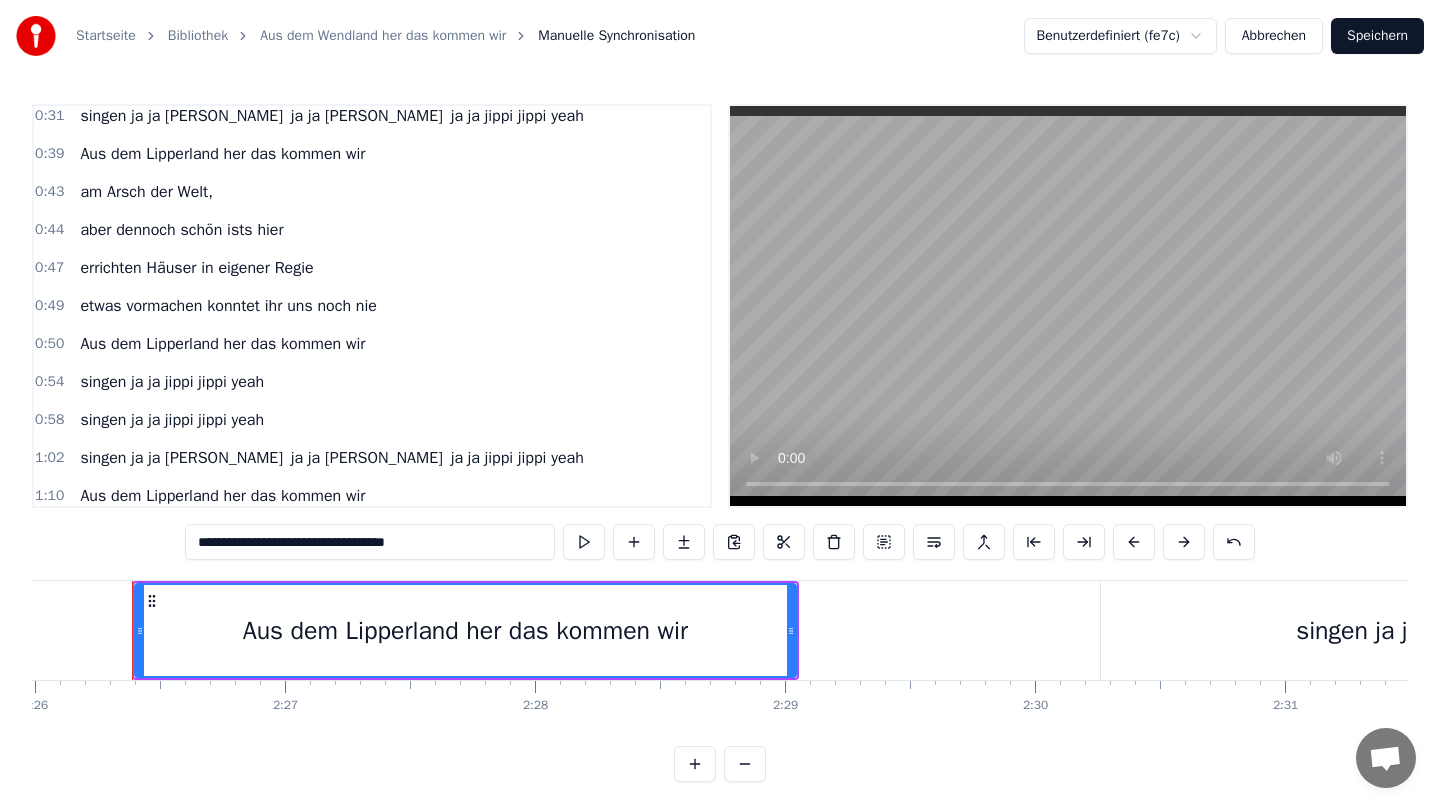 scroll, scrollTop: 235, scrollLeft: 0, axis: vertical 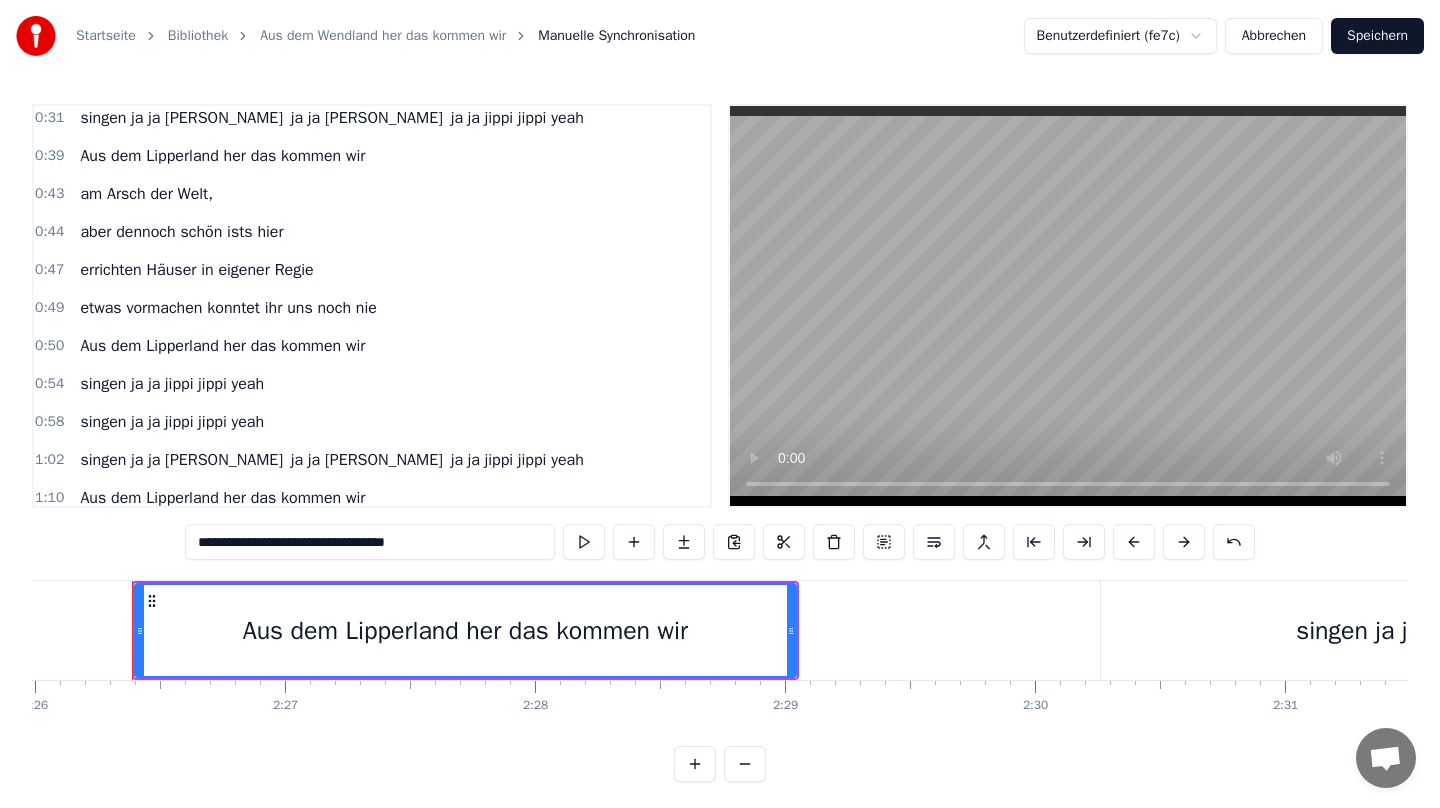 click on "am Arsch der Welt," at bounding box center (146, 194) 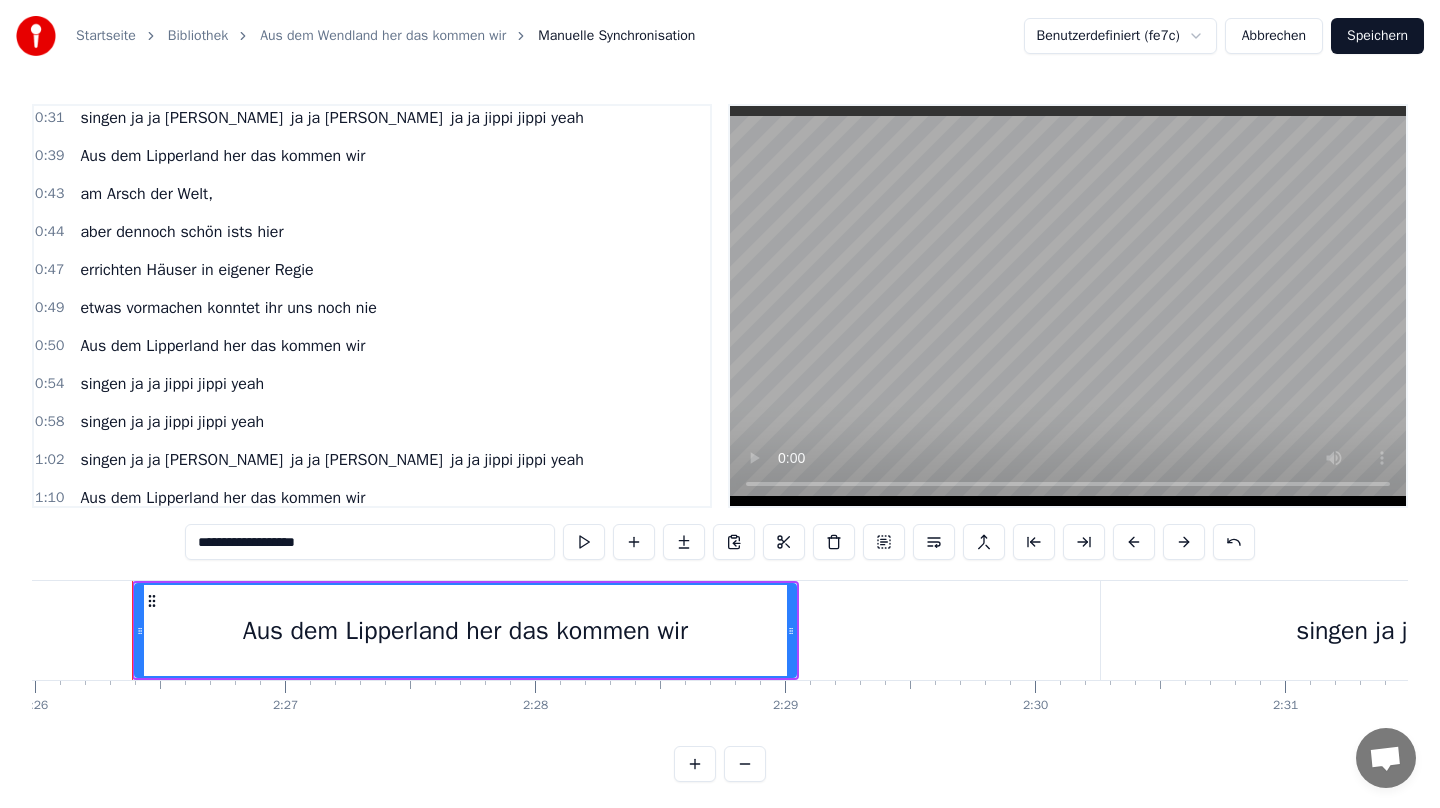 click on "am Arsch der Welt," at bounding box center (146, 194) 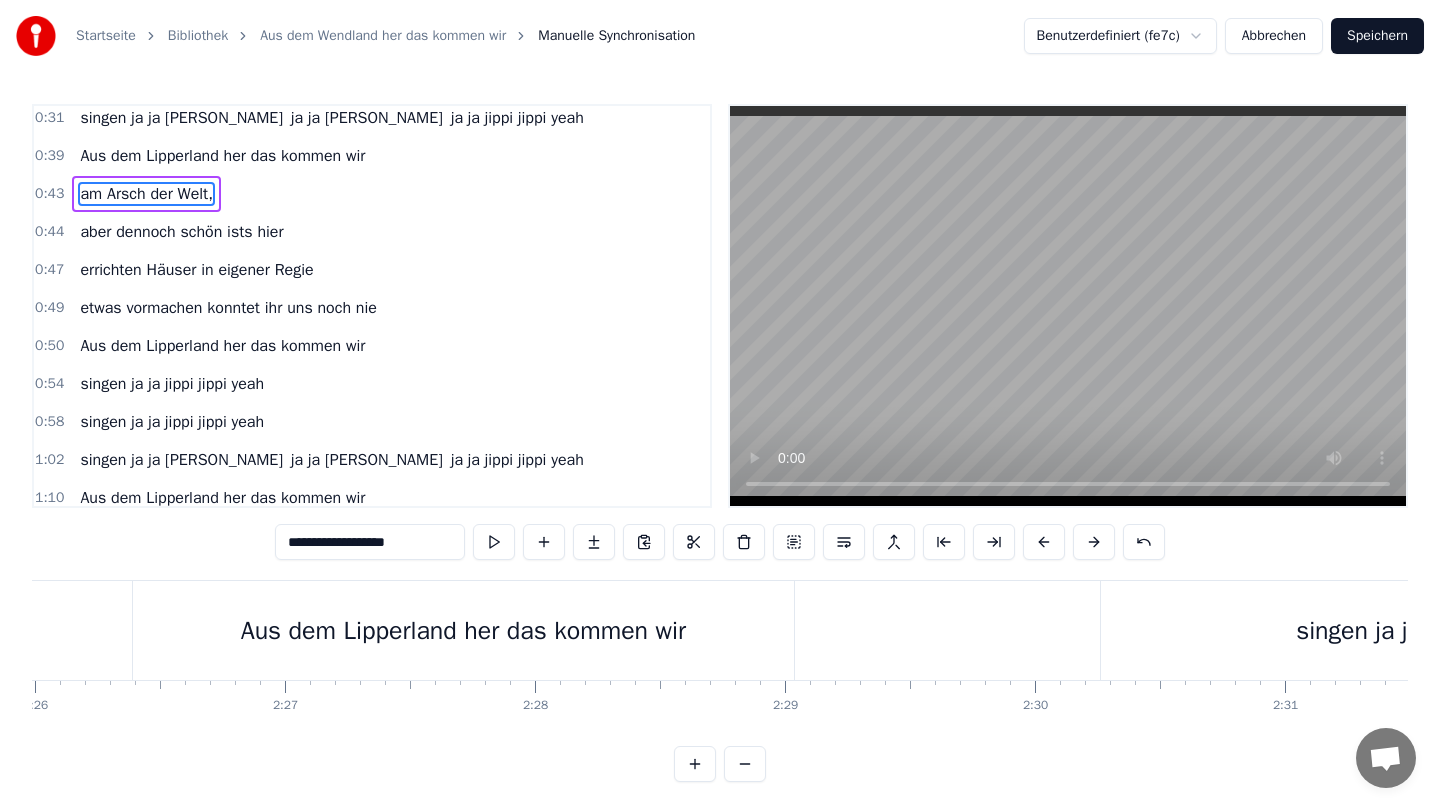 scroll, scrollTop: 184, scrollLeft: 0, axis: vertical 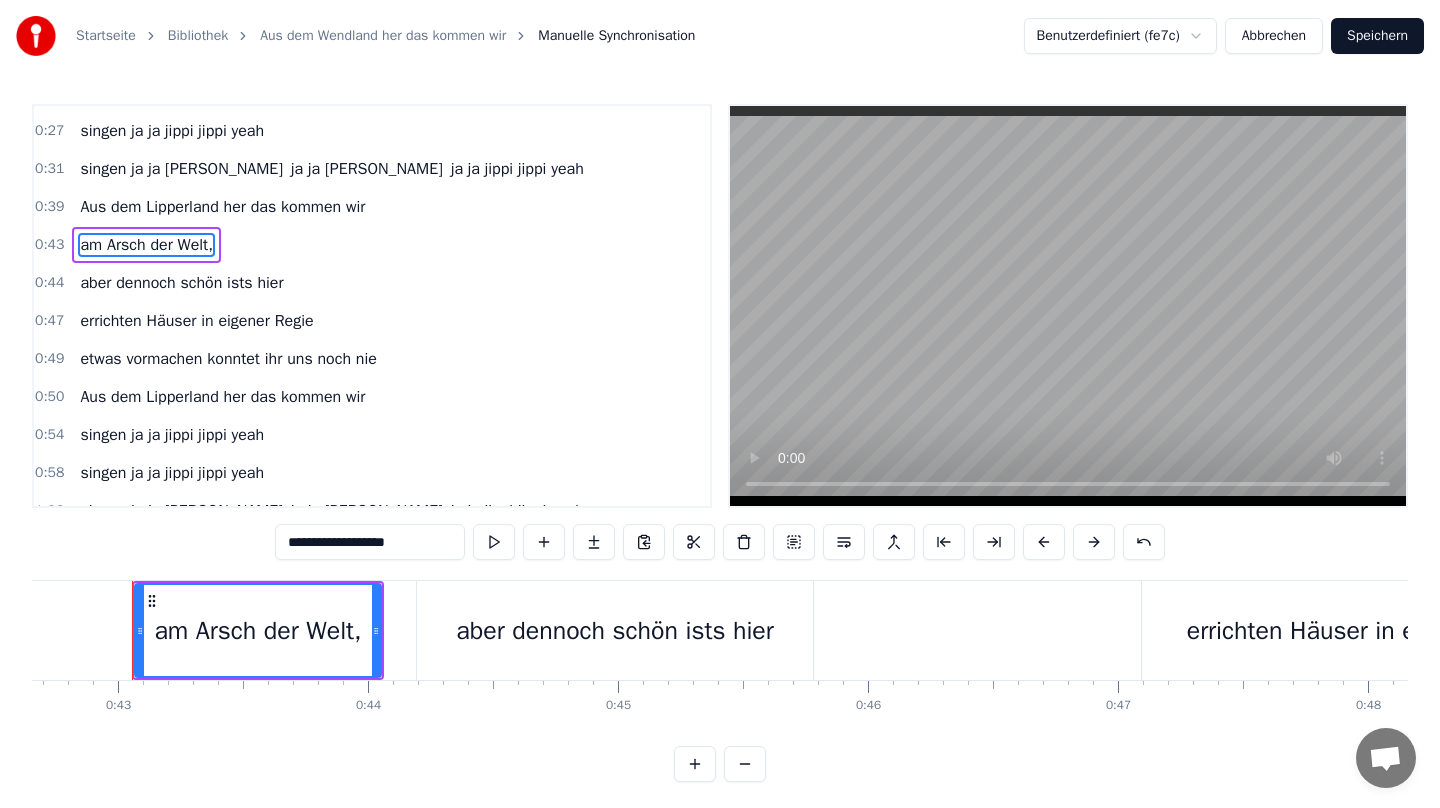 click on "**********" at bounding box center (370, 542) 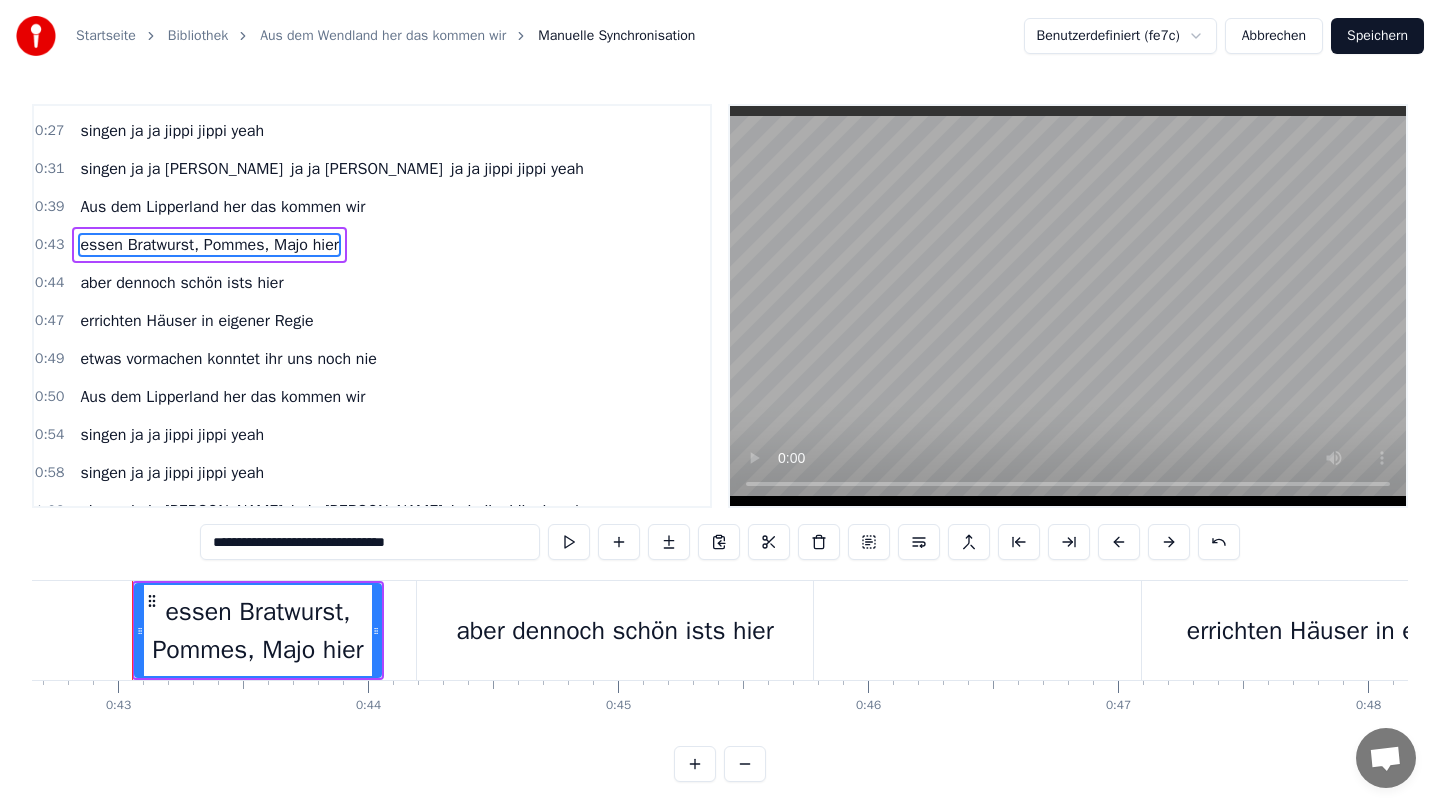 click on "essen Bratwurst, Pommes, Majo hier" at bounding box center [209, 245] 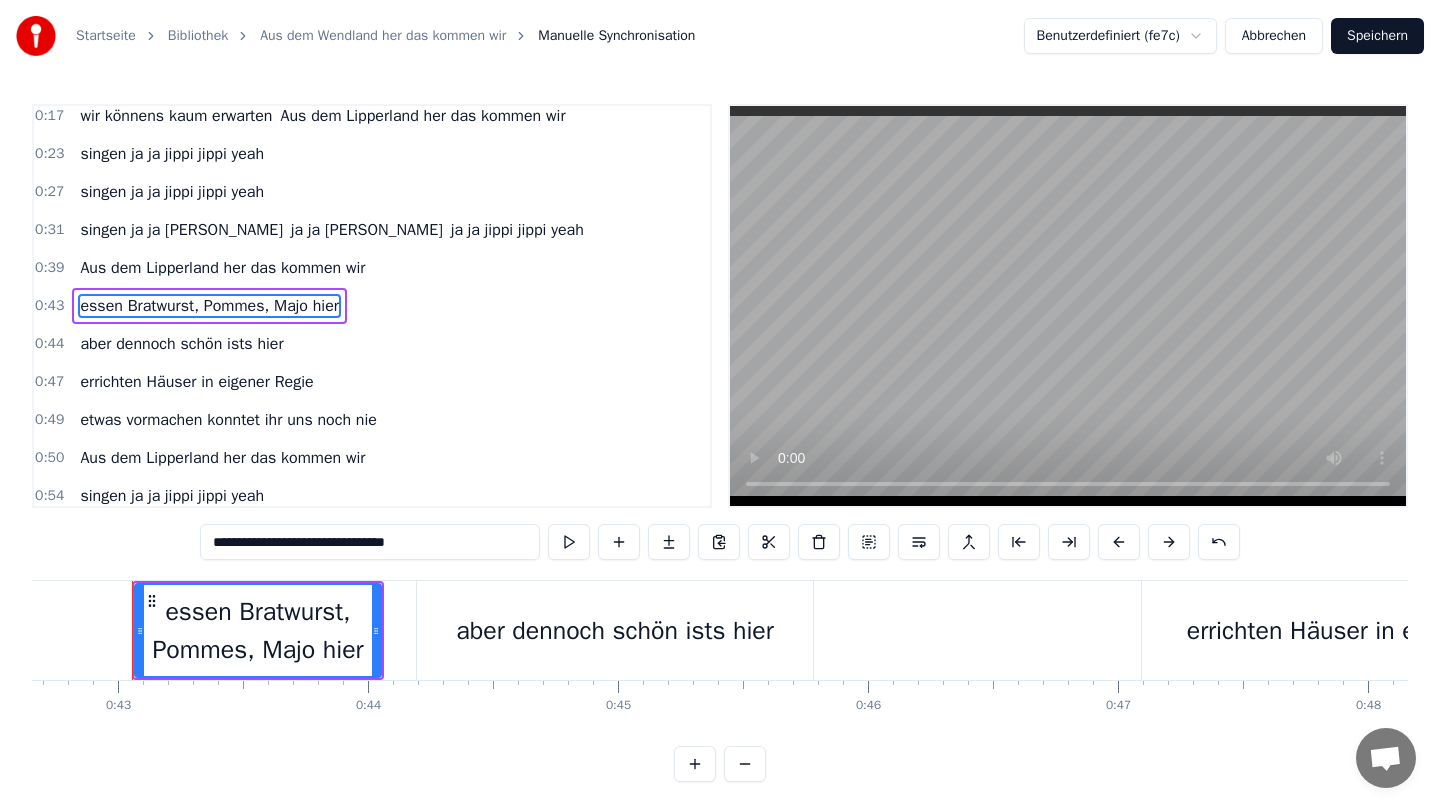 click on "essen Bratwurst, Pommes, Majo hier" at bounding box center [209, 306] 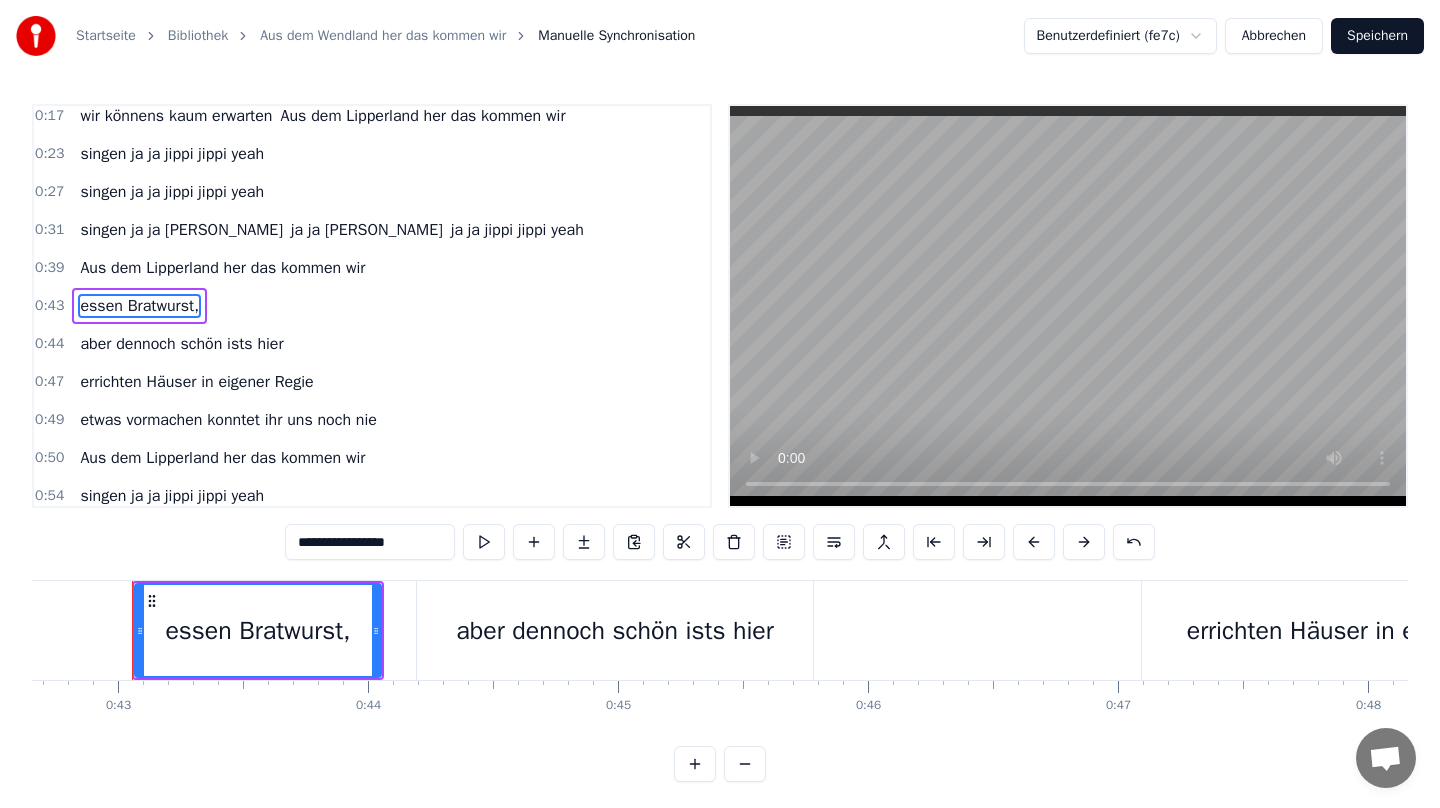 click on "aber dennoch schön ists hier" at bounding box center (181, 344) 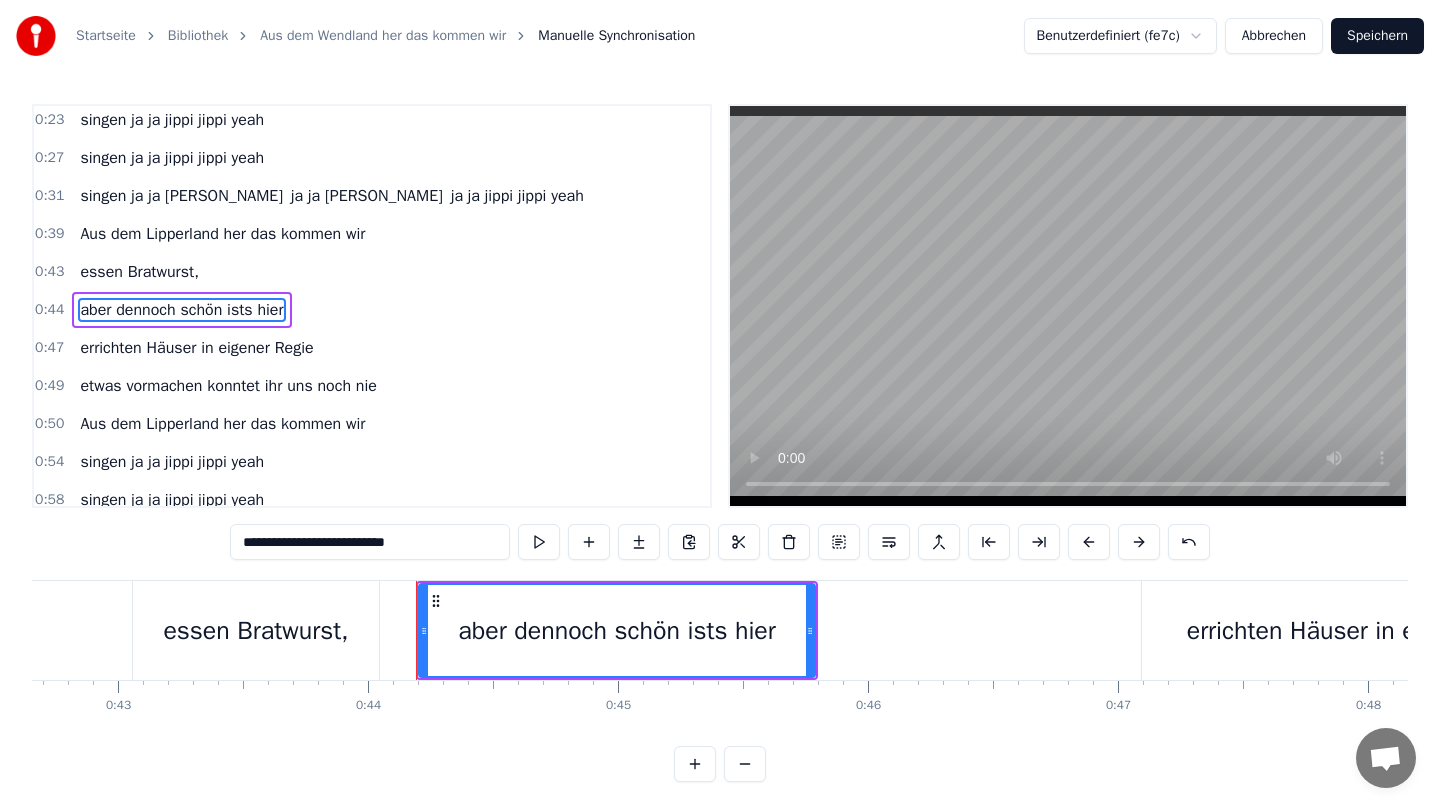 scroll, scrollTop: 161, scrollLeft: 0, axis: vertical 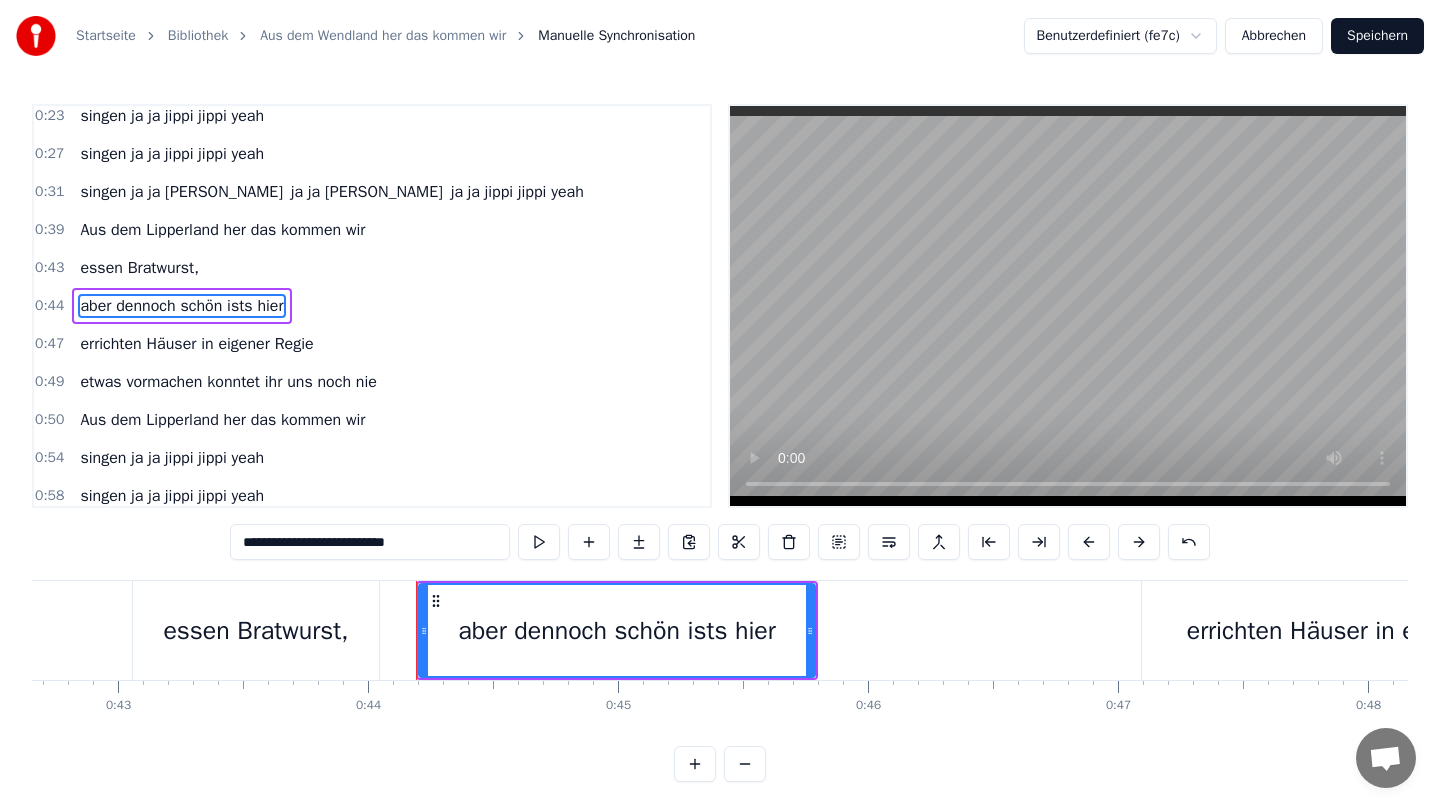 click on "**********" at bounding box center (370, 542) 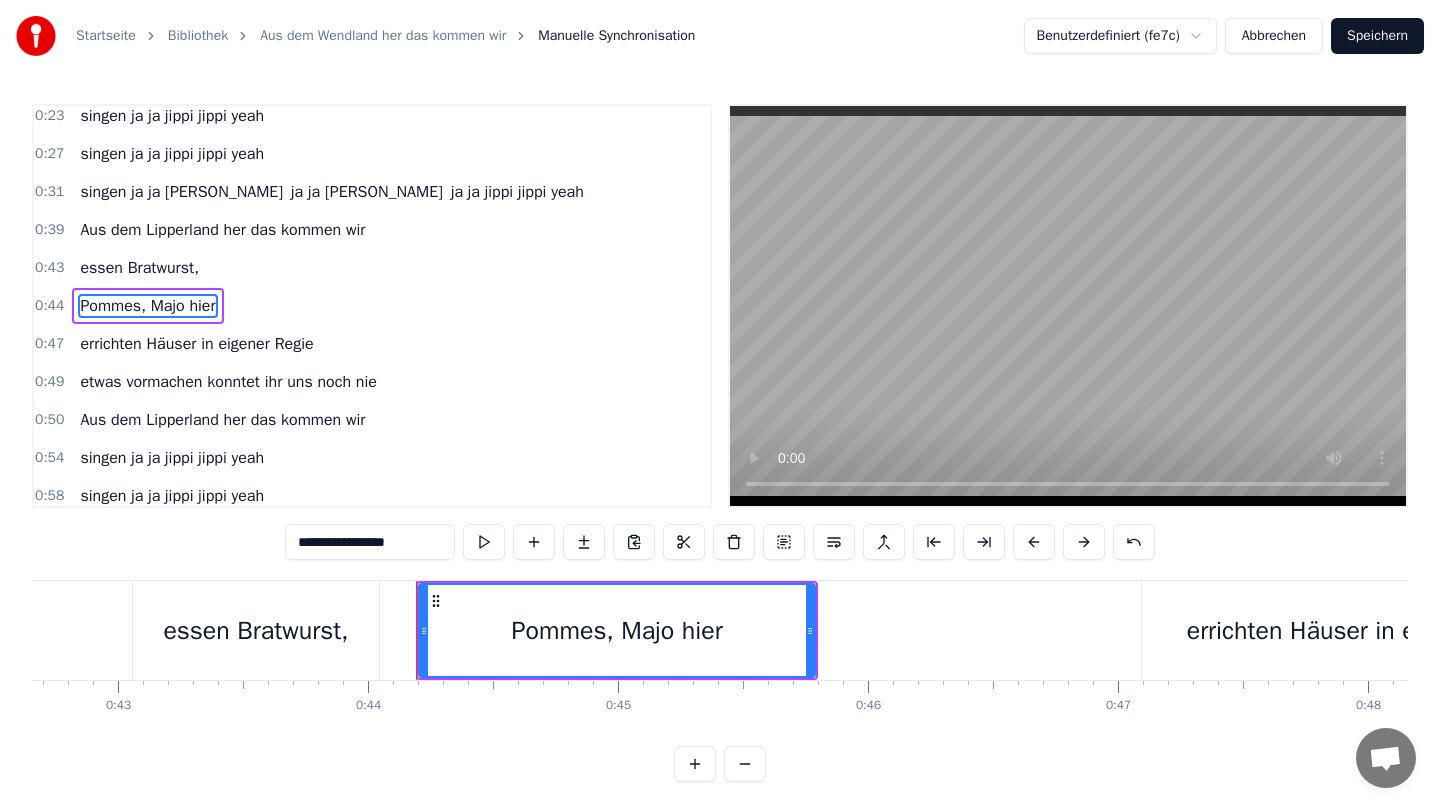 click on "errichten Häuser in eigener Regie" at bounding box center (196, 344) 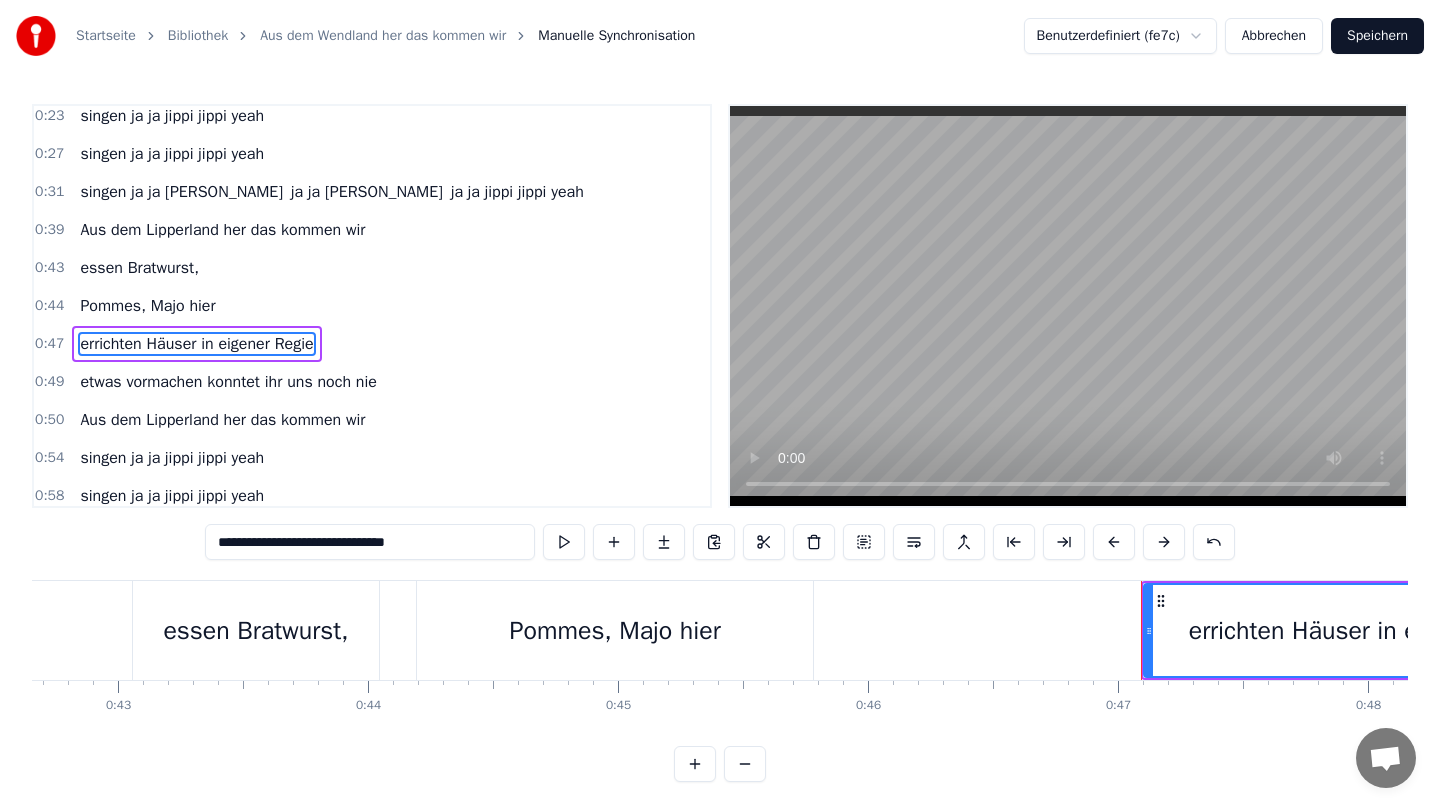 scroll, scrollTop: 199, scrollLeft: 0, axis: vertical 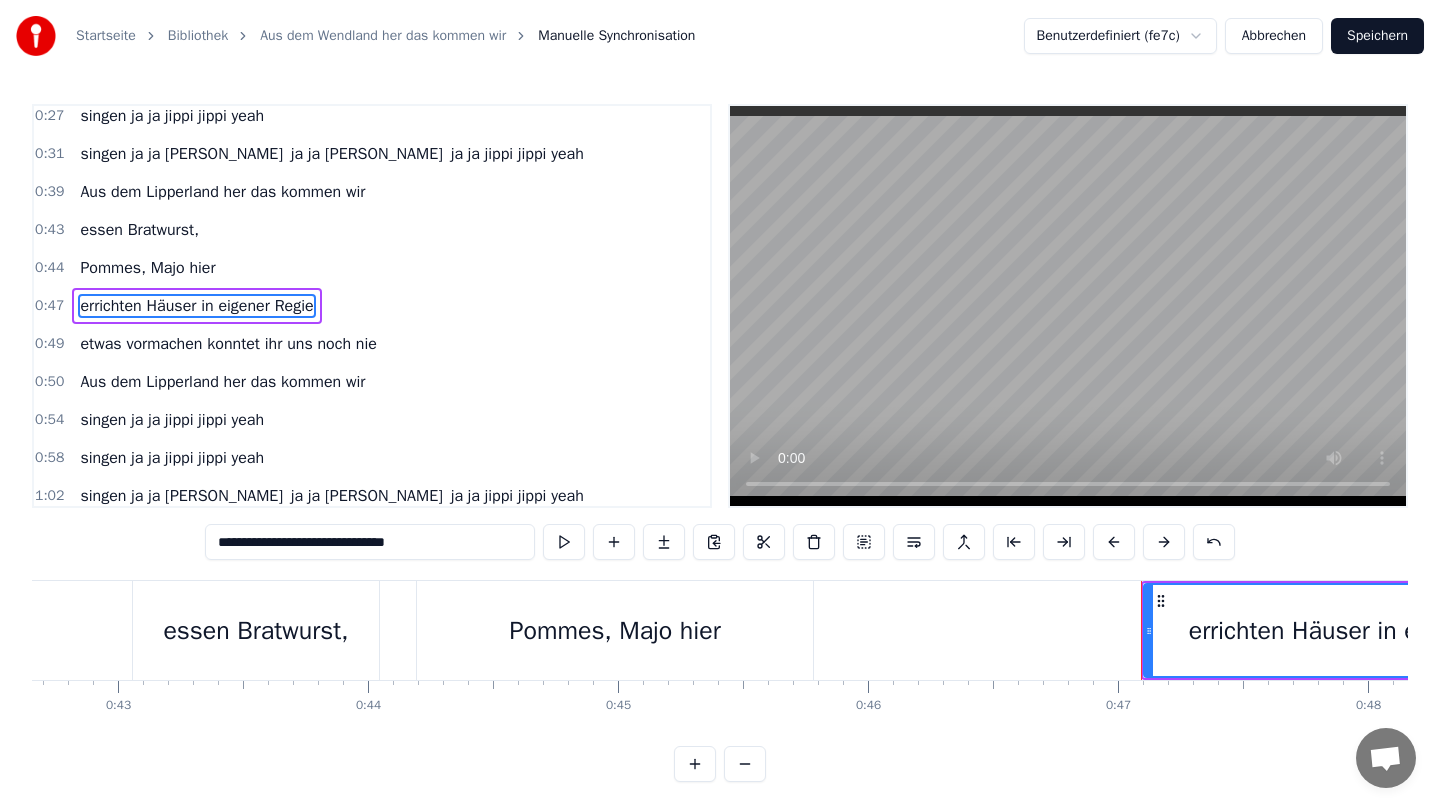 click on "etwas vormachen konntet ihr uns noch nie" at bounding box center [228, 344] 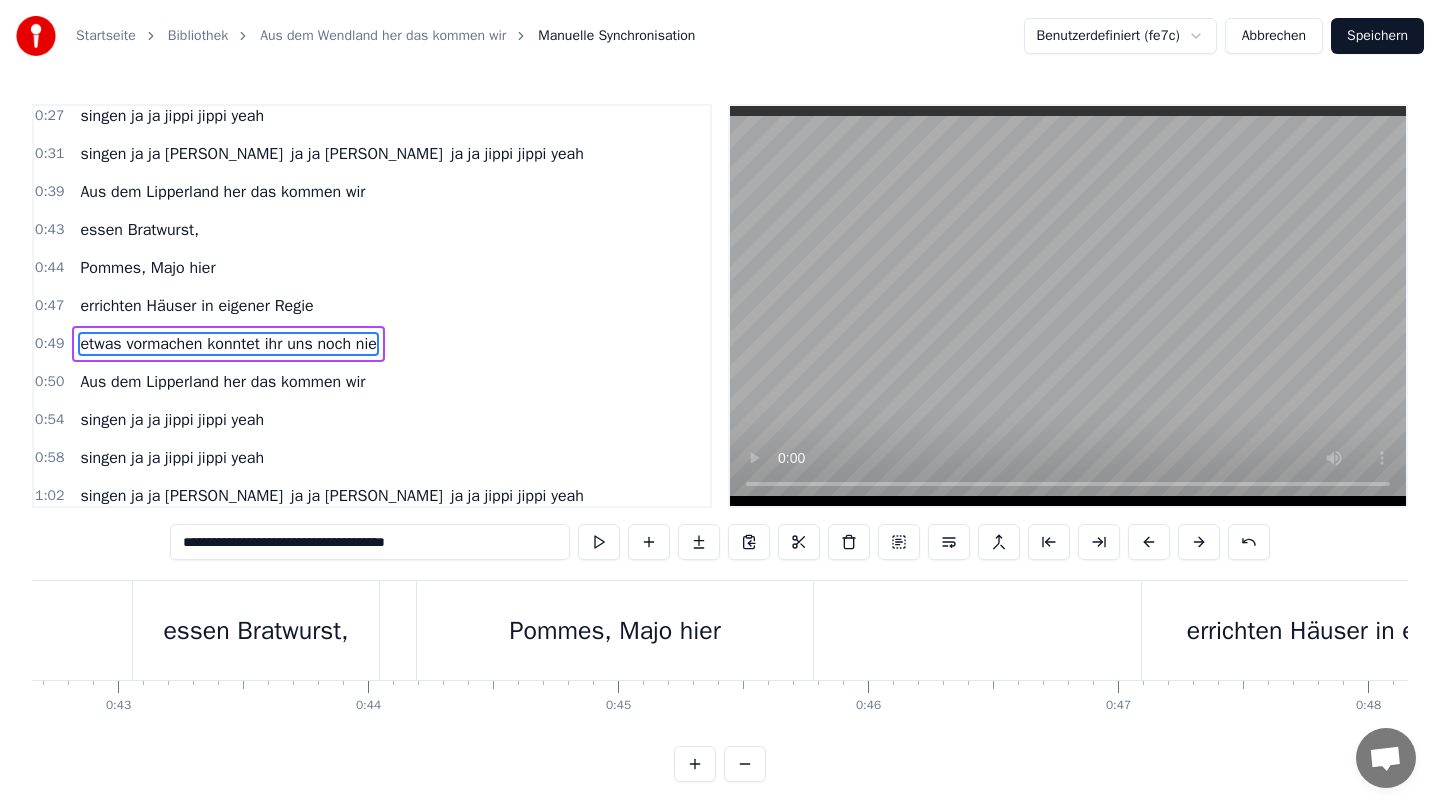 scroll, scrollTop: 237, scrollLeft: 0, axis: vertical 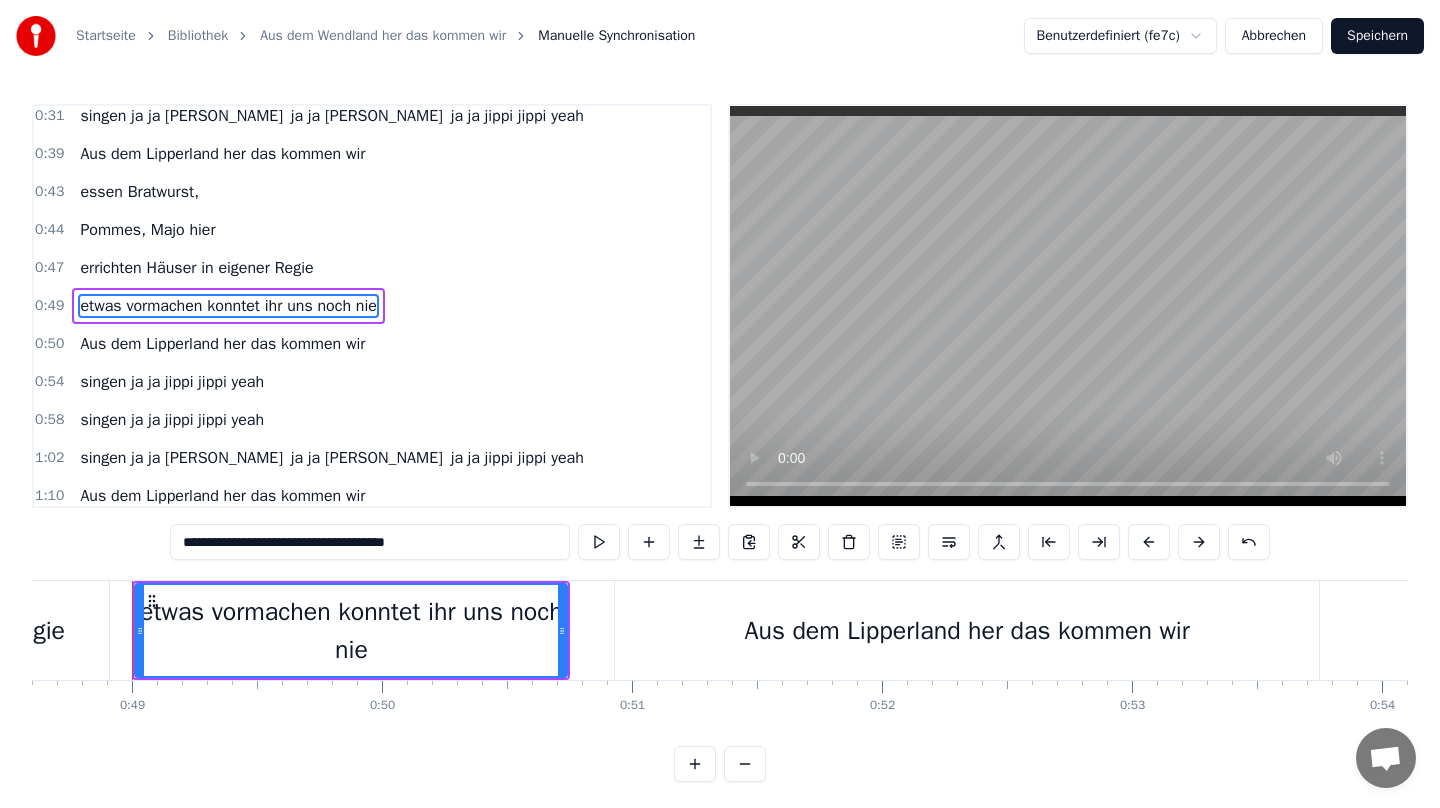 click on "**********" at bounding box center (370, 542) 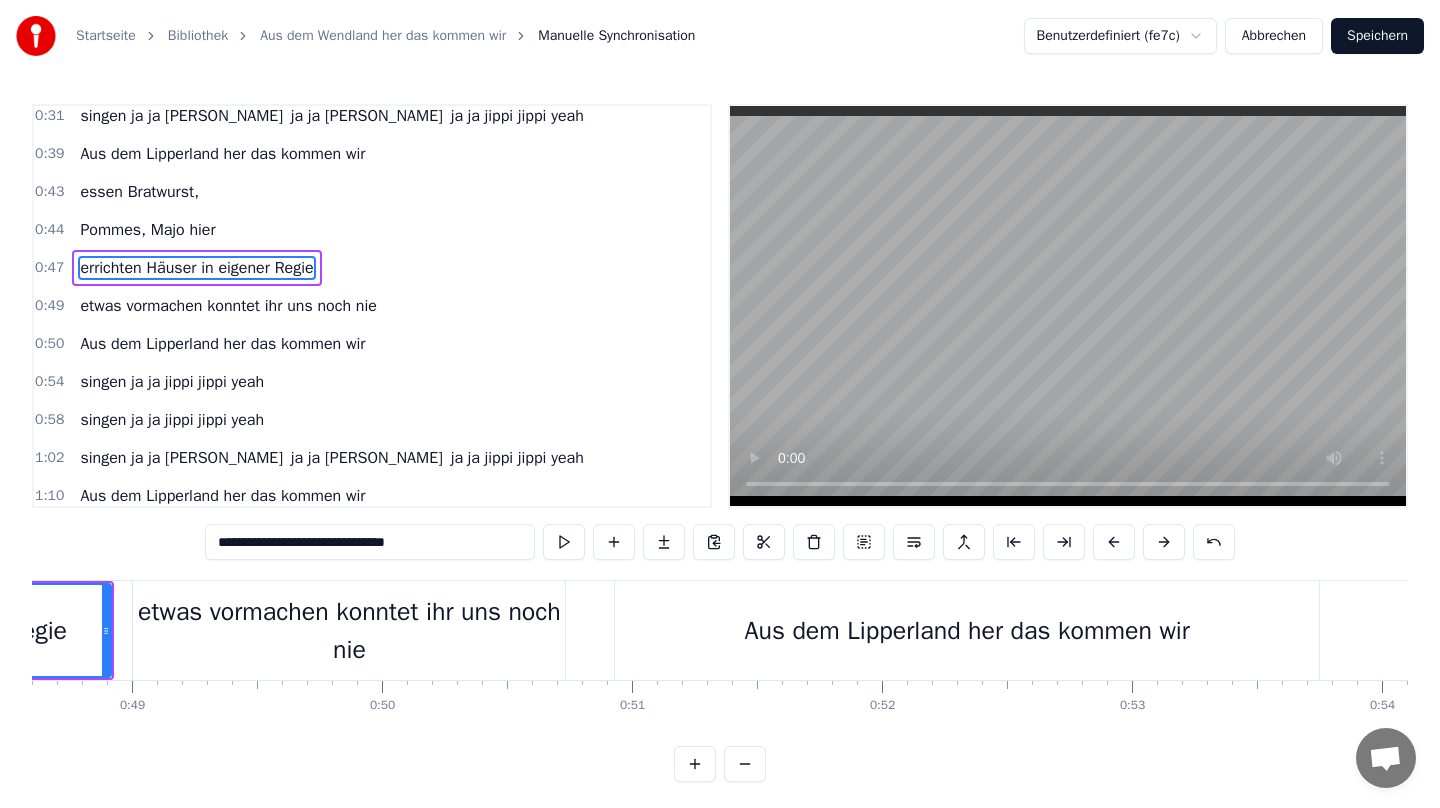 scroll, scrollTop: 206, scrollLeft: 0, axis: vertical 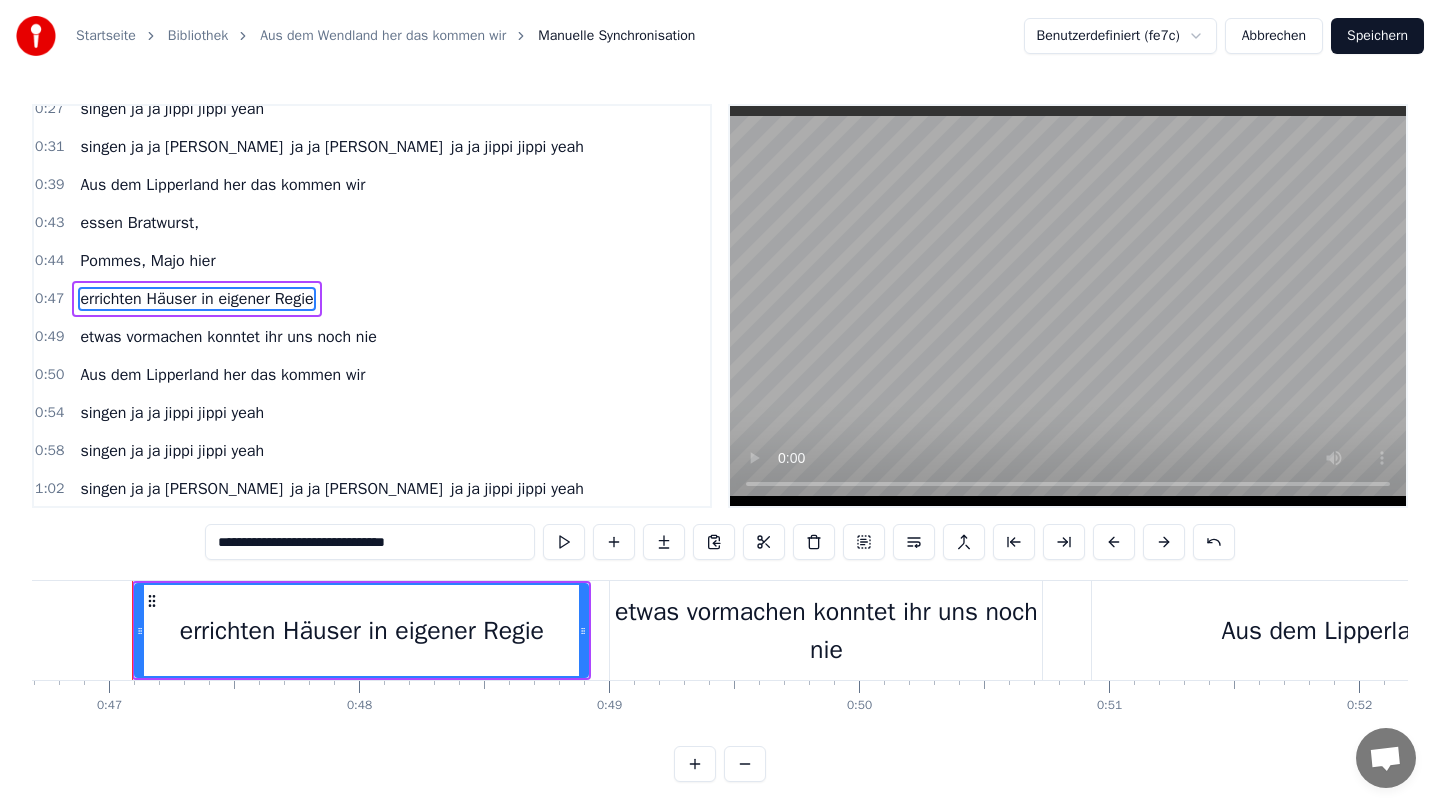 click on "**********" at bounding box center (370, 542) 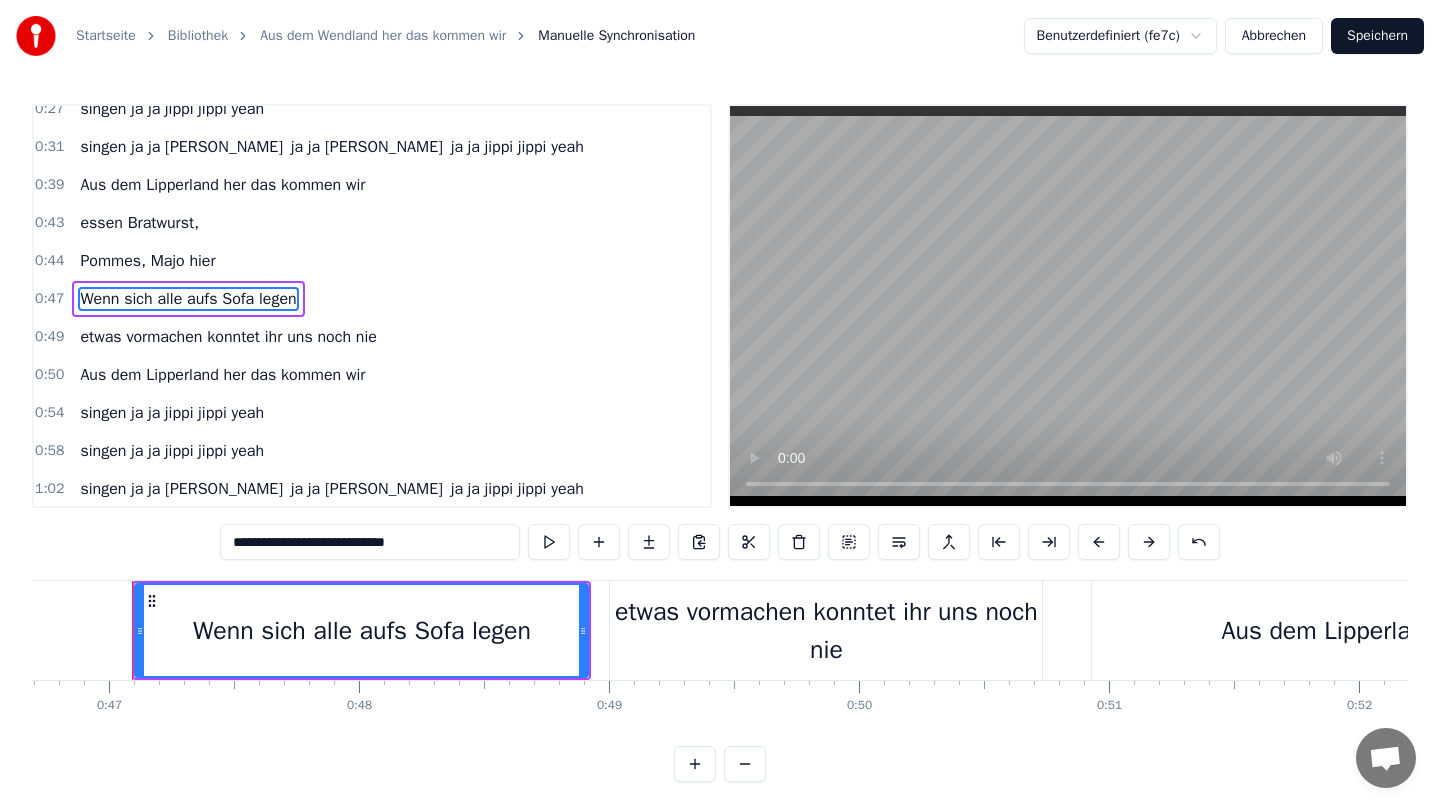 click on "etwas vormachen konntet ihr uns noch nie" at bounding box center (228, 337) 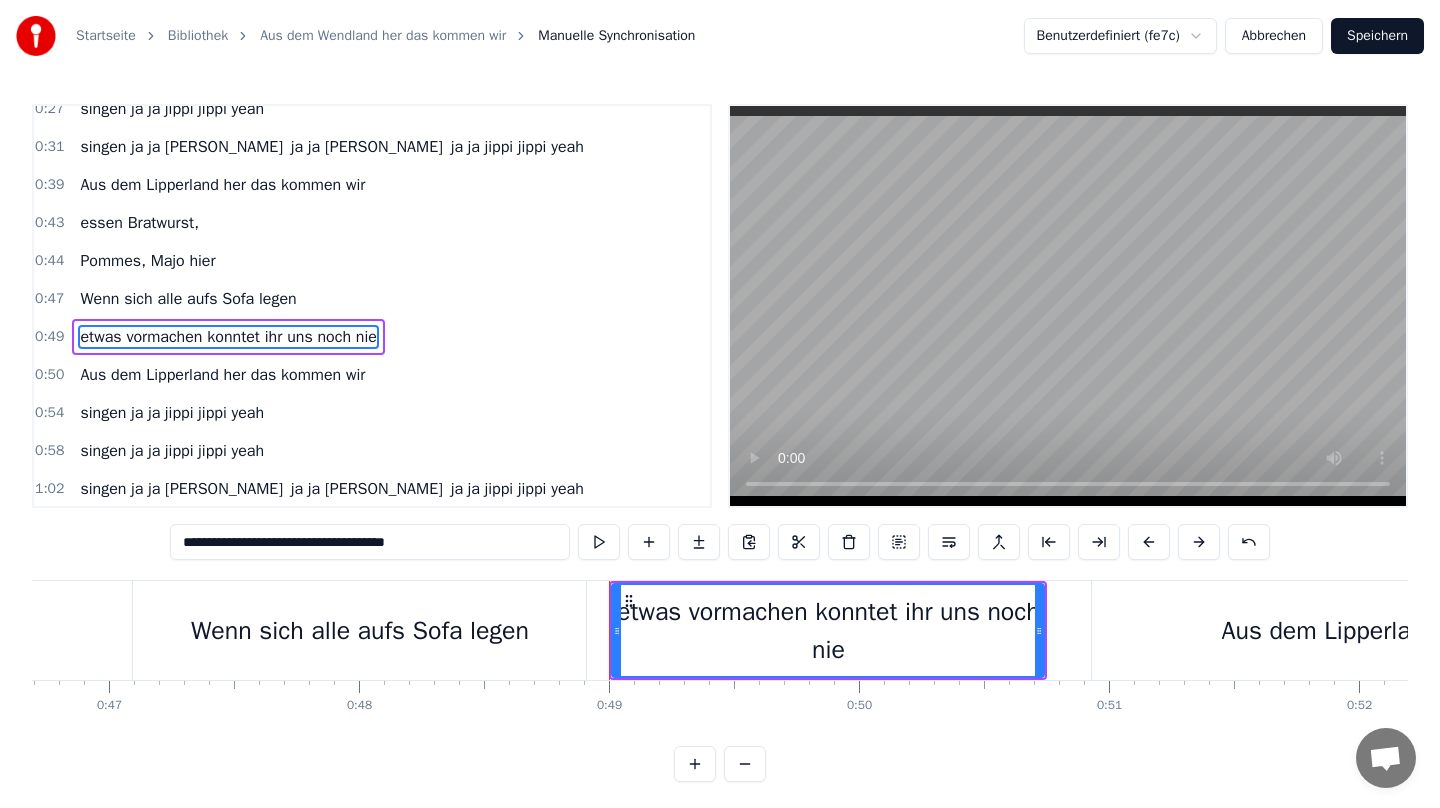 click on "etwas vormachen konntet ihr uns noch nie" at bounding box center [228, 337] 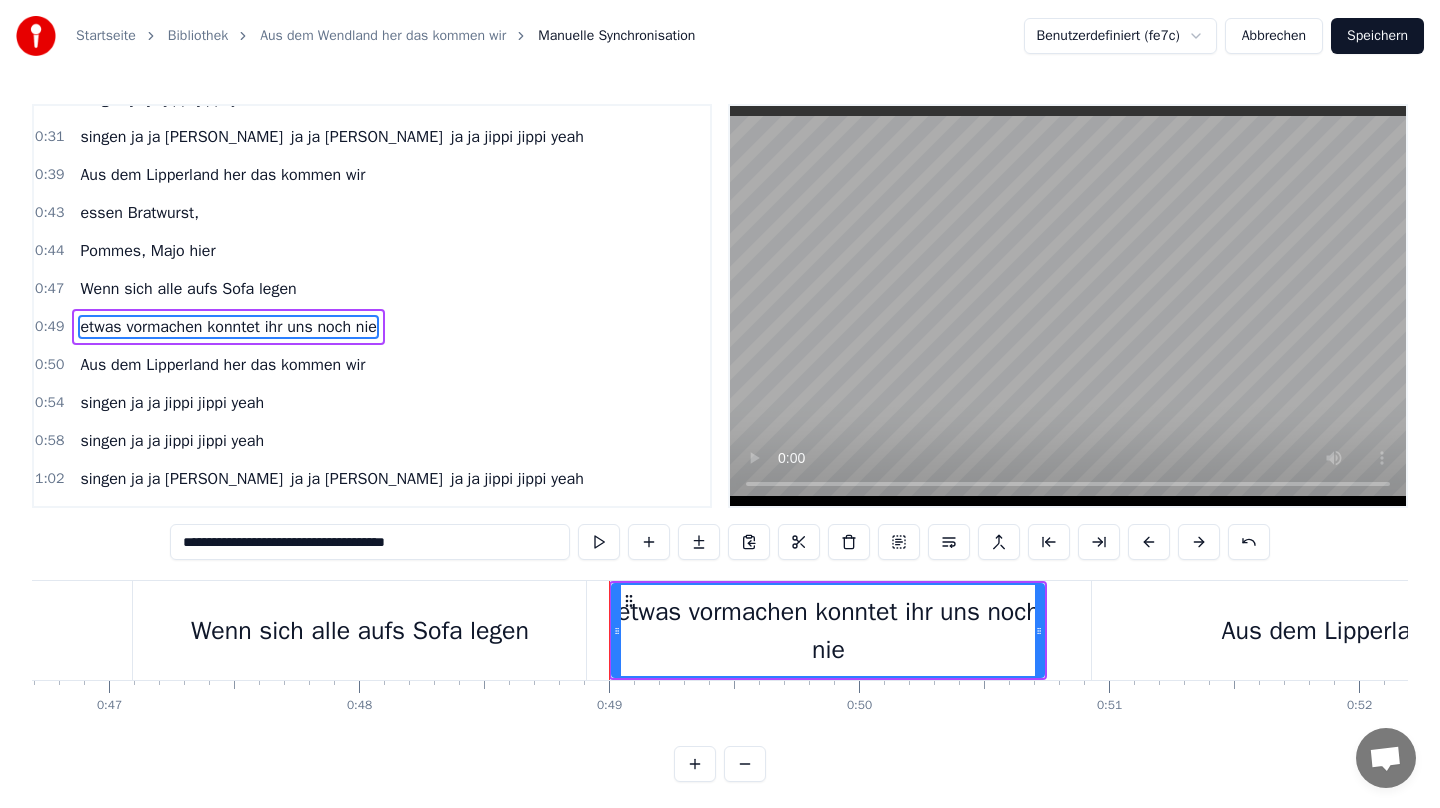 scroll, scrollTop: 237, scrollLeft: 0, axis: vertical 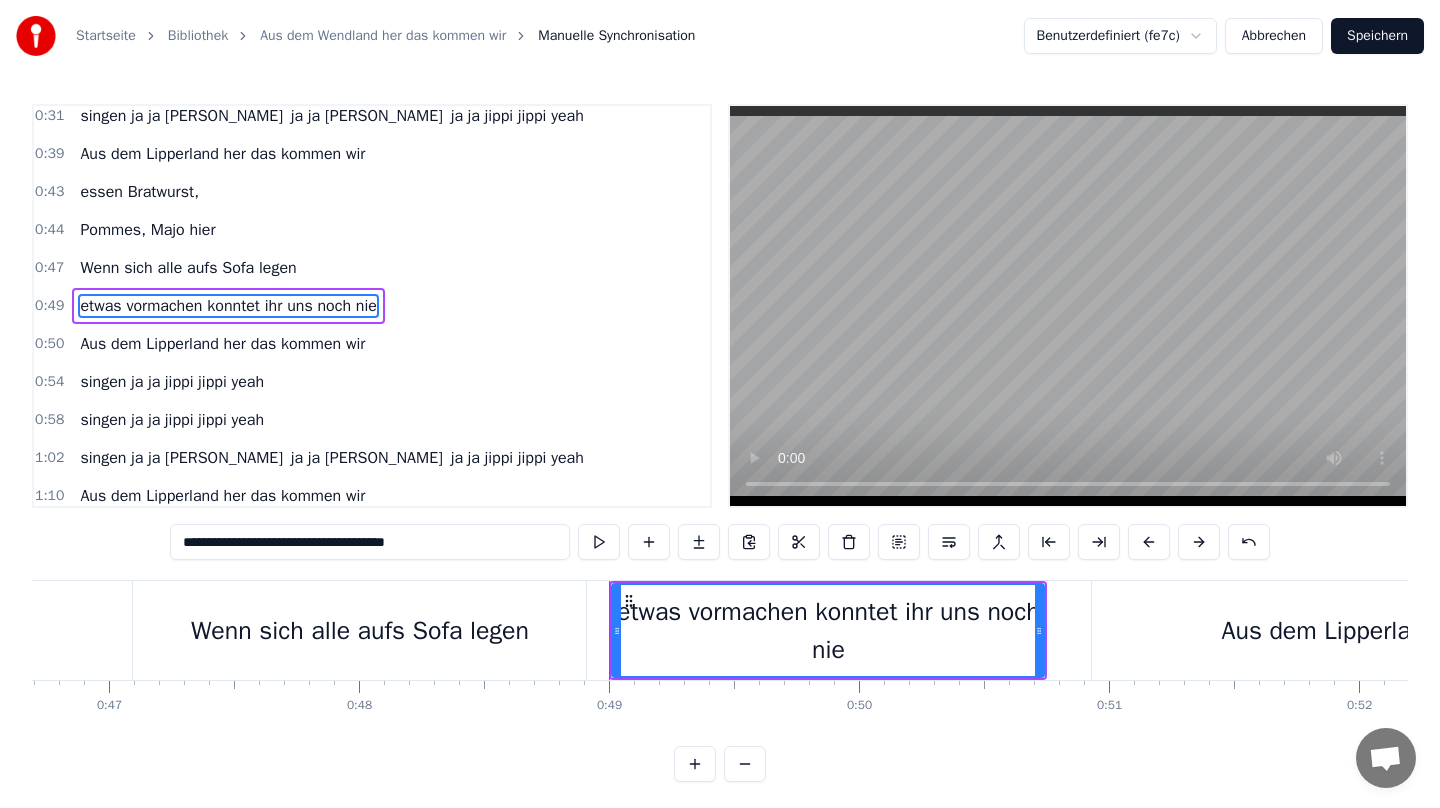 click on "**********" at bounding box center [370, 542] 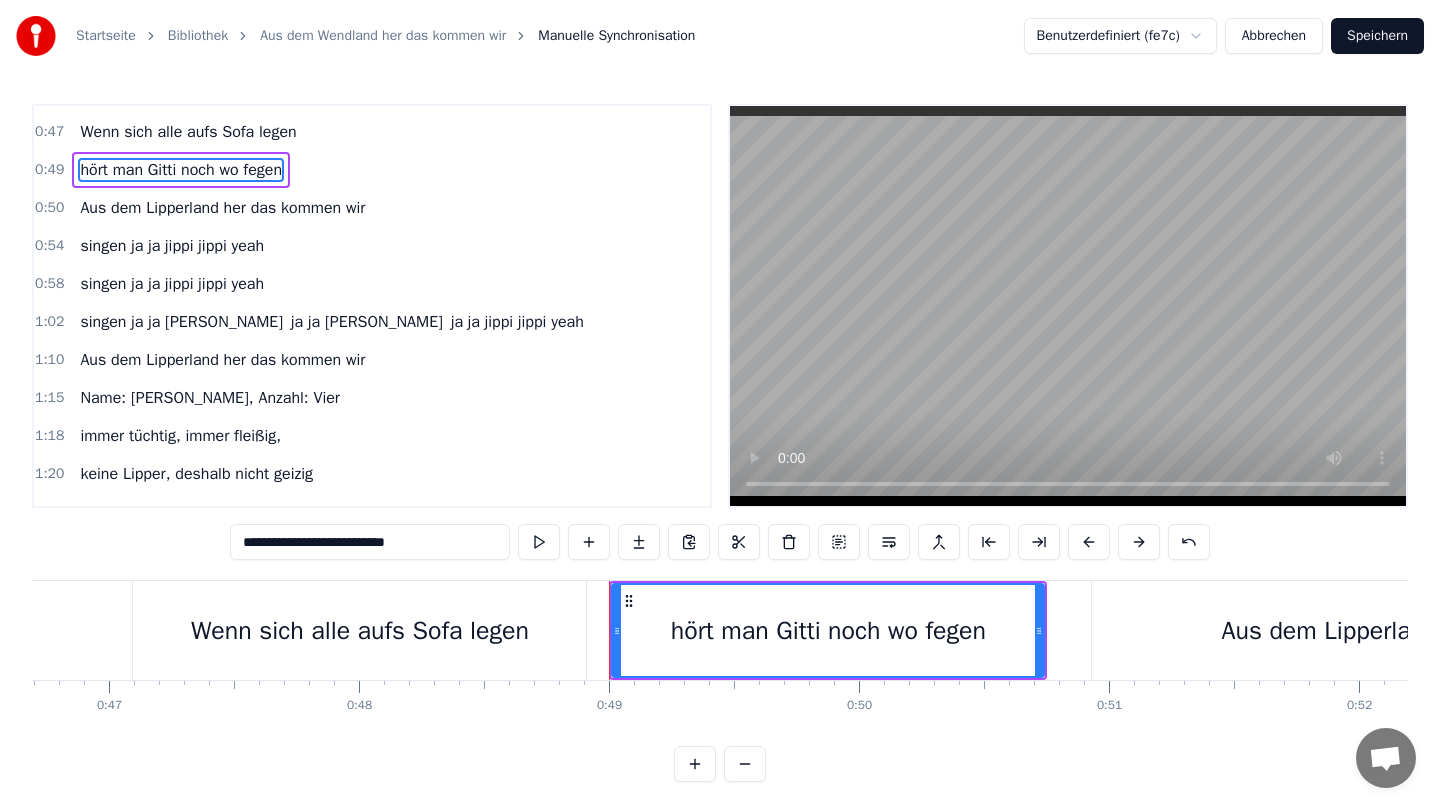 click on "Name: [PERSON_NAME], Anzahl: Vier" at bounding box center [210, 398] 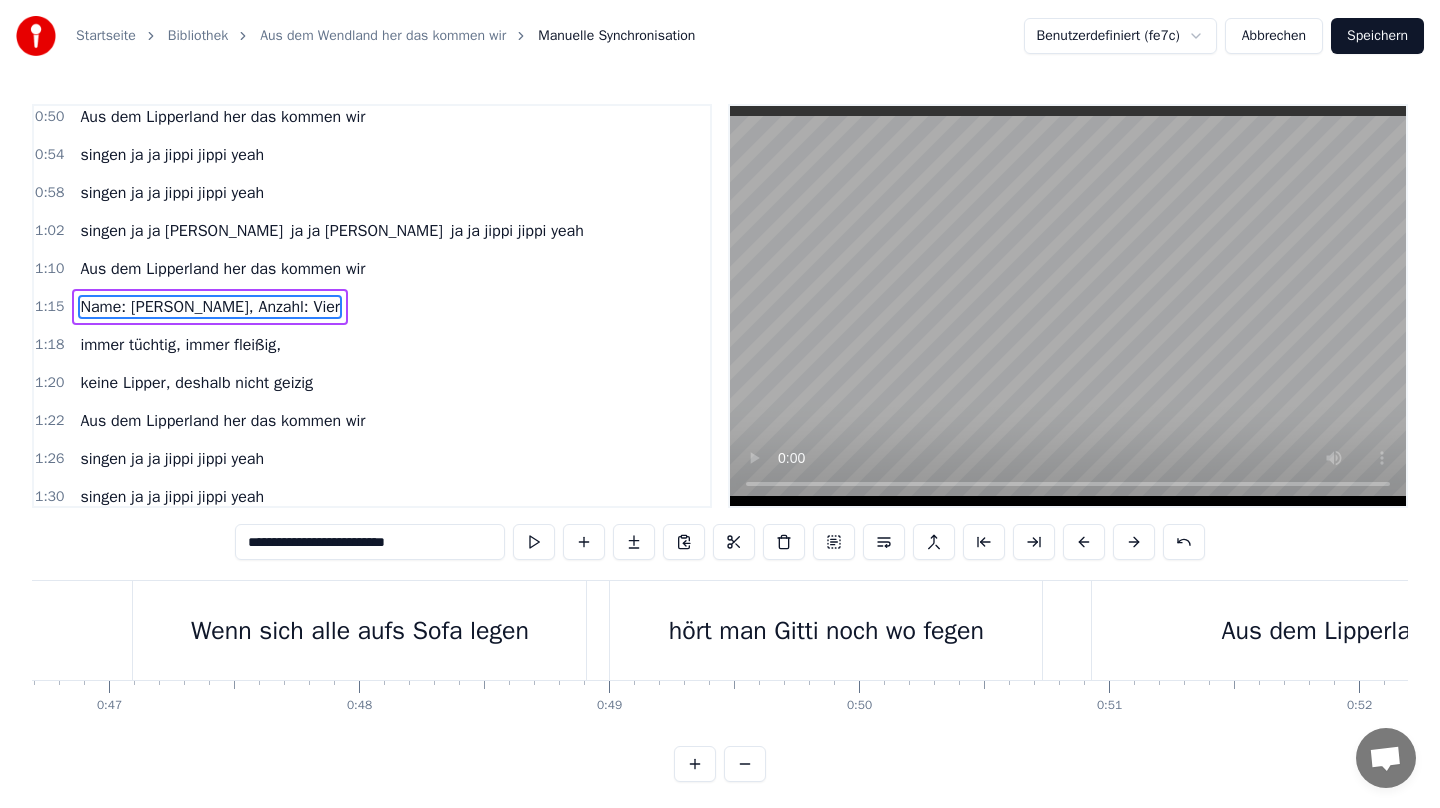 scroll, scrollTop: 465, scrollLeft: 0, axis: vertical 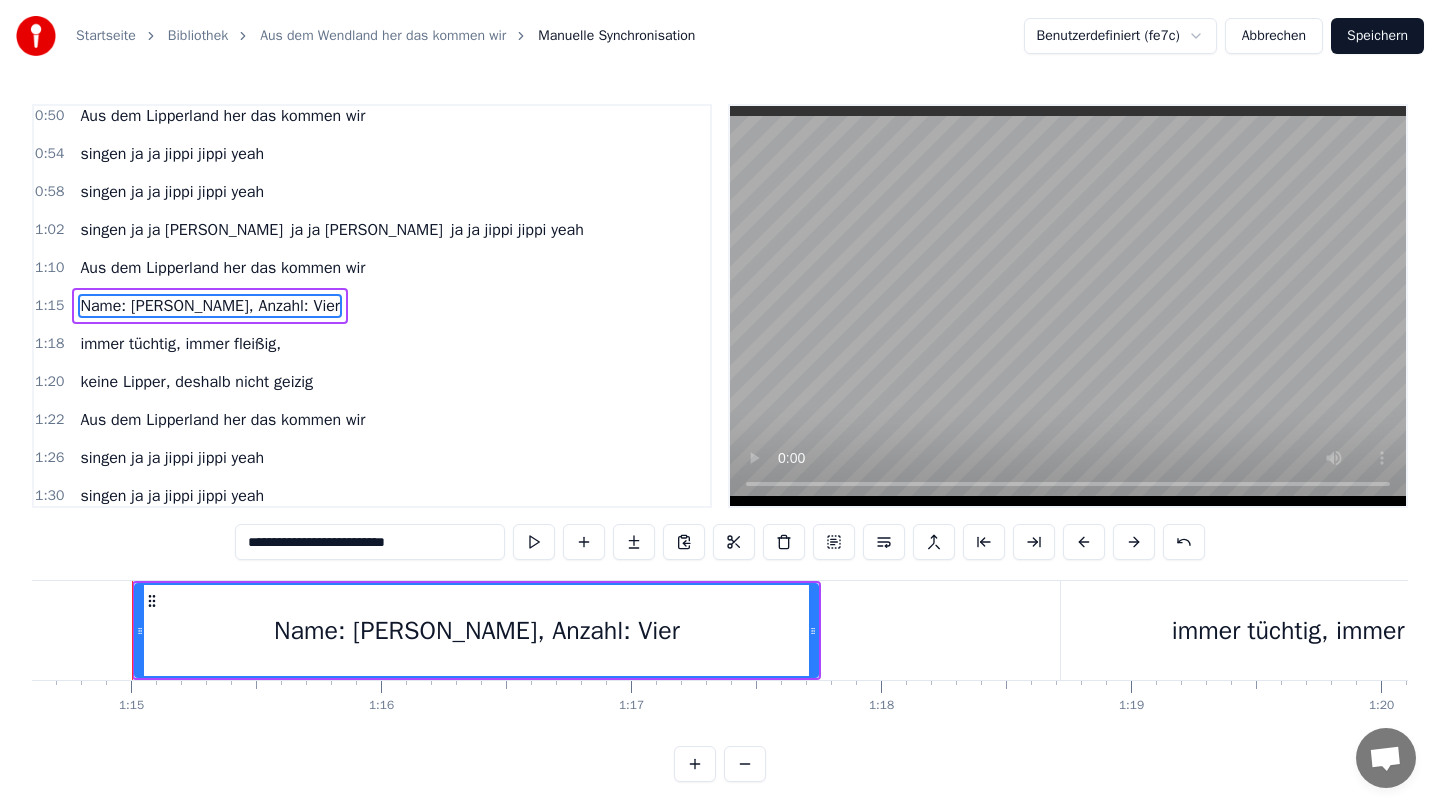click on "**********" at bounding box center (370, 542) 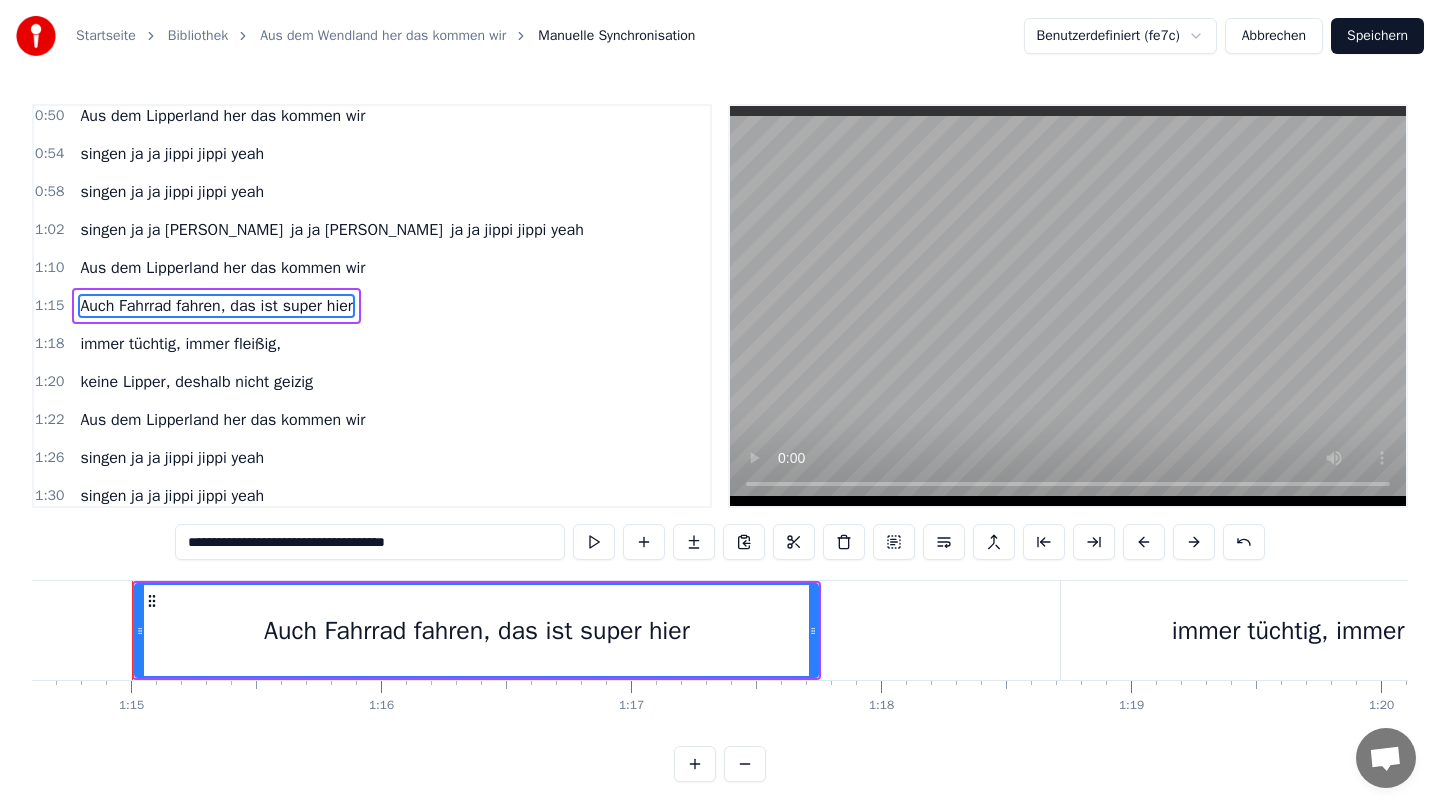 click on "immer tüchtig, immer fleißig," at bounding box center (180, 344) 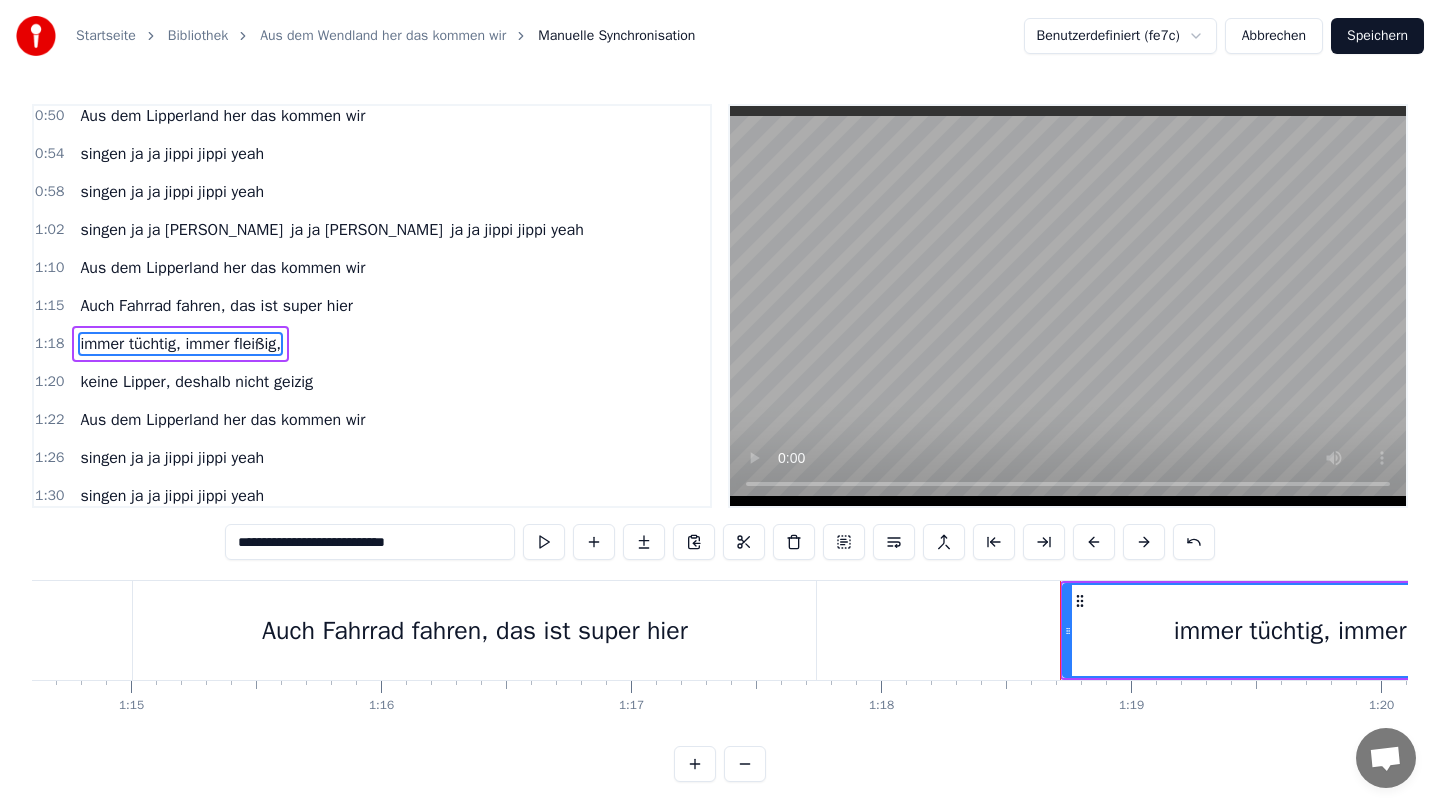scroll, scrollTop: 503, scrollLeft: 0, axis: vertical 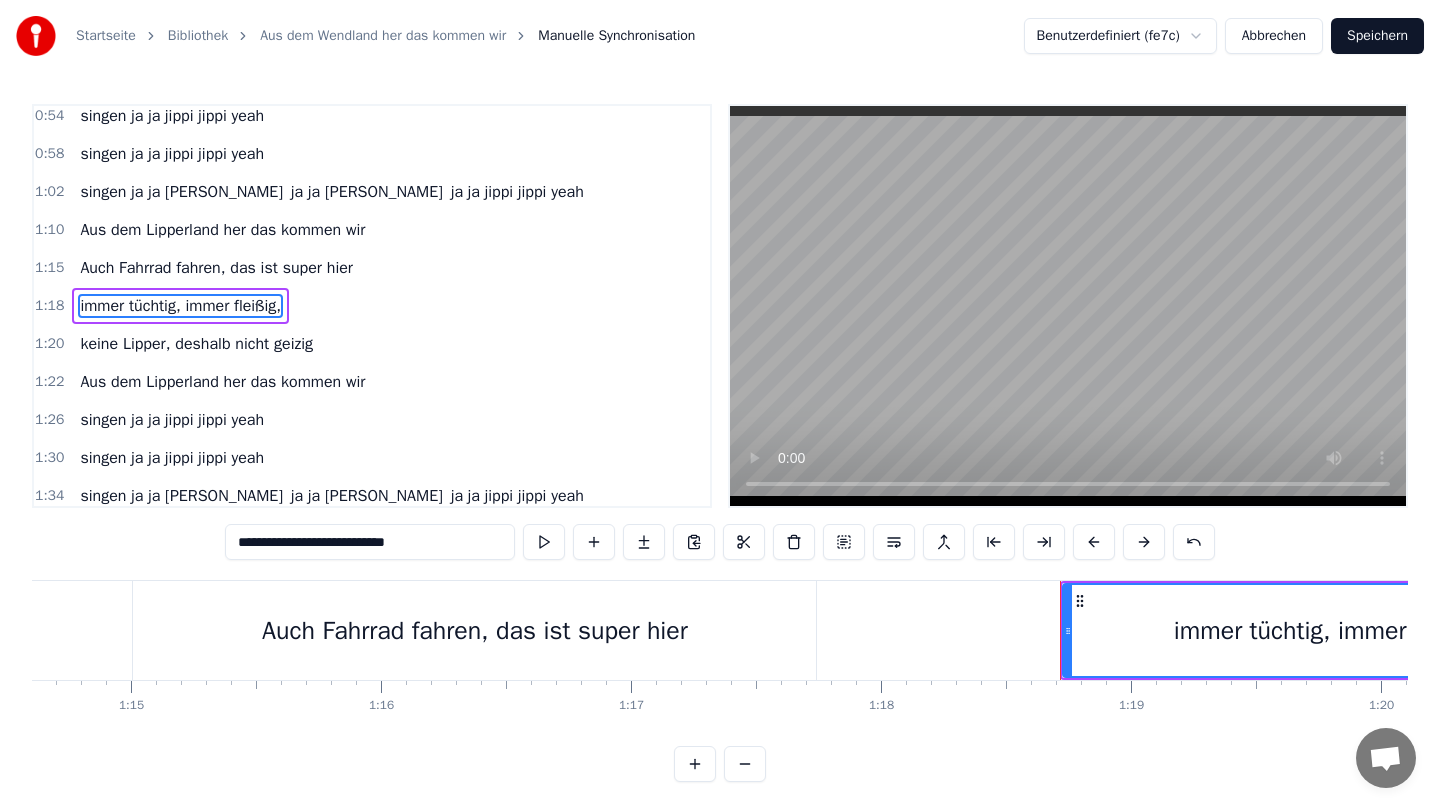 click on "**********" at bounding box center [370, 542] 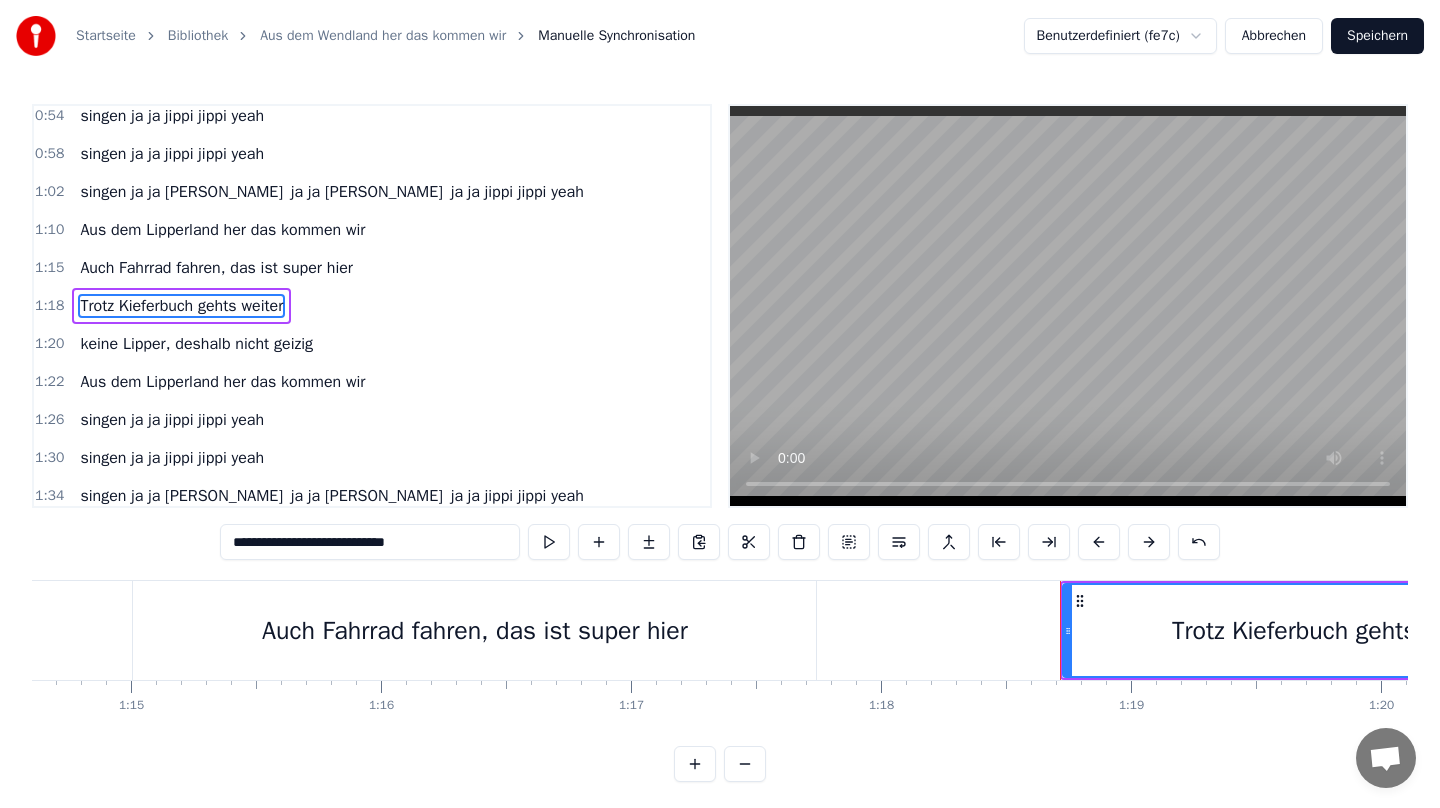 click on "keine Lipper, deshalb nicht geizig" at bounding box center (196, 344) 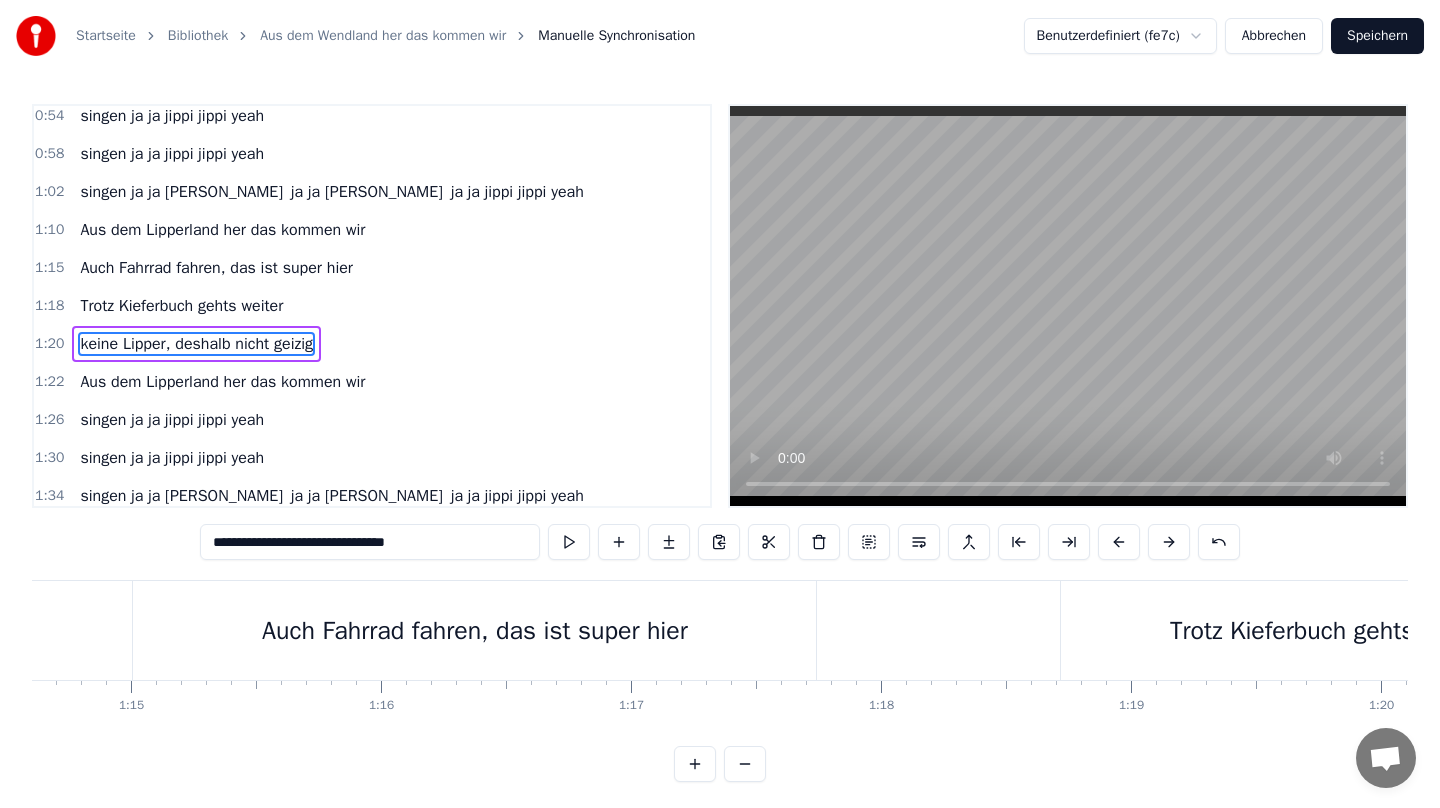 scroll, scrollTop: 541, scrollLeft: 0, axis: vertical 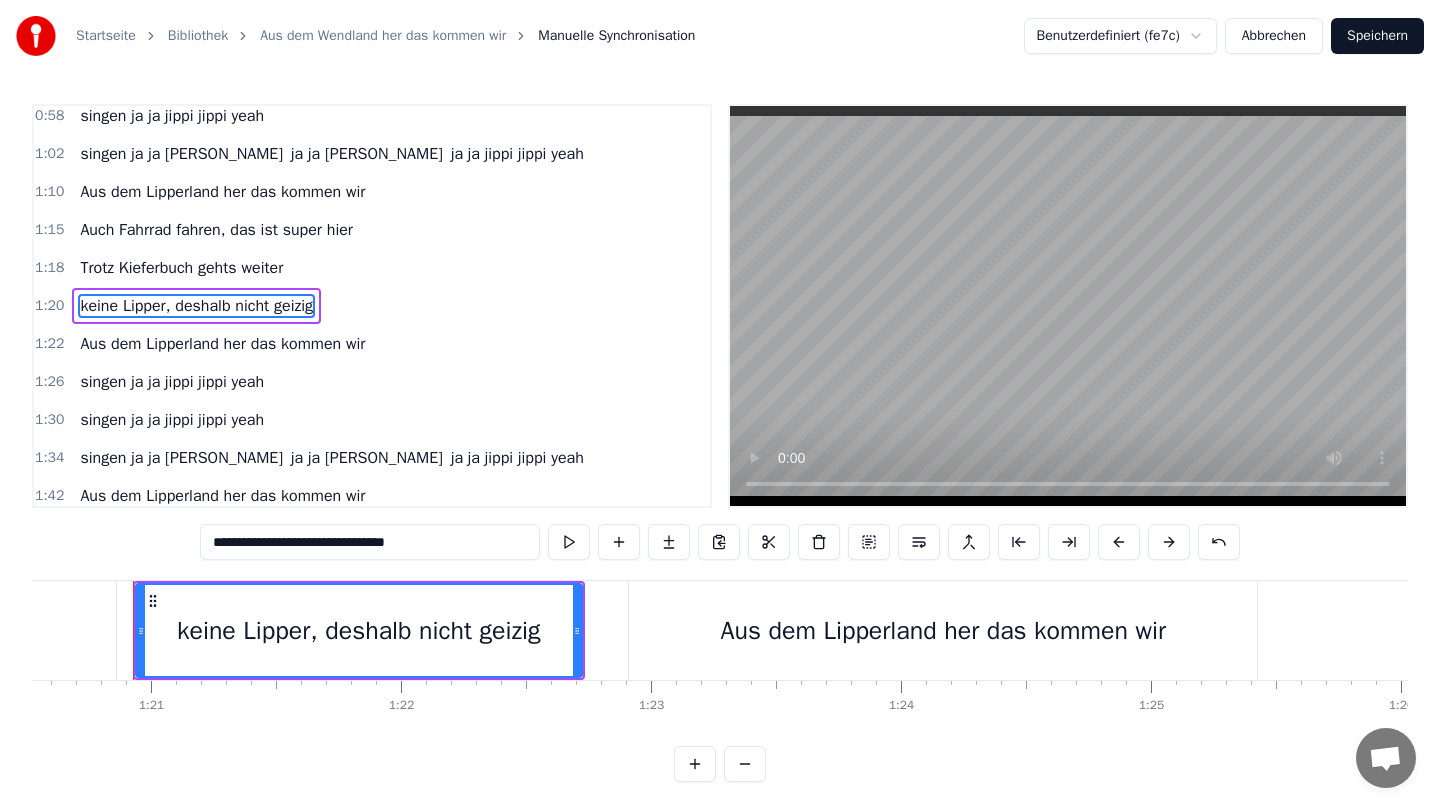 click on "**********" at bounding box center [370, 542] 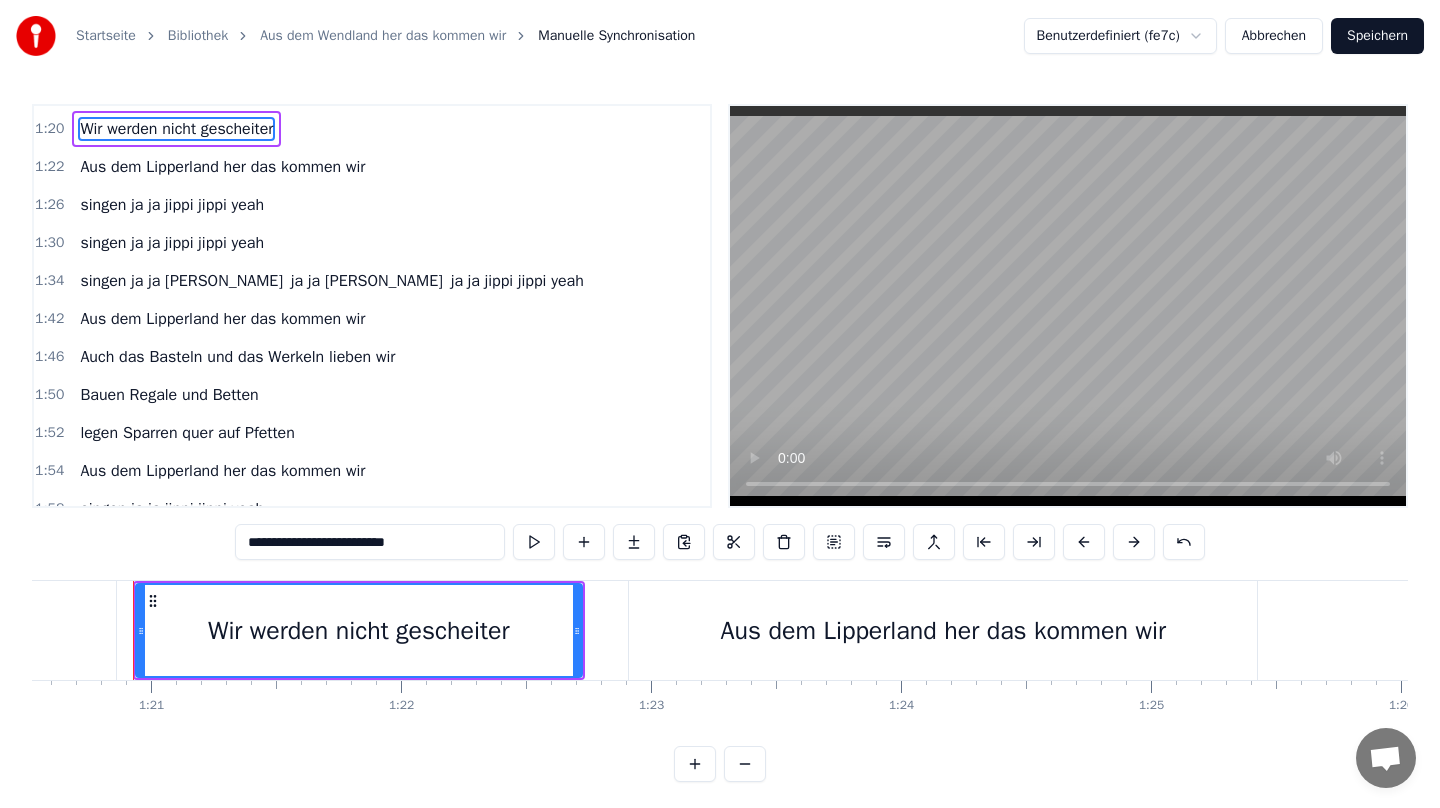 scroll, scrollTop: 726, scrollLeft: 0, axis: vertical 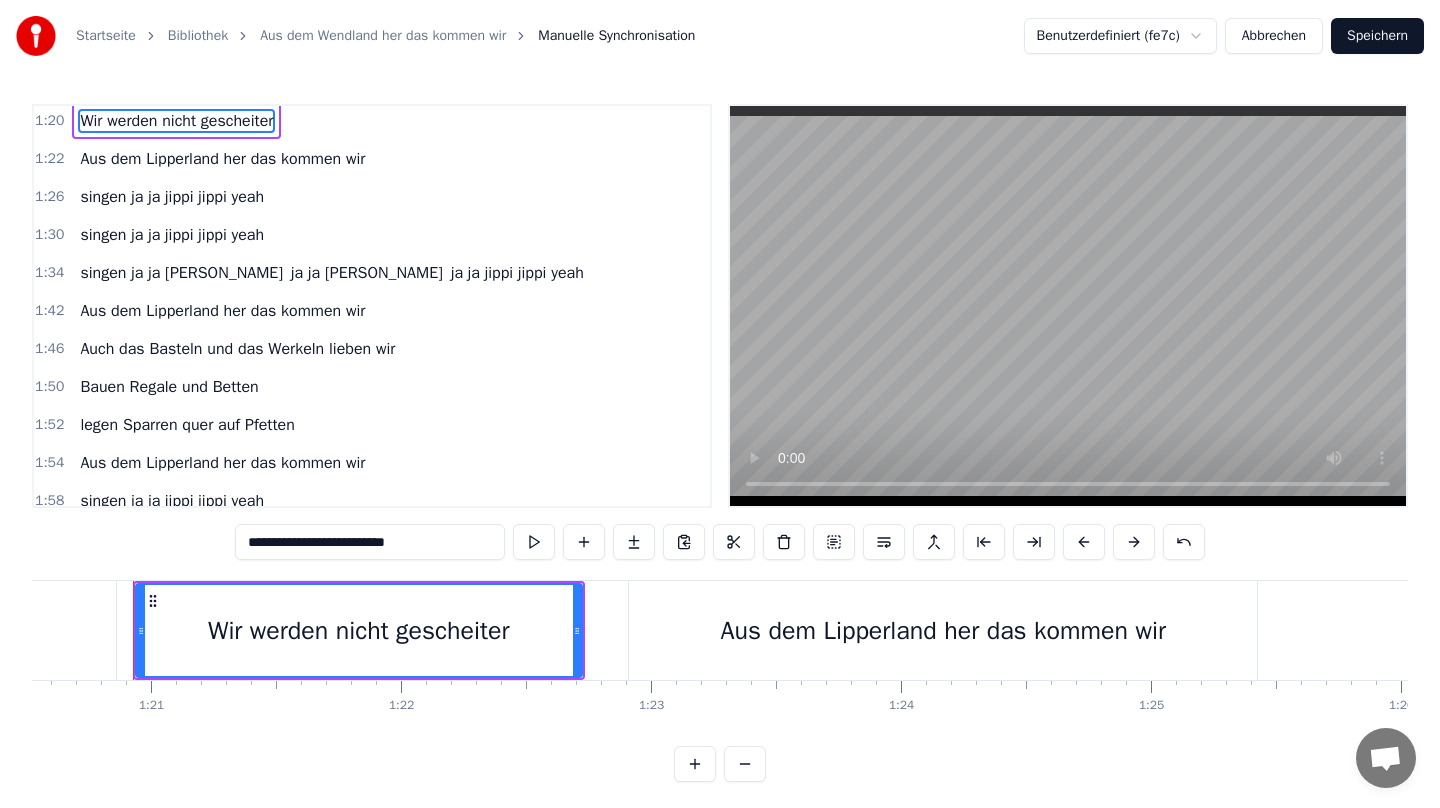 click on "Auch das Basteln und das Werkeln lieben wir" at bounding box center [237, 349] 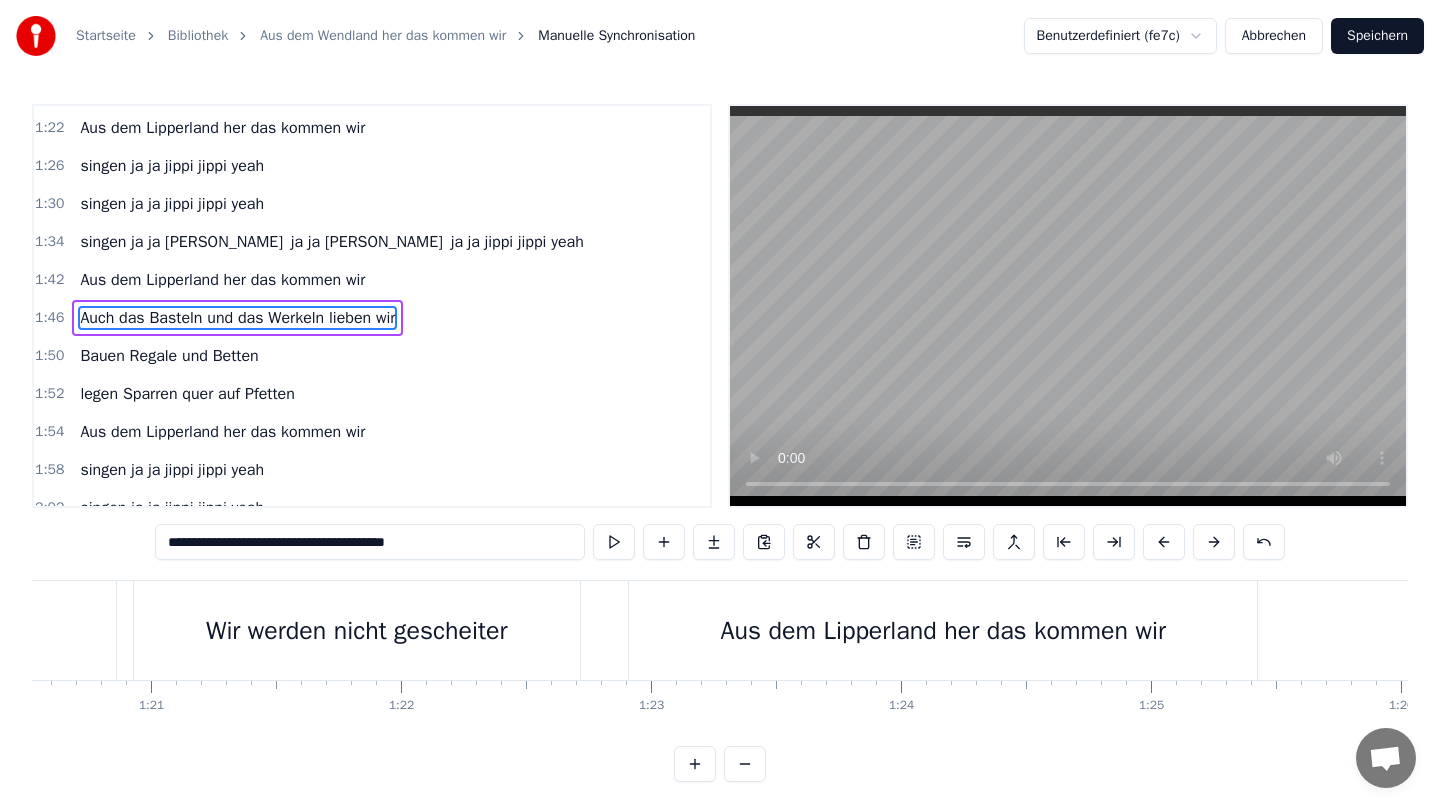 scroll, scrollTop: 769, scrollLeft: 0, axis: vertical 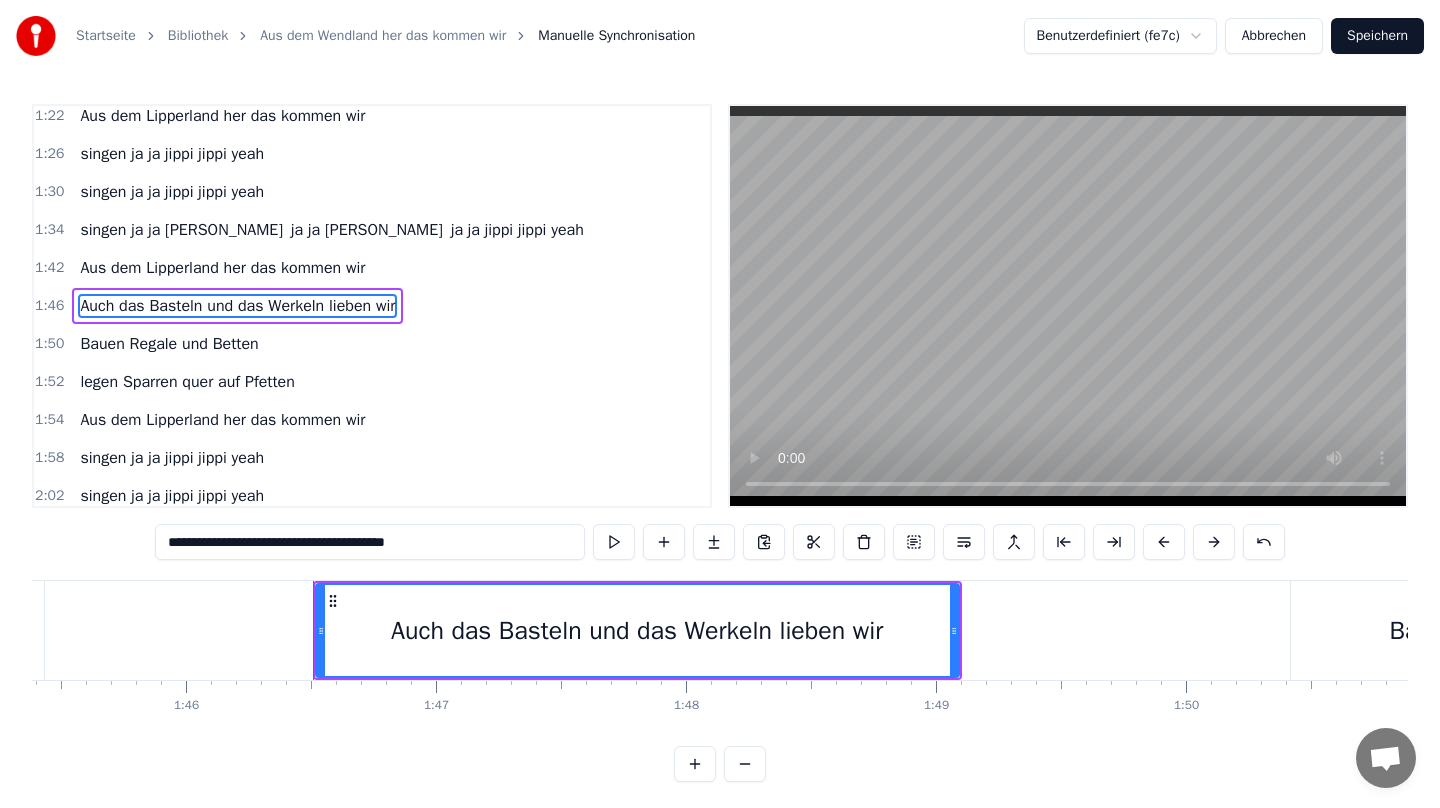 click on "**********" at bounding box center (370, 542) 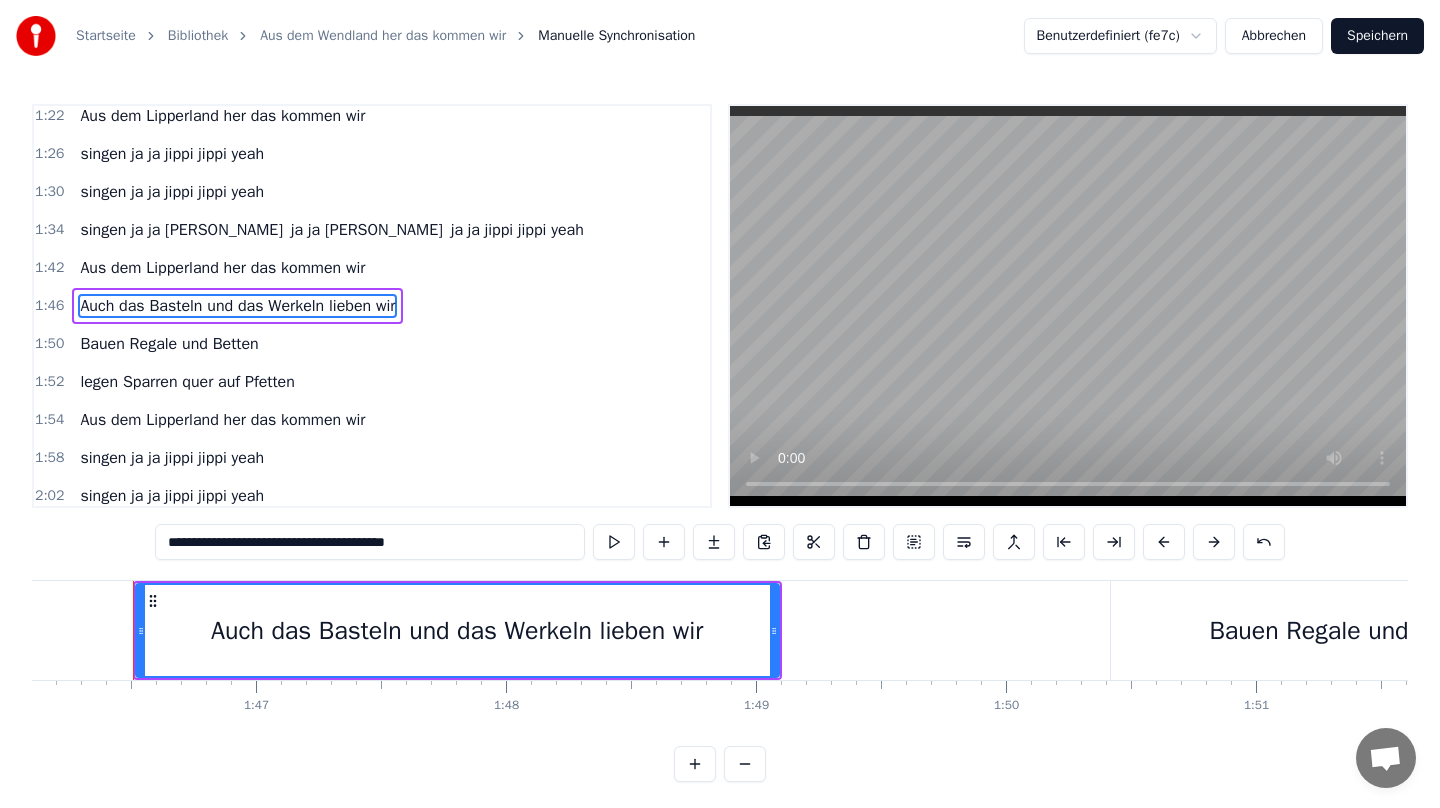 click on "**********" at bounding box center [370, 542] 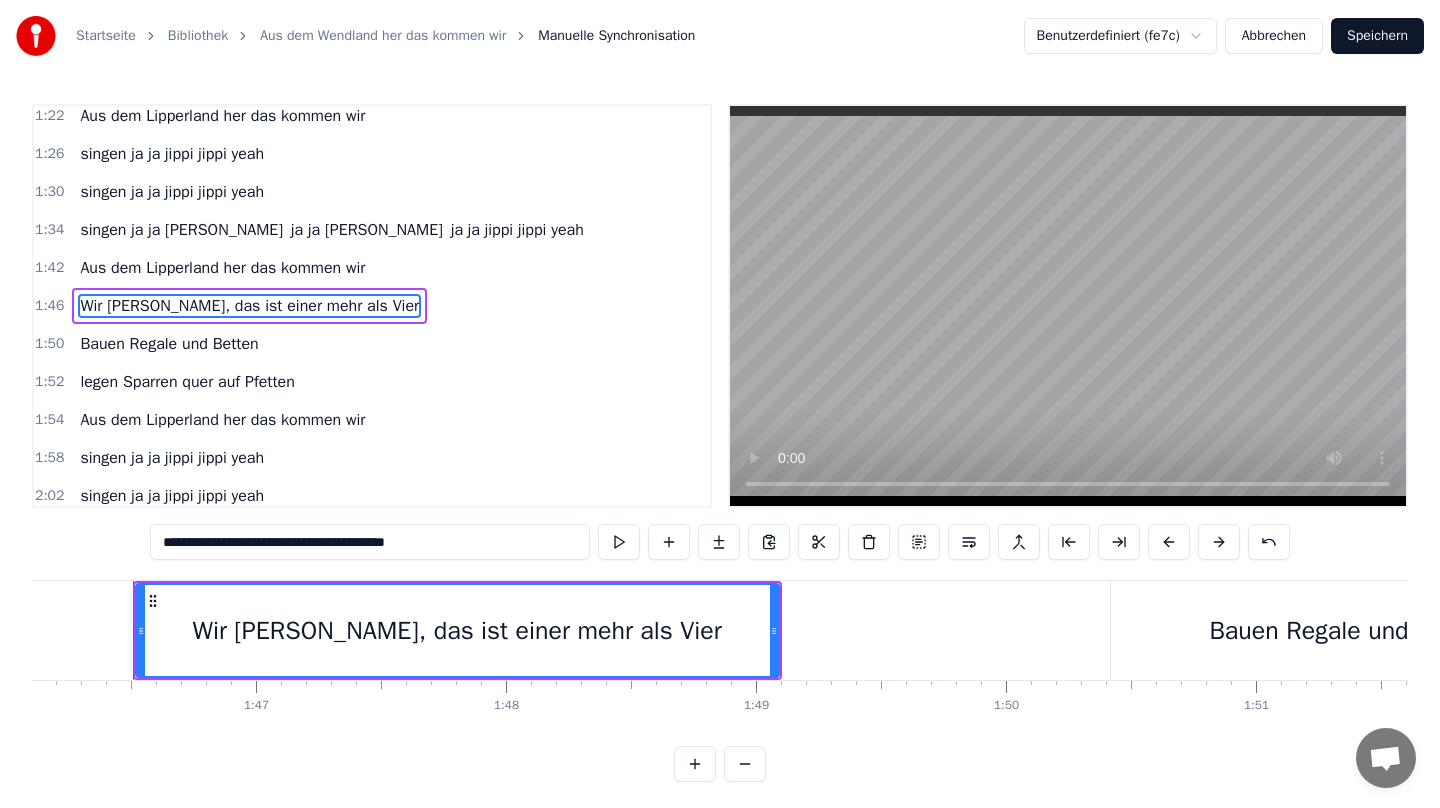click on "Bauen Regale und Betten" at bounding box center [169, 344] 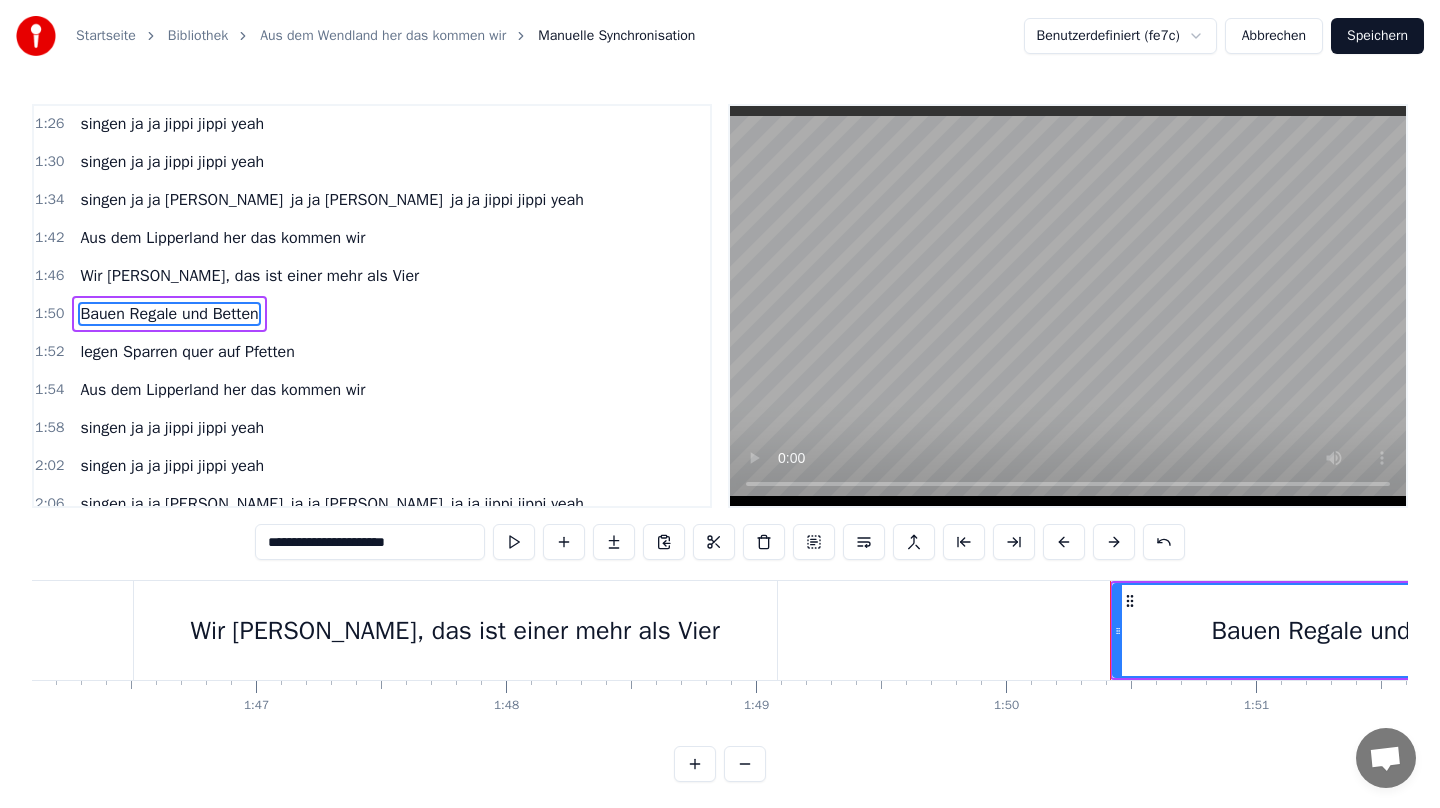 scroll, scrollTop: 807, scrollLeft: 0, axis: vertical 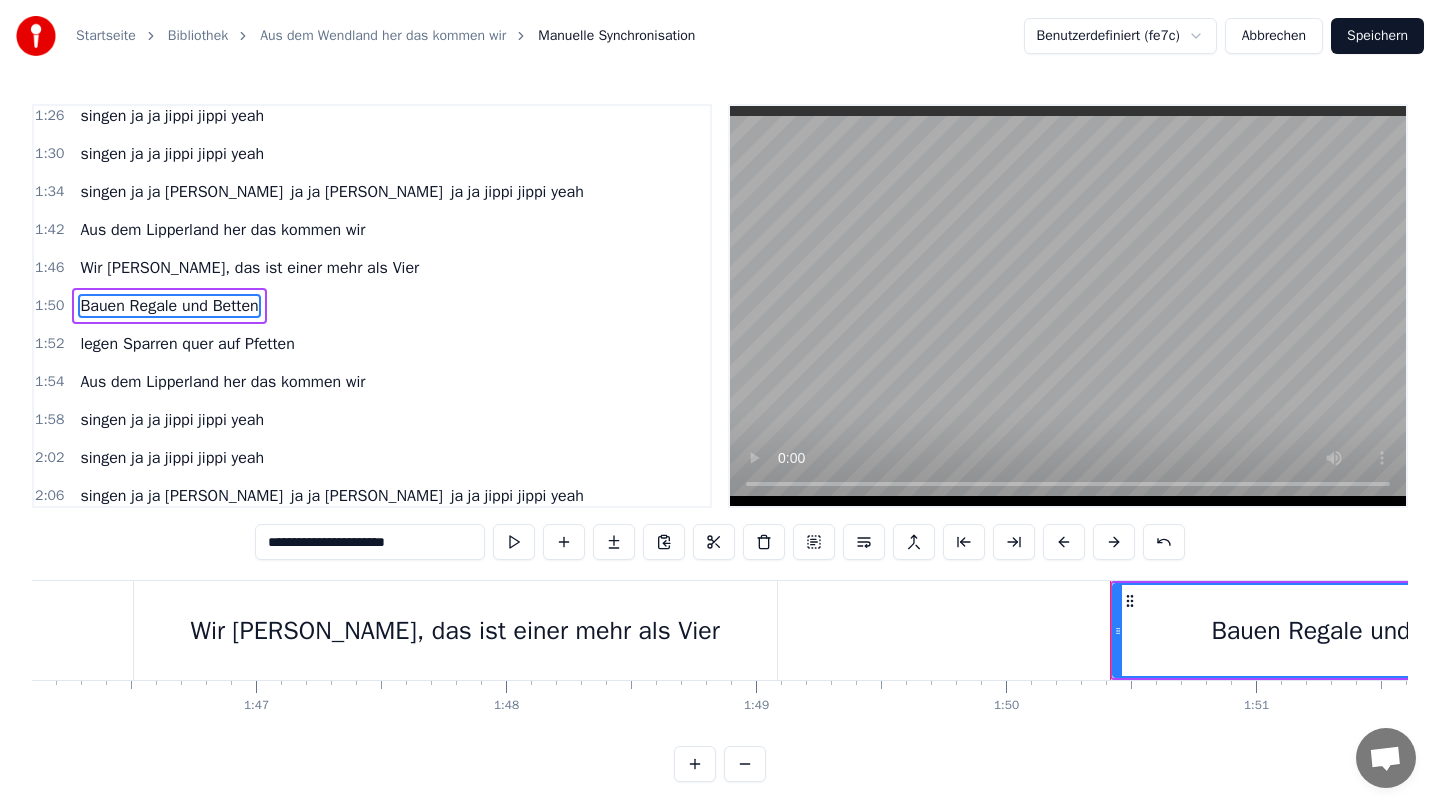 click on "**********" at bounding box center [370, 542] 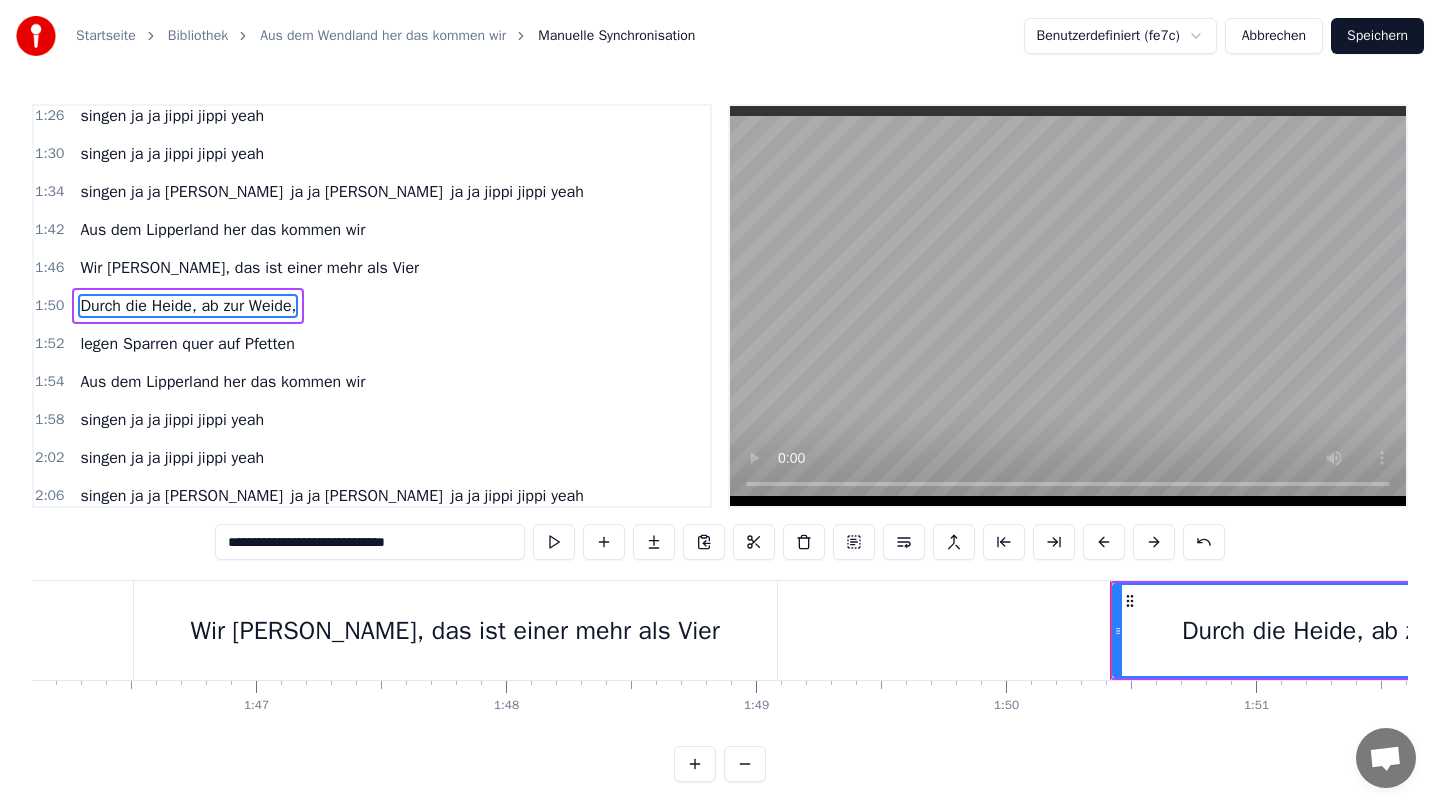 click on "legen Sparren quer auf Pfetten" at bounding box center (187, 344) 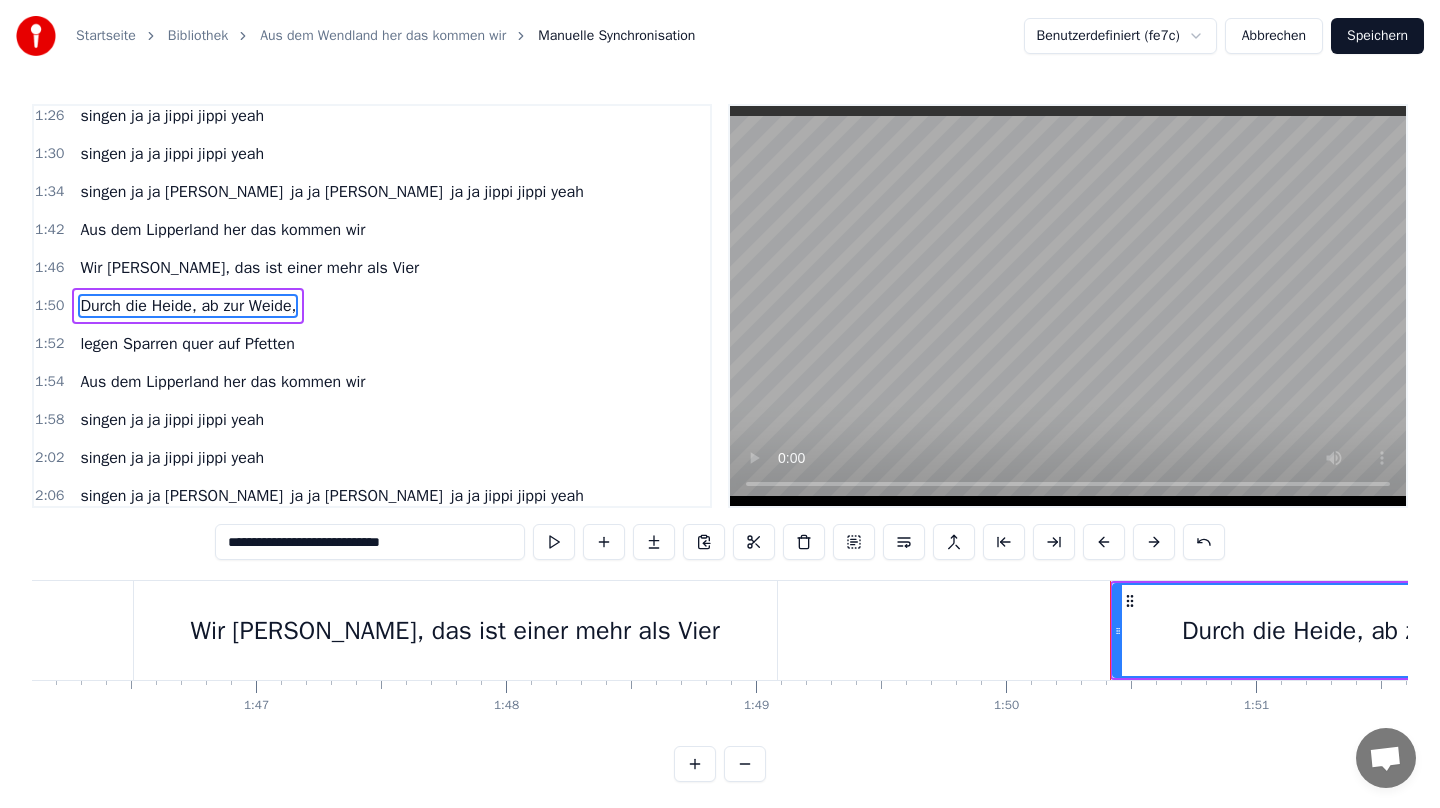 click on "legen Sparren quer auf Pfetten" at bounding box center (187, 344) 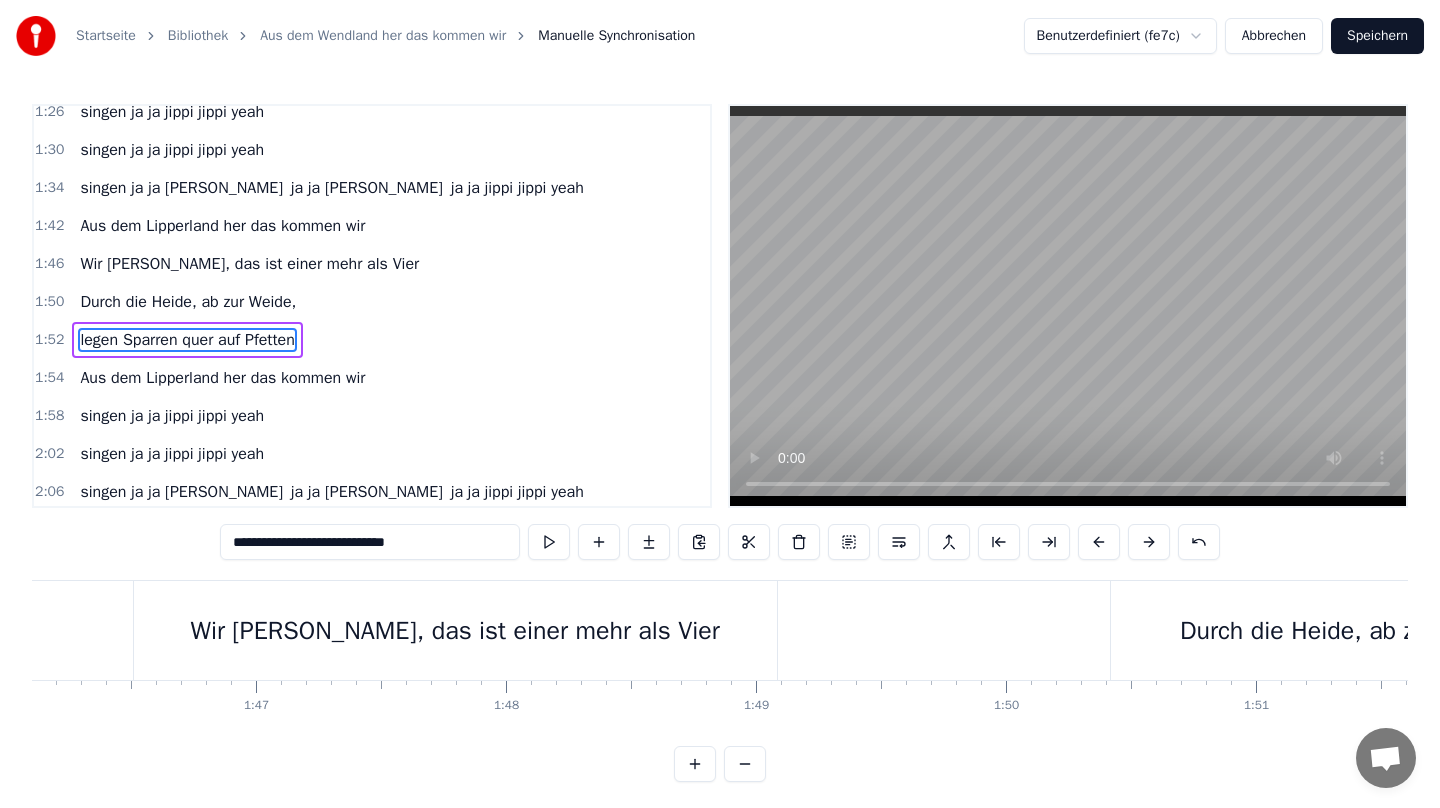 scroll, scrollTop: 845, scrollLeft: 0, axis: vertical 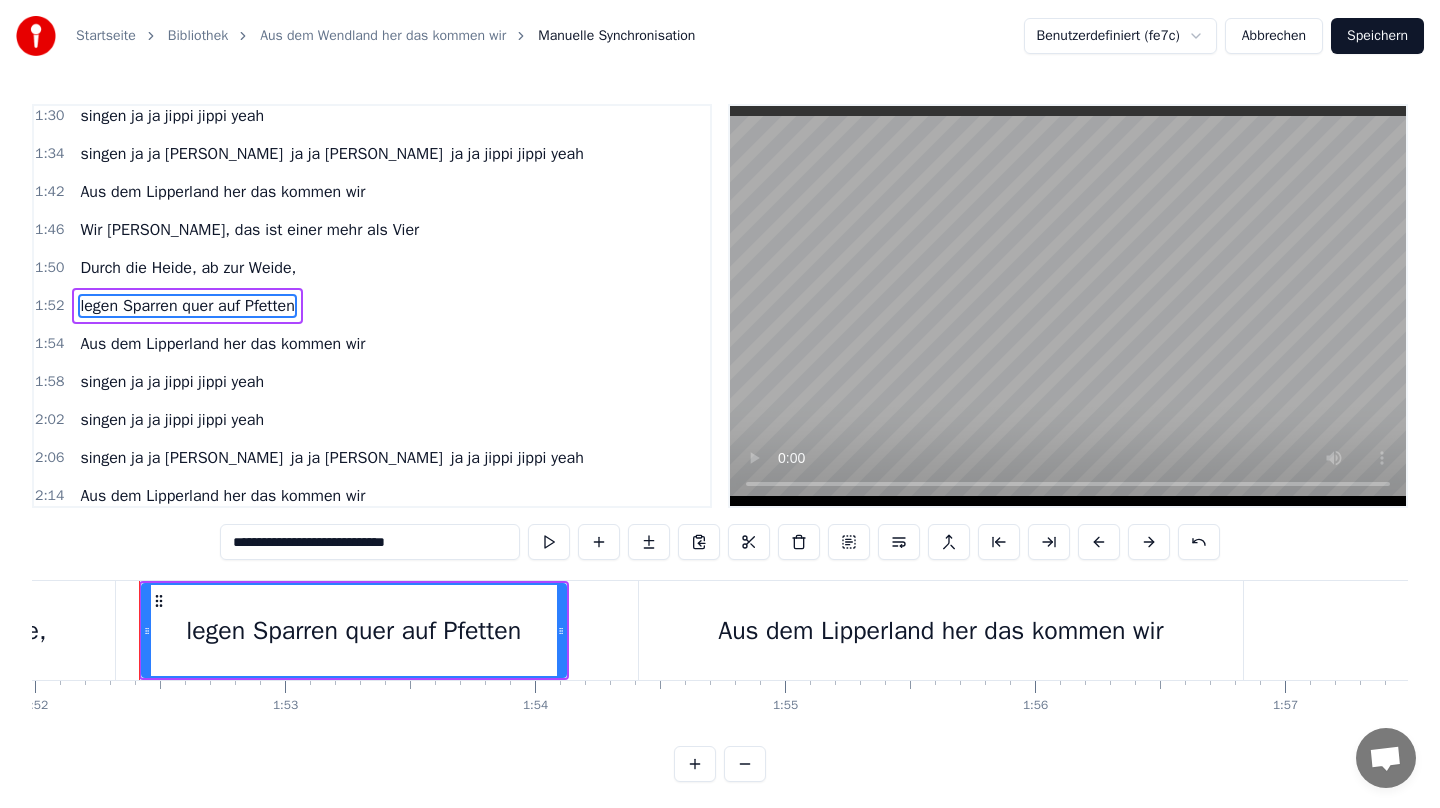 click on "**********" at bounding box center (370, 542) 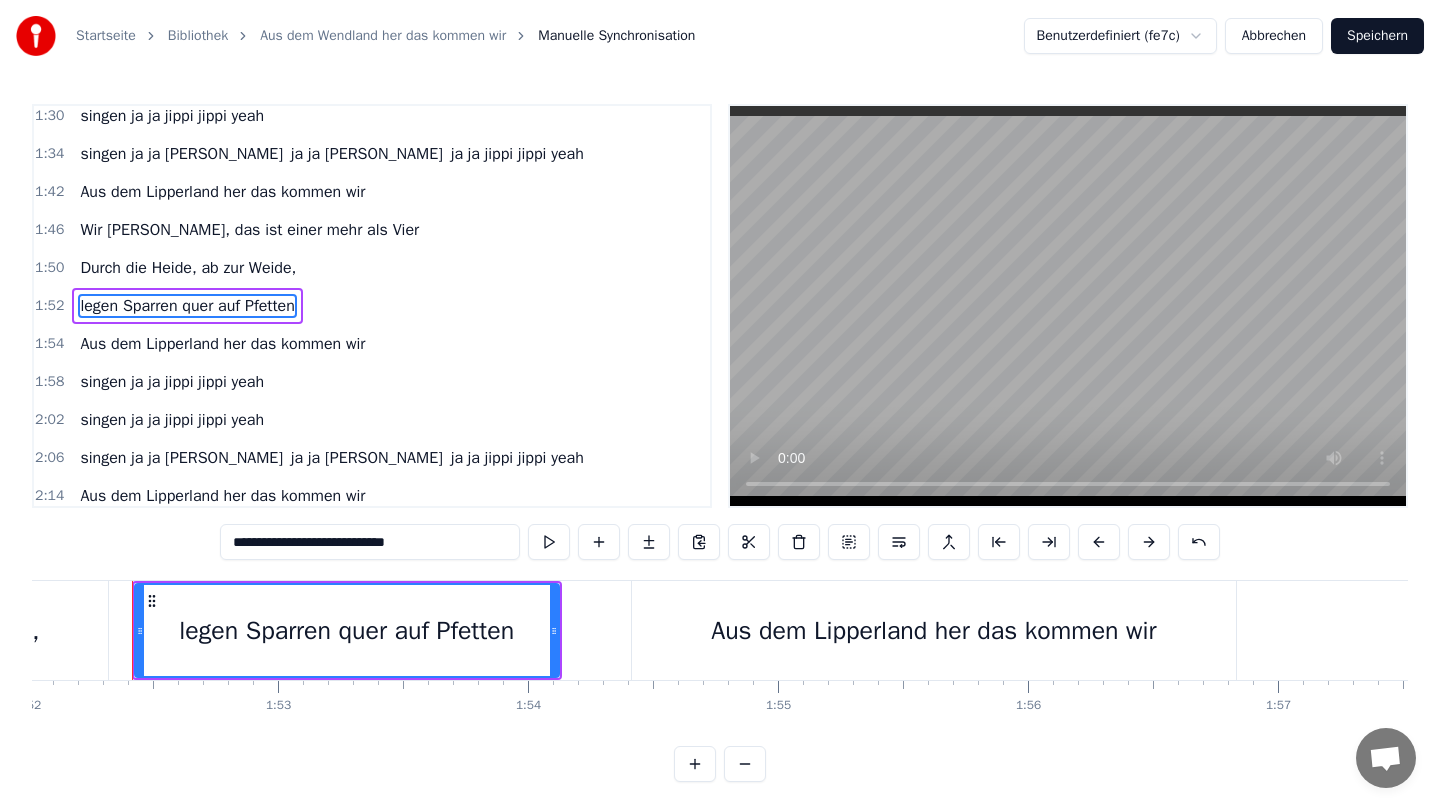click on "**********" at bounding box center [370, 542] 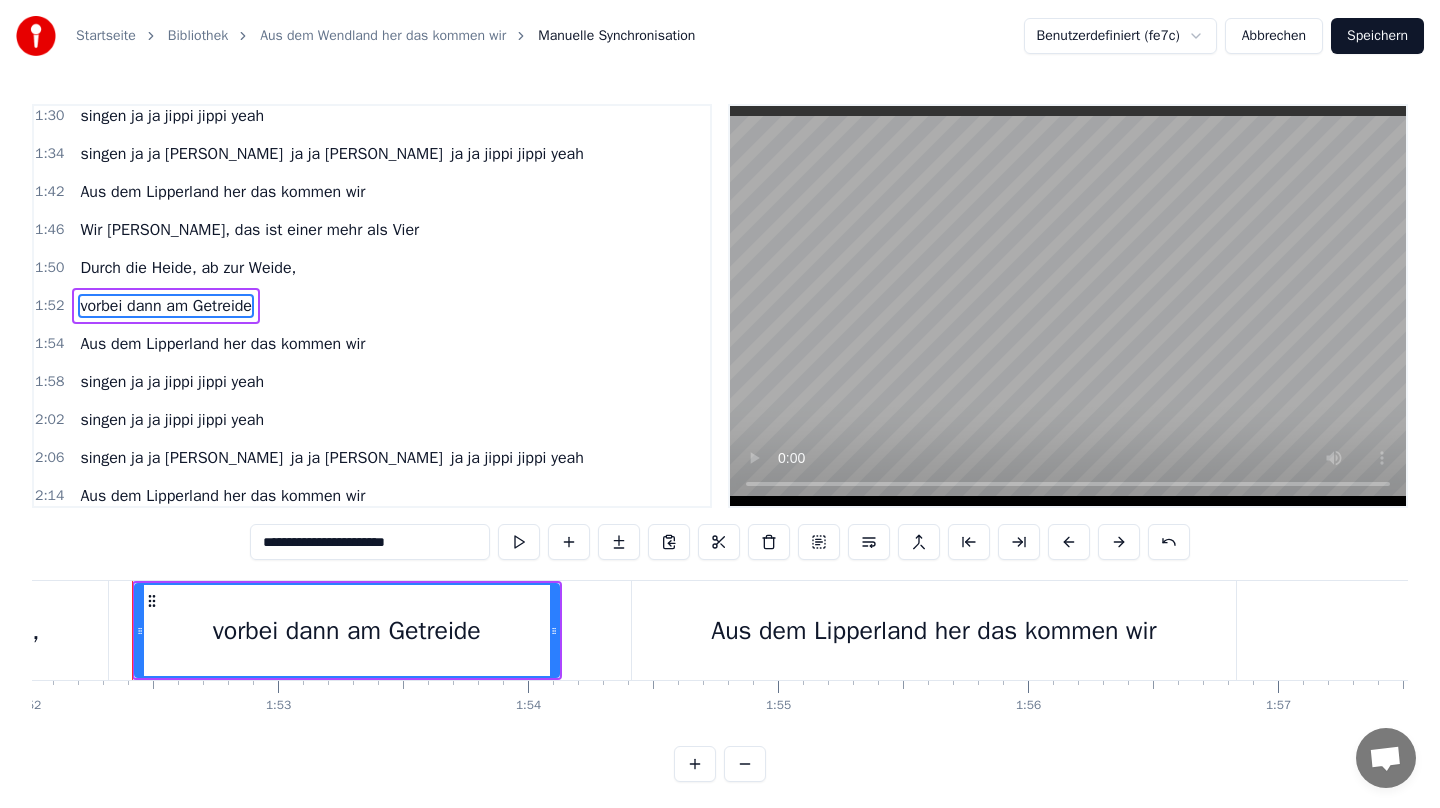 scroll, scrollTop: 6, scrollLeft: 0, axis: vertical 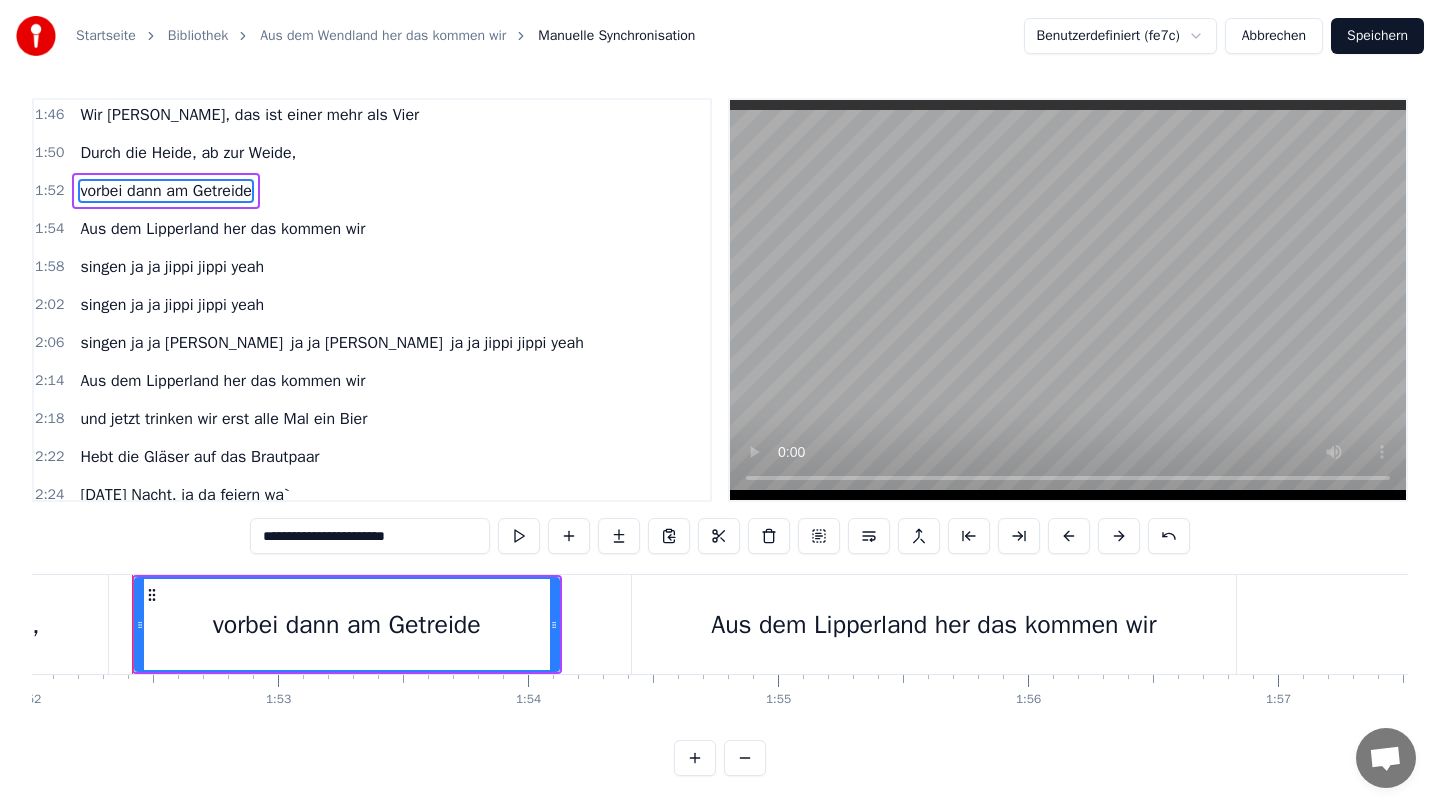 click on "und jetzt trinken wir erst alle Mal ein Bier" at bounding box center (223, 419) 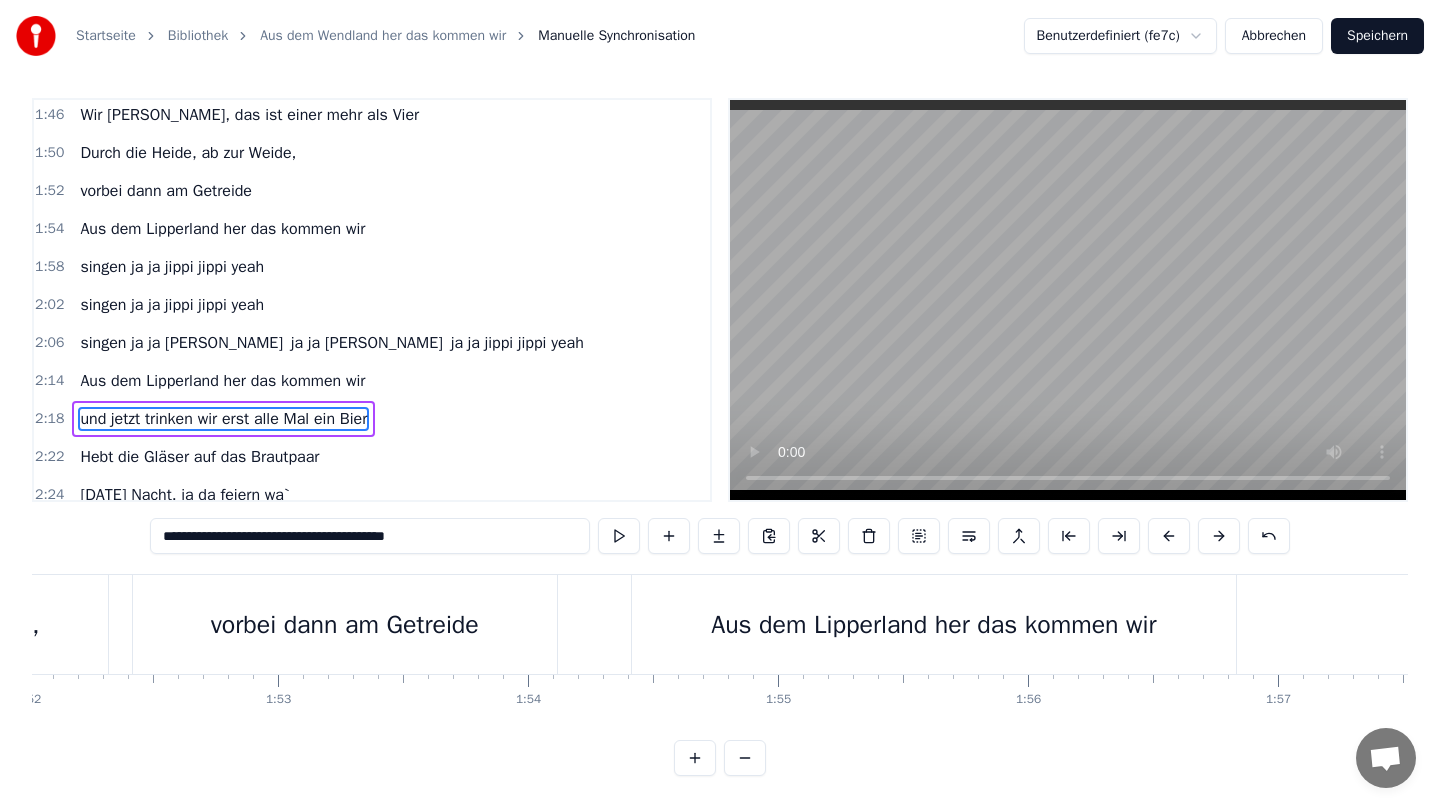 scroll, scrollTop: 0, scrollLeft: 0, axis: both 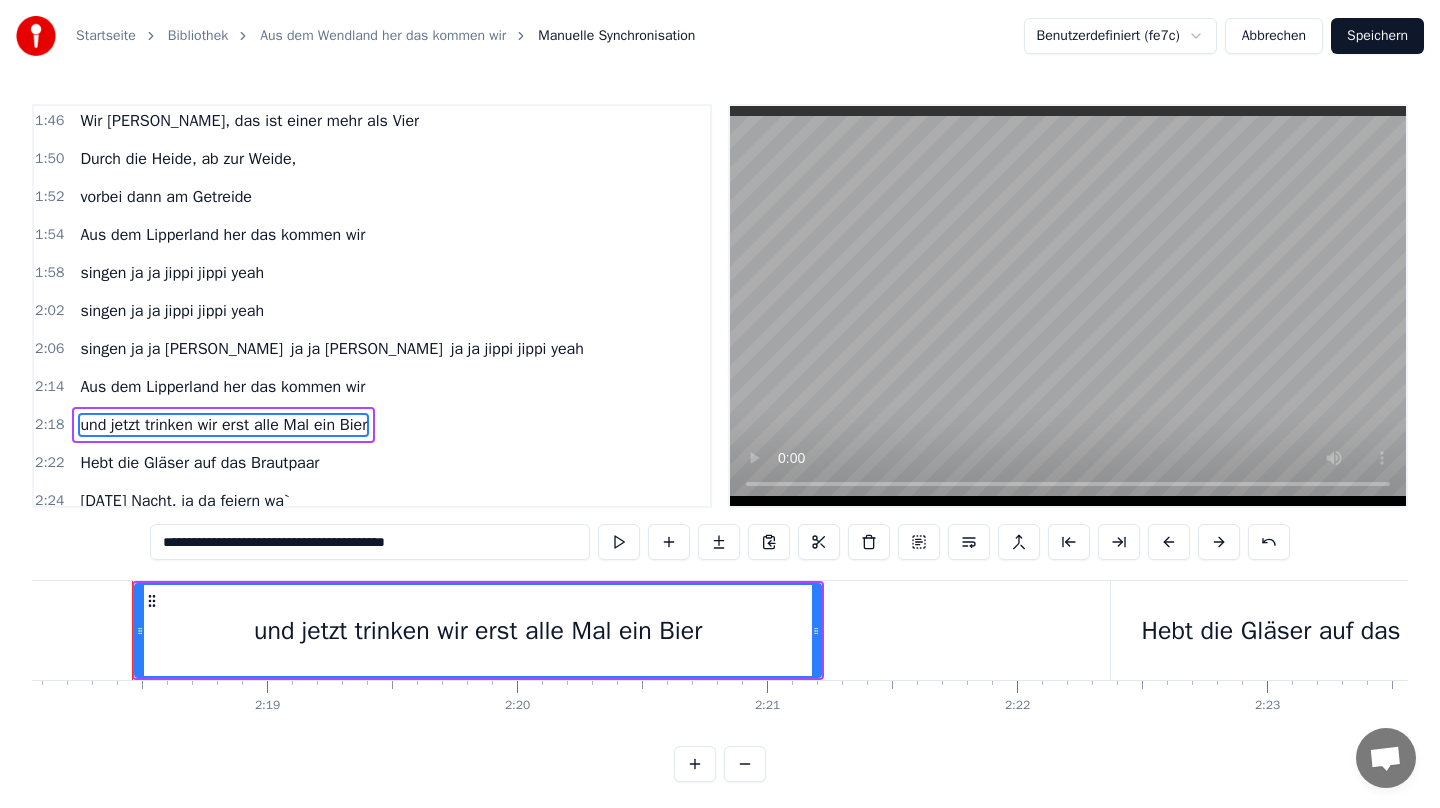 click on "**********" at bounding box center (370, 542) 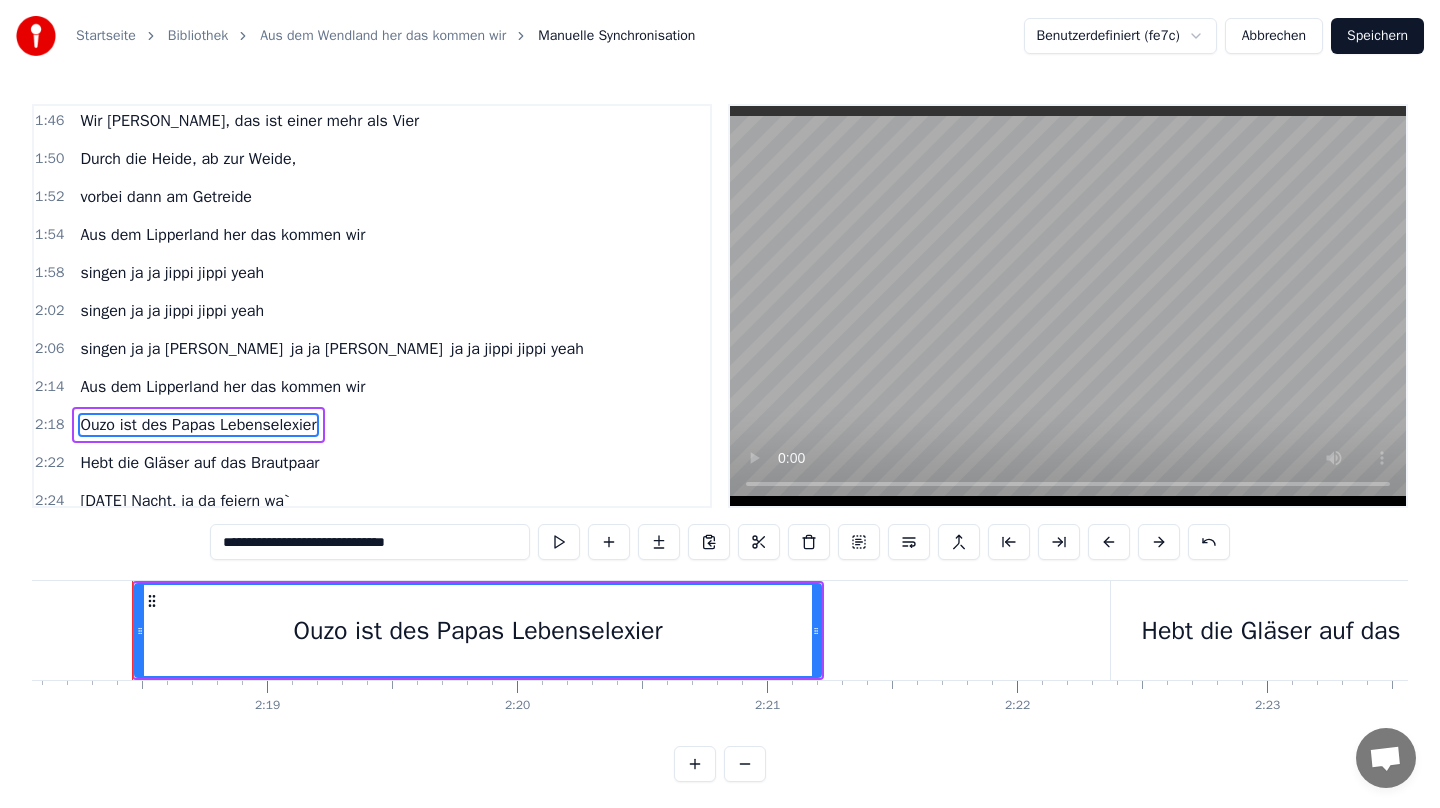 click on "Hebt die Gläser auf das Brautpaar" at bounding box center (199, 463) 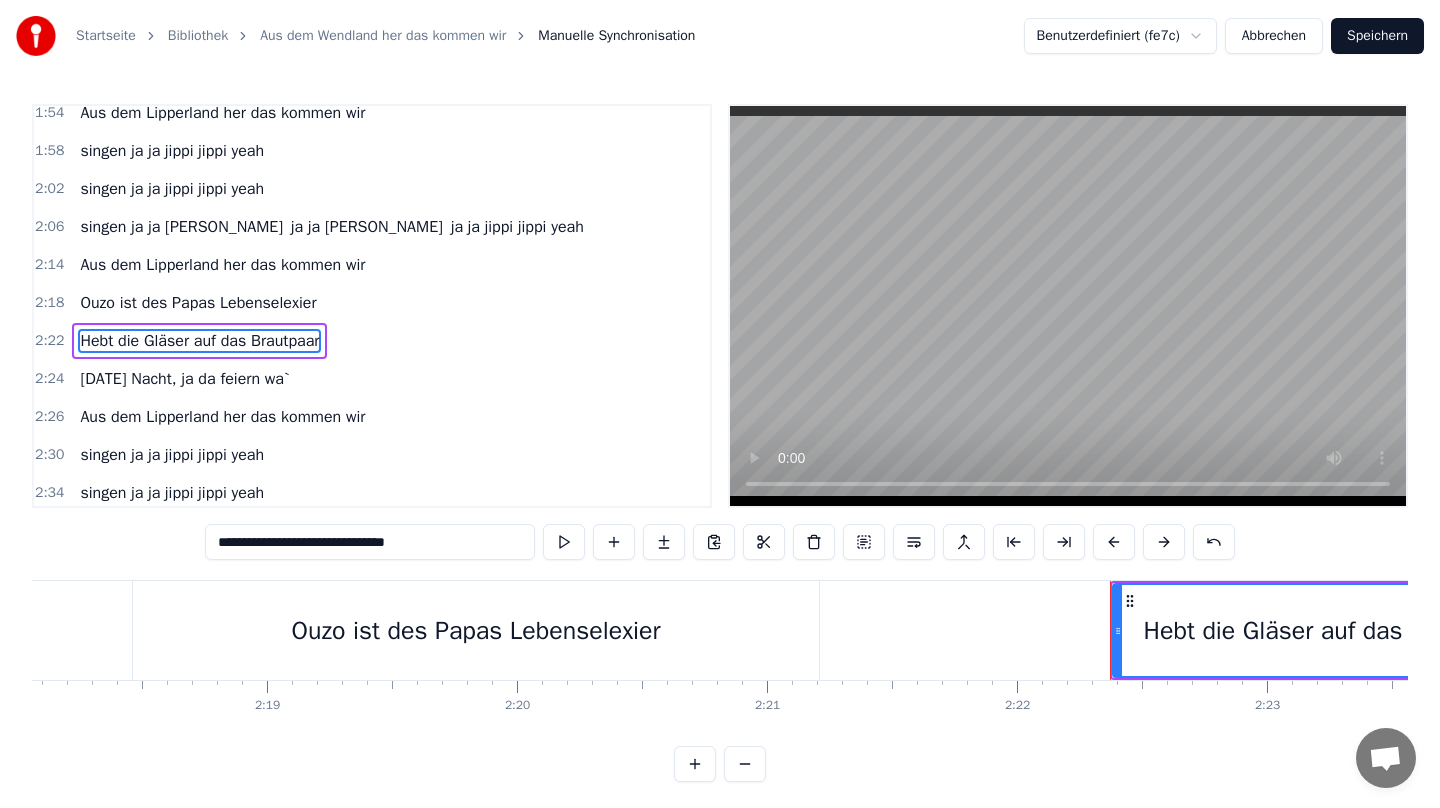 scroll, scrollTop: 1111, scrollLeft: 0, axis: vertical 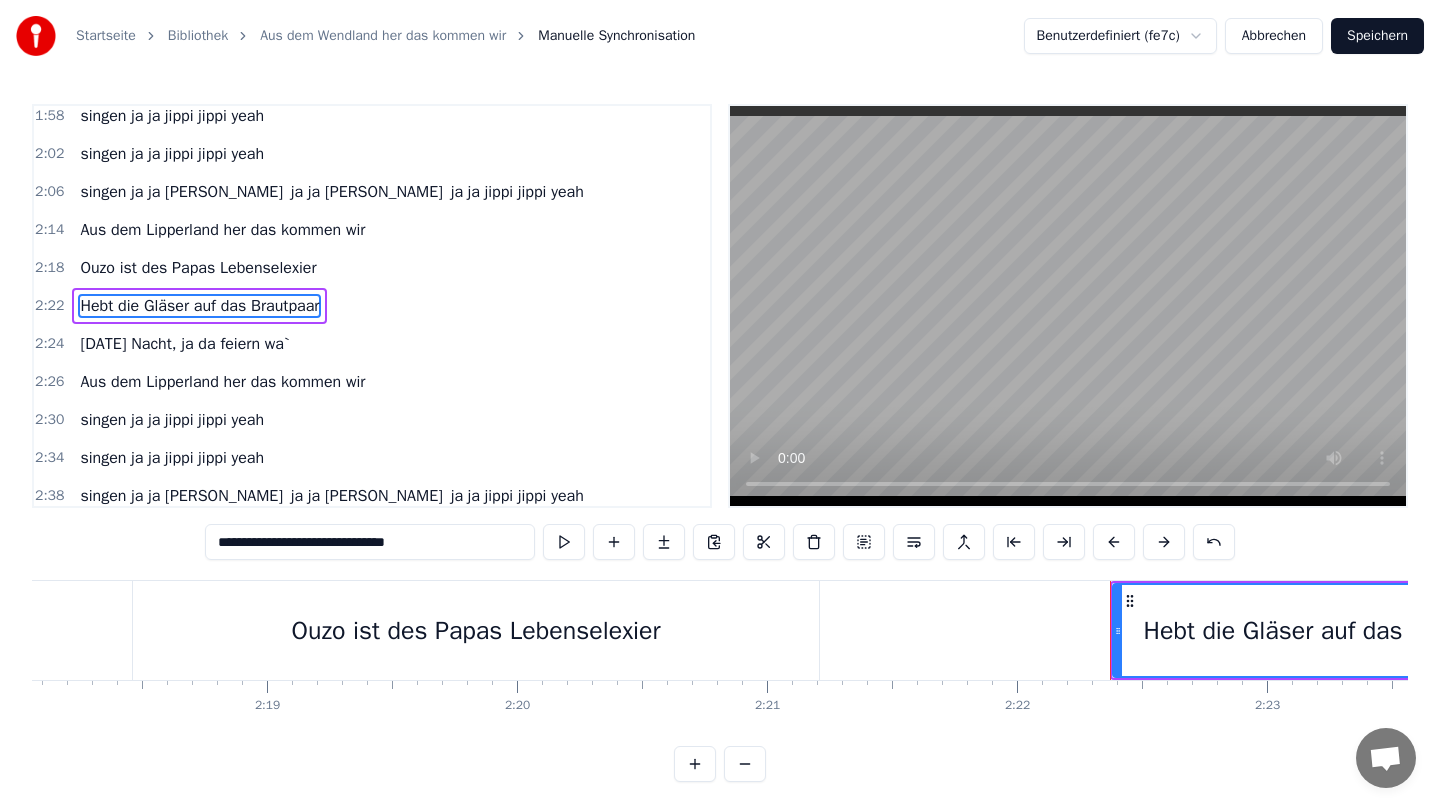 click on "**********" at bounding box center [370, 542] 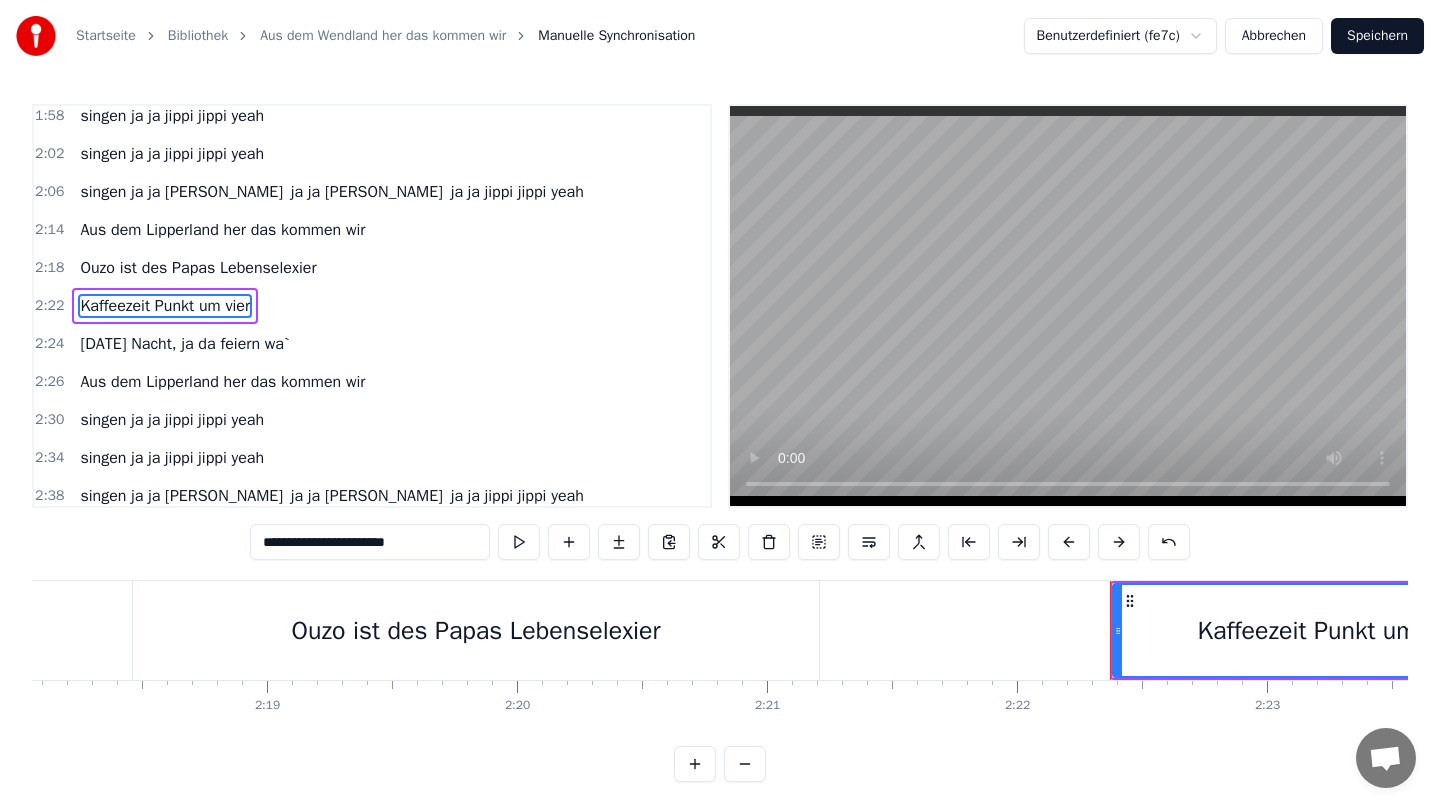 click on "[DATE] Nacht, ja da feiern wa`" at bounding box center [185, 344] 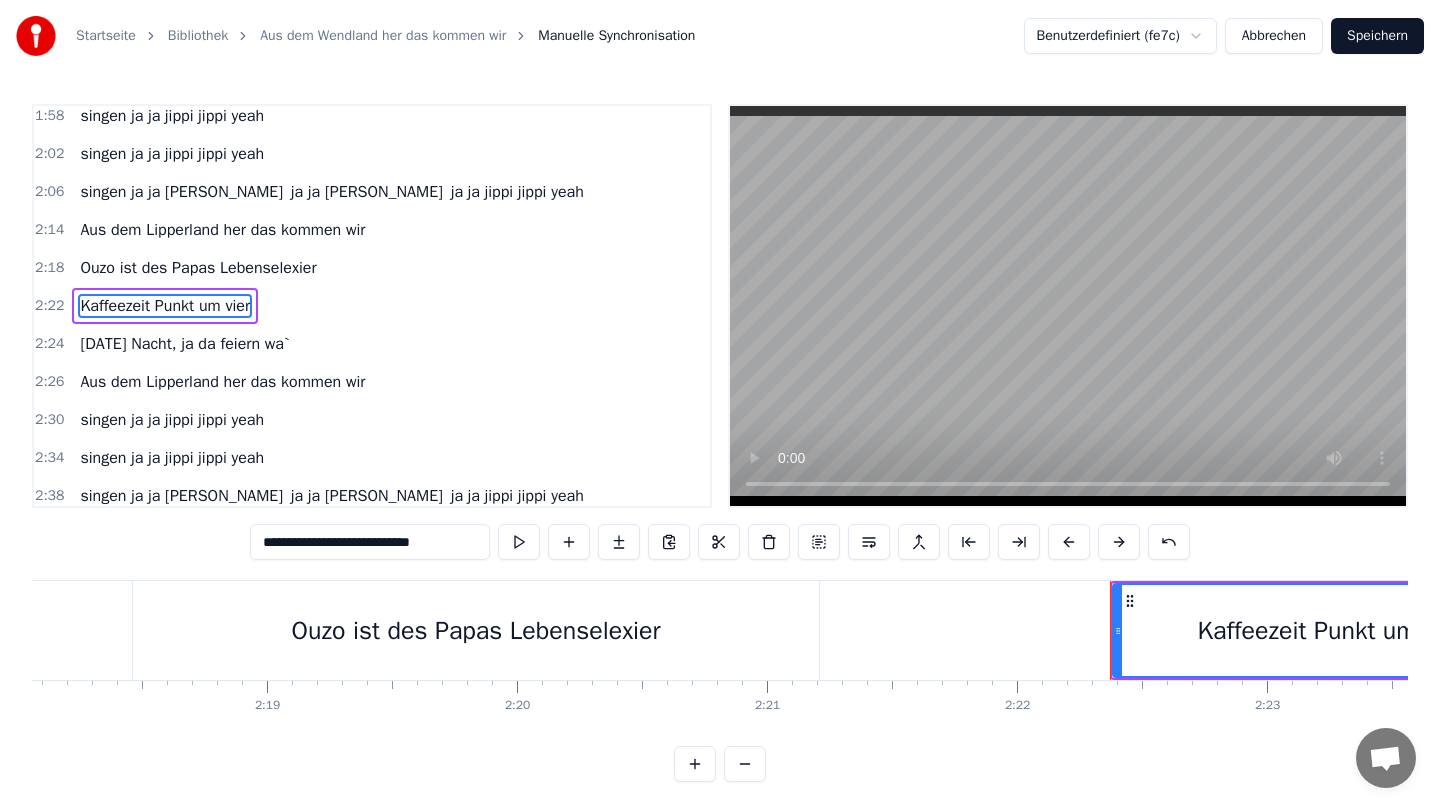 scroll, scrollTop: 1120, scrollLeft: 0, axis: vertical 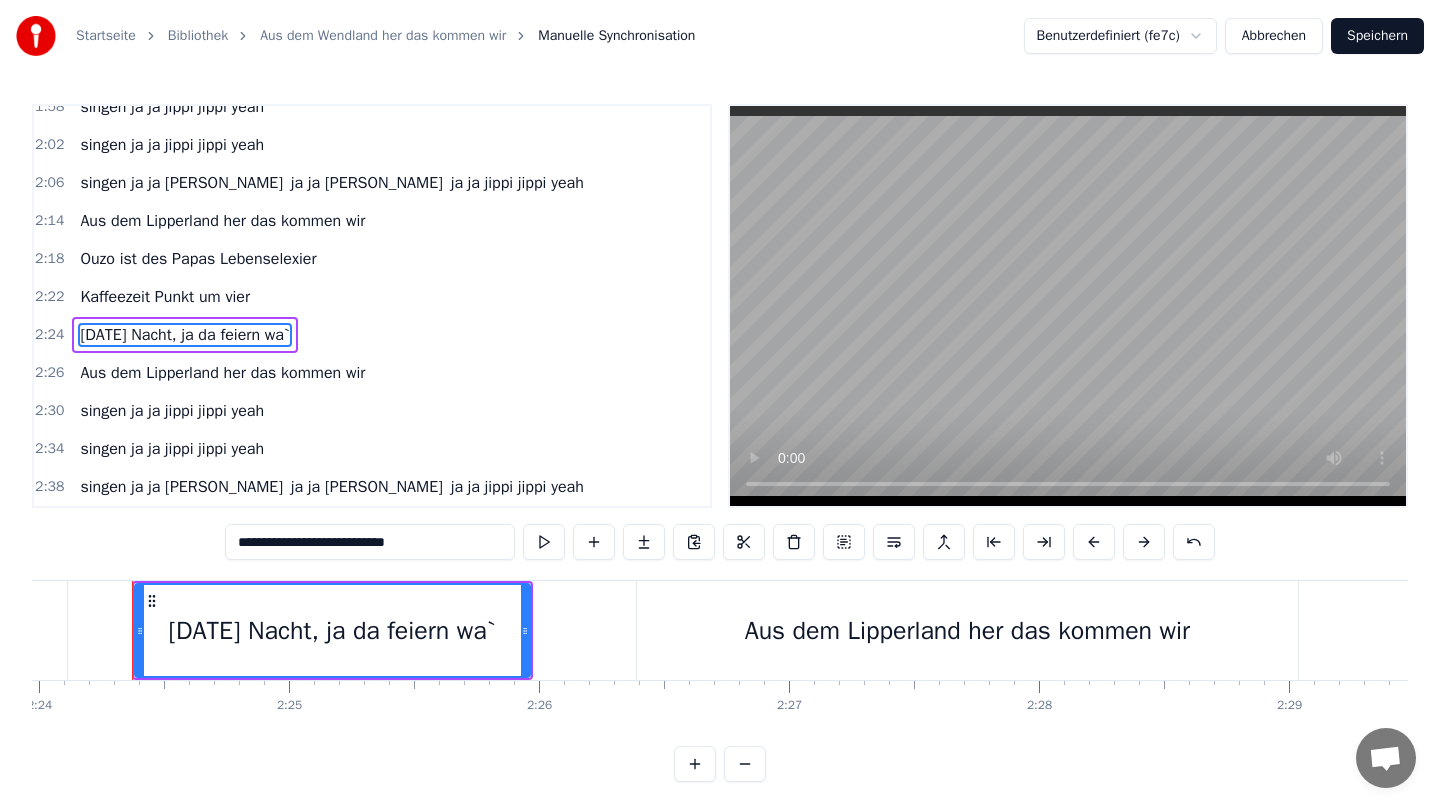 click on "**********" at bounding box center [370, 542] 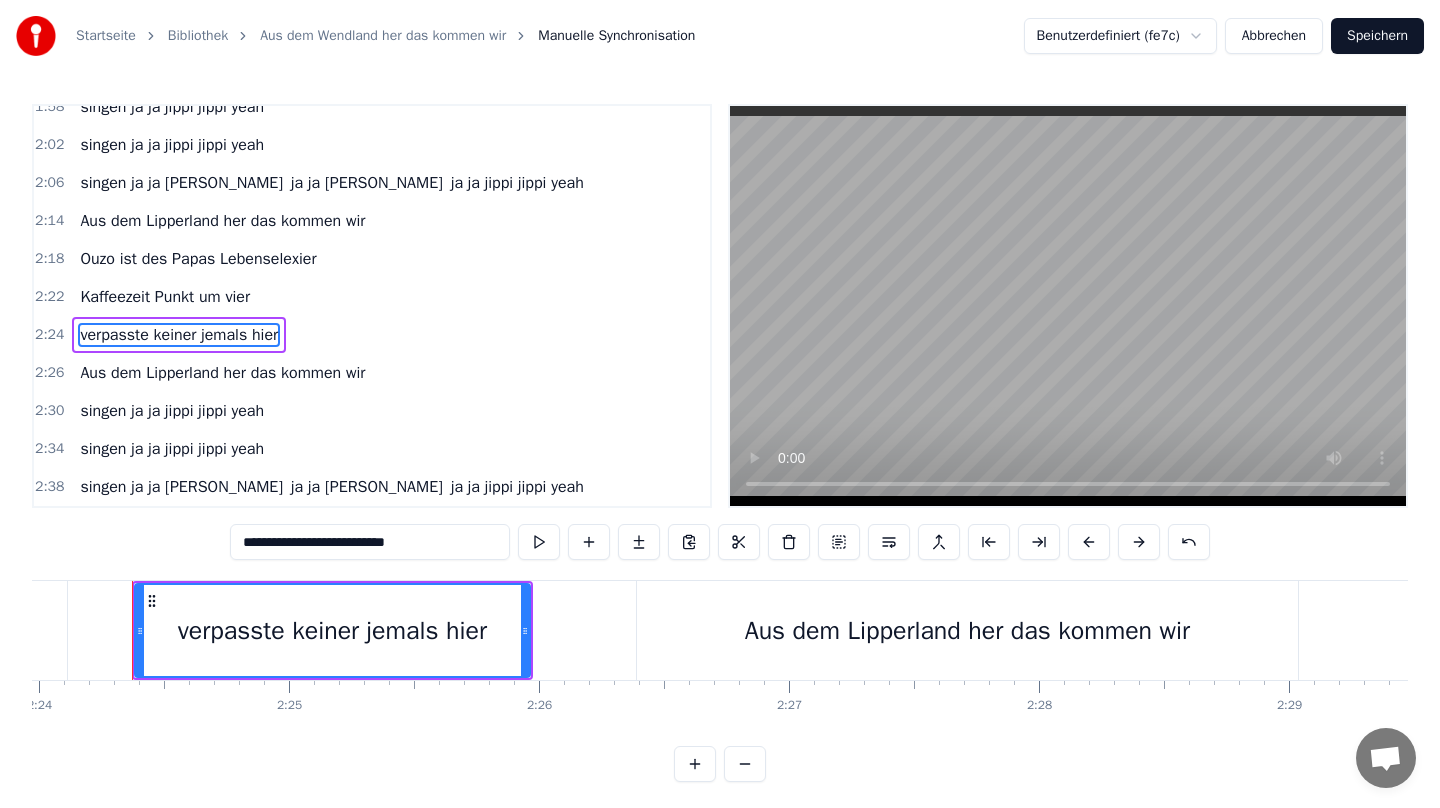 scroll, scrollTop: 6, scrollLeft: 0, axis: vertical 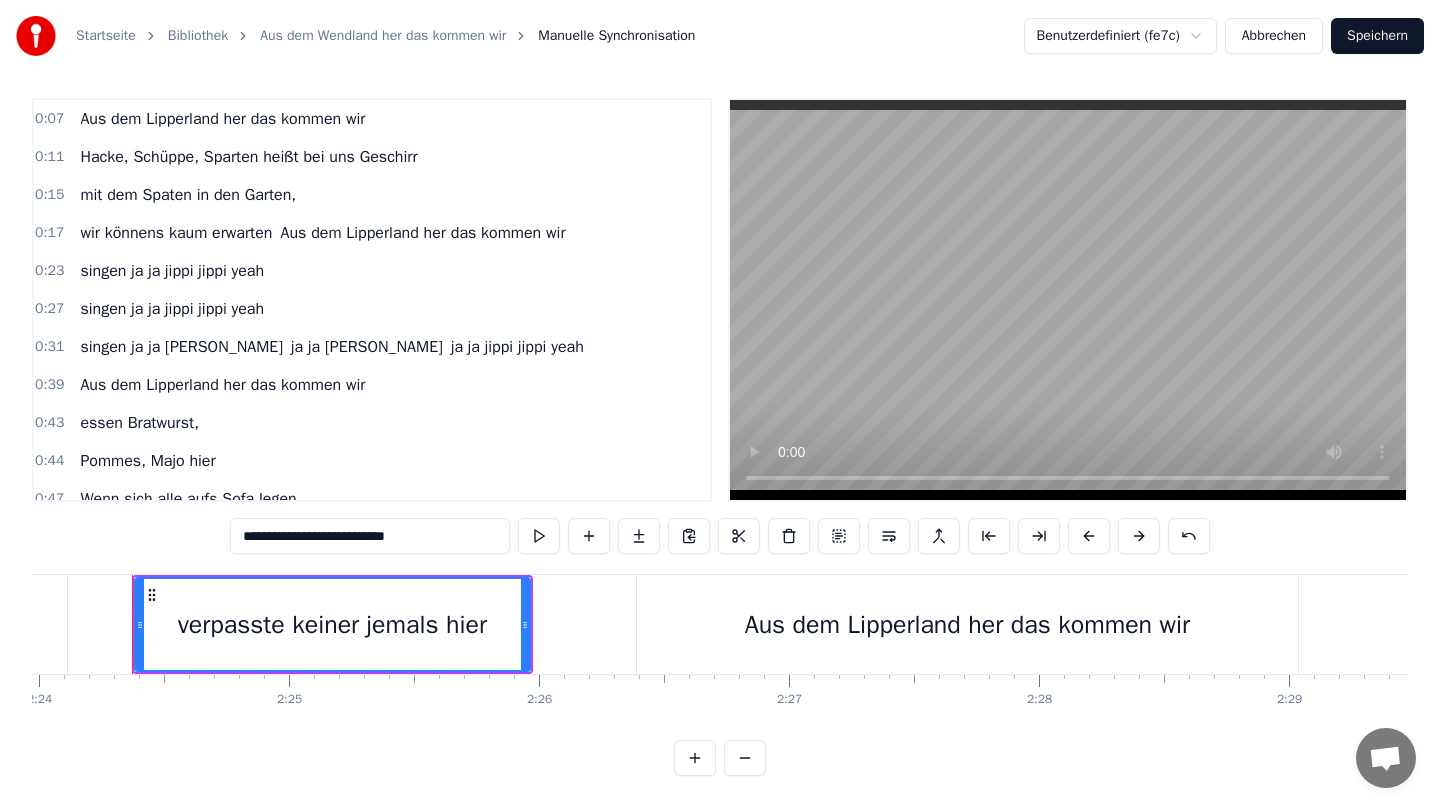 click on "Aus dem Lipperland her das kommen wir" at bounding box center [222, 119] 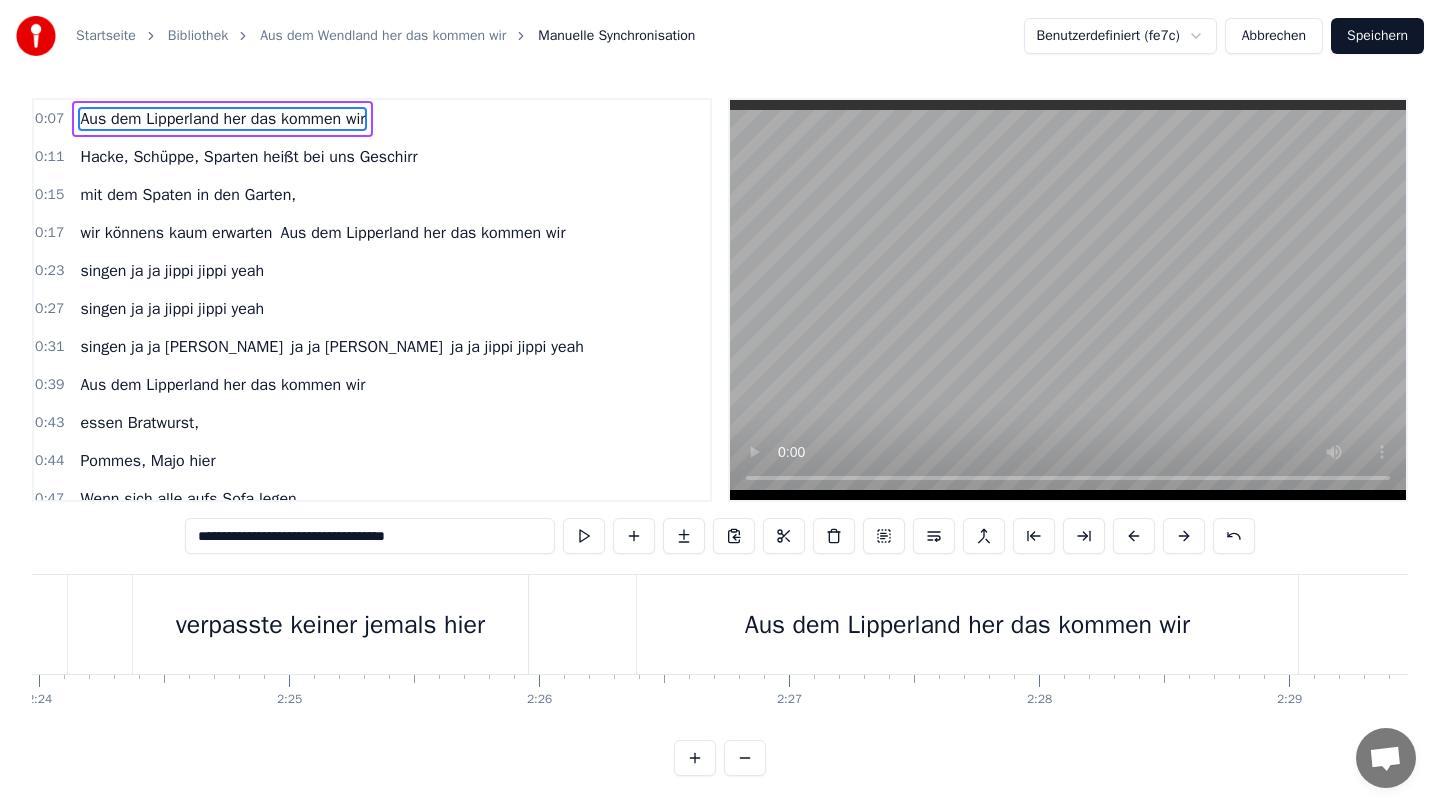 scroll, scrollTop: 0, scrollLeft: 0, axis: both 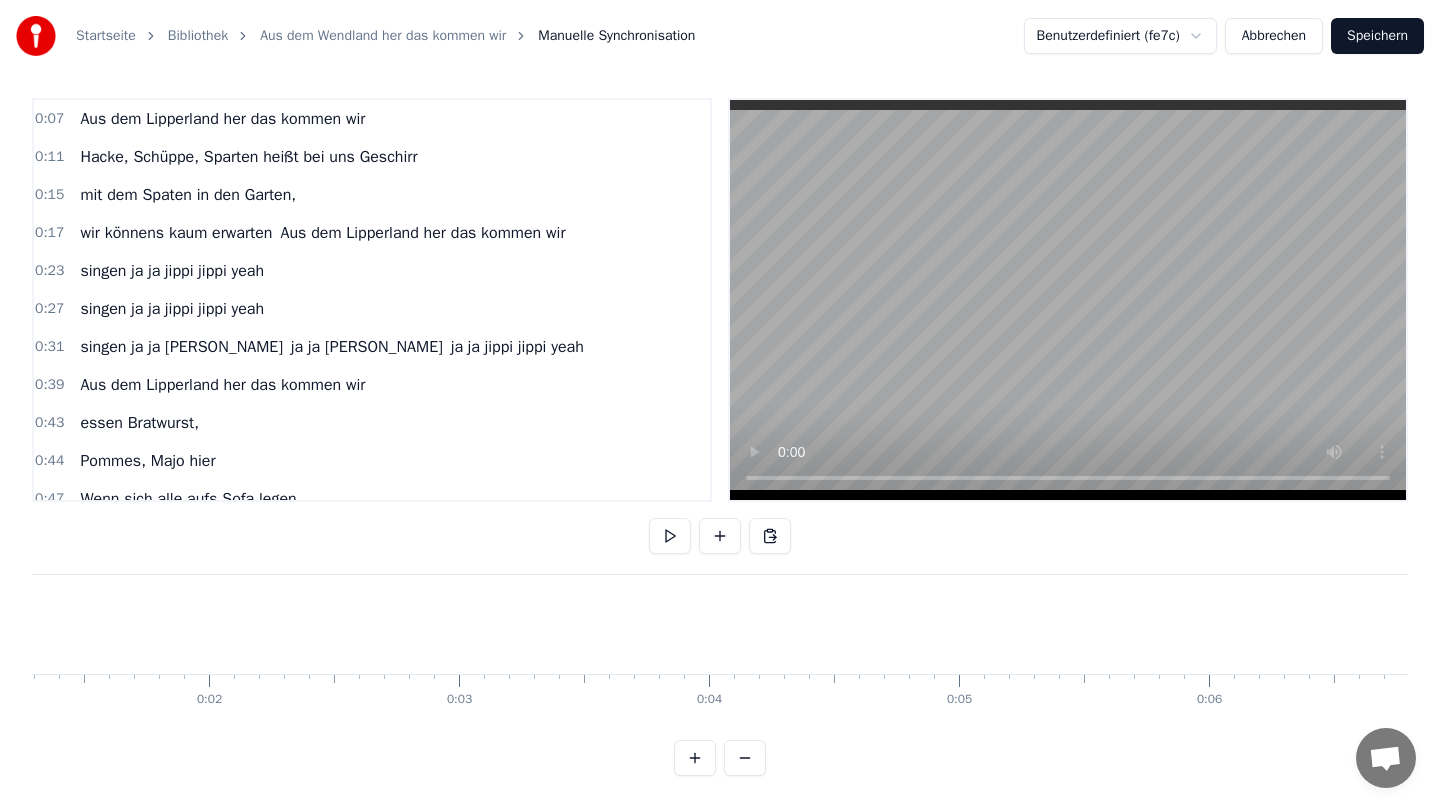 click at bounding box center [20400, 624] 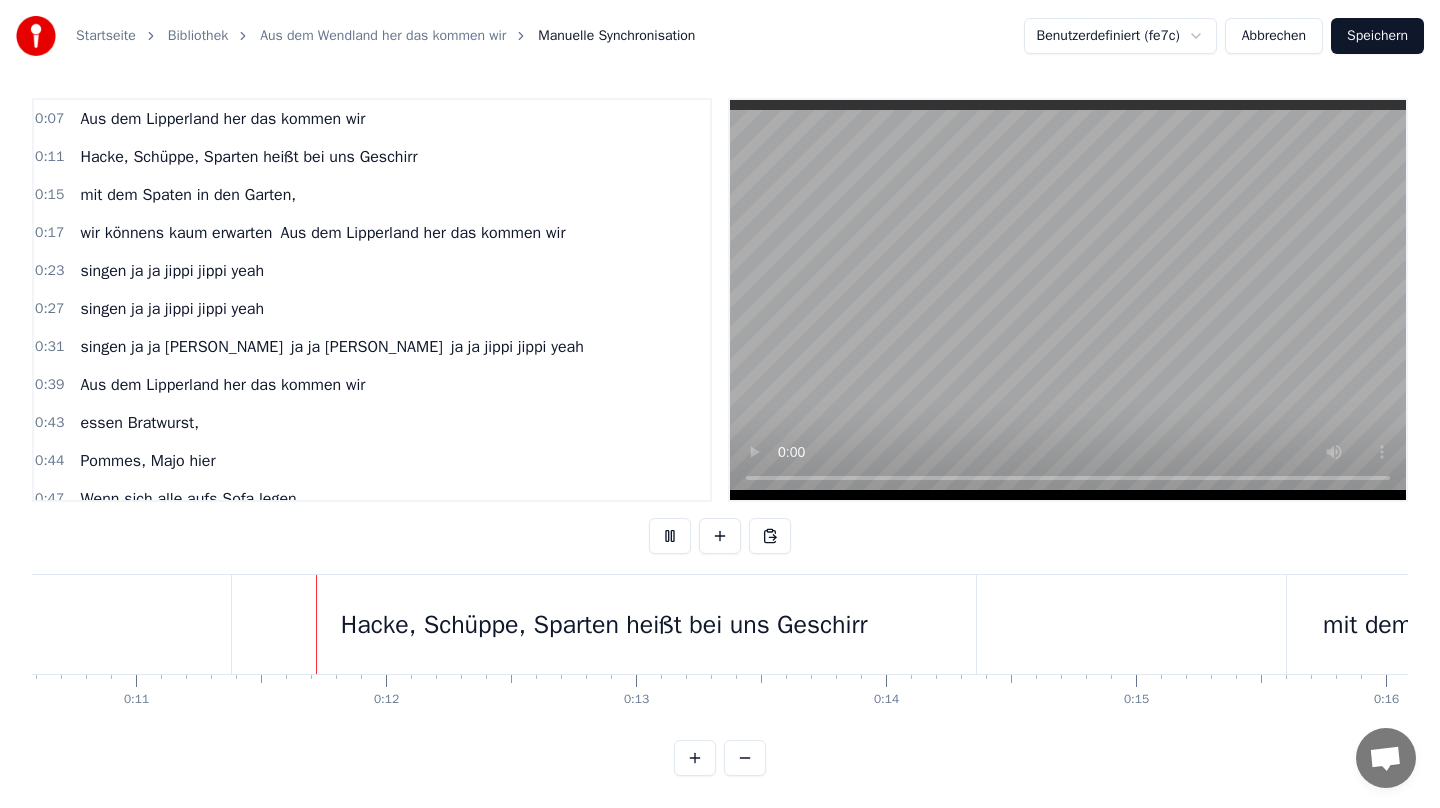 scroll, scrollTop: 0, scrollLeft: 2668, axis: horizontal 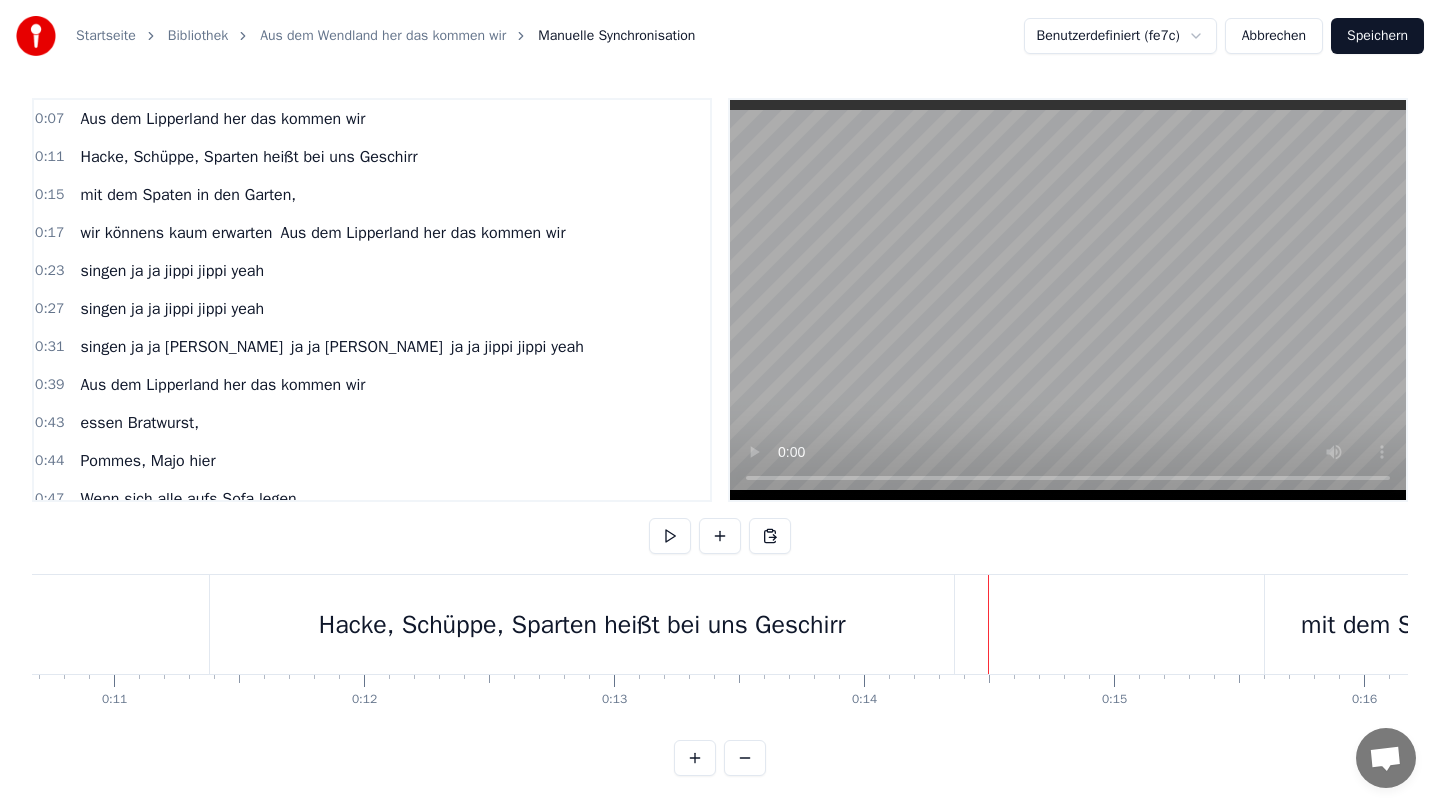 click on "Hacke, Schüppe, Sparten heißt bei uns Geschirr" at bounding box center (582, 624) 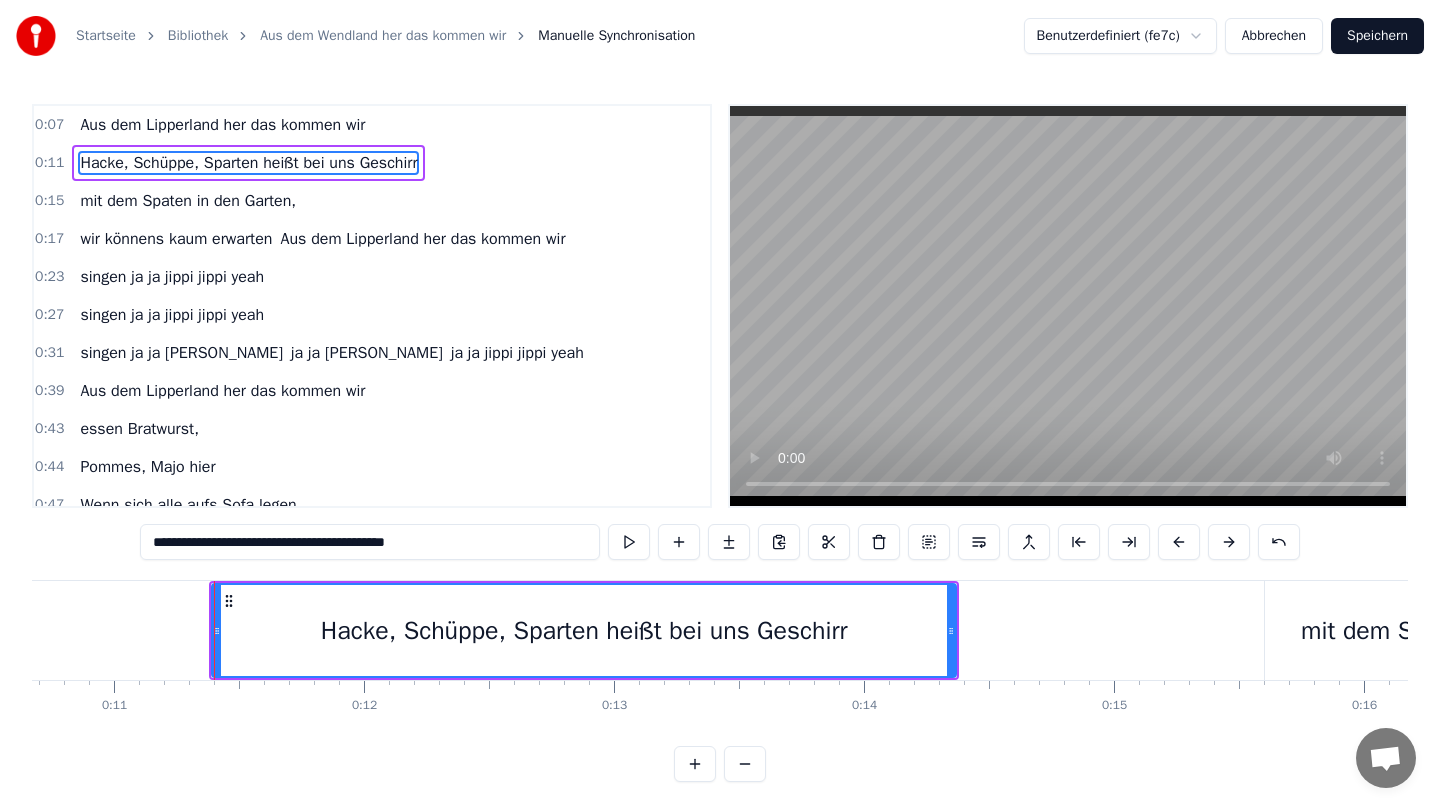 scroll, scrollTop: 6, scrollLeft: 0, axis: vertical 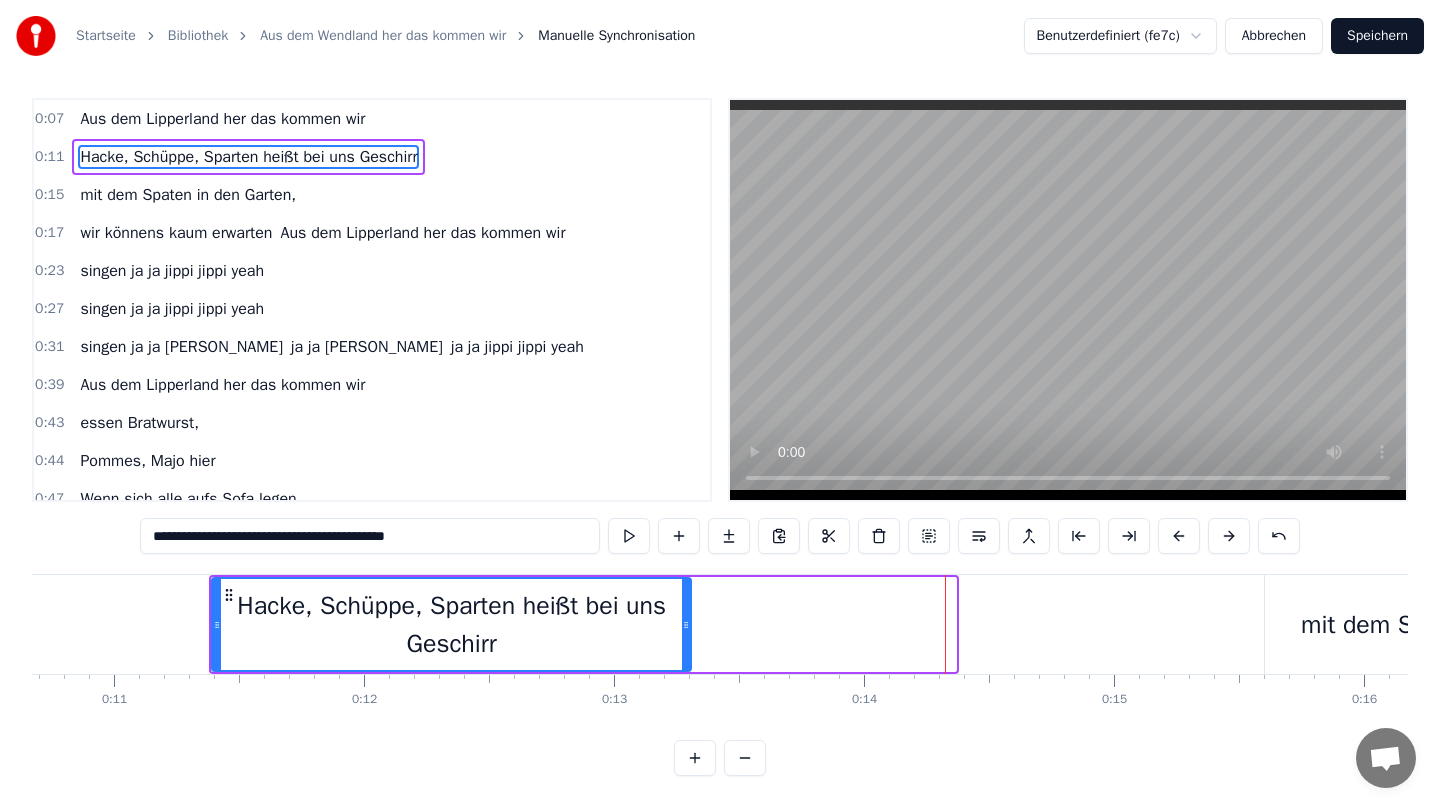 drag, startPoint x: 953, startPoint y: 628, endPoint x: 690, endPoint y: 627, distance: 263.0019 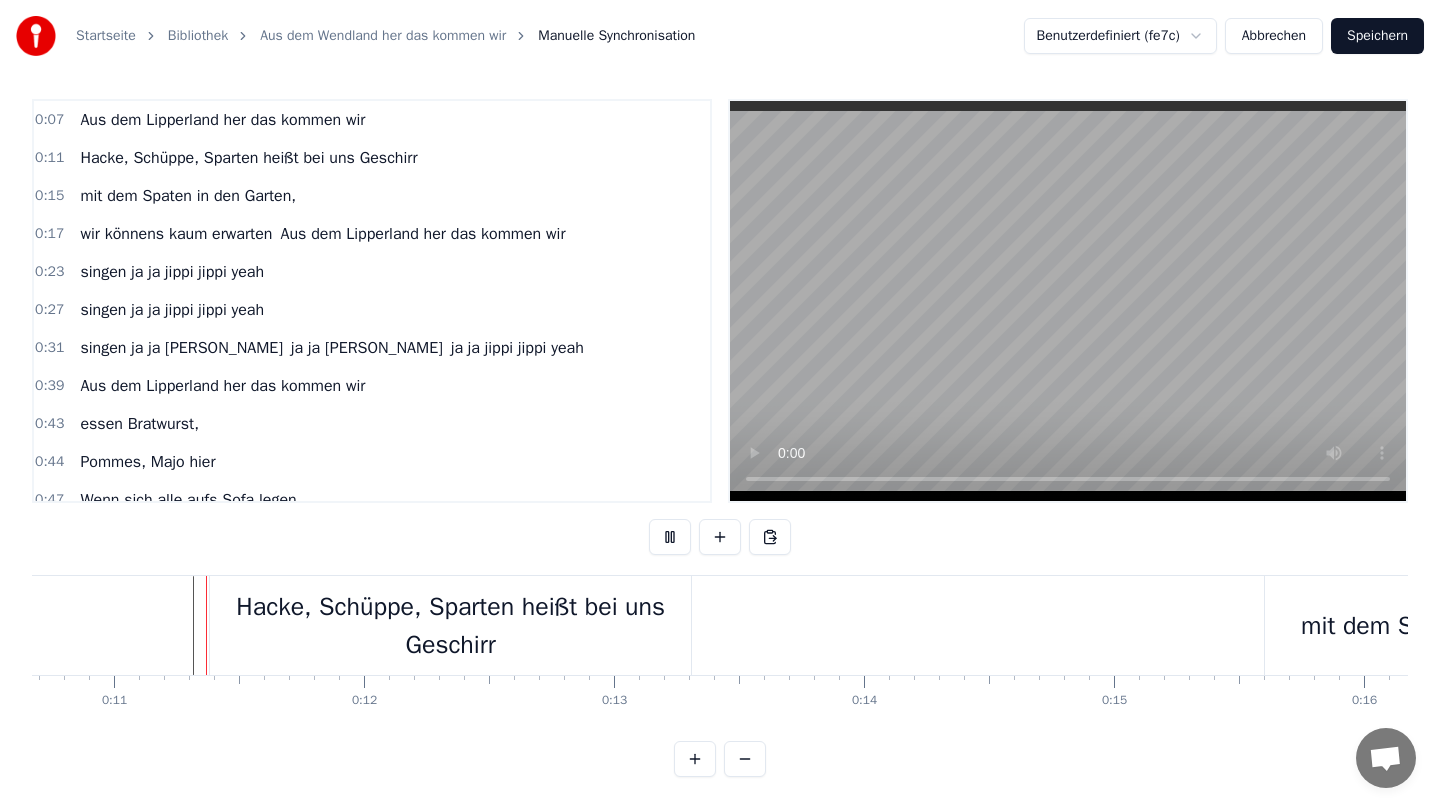 scroll, scrollTop: 6, scrollLeft: 0, axis: vertical 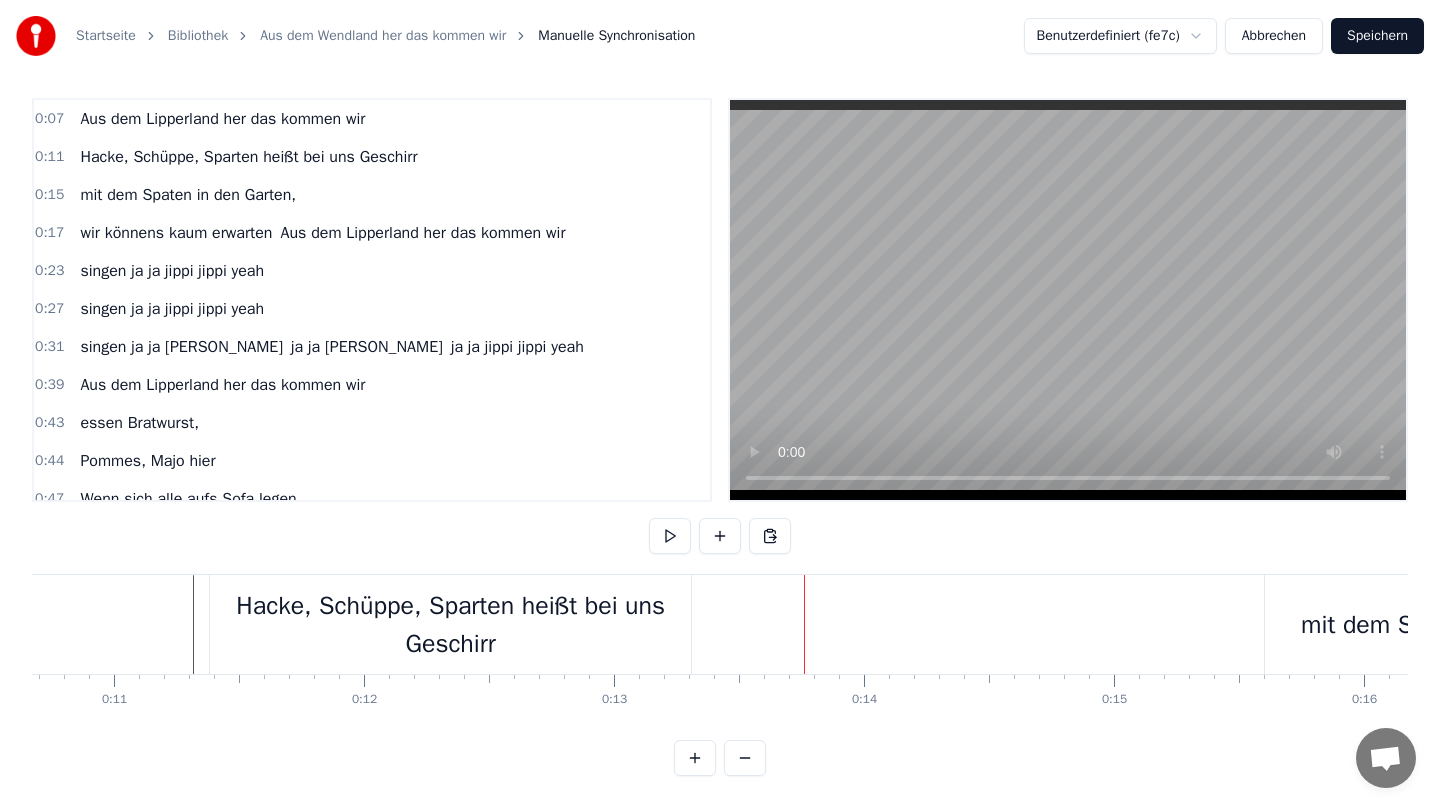 click on "Hacke, Schüppe, Sparten heißt bei uns Geschirr" at bounding box center [450, 624] 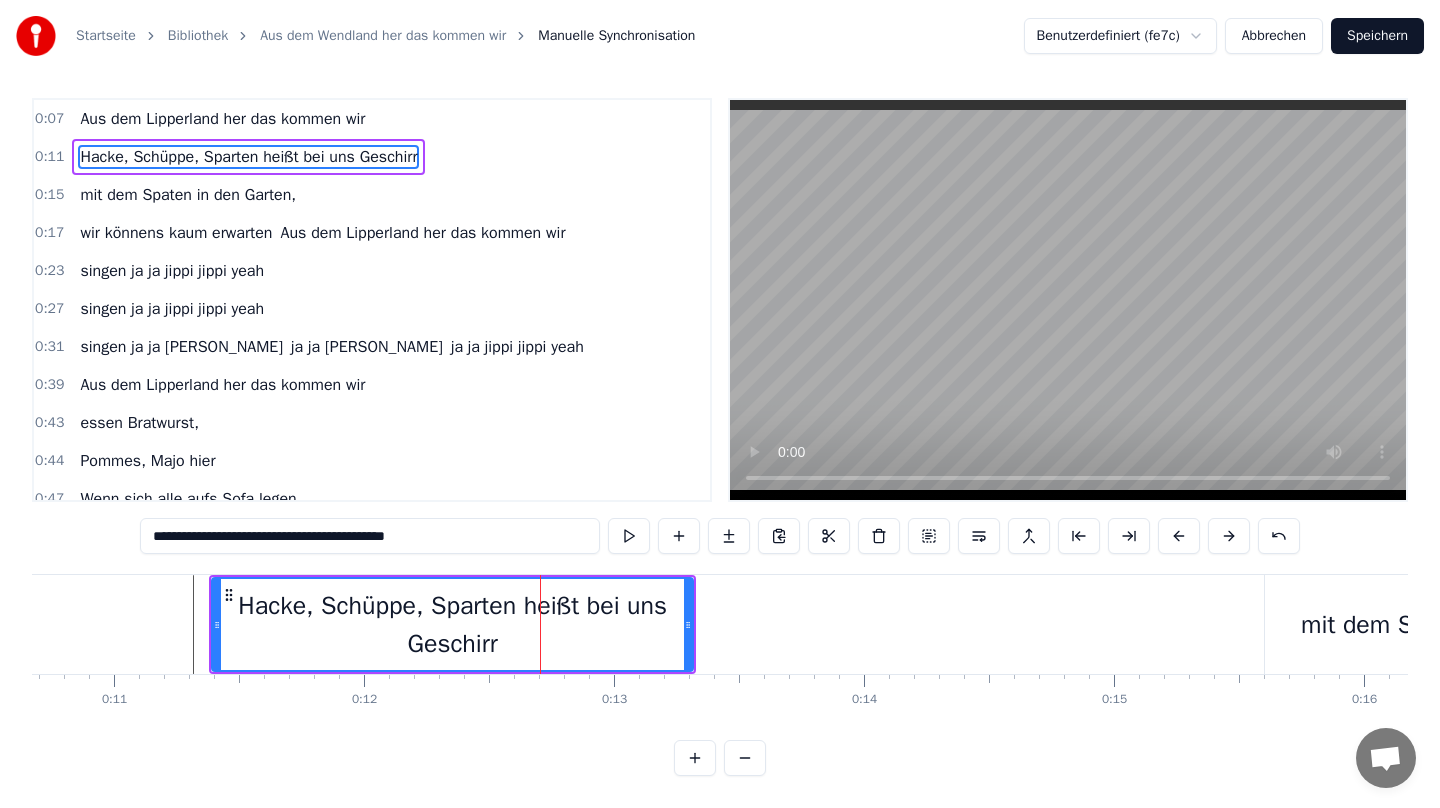 scroll, scrollTop: 0, scrollLeft: 0, axis: both 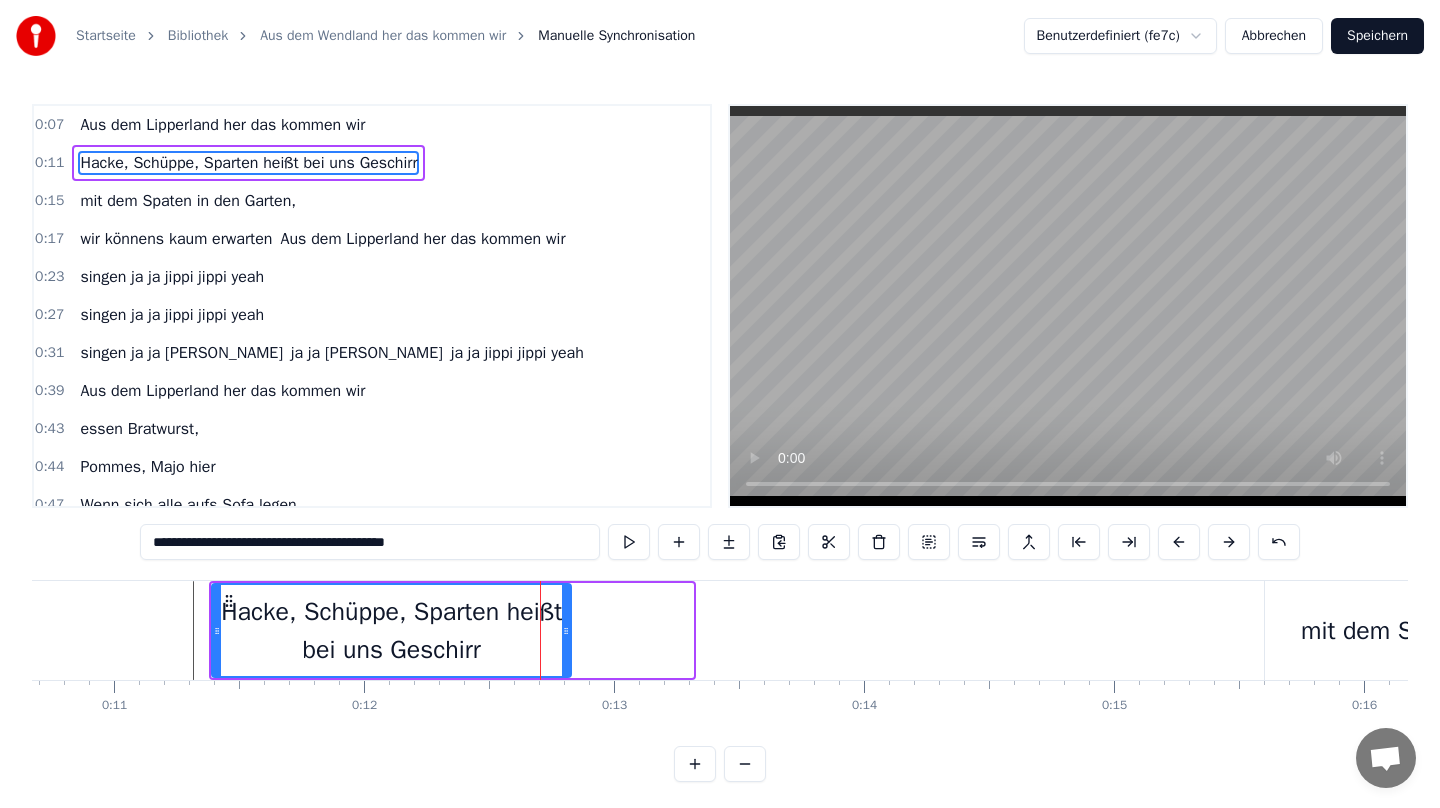 drag, startPoint x: 685, startPoint y: 629, endPoint x: 564, endPoint y: 629, distance: 121 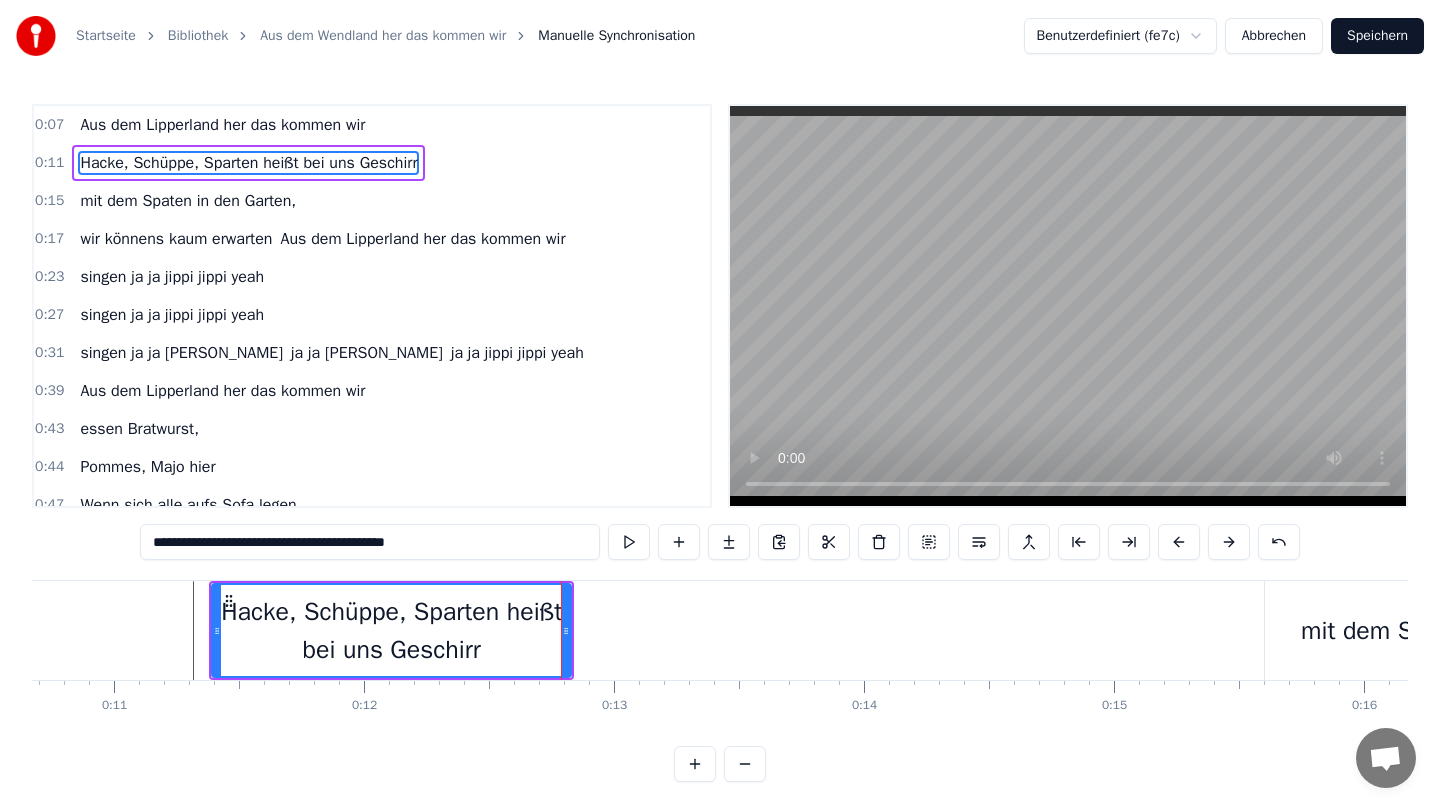 click at bounding box center (18055, 630) 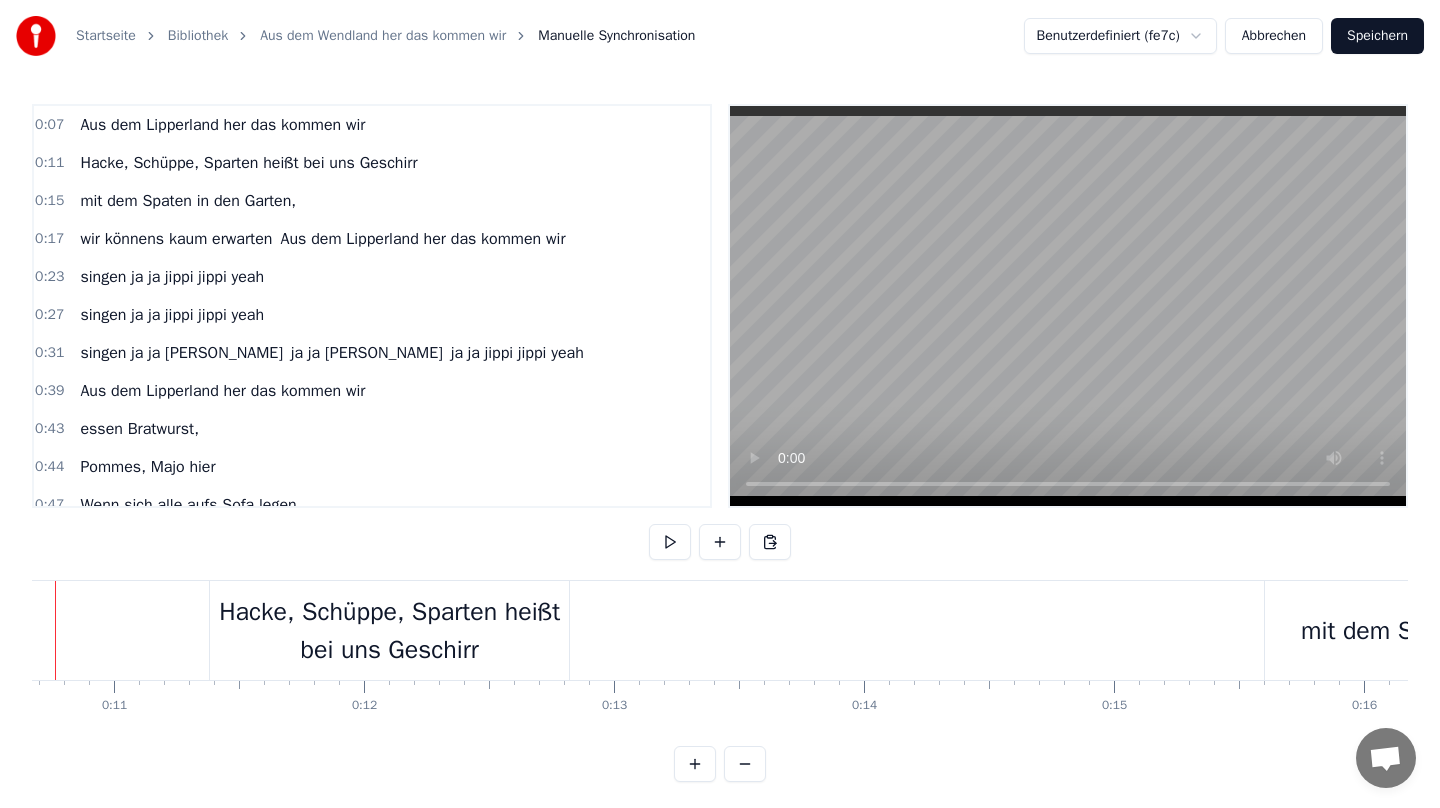 scroll, scrollTop: 0, scrollLeft: 2591, axis: horizontal 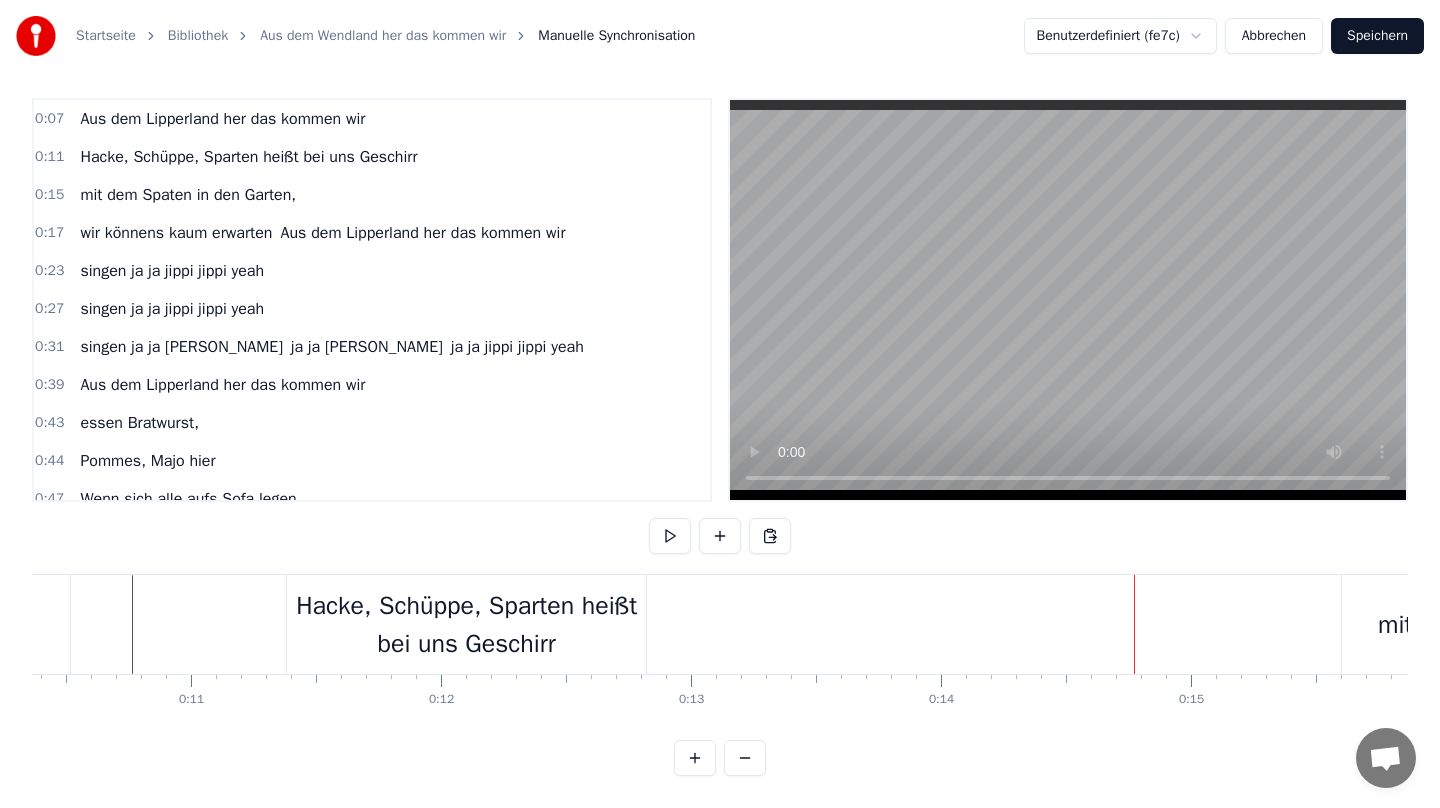 click on "Hacke, Schüppe, Sparten heißt bei uns Geschirr" at bounding box center [466, 624] 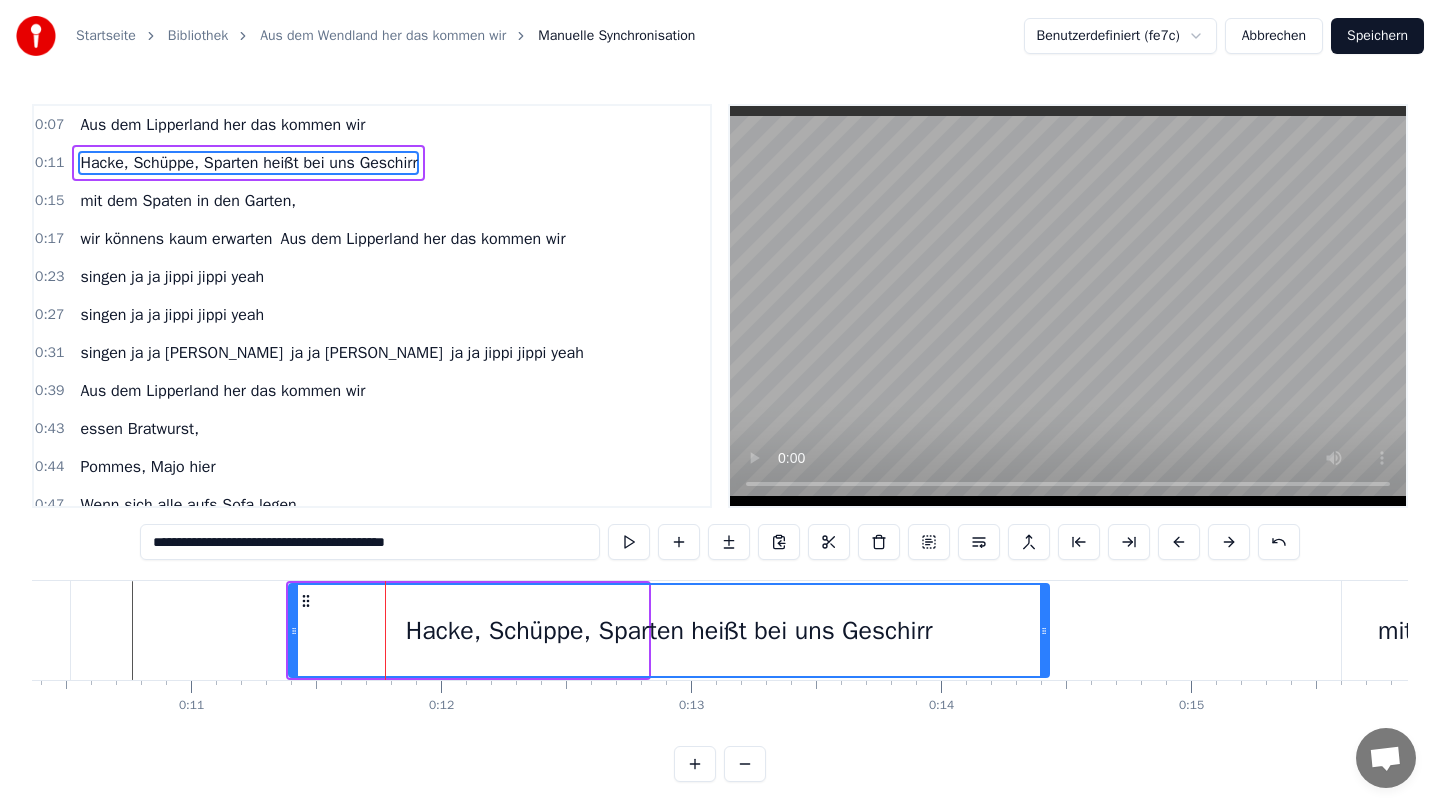 drag, startPoint x: 643, startPoint y: 629, endPoint x: 1044, endPoint y: 636, distance: 401.0611 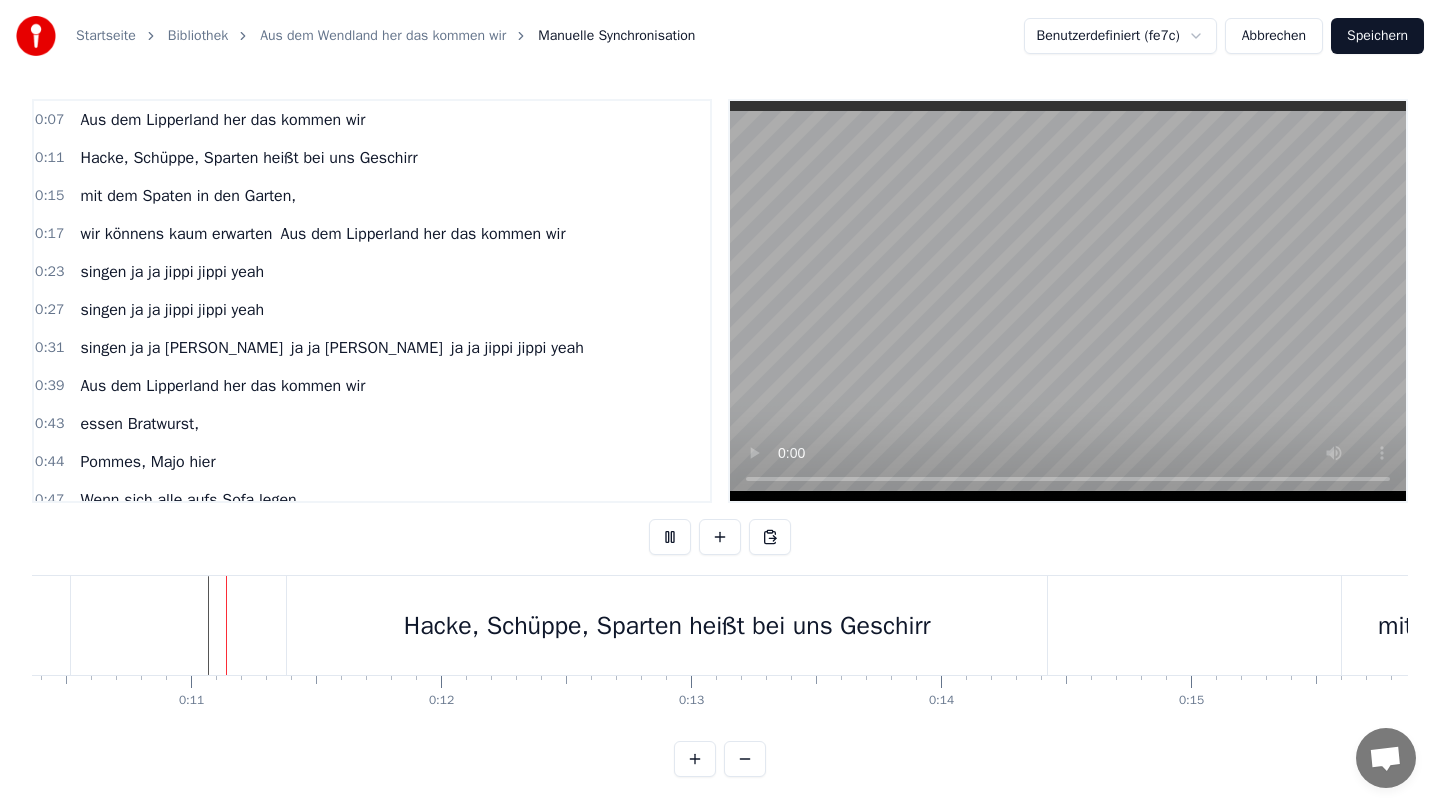 scroll, scrollTop: 6, scrollLeft: 0, axis: vertical 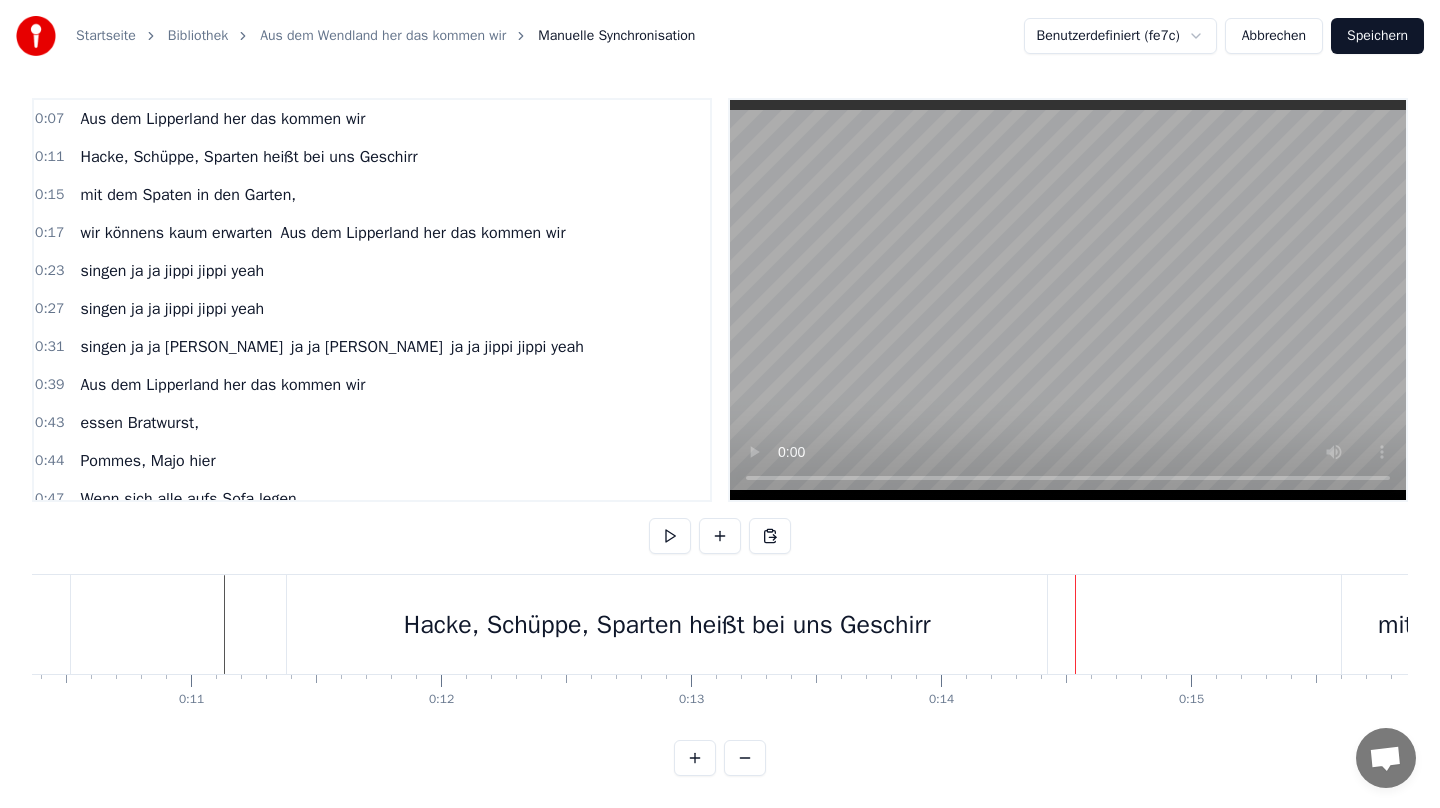 click on "Hacke, Schüppe, Sparten heißt bei uns Geschirr" at bounding box center (667, 625) 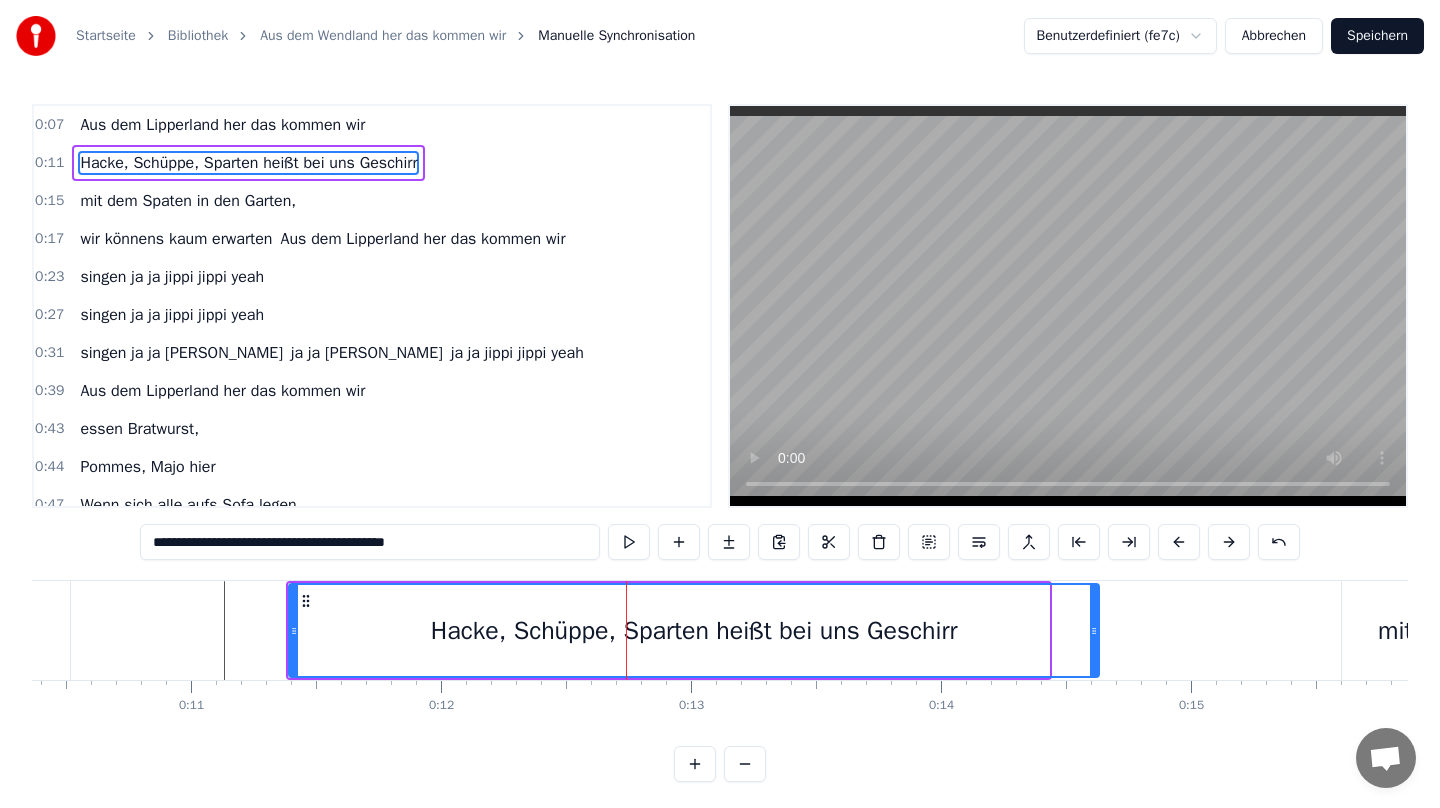 drag, startPoint x: 1044, startPoint y: 627, endPoint x: 1094, endPoint y: 628, distance: 50.01 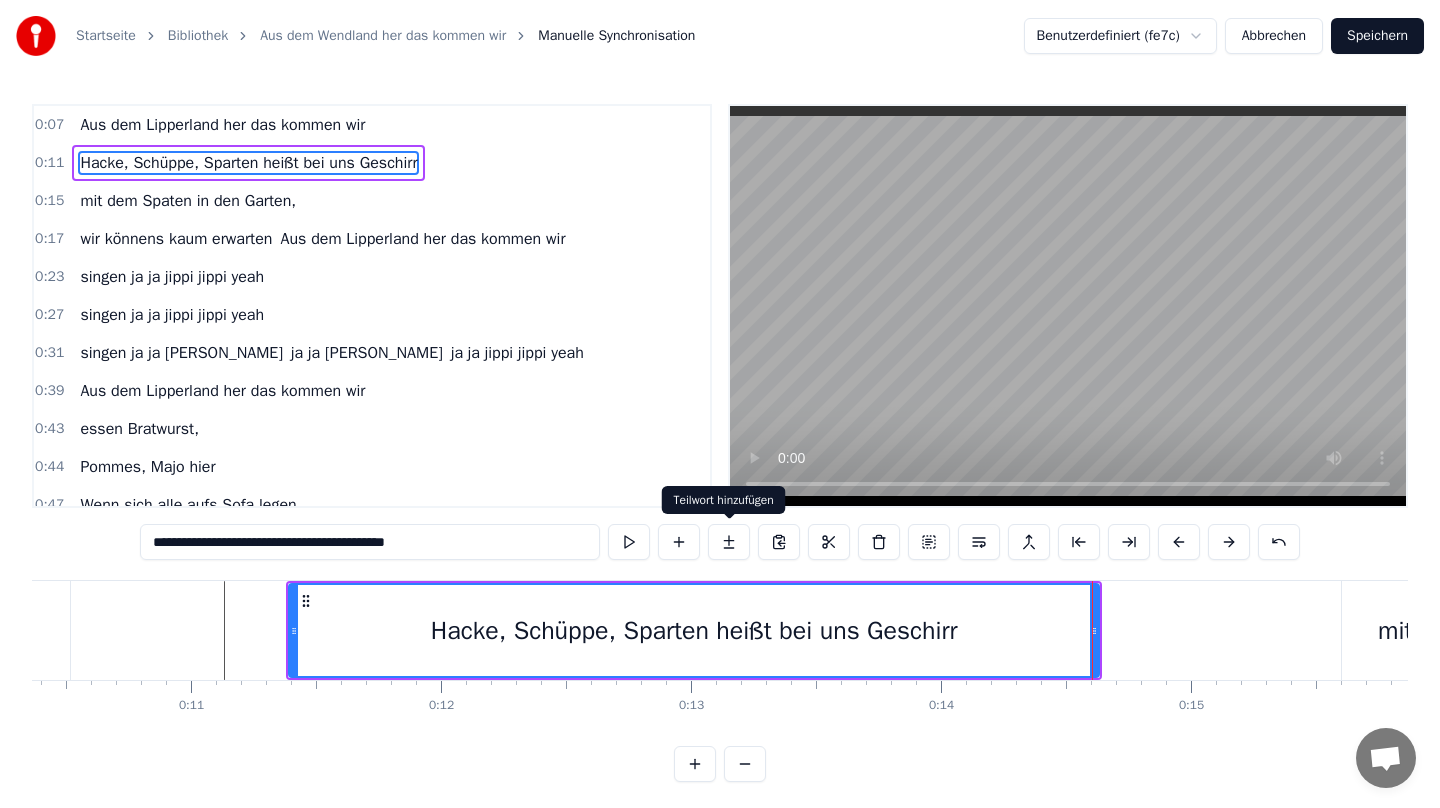 click at bounding box center [729, 542] 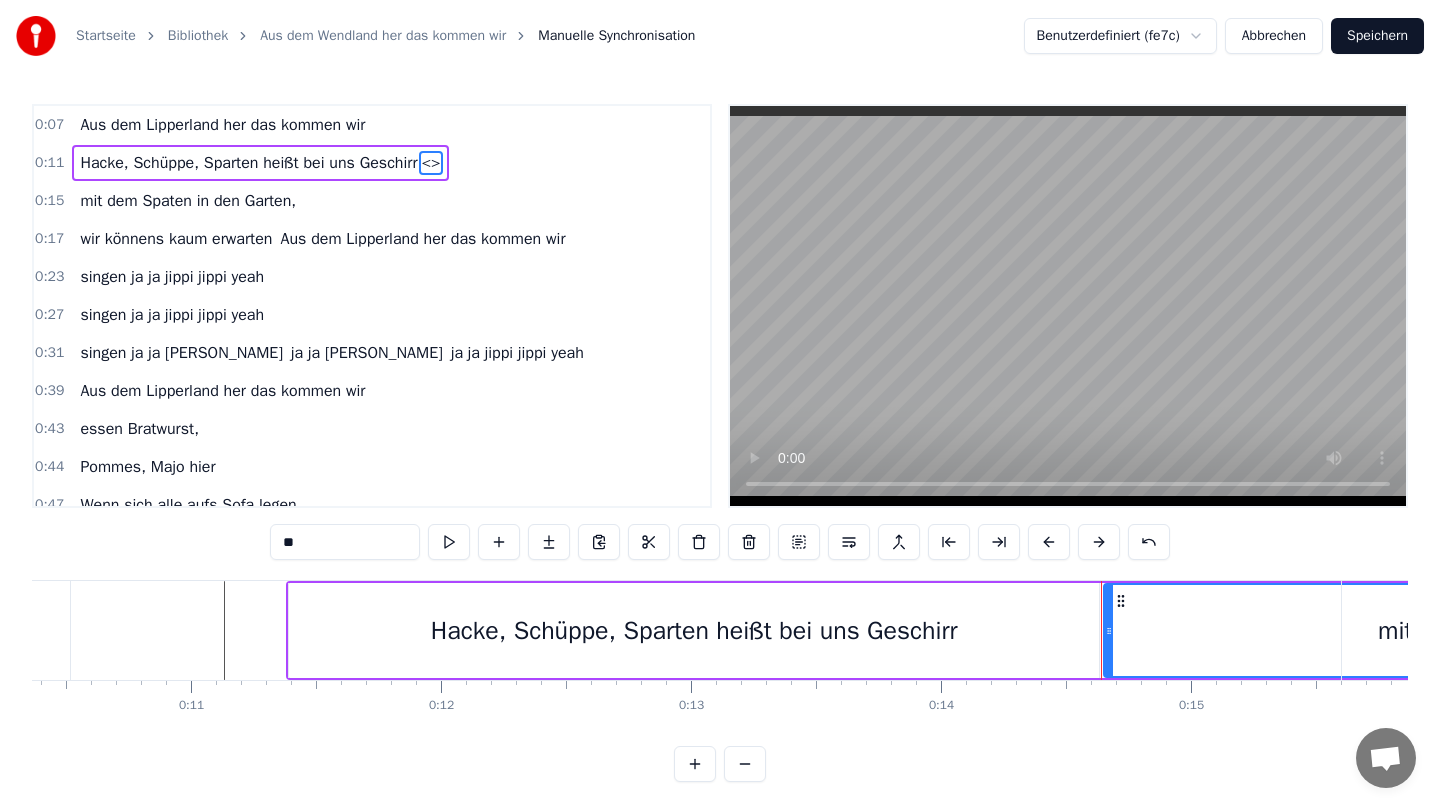 click on "Hacke, Schüppe, Sparten heißt bei uns Geschirr" at bounding box center (694, 631) 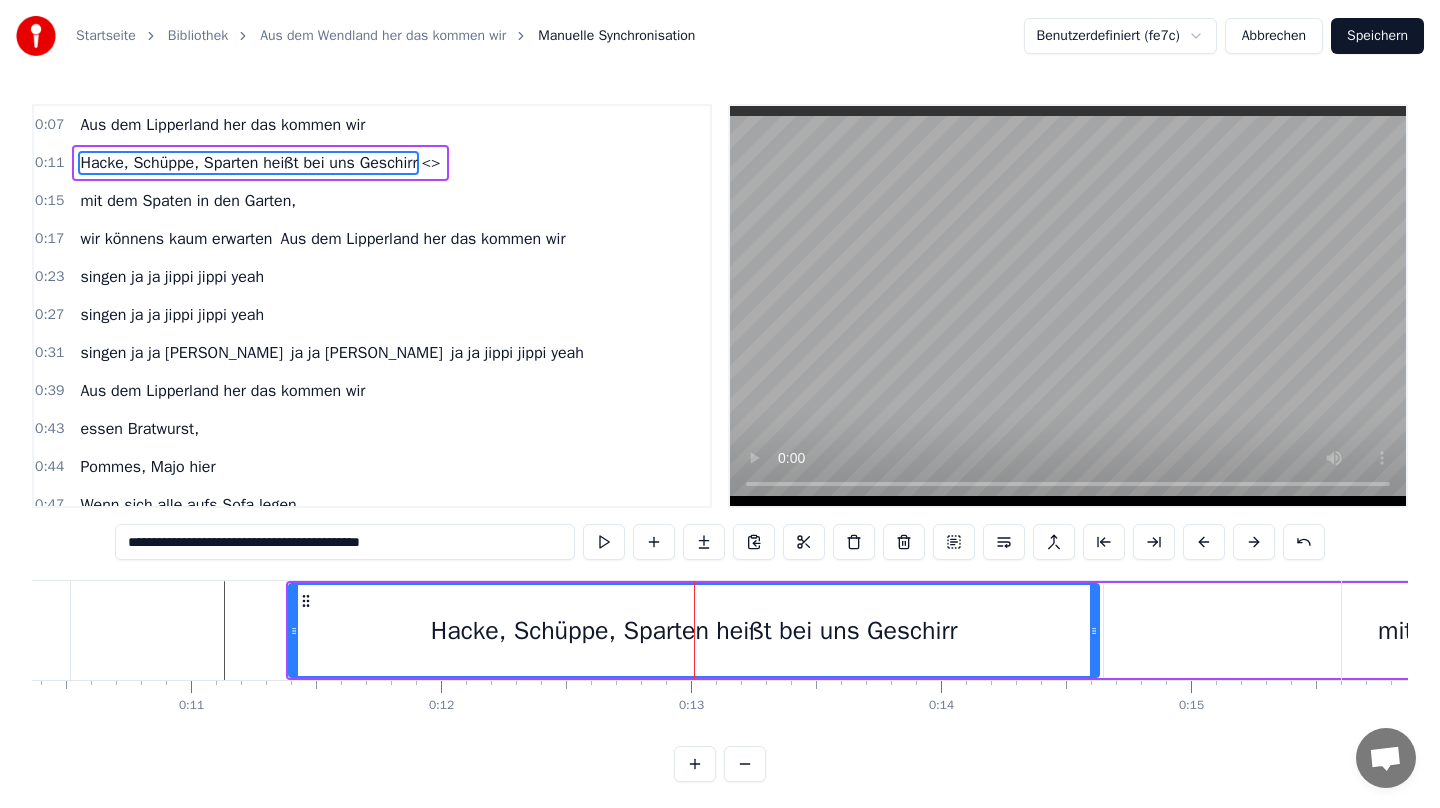 click on "**********" at bounding box center (345, 542) 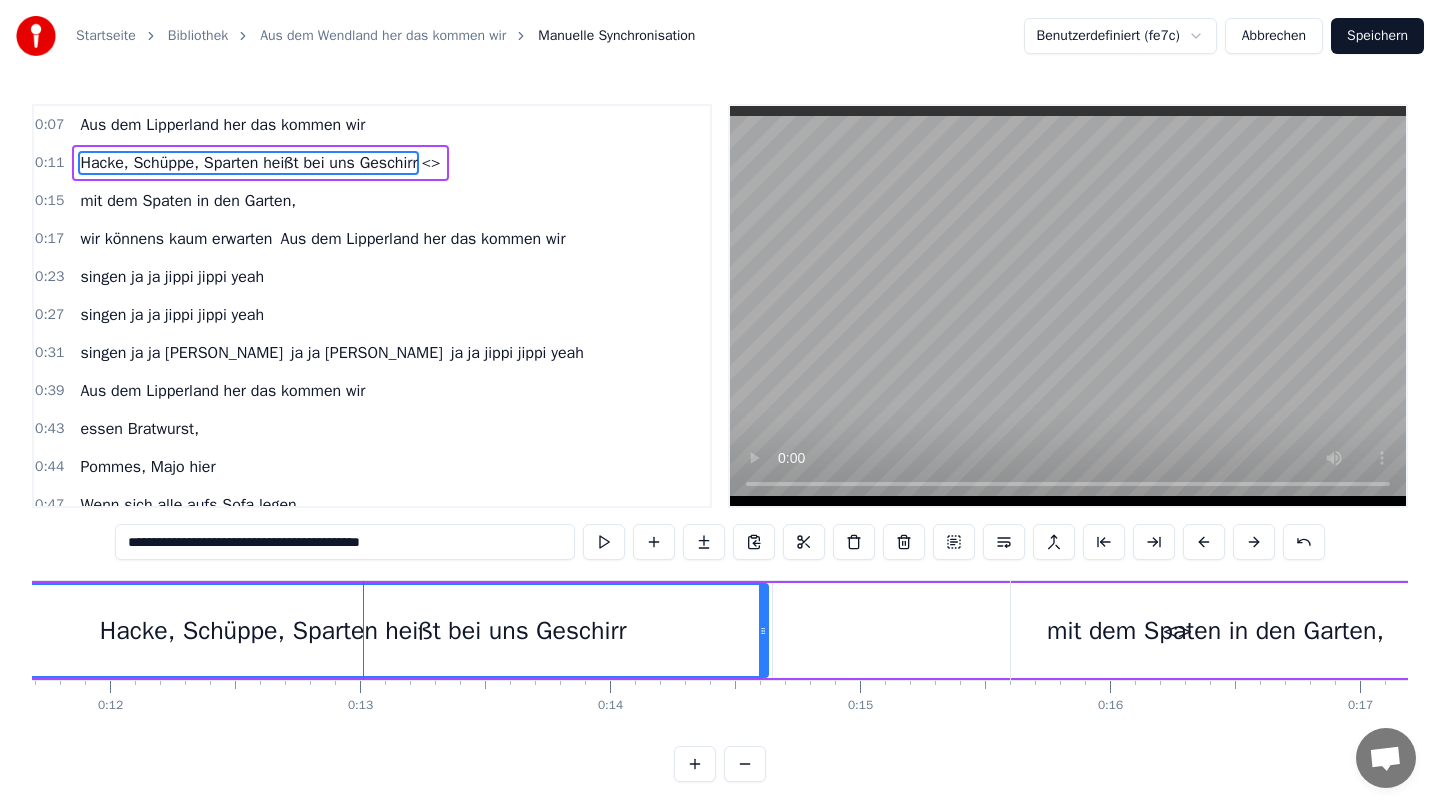 scroll, scrollTop: 0, scrollLeft: 2995, axis: horizontal 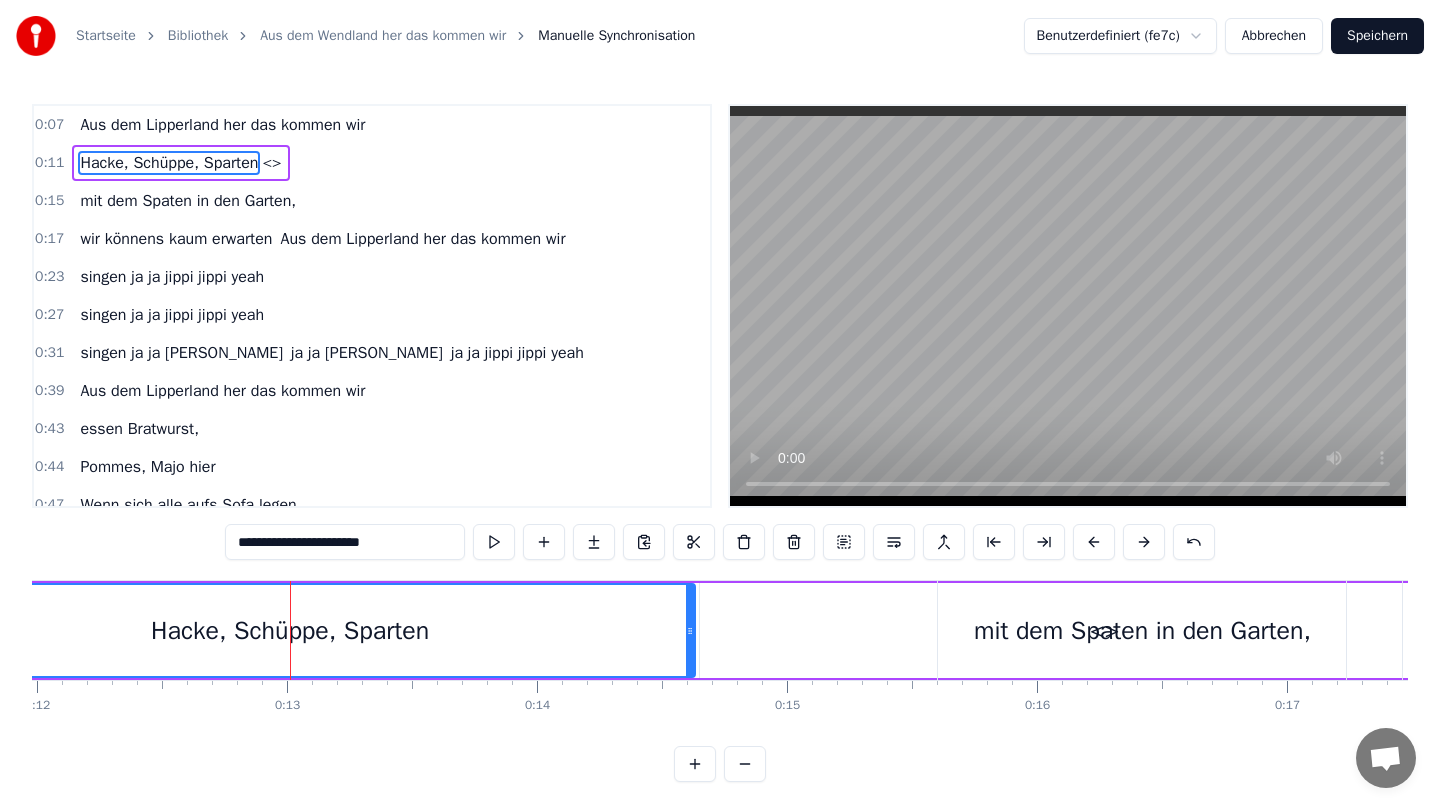 click on "<>" at bounding box center (1105, 630) 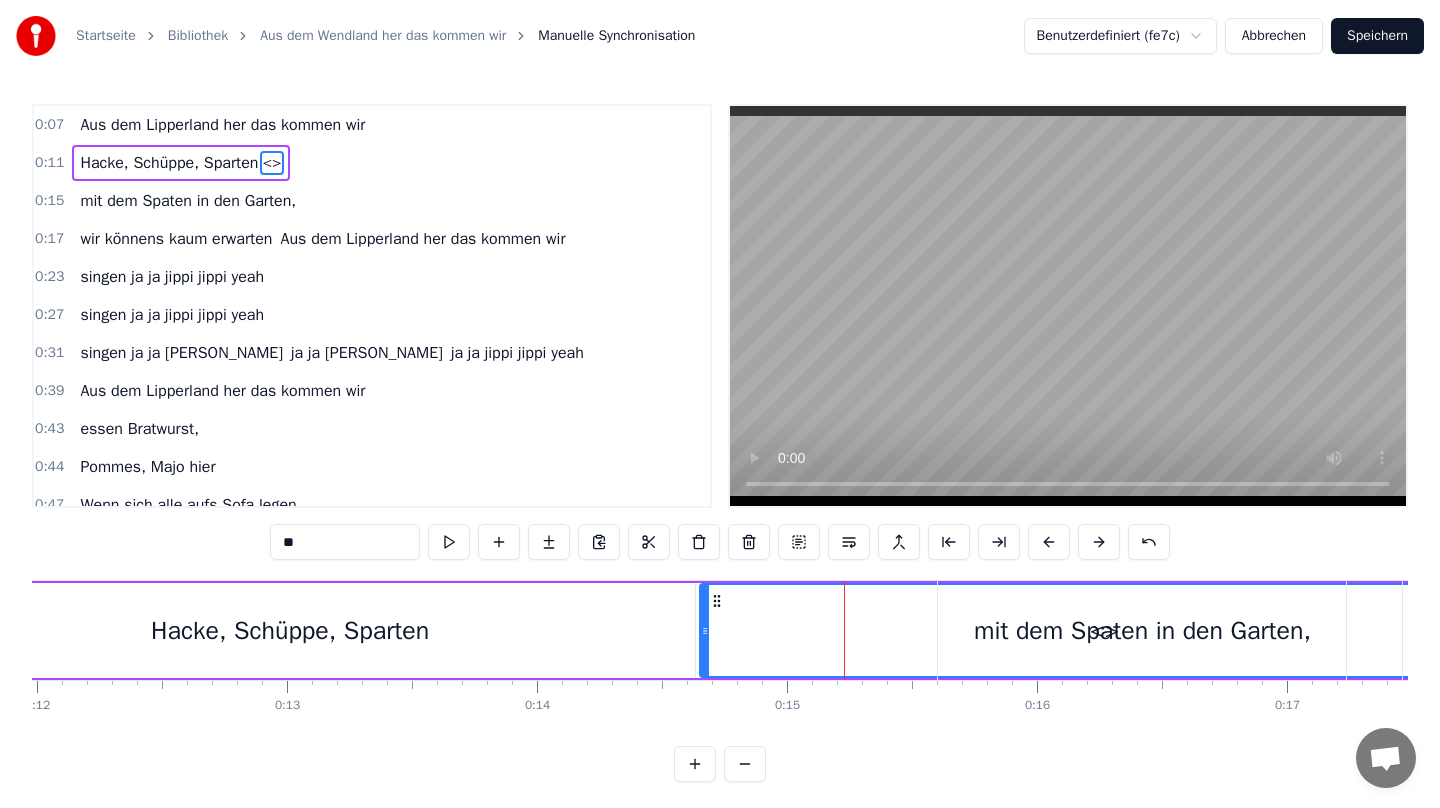 click on "**" at bounding box center [345, 542] 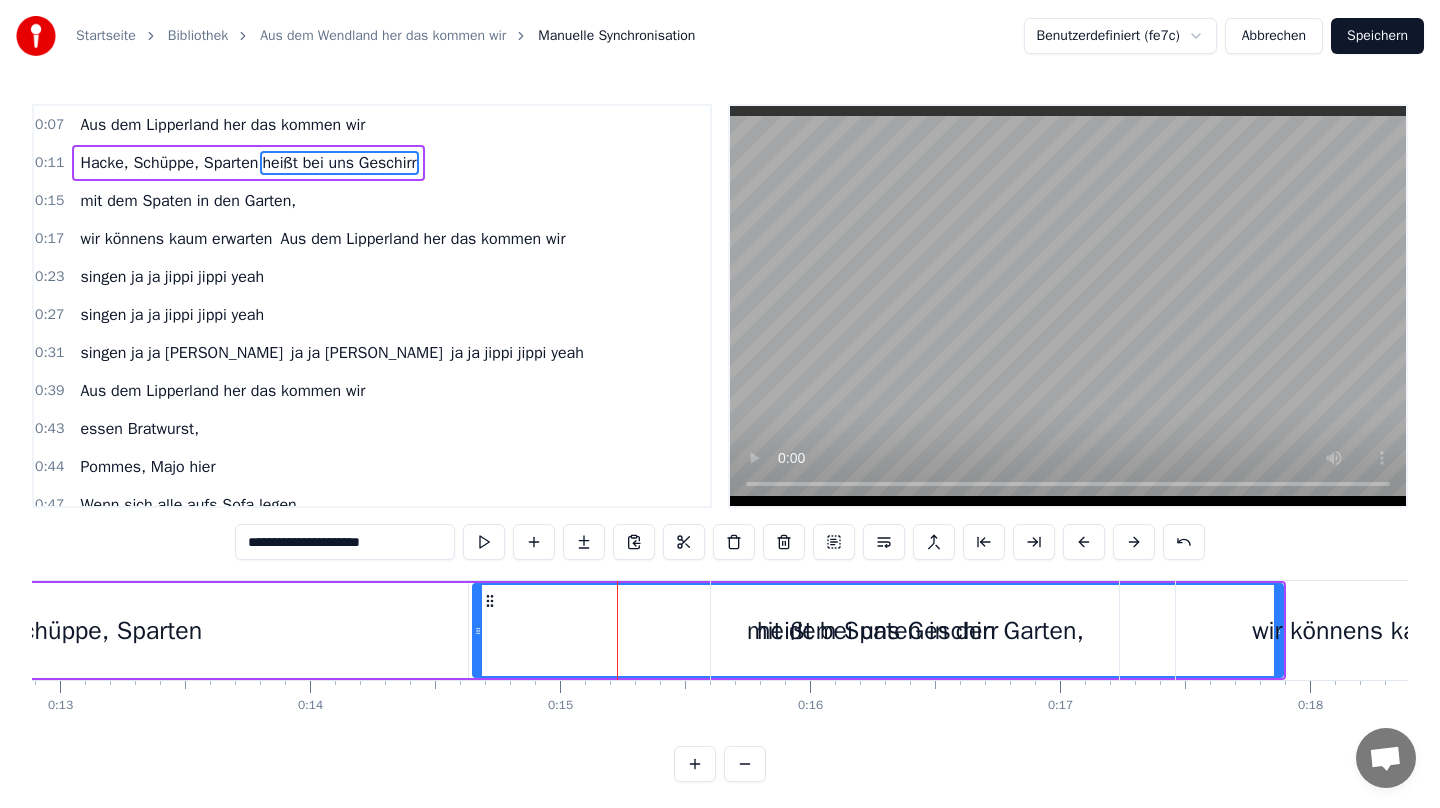 scroll, scrollTop: 0, scrollLeft: 2788, axis: horizontal 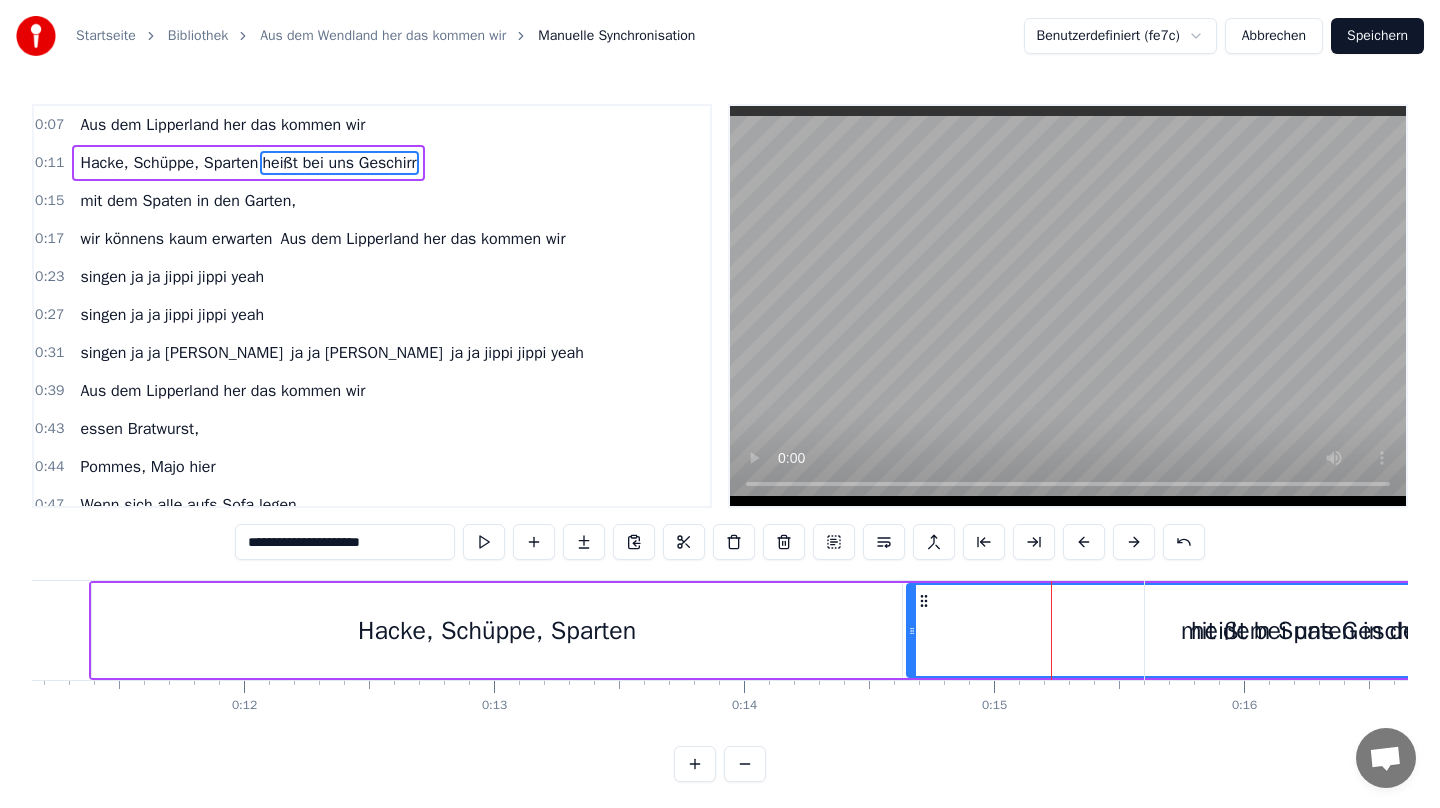 click on "Hacke, Schüppe, Sparten" at bounding box center [497, 631] 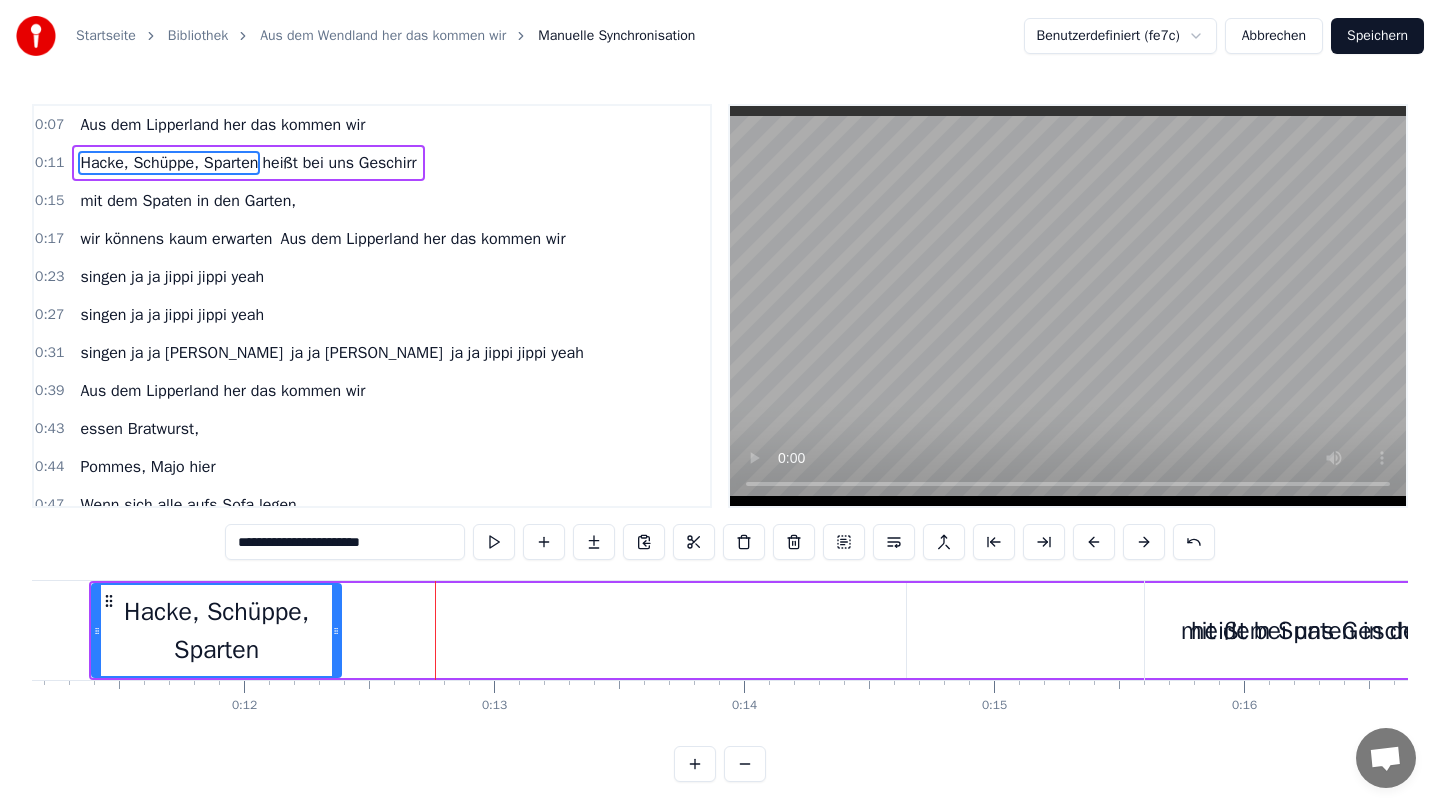 drag, startPoint x: 899, startPoint y: 627, endPoint x: 339, endPoint y: 626, distance: 560.0009 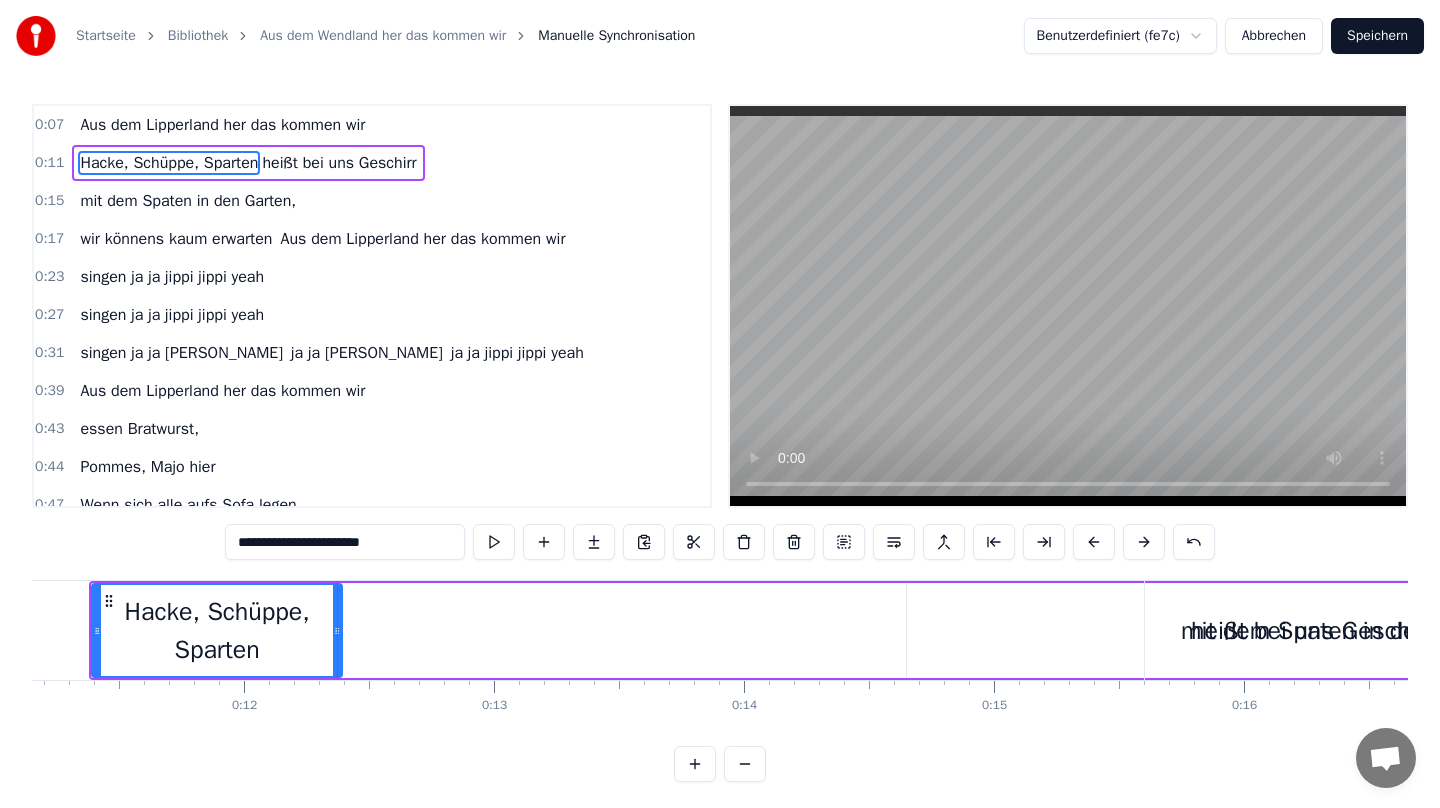 click on "heißt bei uns Geschirr" at bounding box center [1312, 630] 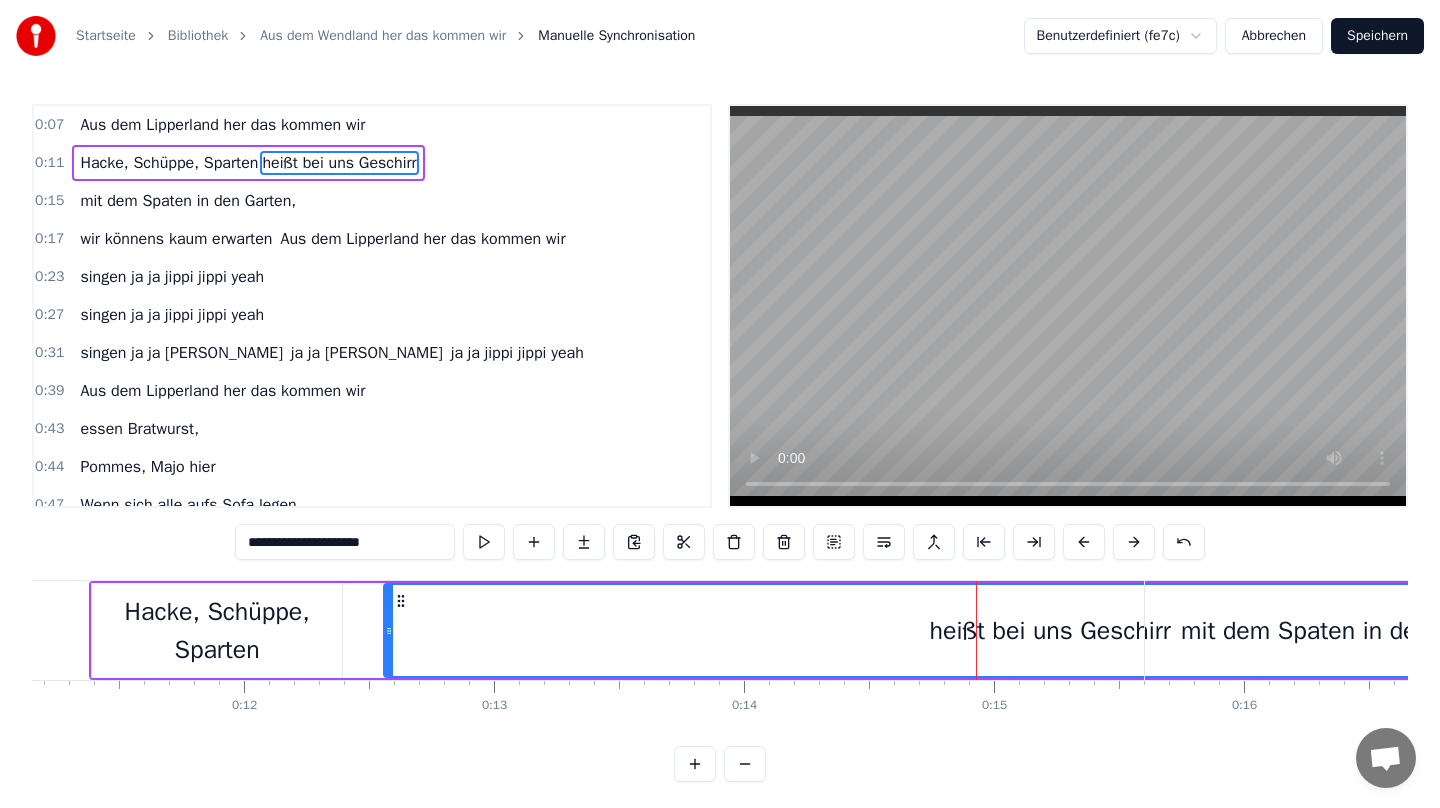 drag, startPoint x: 911, startPoint y: 627, endPoint x: 384, endPoint y: 626, distance: 527.001 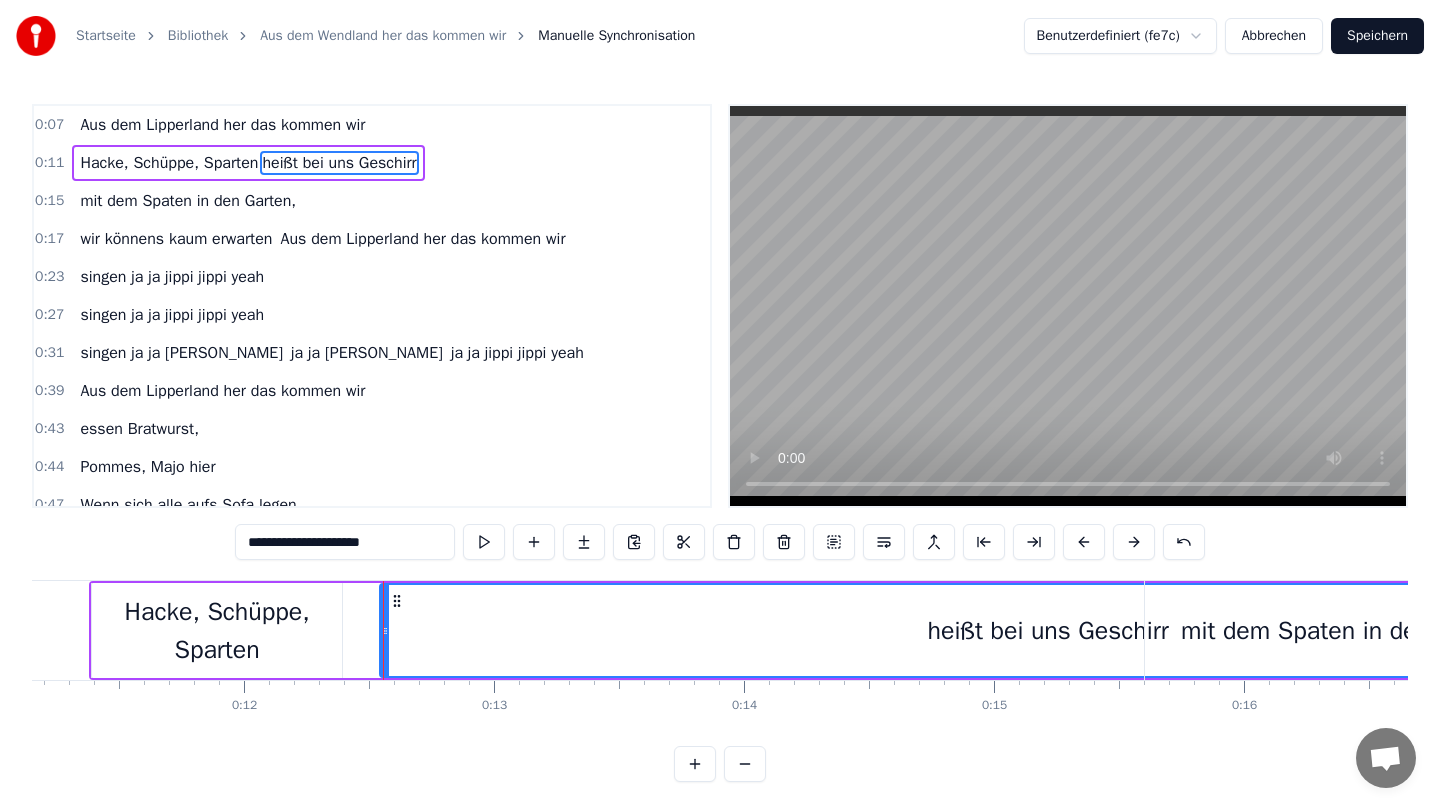 scroll, scrollTop: 0, scrollLeft: 3250, axis: horizontal 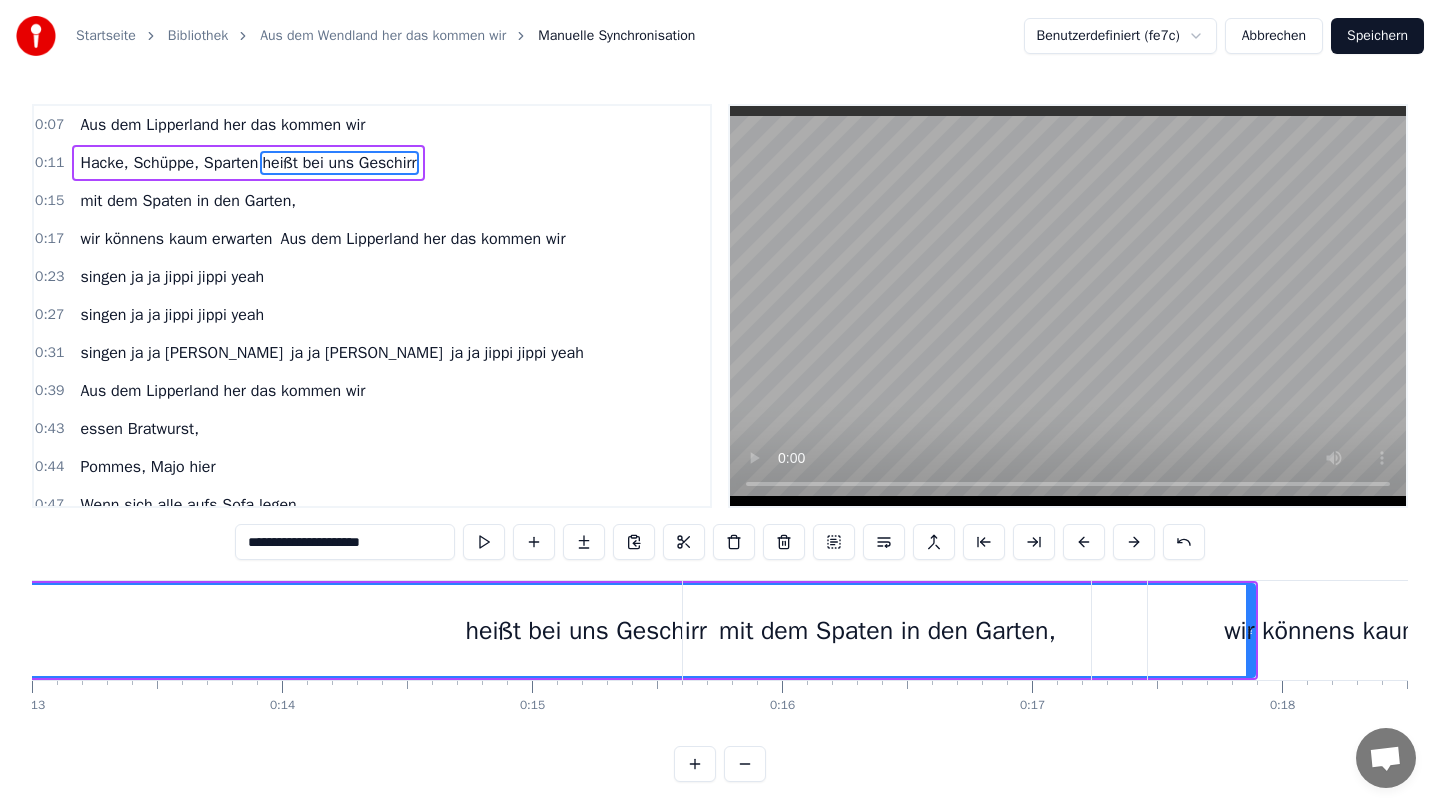 drag, startPoint x: 1250, startPoint y: 629, endPoint x: 839, endPoint y: 623, distance: 411.0438 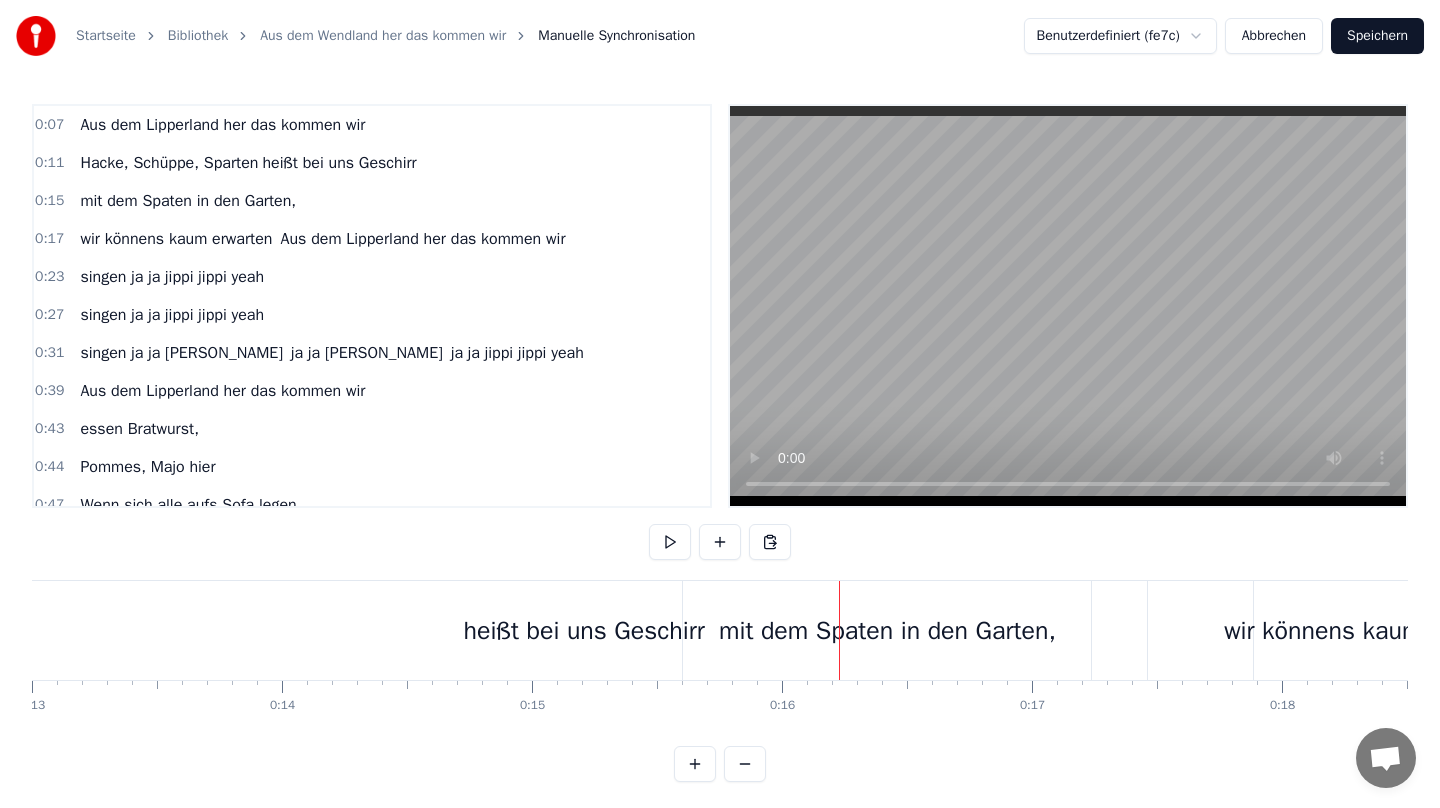 click on "heißt bei uns Geschirr" at bounding box center (584, 630) 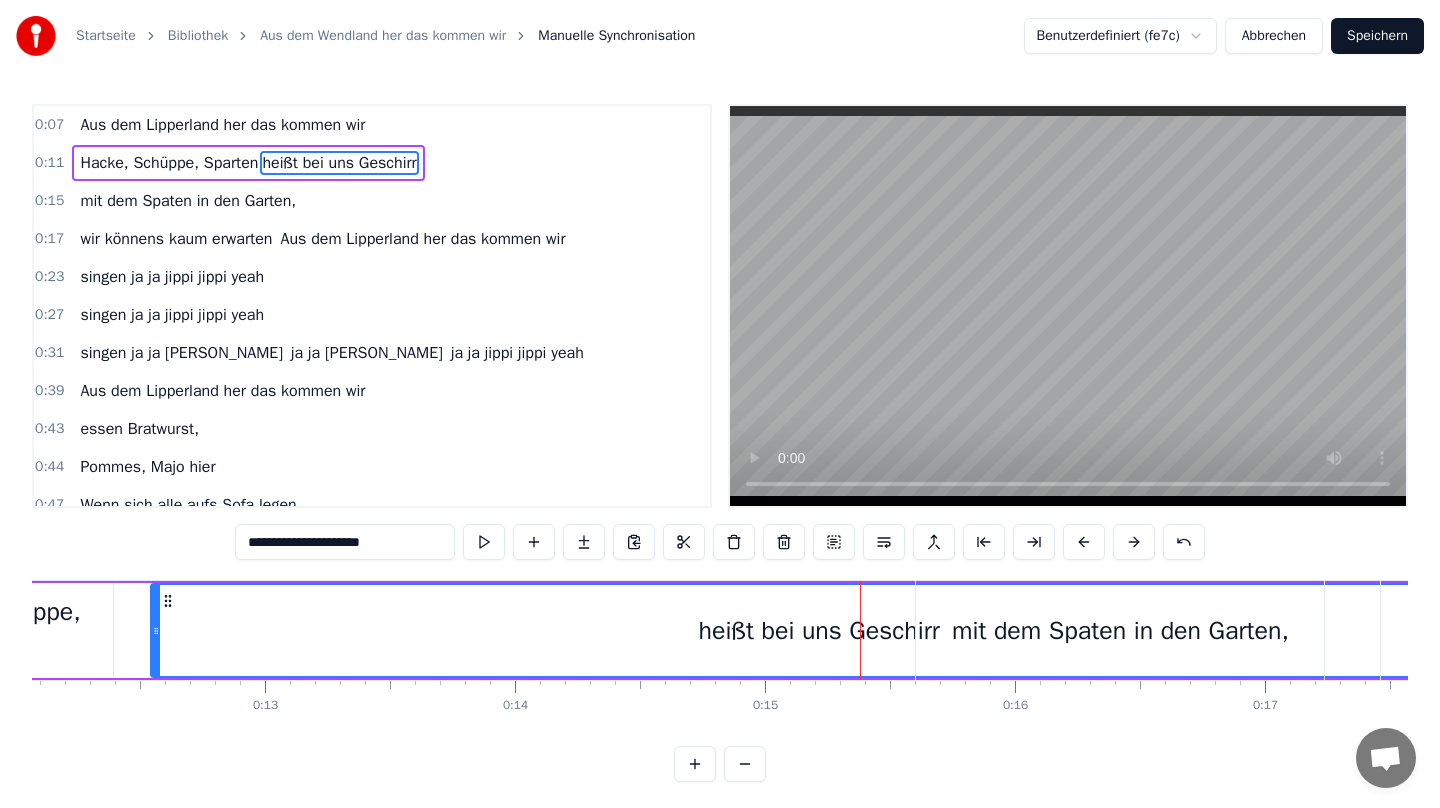 scroll, scrollTop: 0, scrollLeft: 2993, axis: horizontal 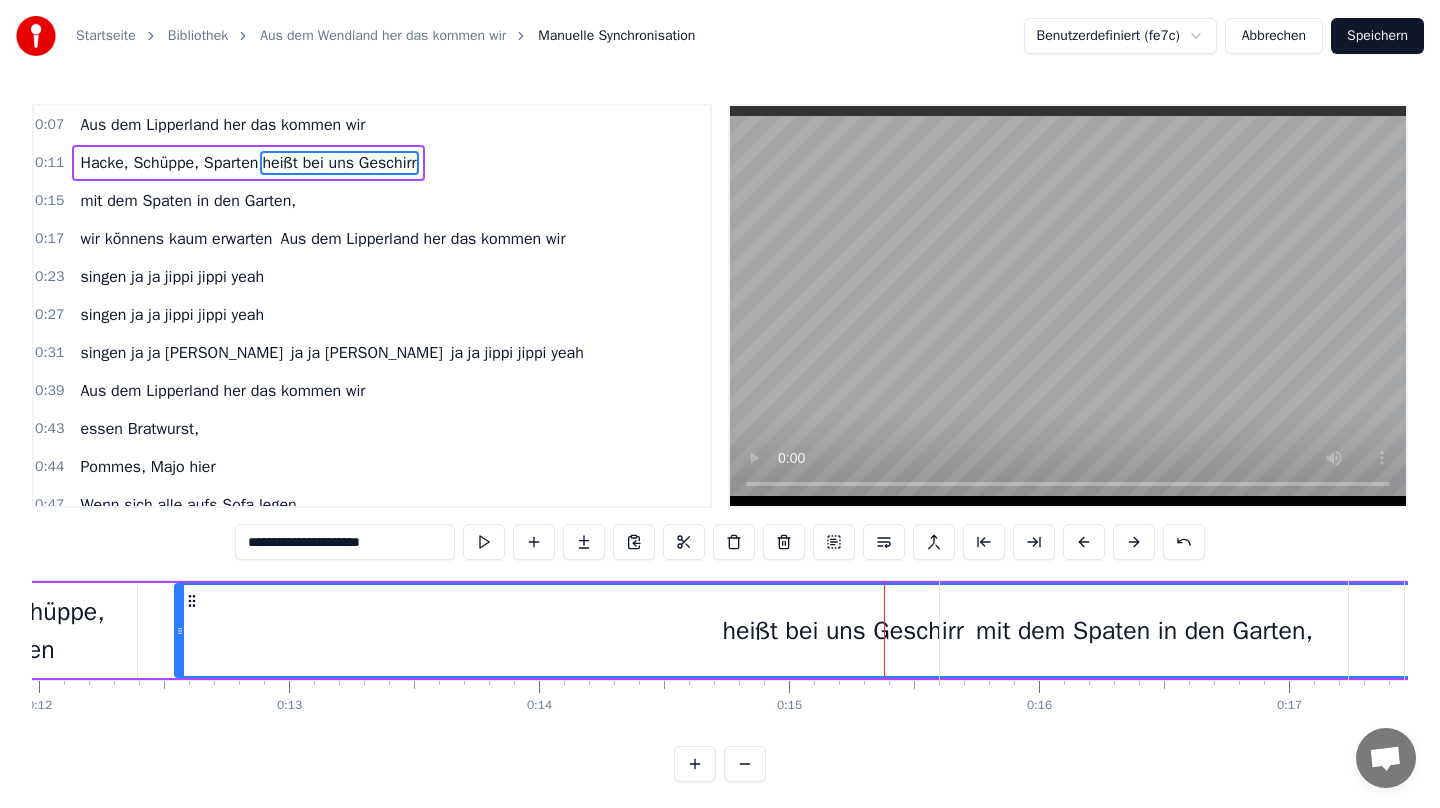 drag, startPoint x: 433, startPoint y: 613, endPoint x: 261, endPoint y: 613, distance: 172 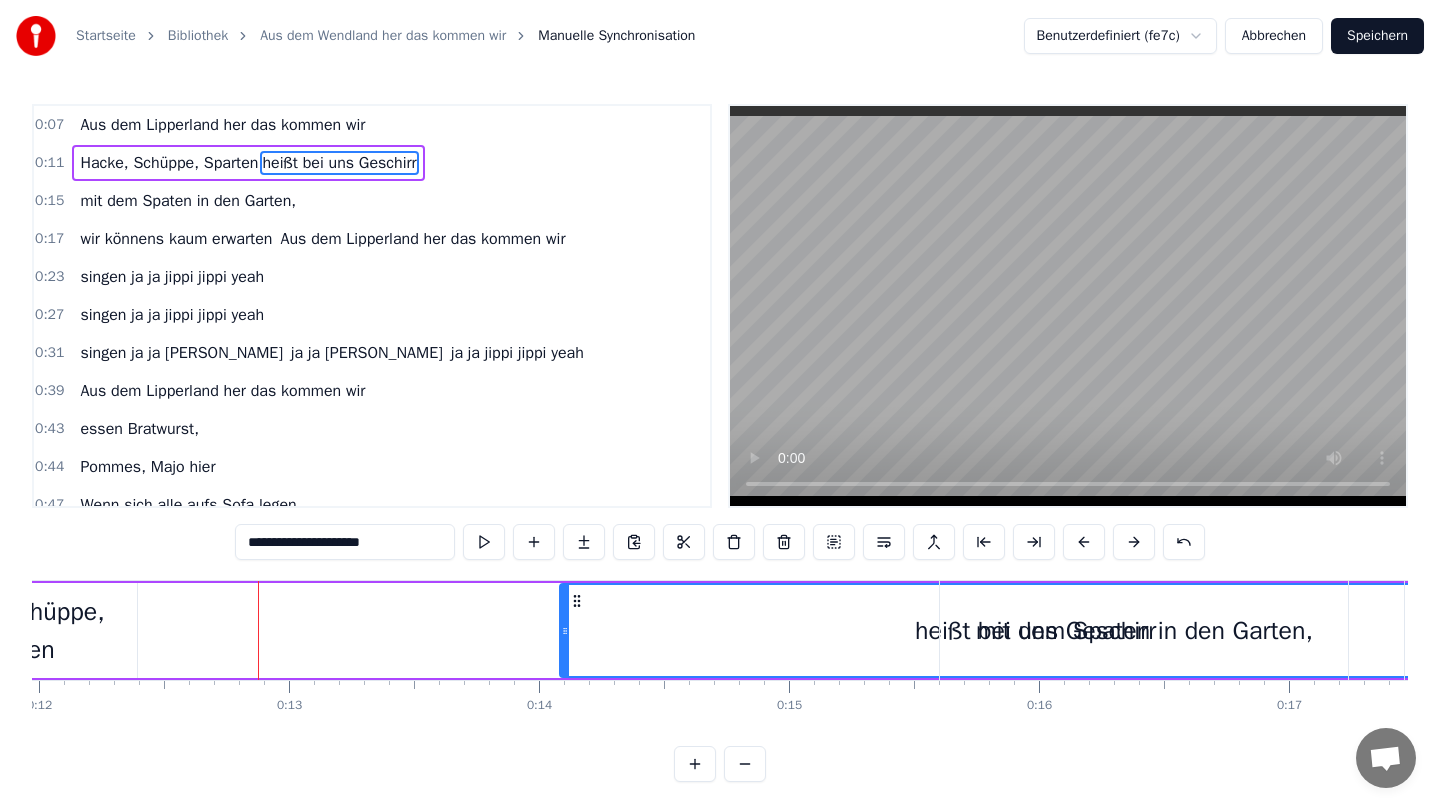 drag, startPoint x: 175, startPoint y: 633, endPoint x: 562, endPoint y: 651, distance: 387.41837 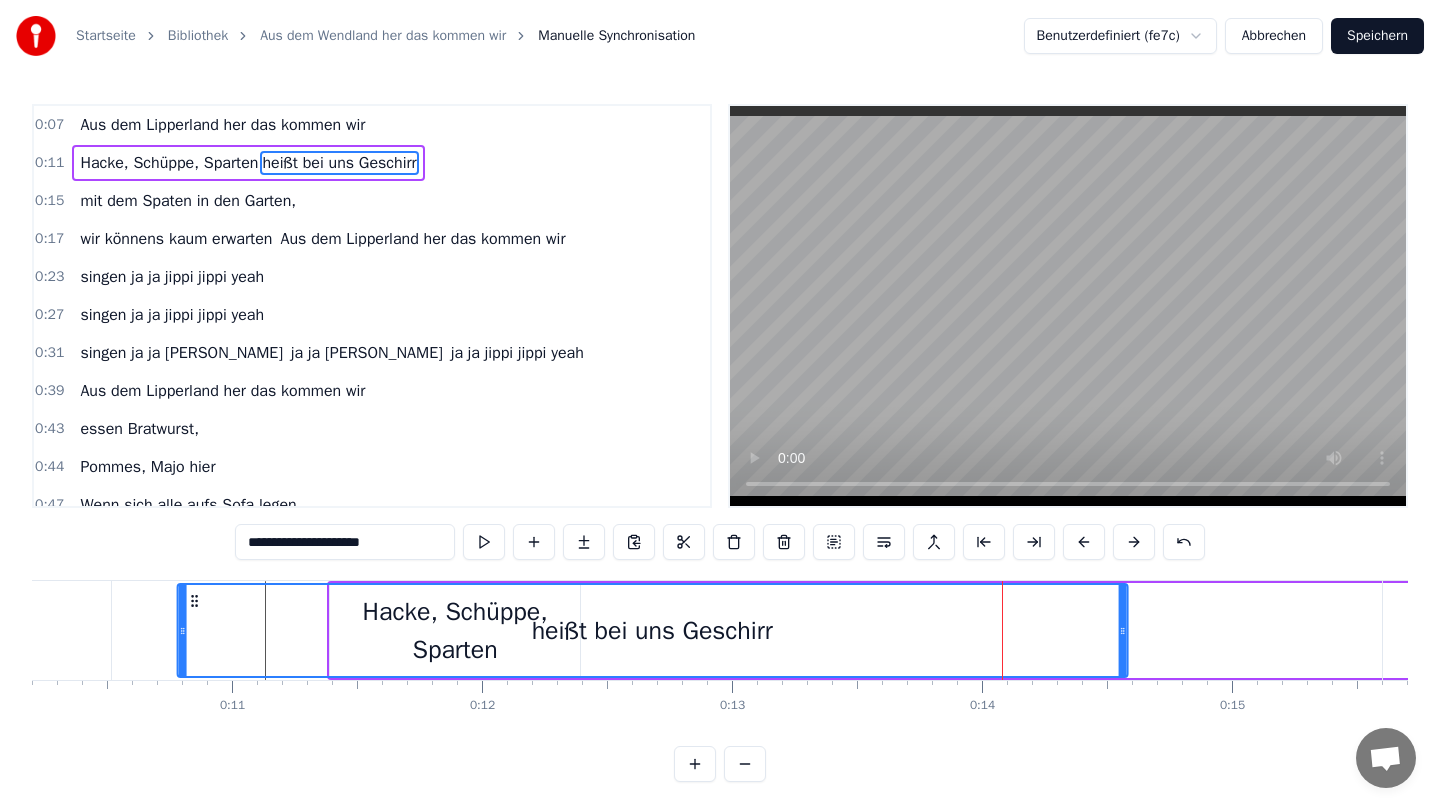 scroll, scrollTop: 0, scrollLeft: 2477, axis: horizontal 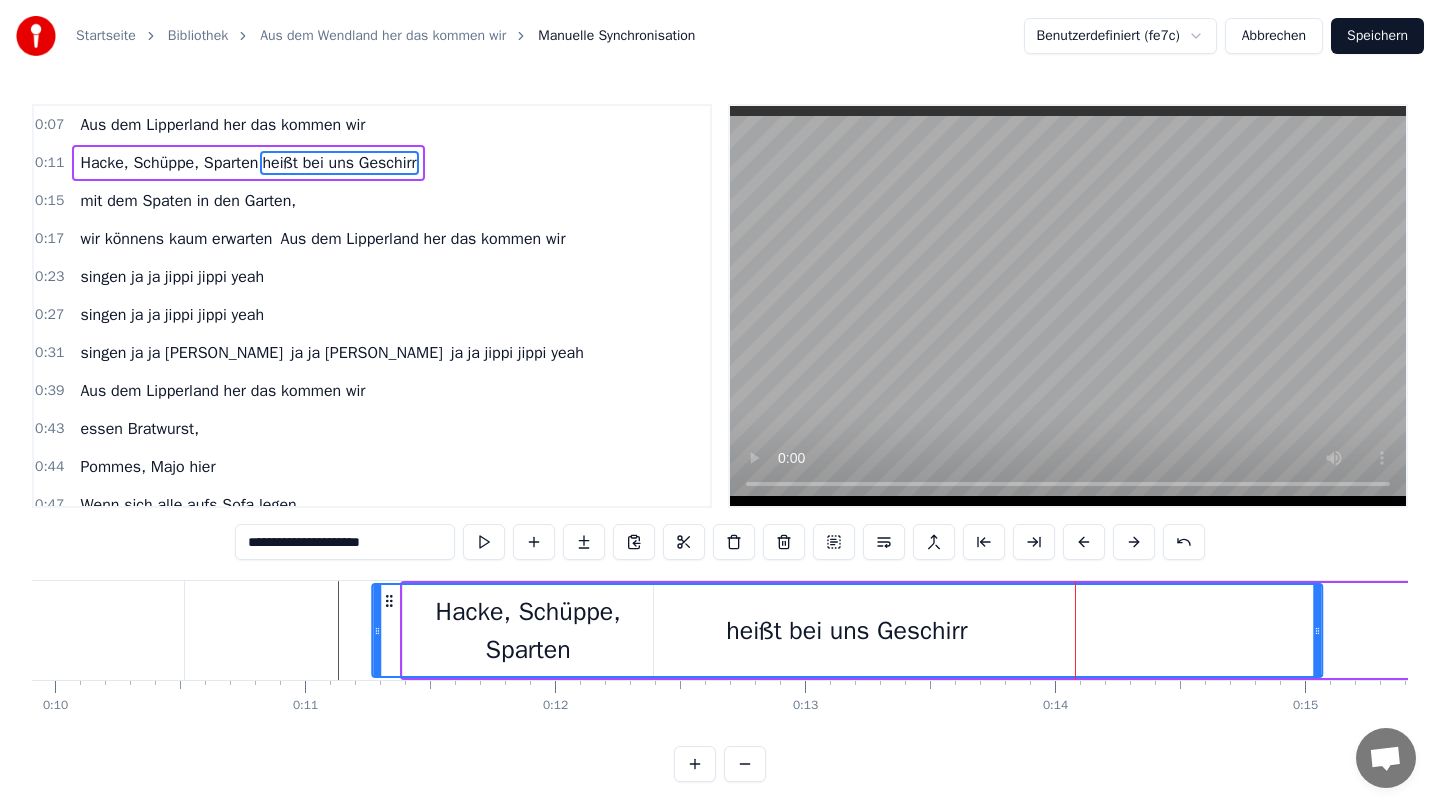 drag, startPoint x: 579, startPoint y: 601, endPoint x: 388, endPoint y: 594, distance: 191.12823 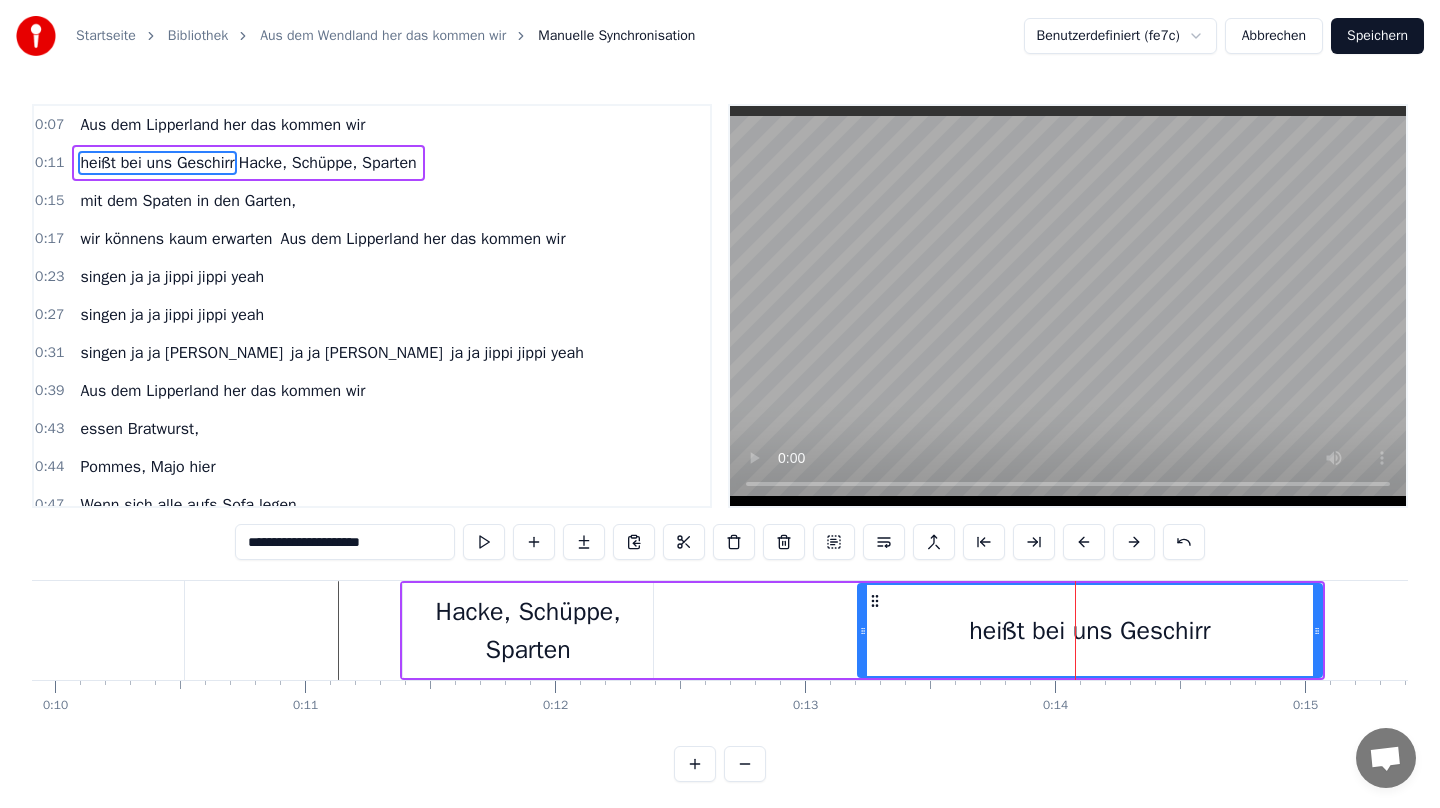 drag, startPoint x: 377, startPoint y: 632, endPoint x: 835, endPoint y: 639, distance: 458.0535 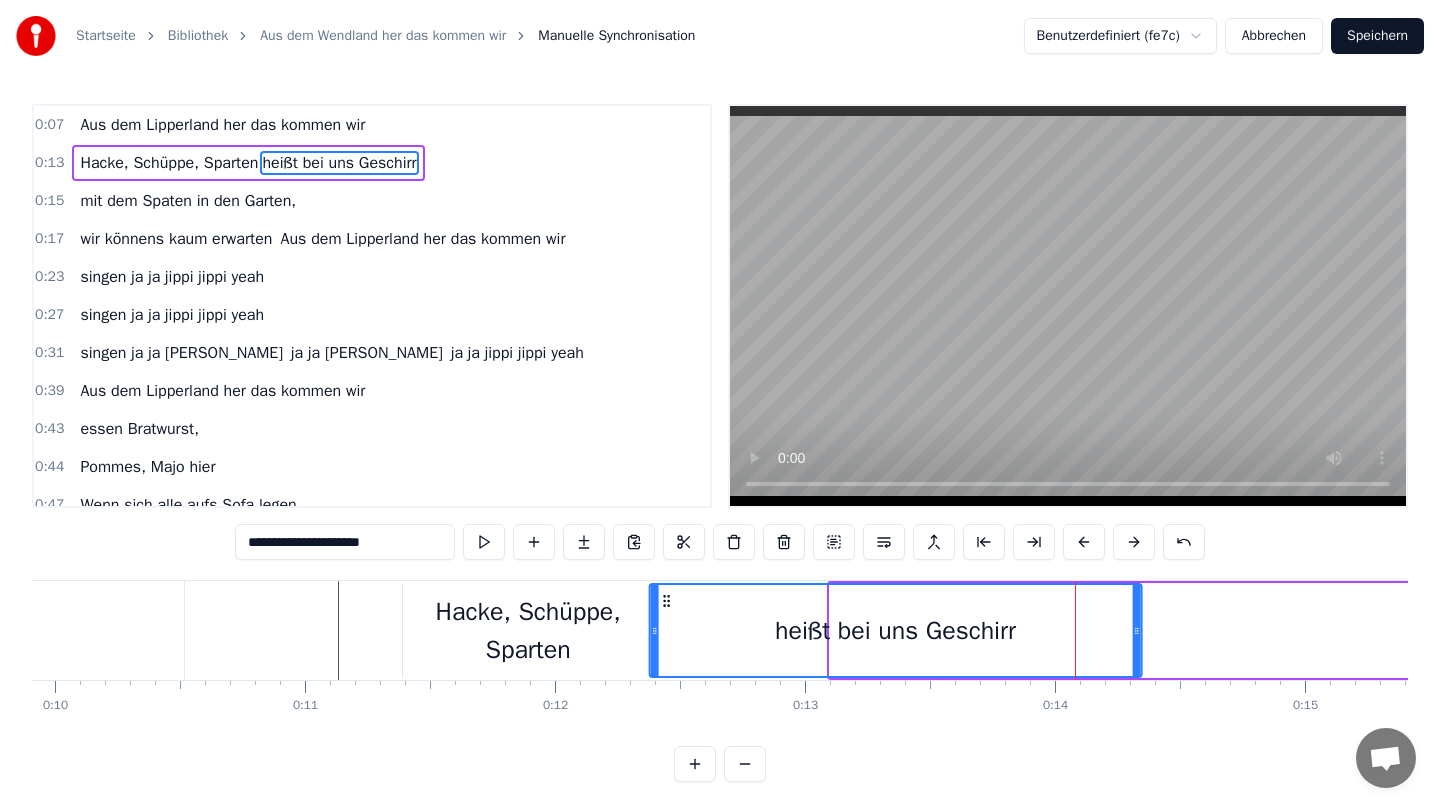 drag, startPoint x: 846, startPoint y: 598, endPoint x: 667, endPoint y: 600, distance: 179.01117 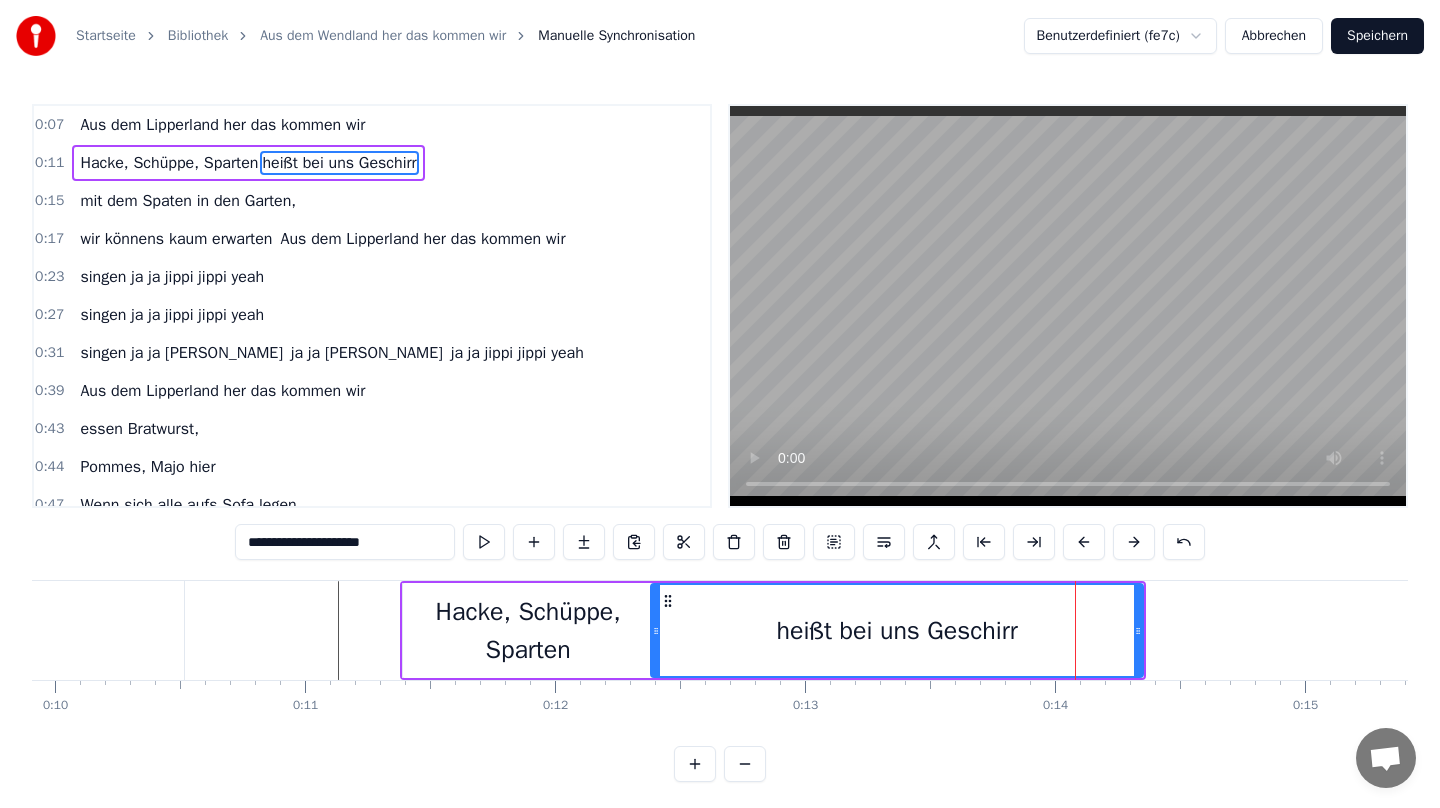 click at bounding box center [18246, 630] 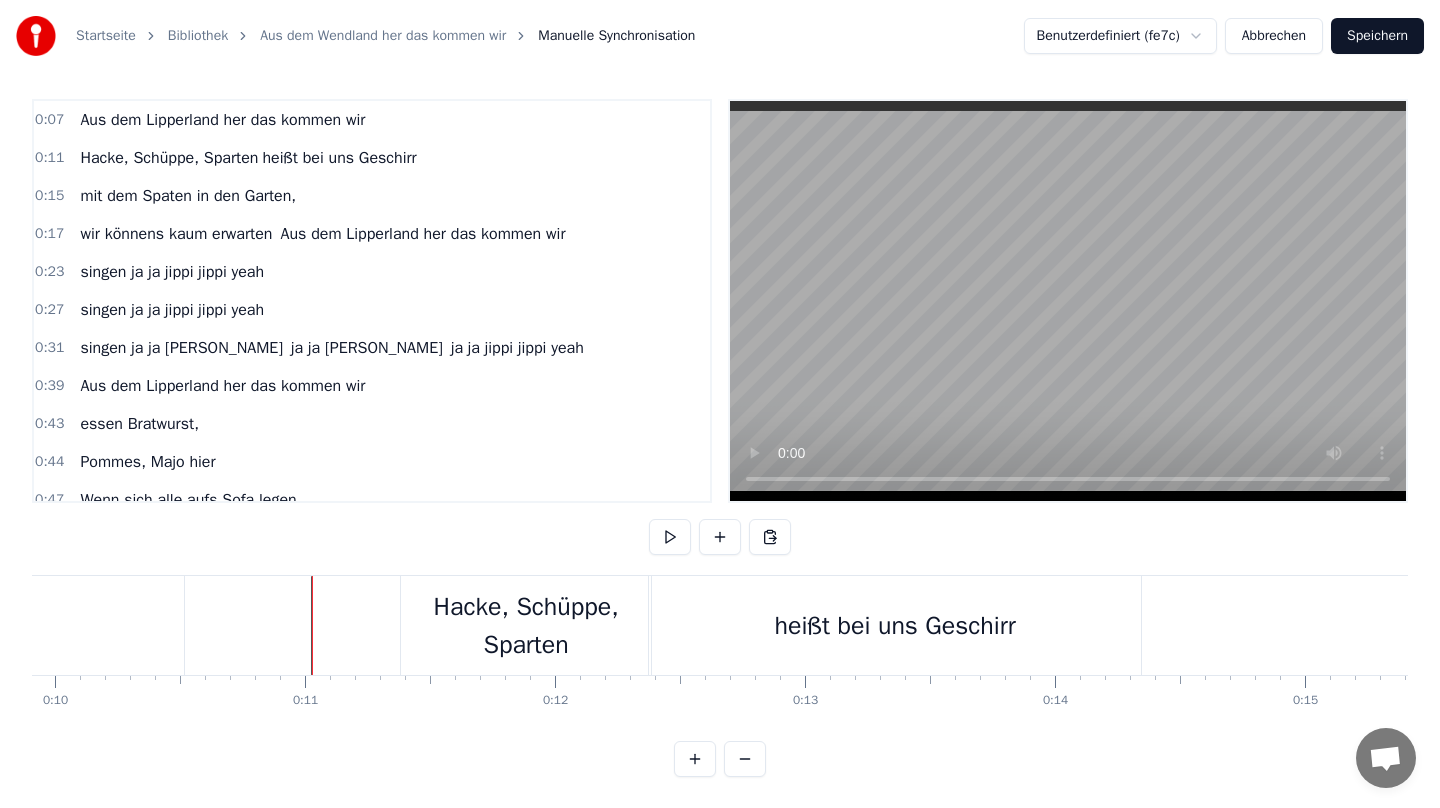 scroll, scrollTop: 6, scrollLeft: 0, axis: vertical 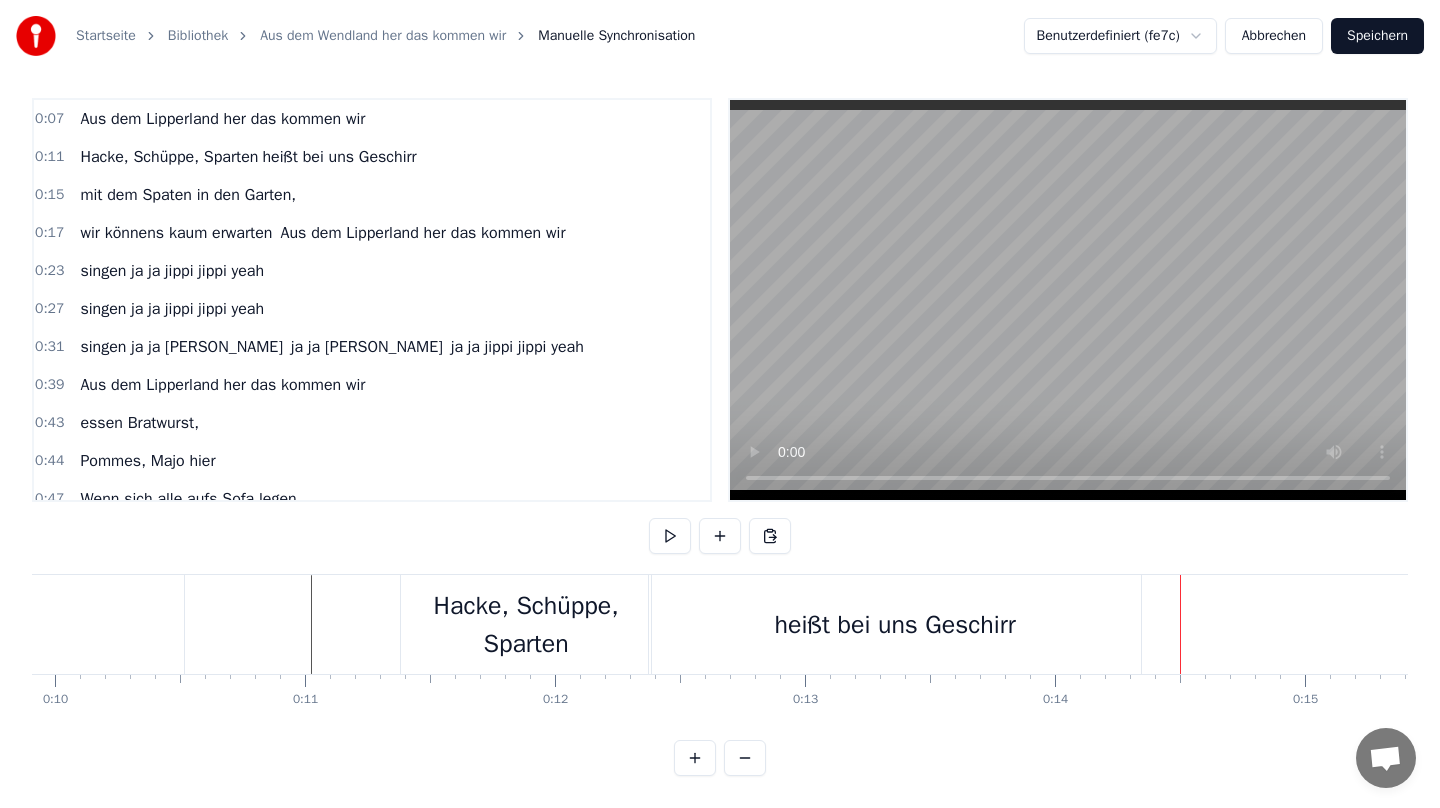 click on "Aus dem Lipperland her das kommen wir" at bounding box center [-212, 624] 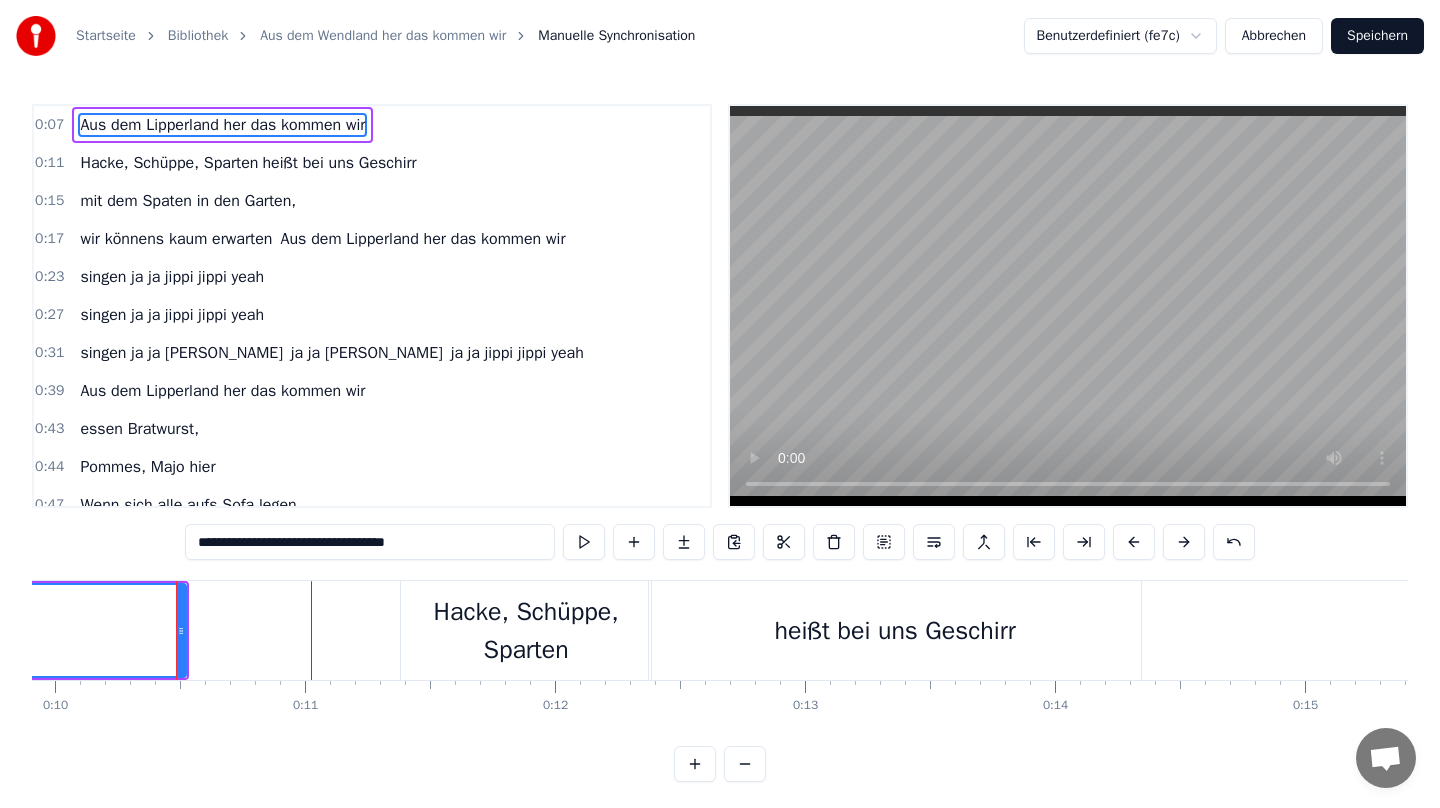 scroll, scrollTop: 6, scrollLeft: 0, axis: vertical 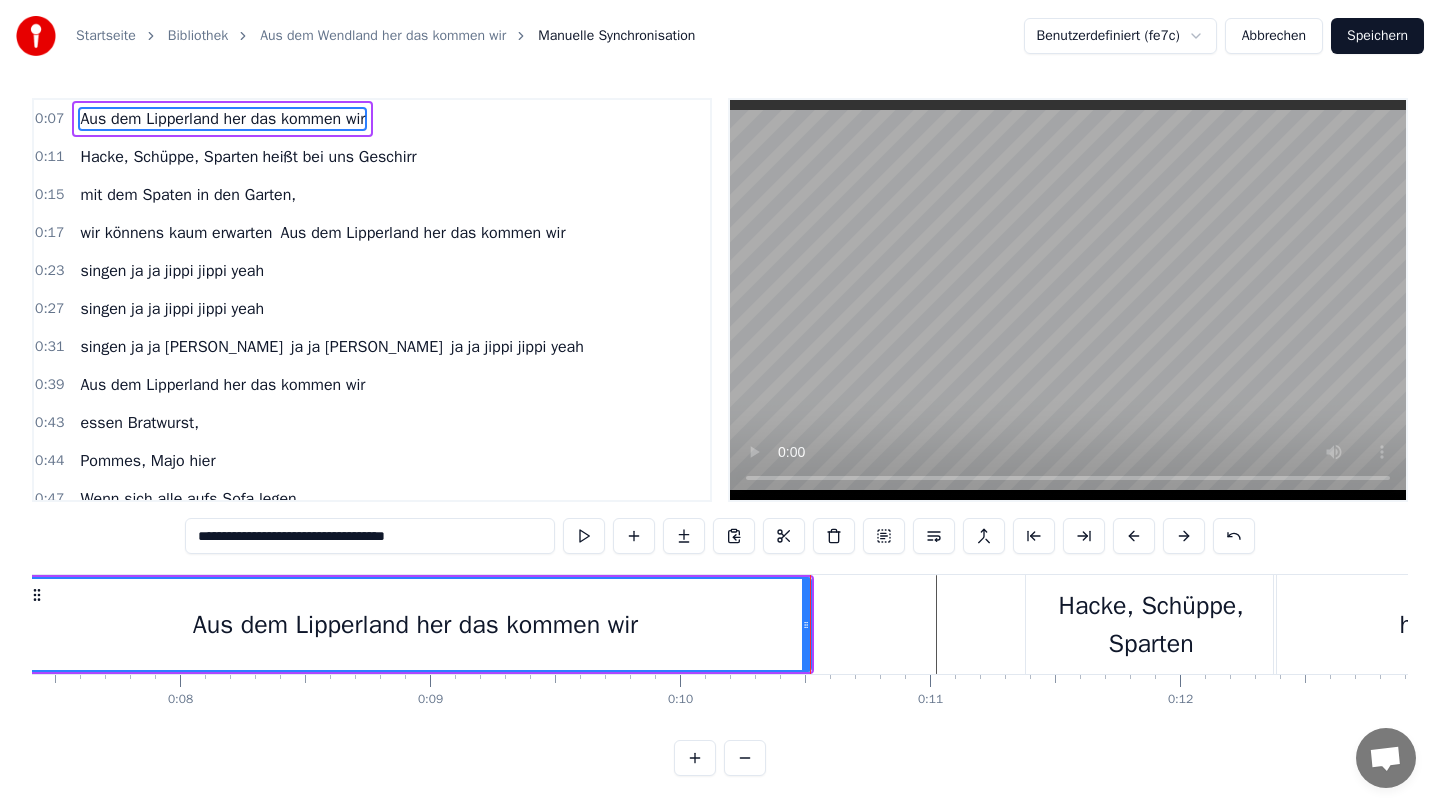 click at bounding box center [18871, 624] 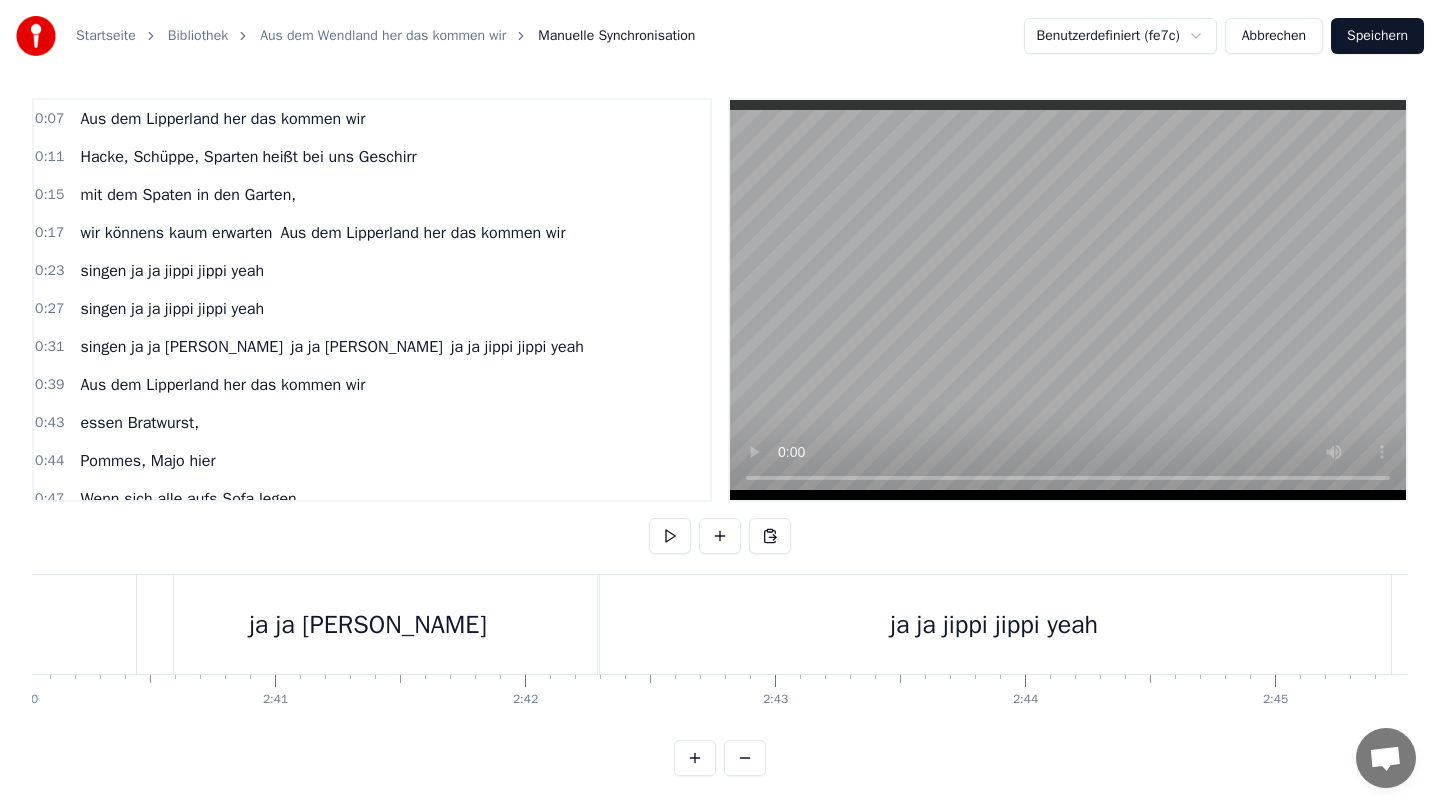 scroll, scrollTop: 0, scrollLeft: 40009, axis: horizontal 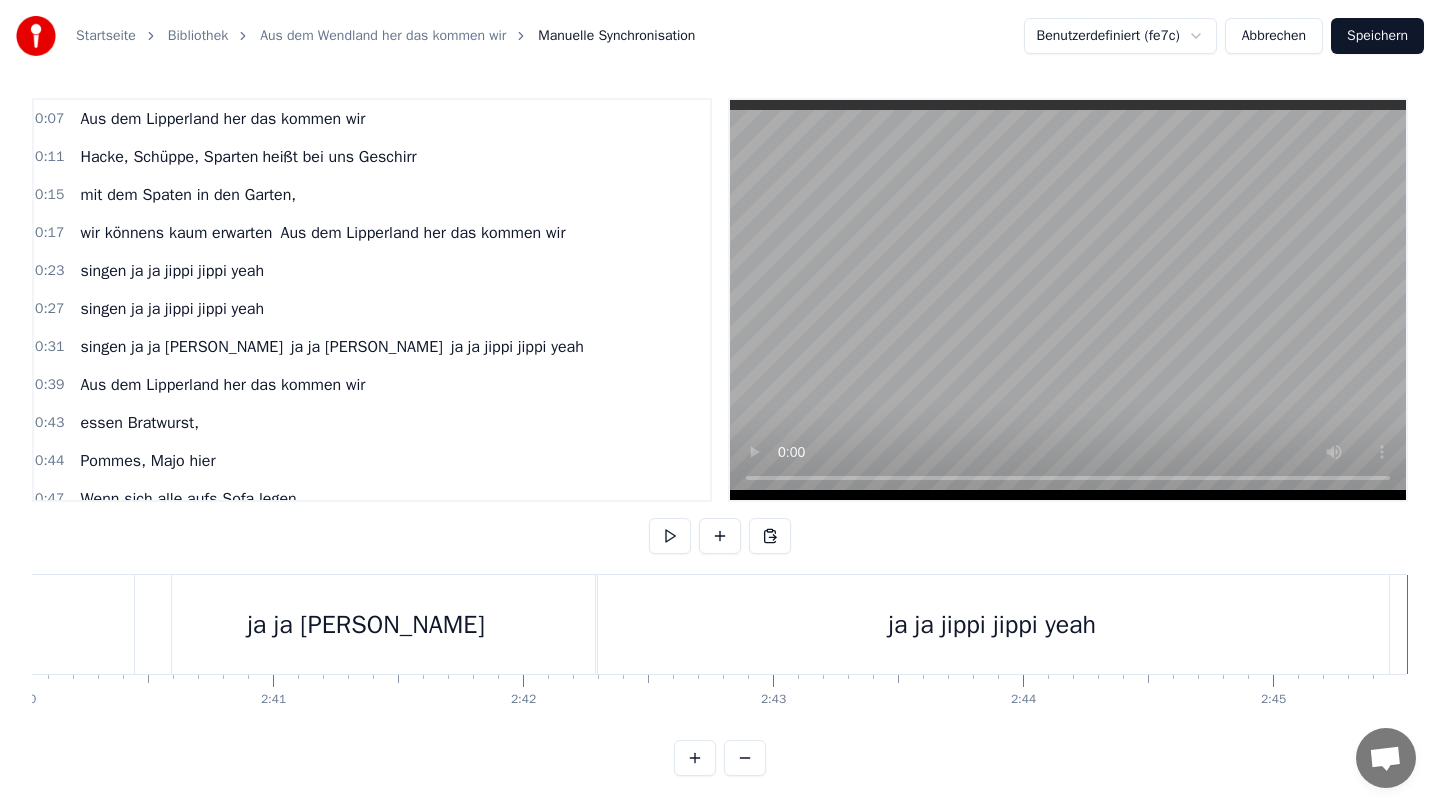 click on "Speichern" at bounding box center [1377, 36] 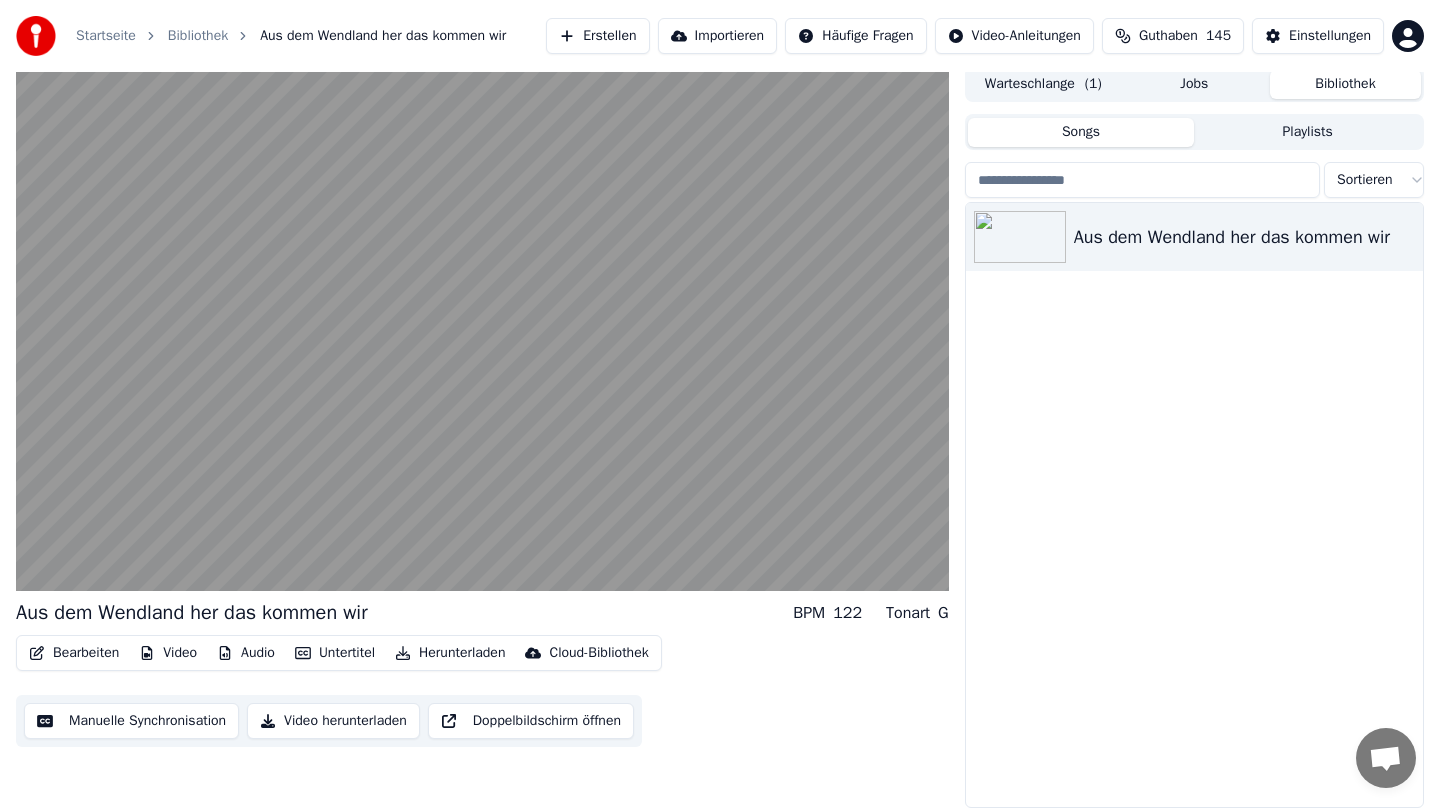 click on "Bearbeiten" at bounding box center (74, 653) 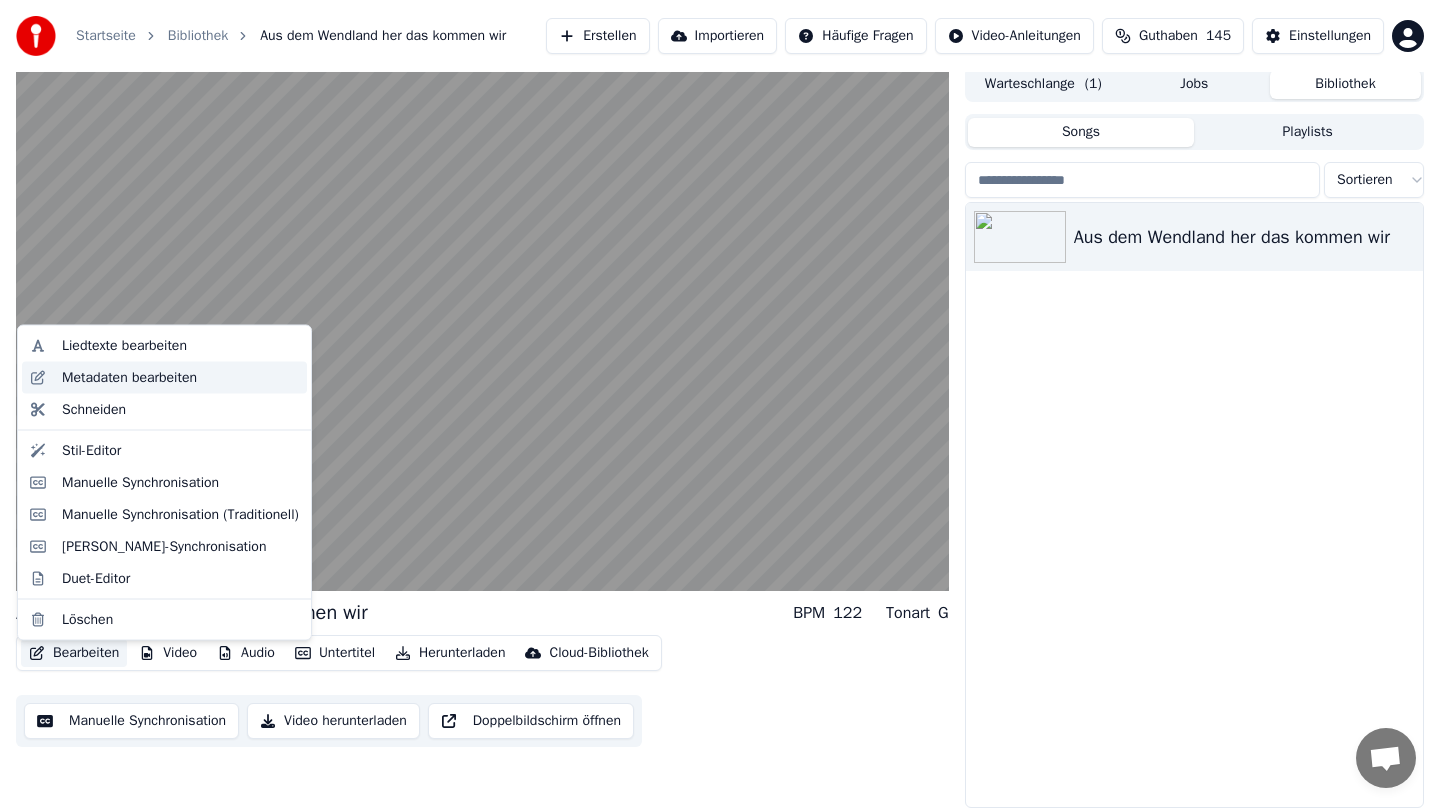 click on "Metadaten bearbeiten" at bounding box center [129, 377] 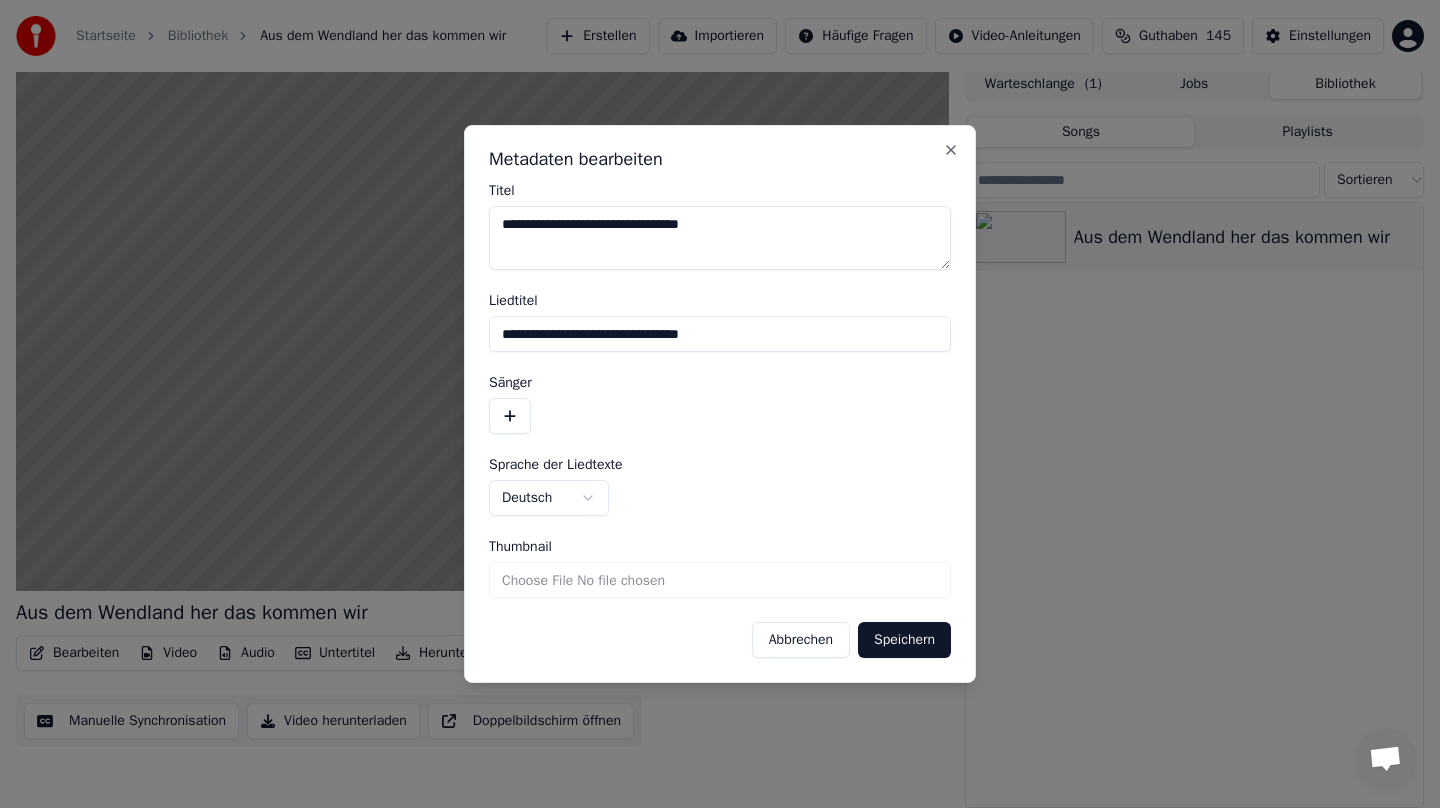 click on "**********" at bounding box center (720, 238) 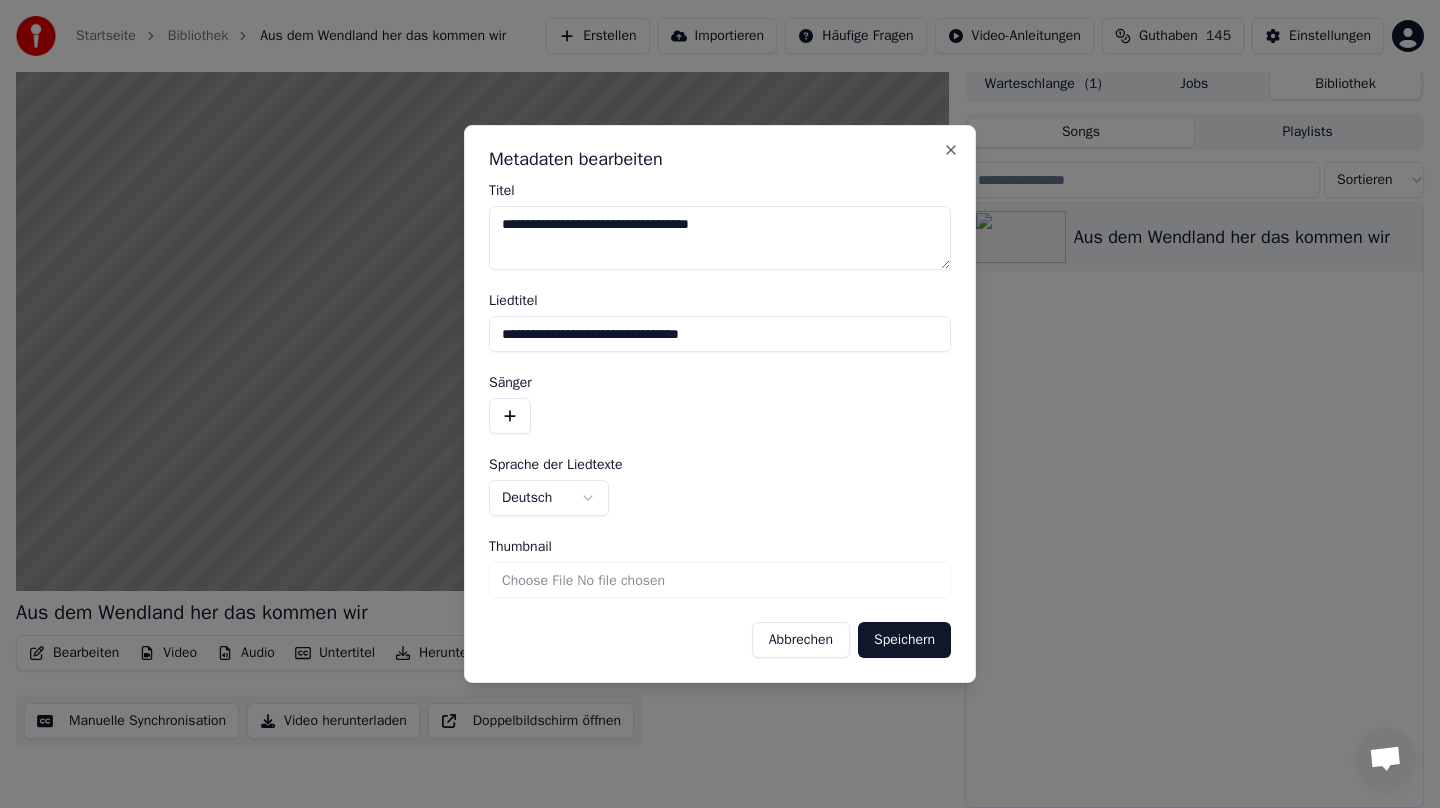 type on "**********" 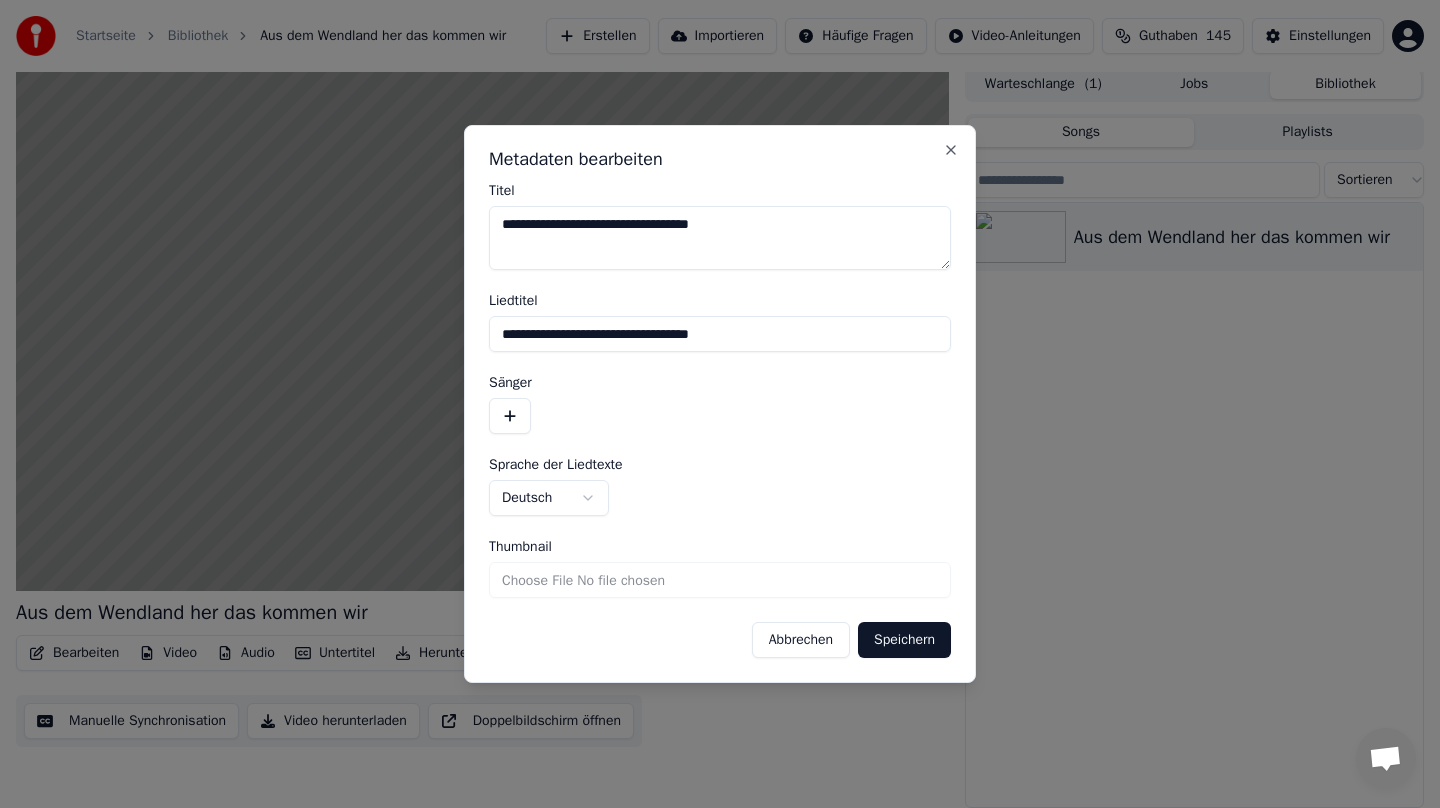 type on "**********" 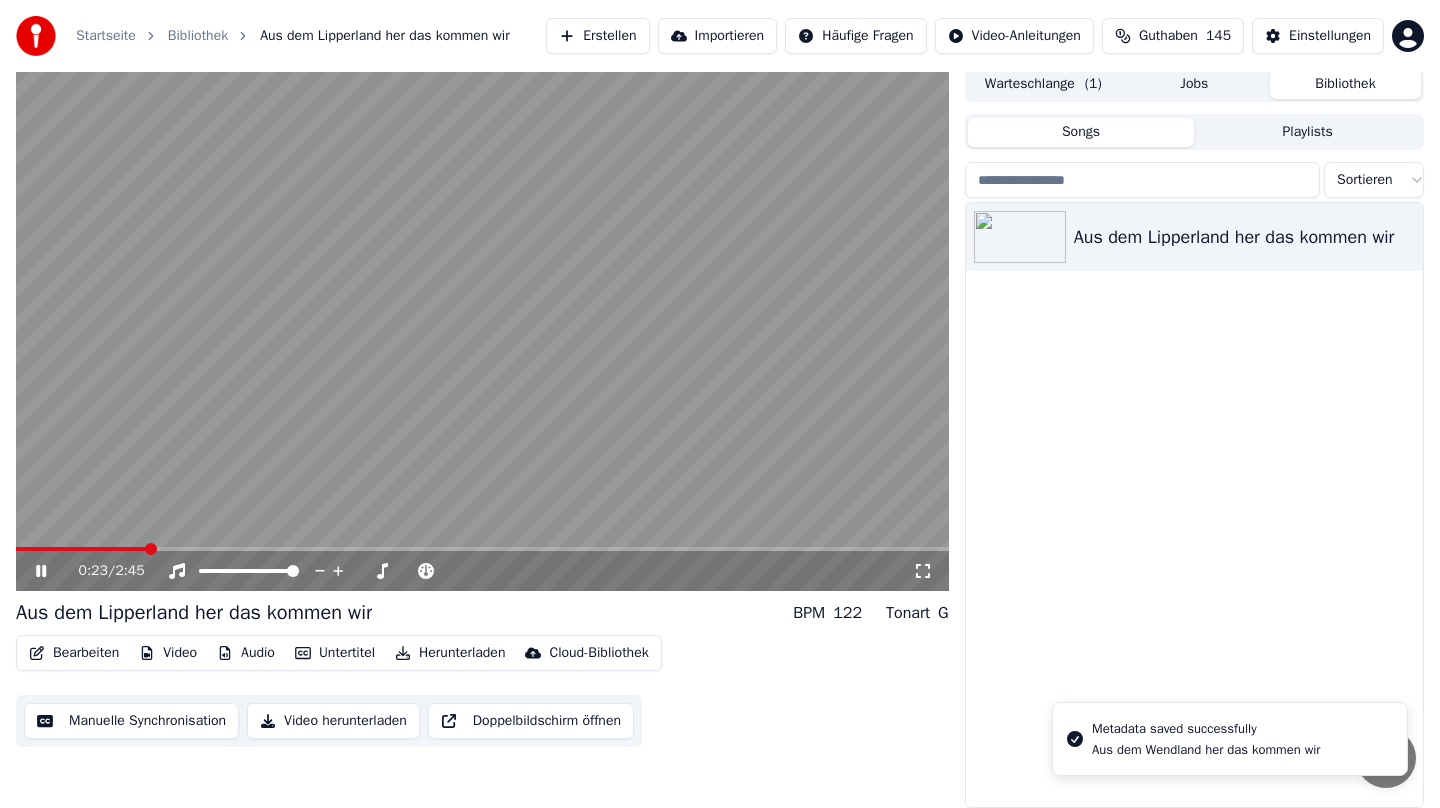 click on "Bearbeiten" at bounding box center (74, 653) 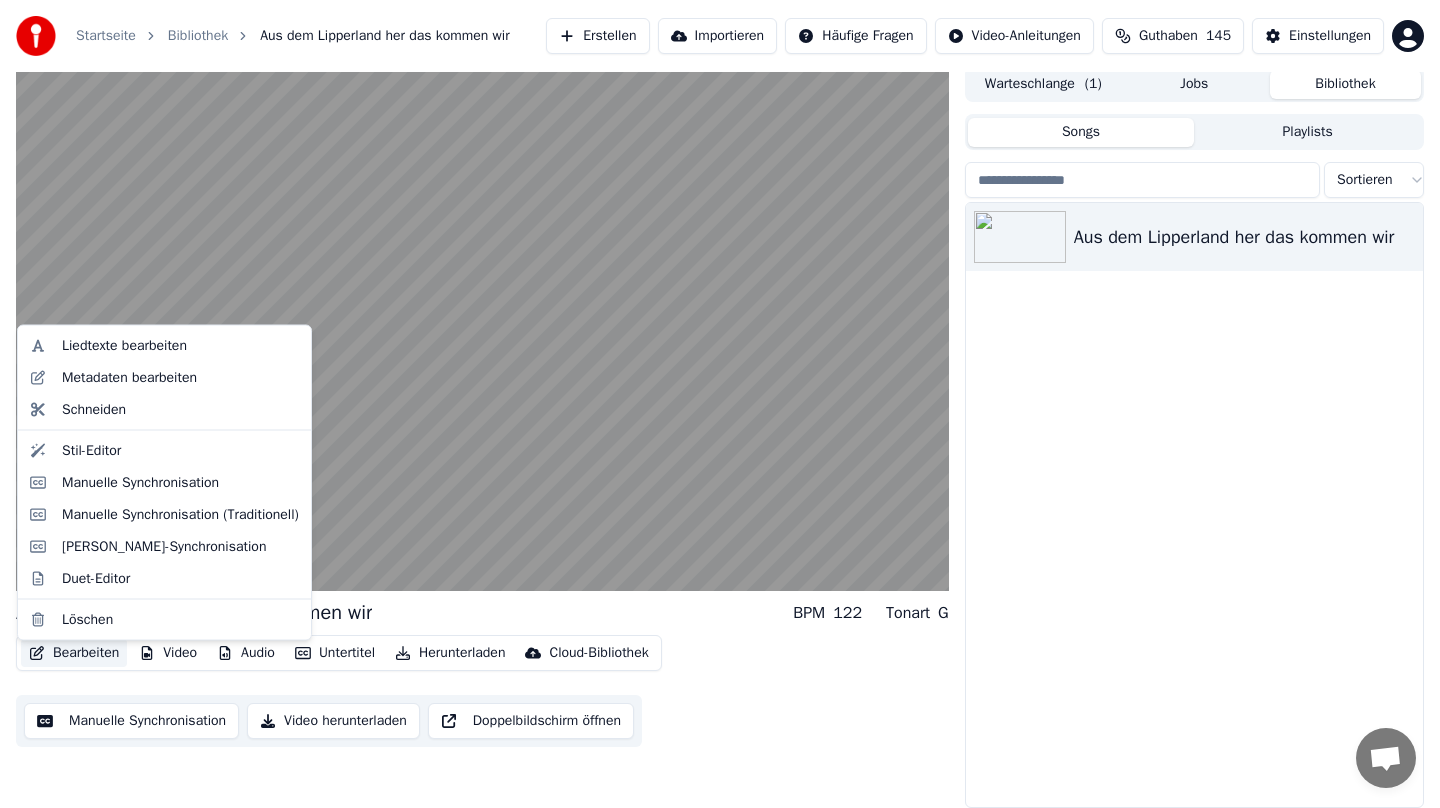 click on "Bearbeiten" at bounding box center [74, 653] 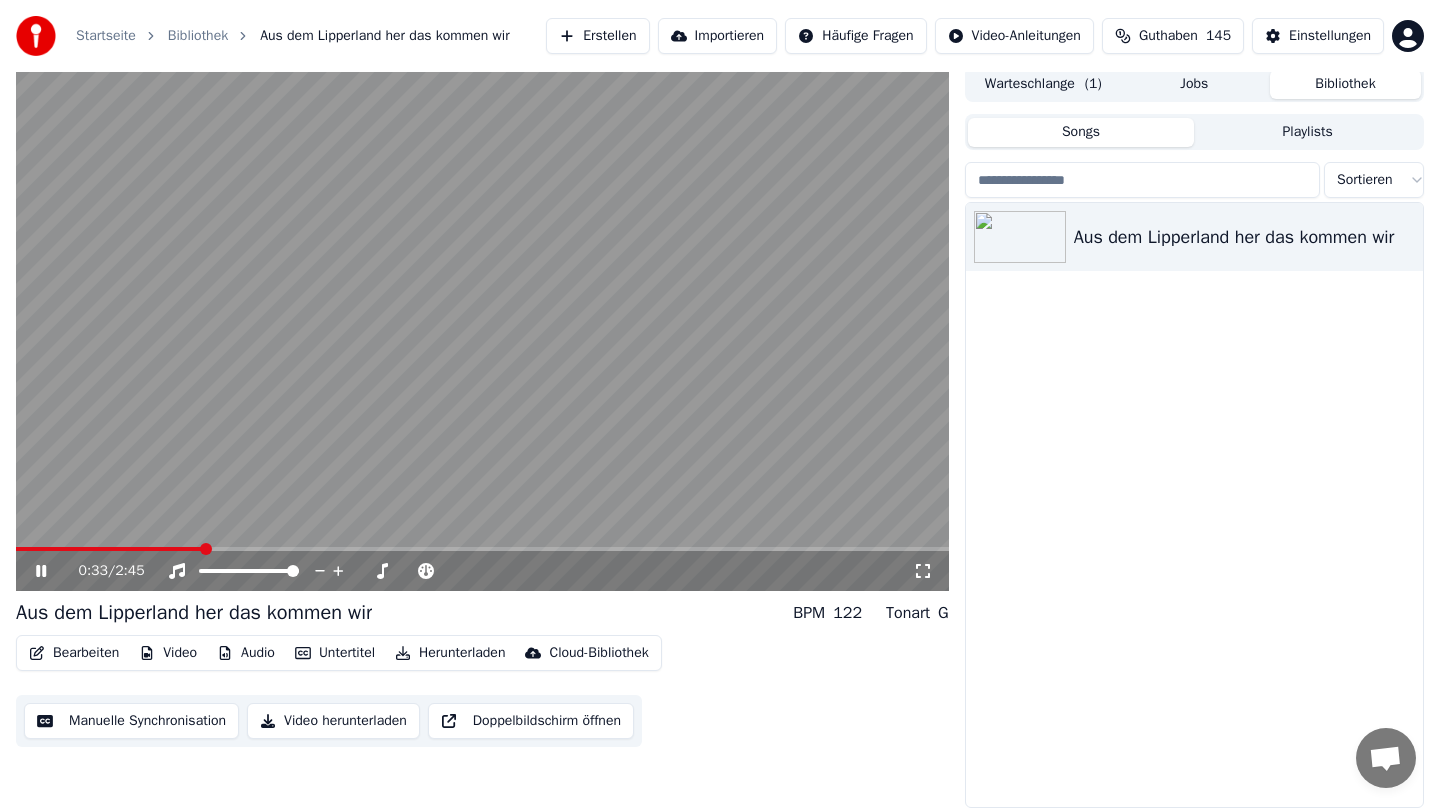 click at bounding box center [482, 328] 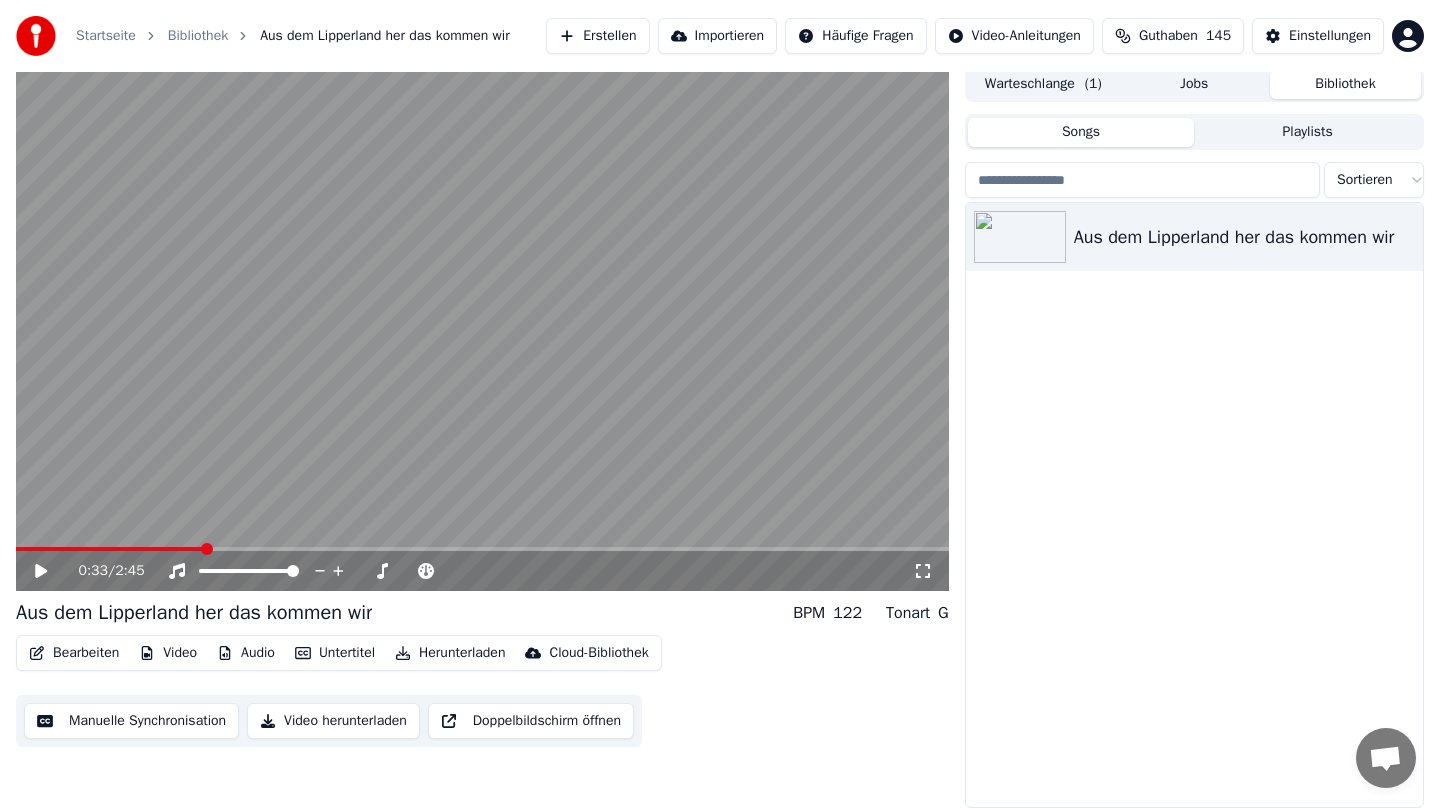 click on "Bearbeiten" at bounding box center [74, 653] 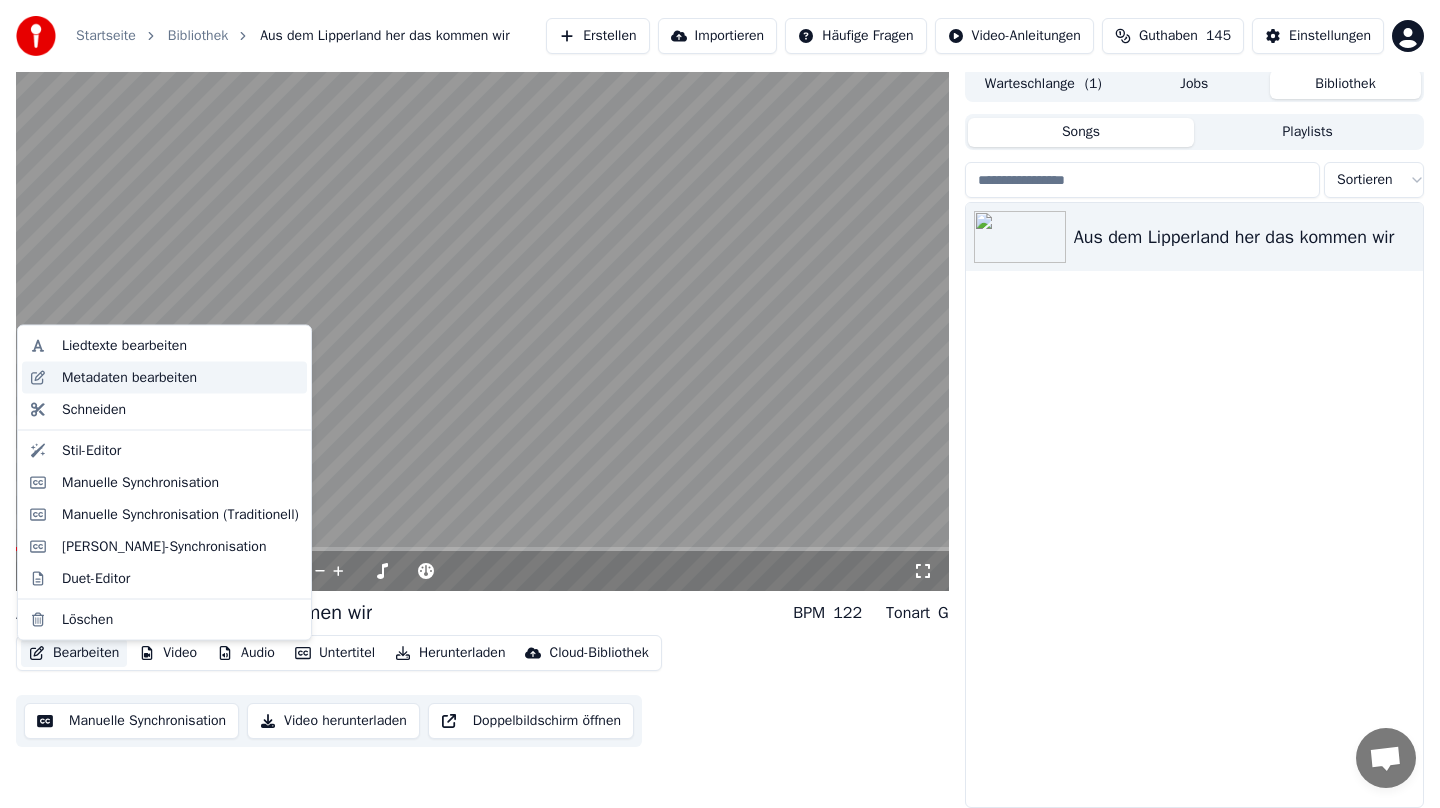 click on "Metadaten bearbeiten" at bounding box center [180, 377] 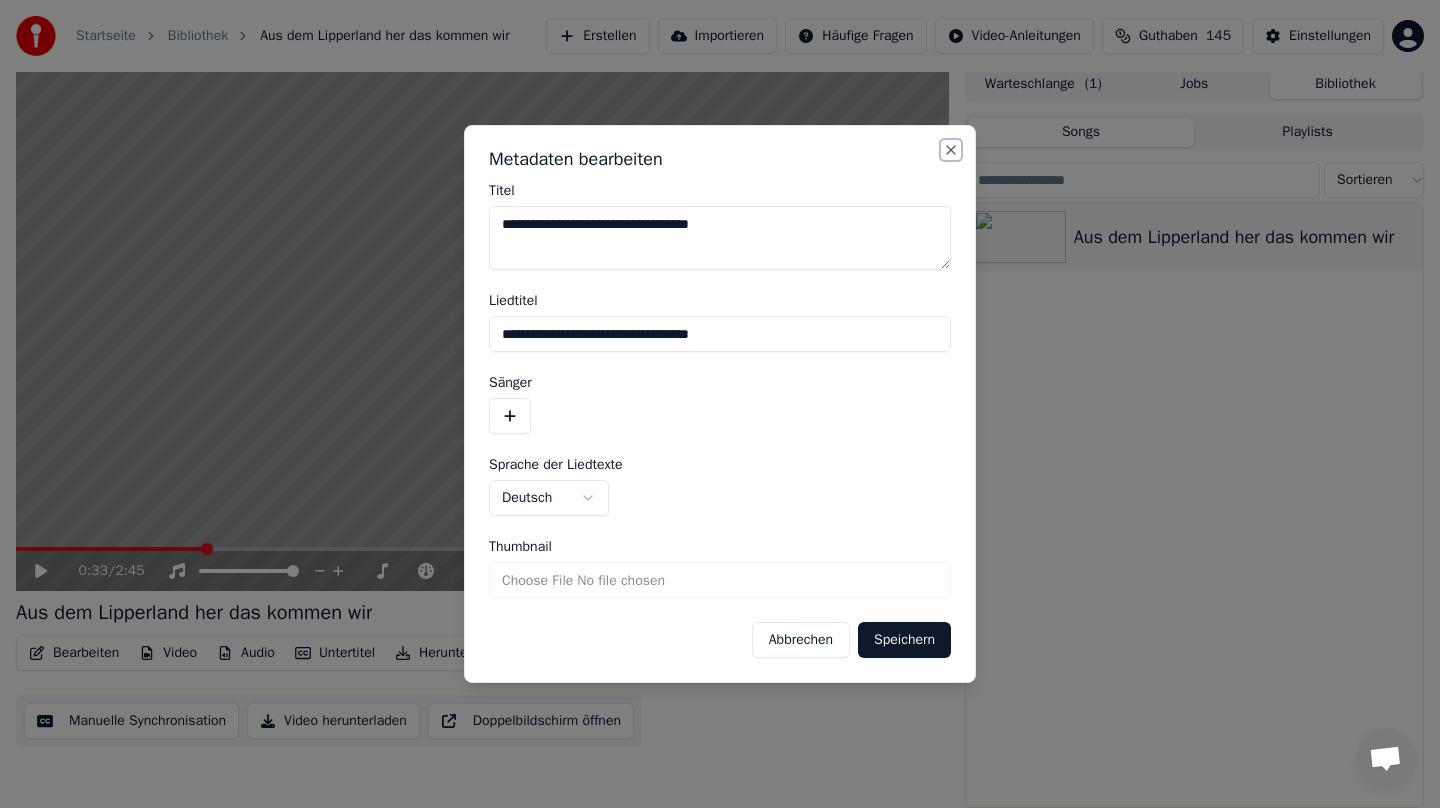 click on "Close" at bounding box center [951, 150] 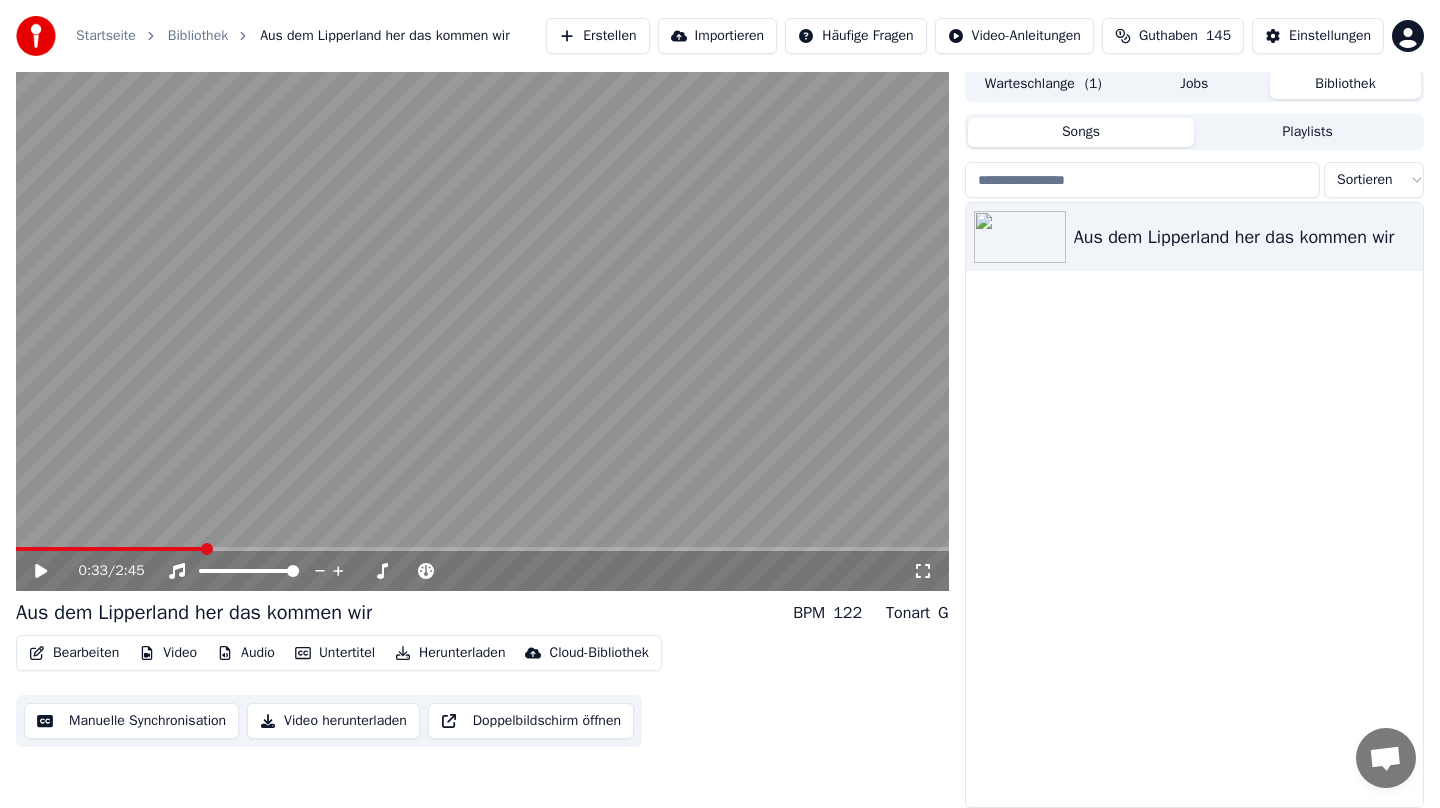 click on "Video" at bounding box center [168, 653] 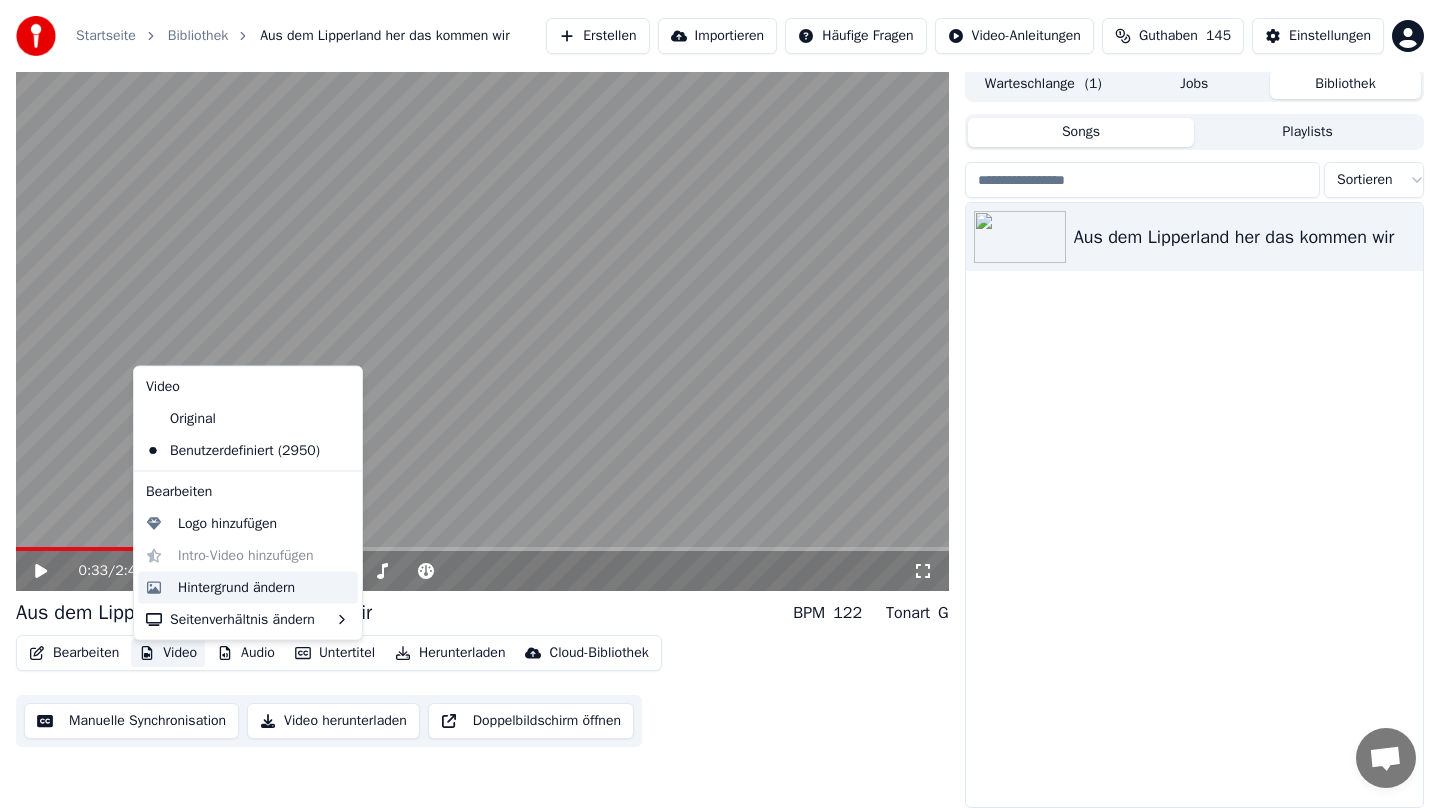 click on "Hintergrund ändern" at bounding box center (236, 587) 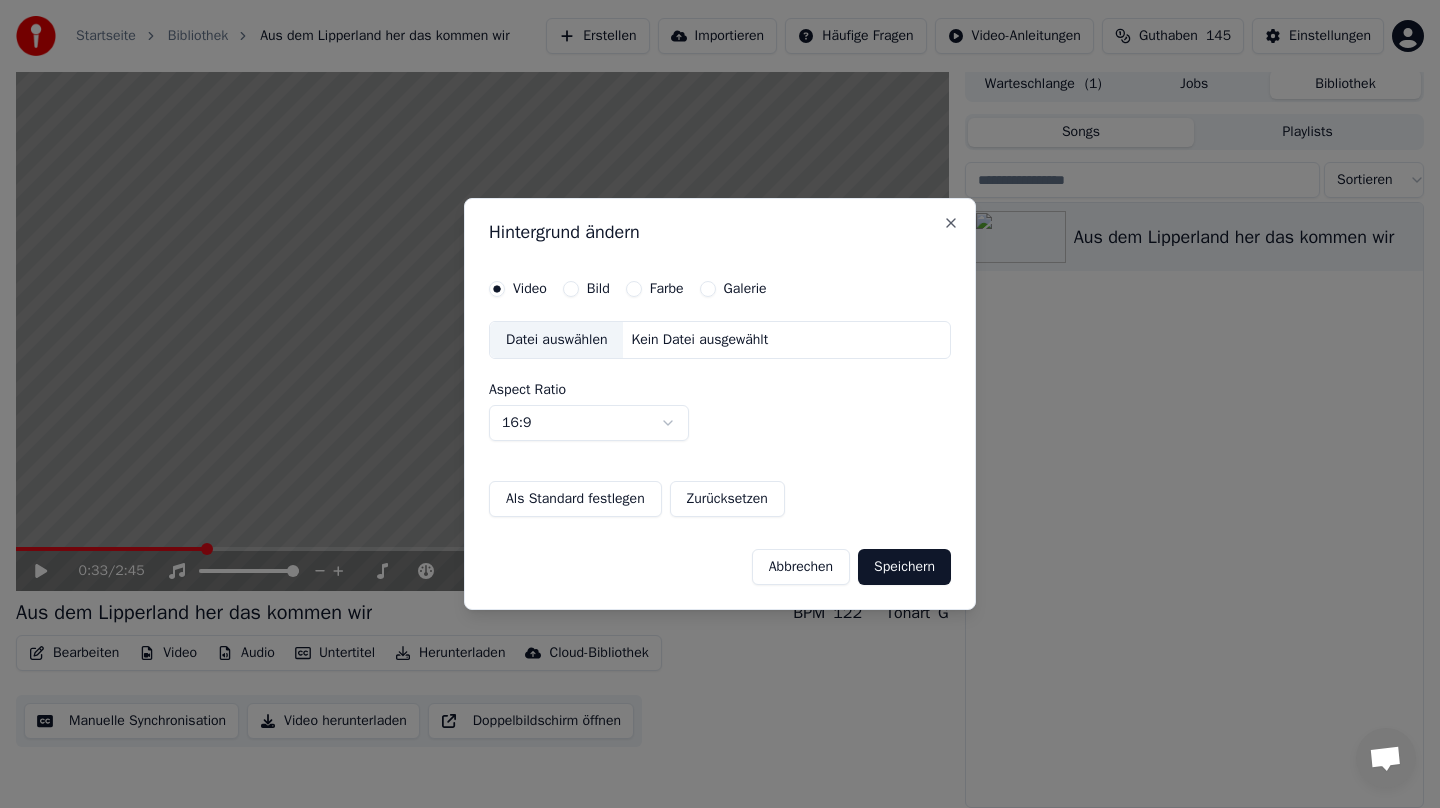 click on "Bild" at bounding box center (571, 289) 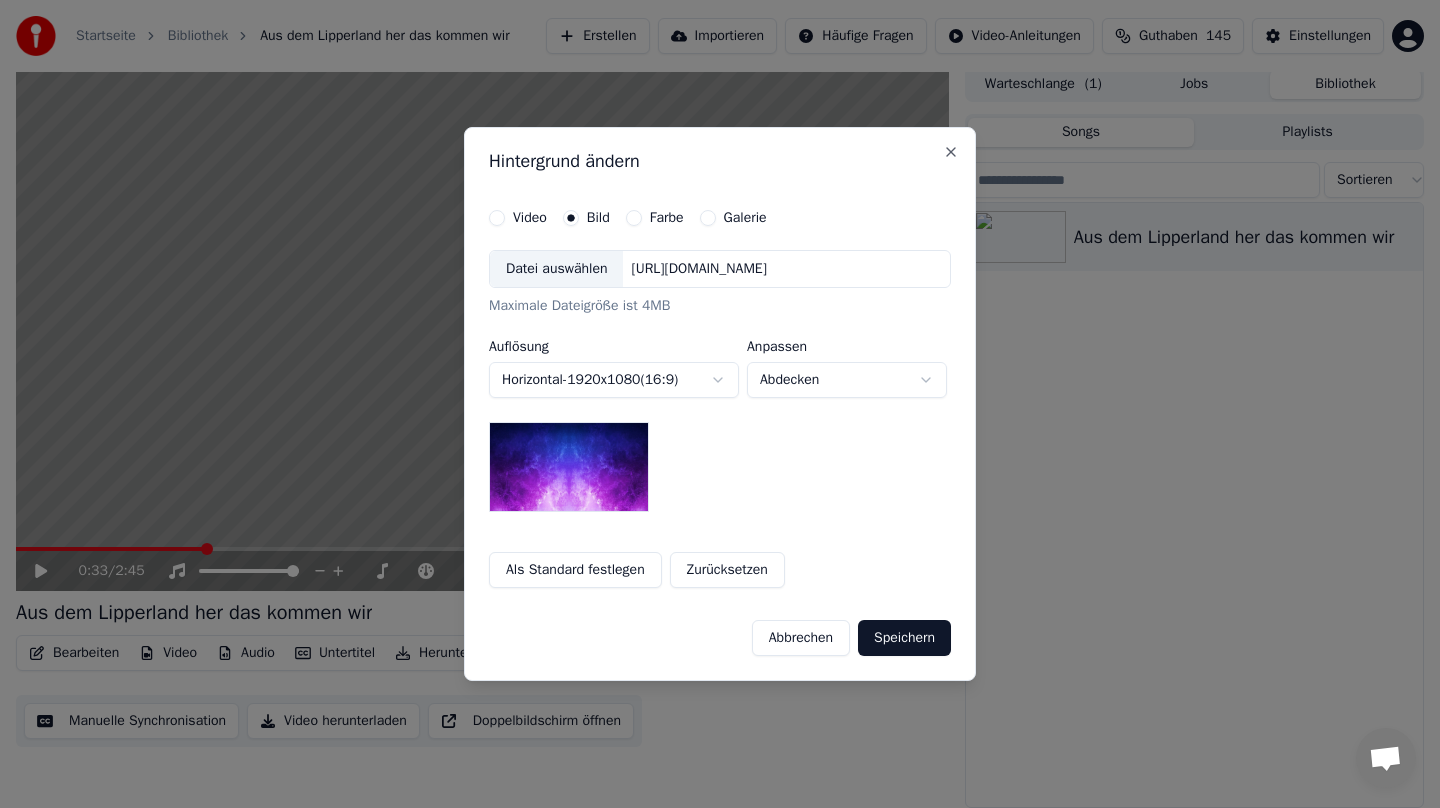click on "Datei auswählen" at bounding box center (556, 269) 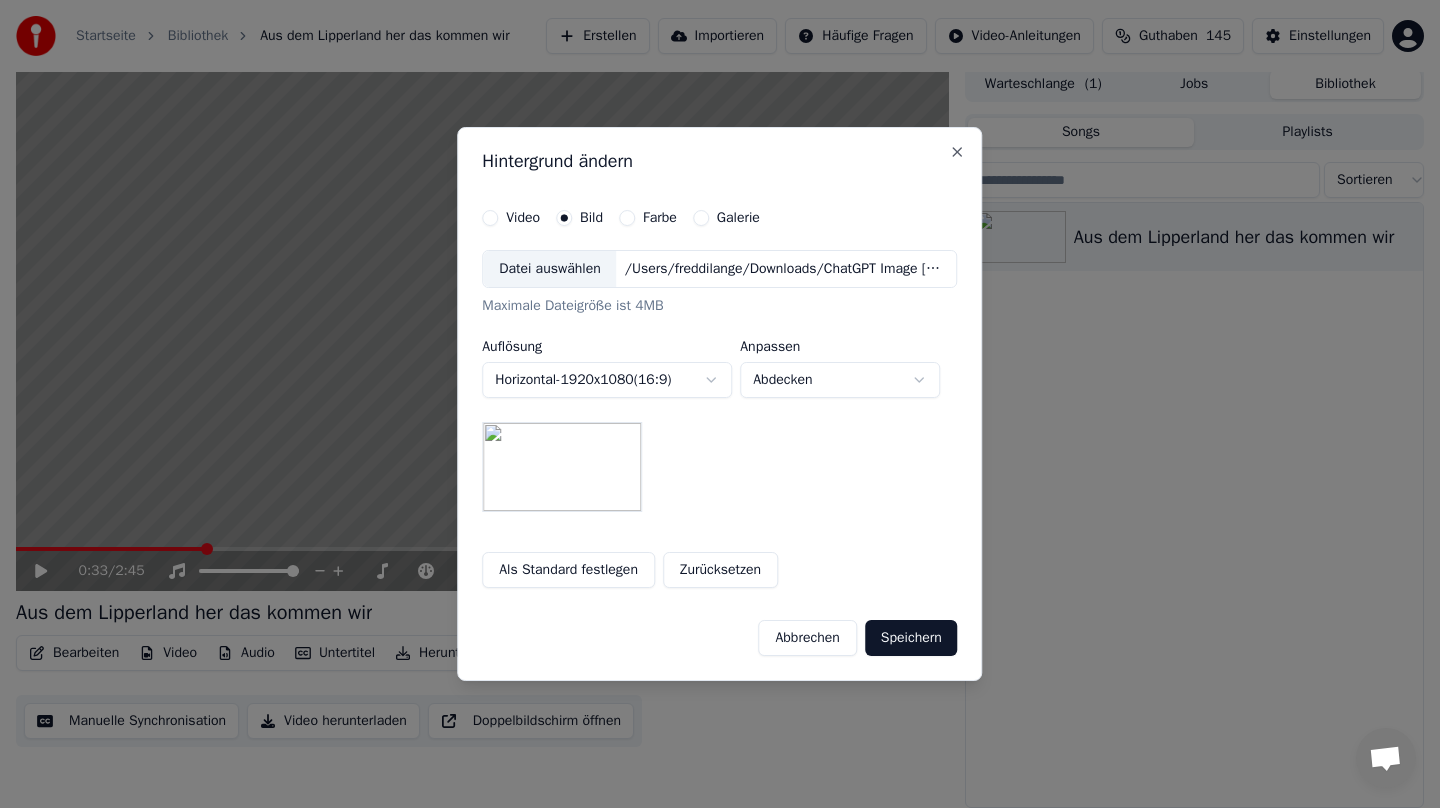 click on "**********" at bounding box center (720, 398) 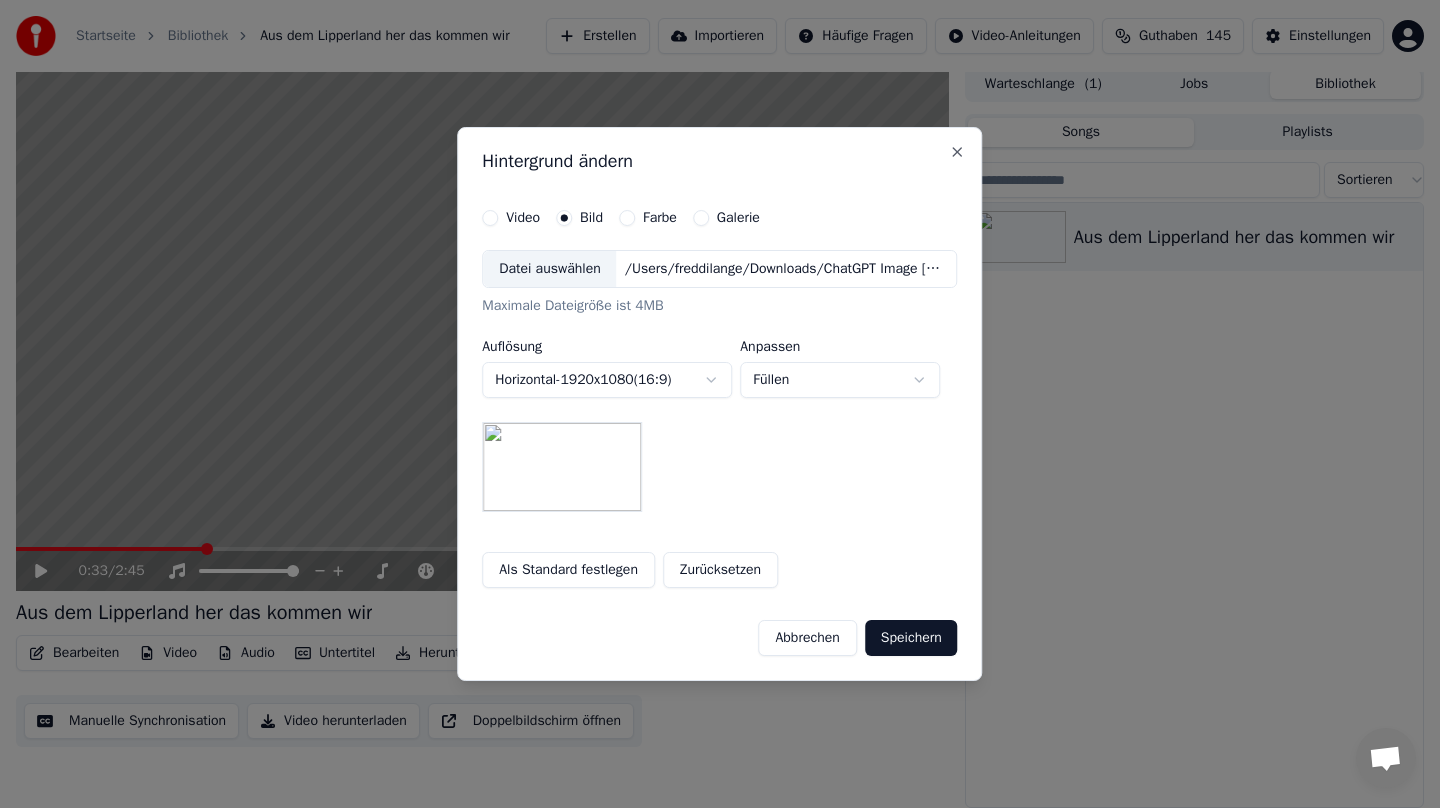 click on "**********" at bounding box center [720, 398] 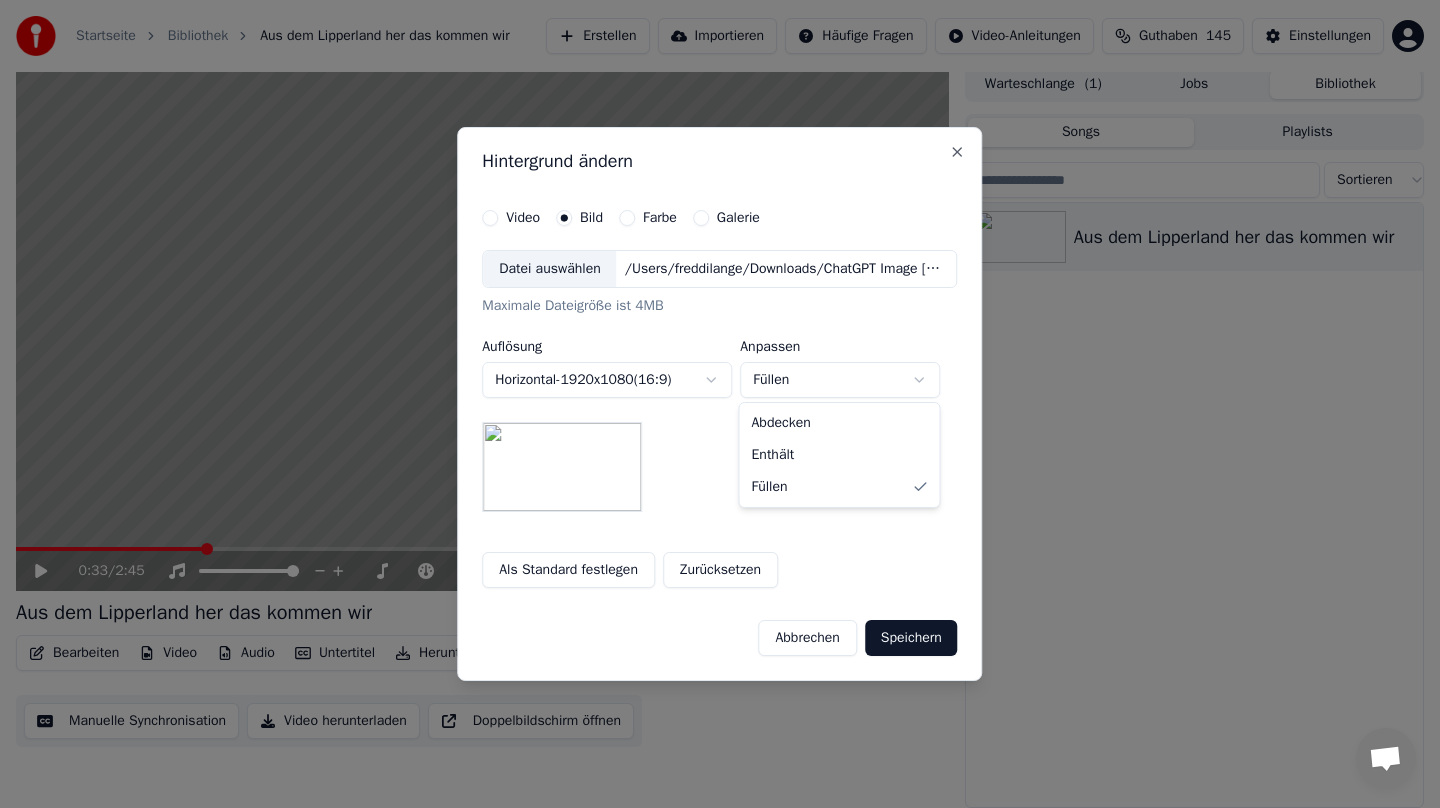 select on "*******" 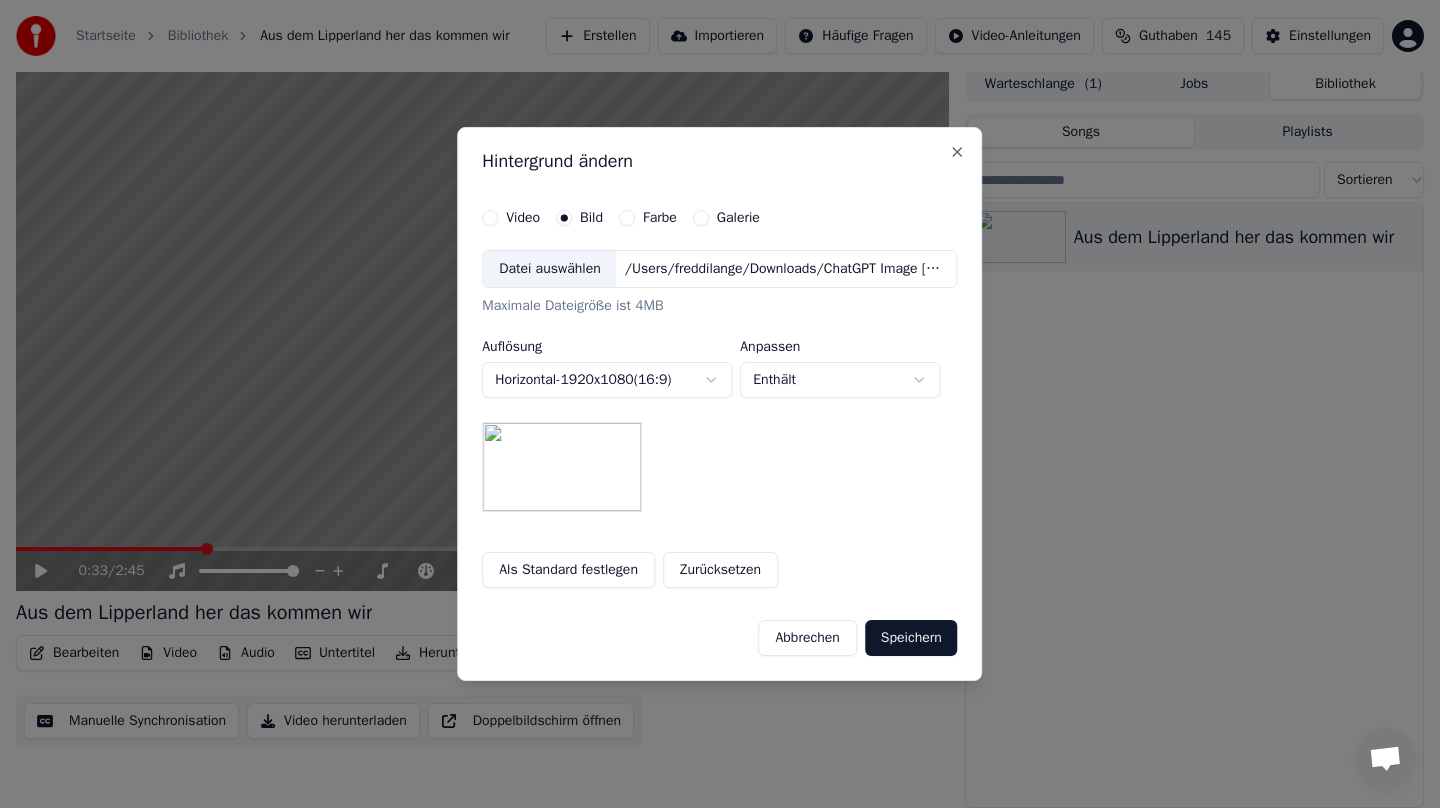click on "Speichern" at bounding box center (911, 638) 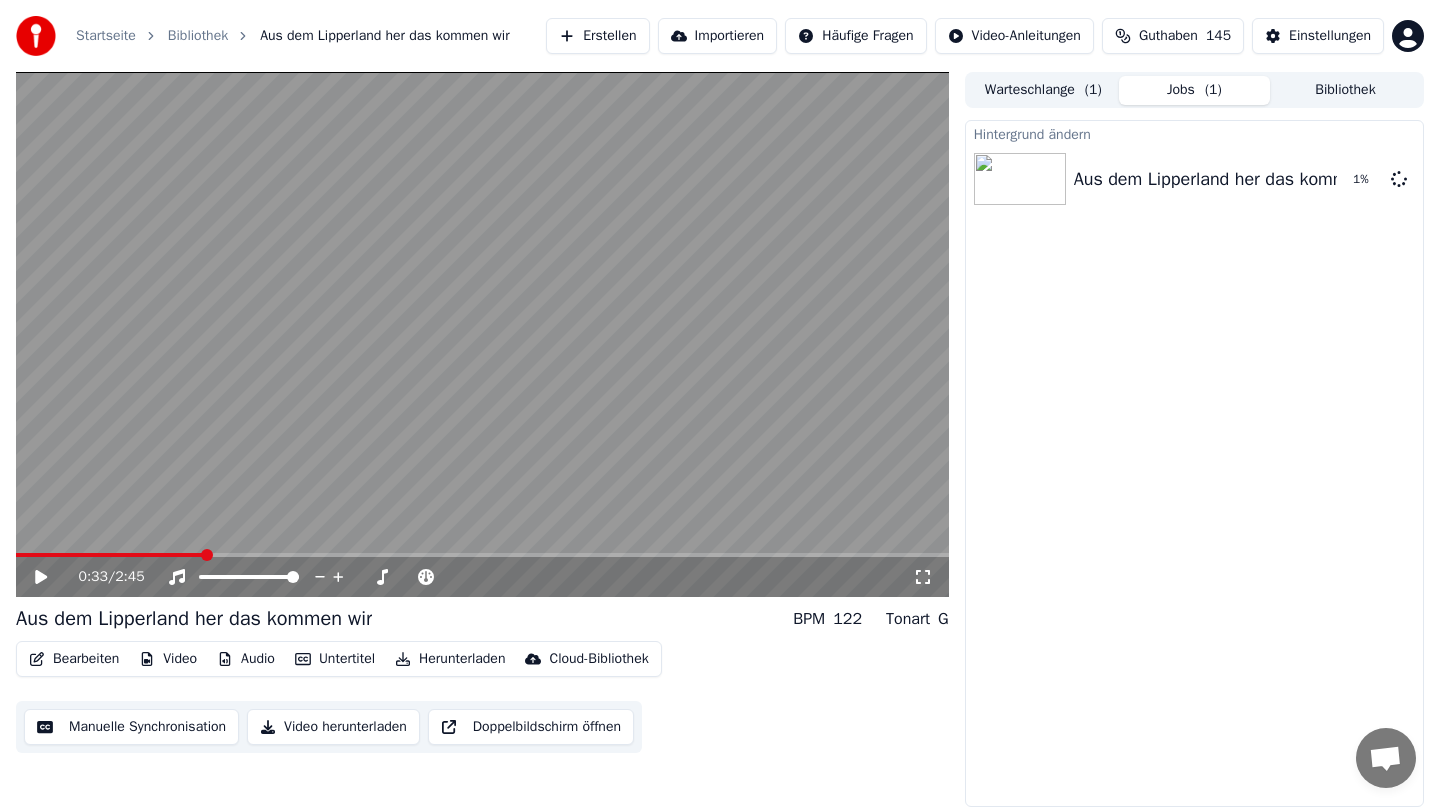 click on "Bearbeiten" at bounding box center [74, 659] 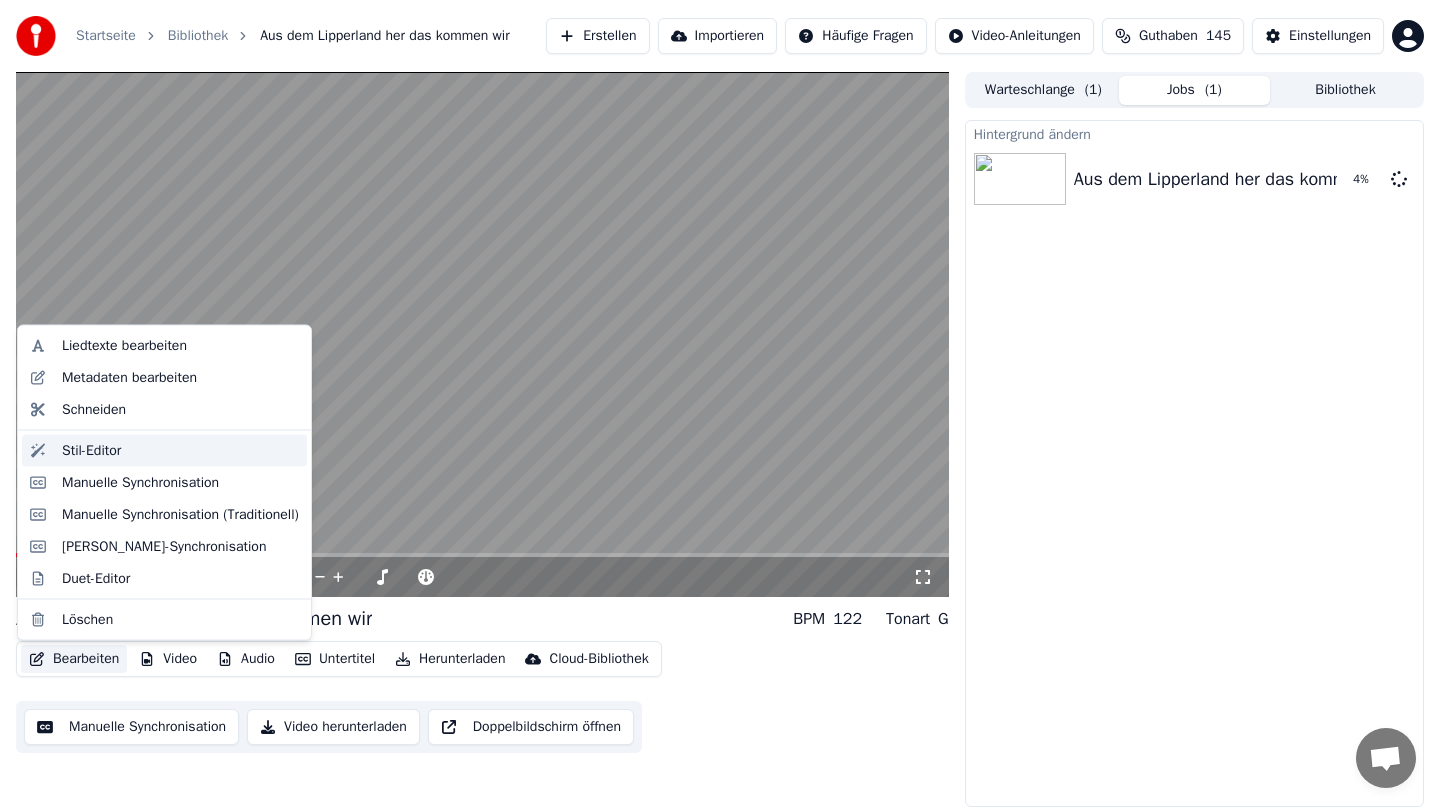click on "Stil-Editor" at bounding box center (180, 450) 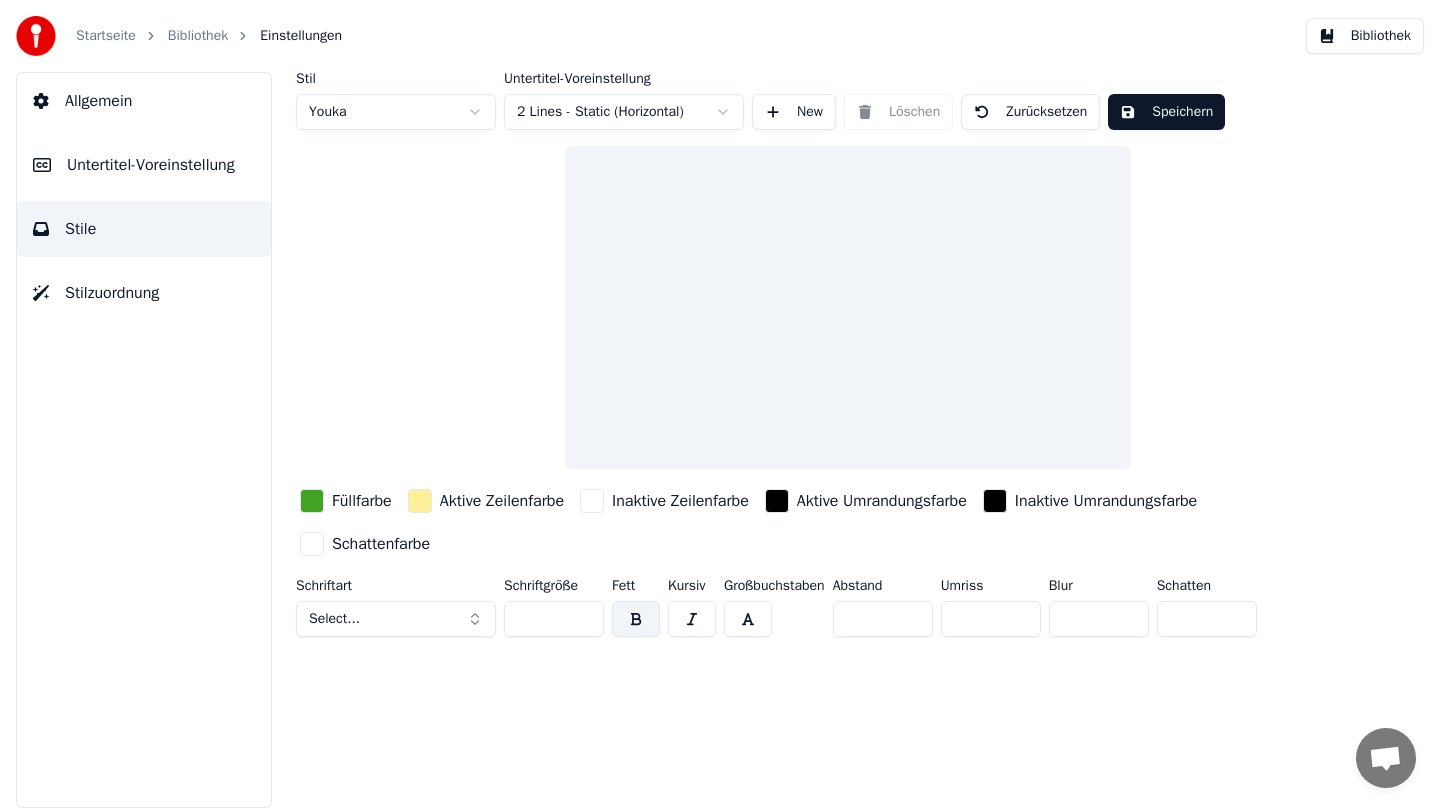 scroll, scrollTop: 0, scrollLeft: 0, axis: both 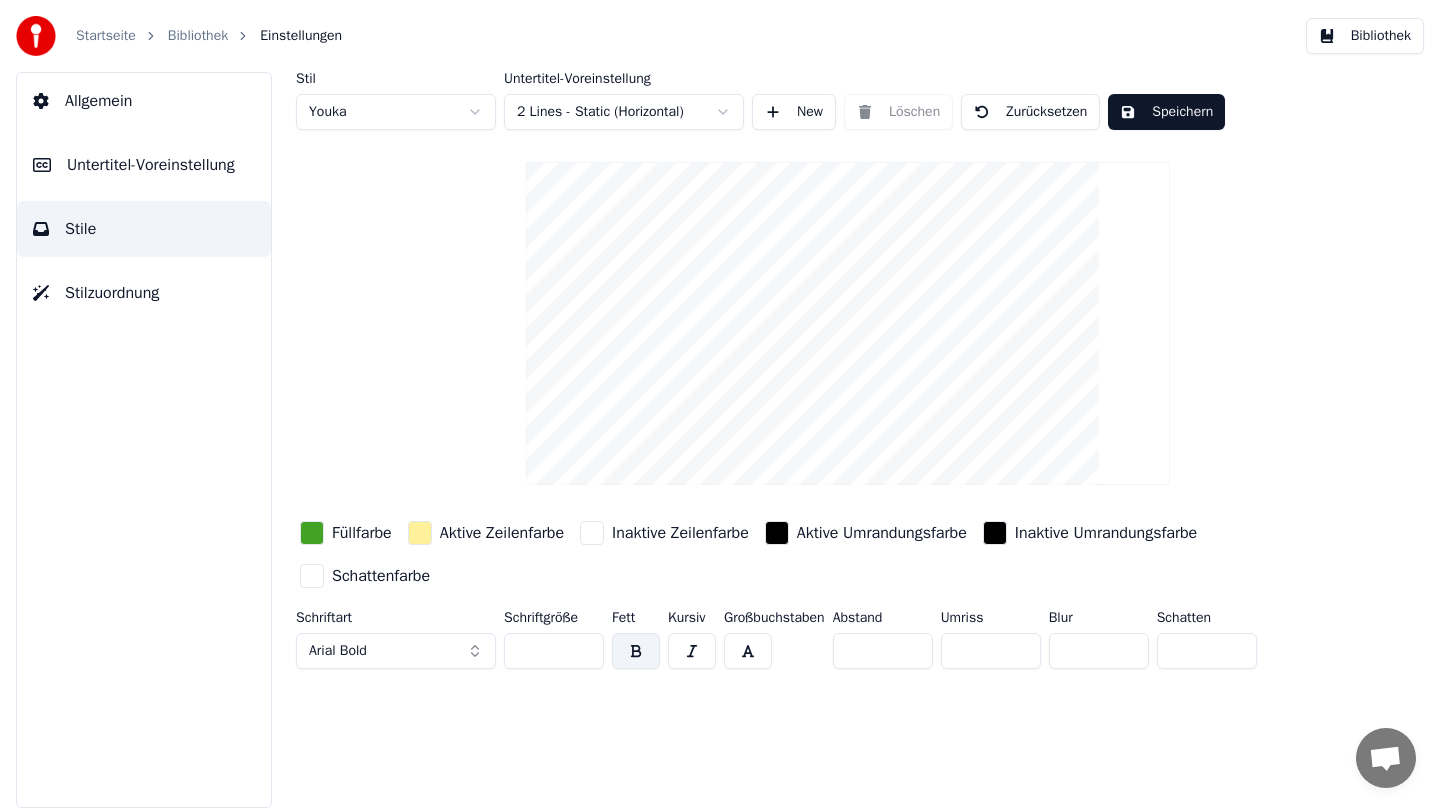click on "Allgemein" at bounding box center [144, 101] 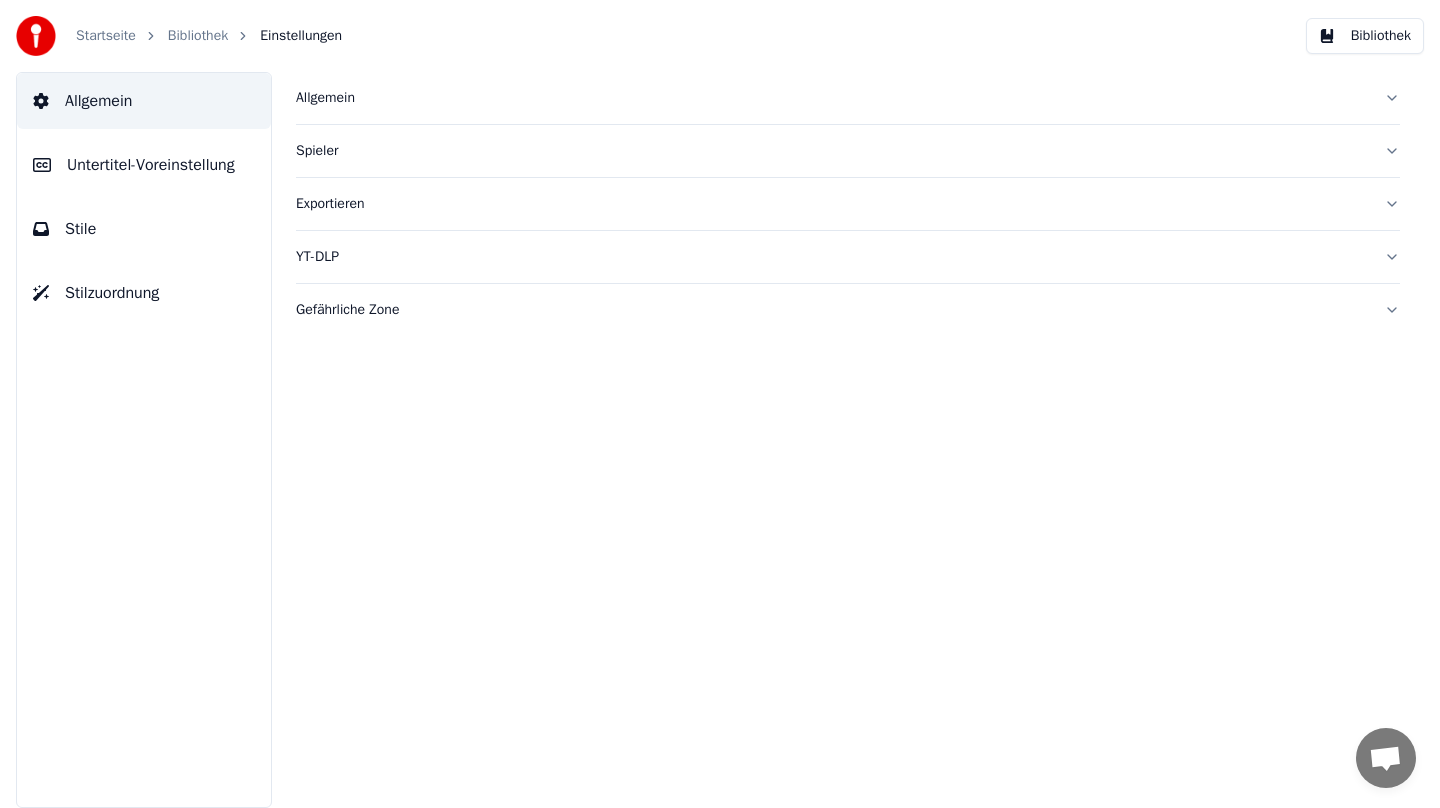 click on "Startseite" at bounding box center (106, 36) 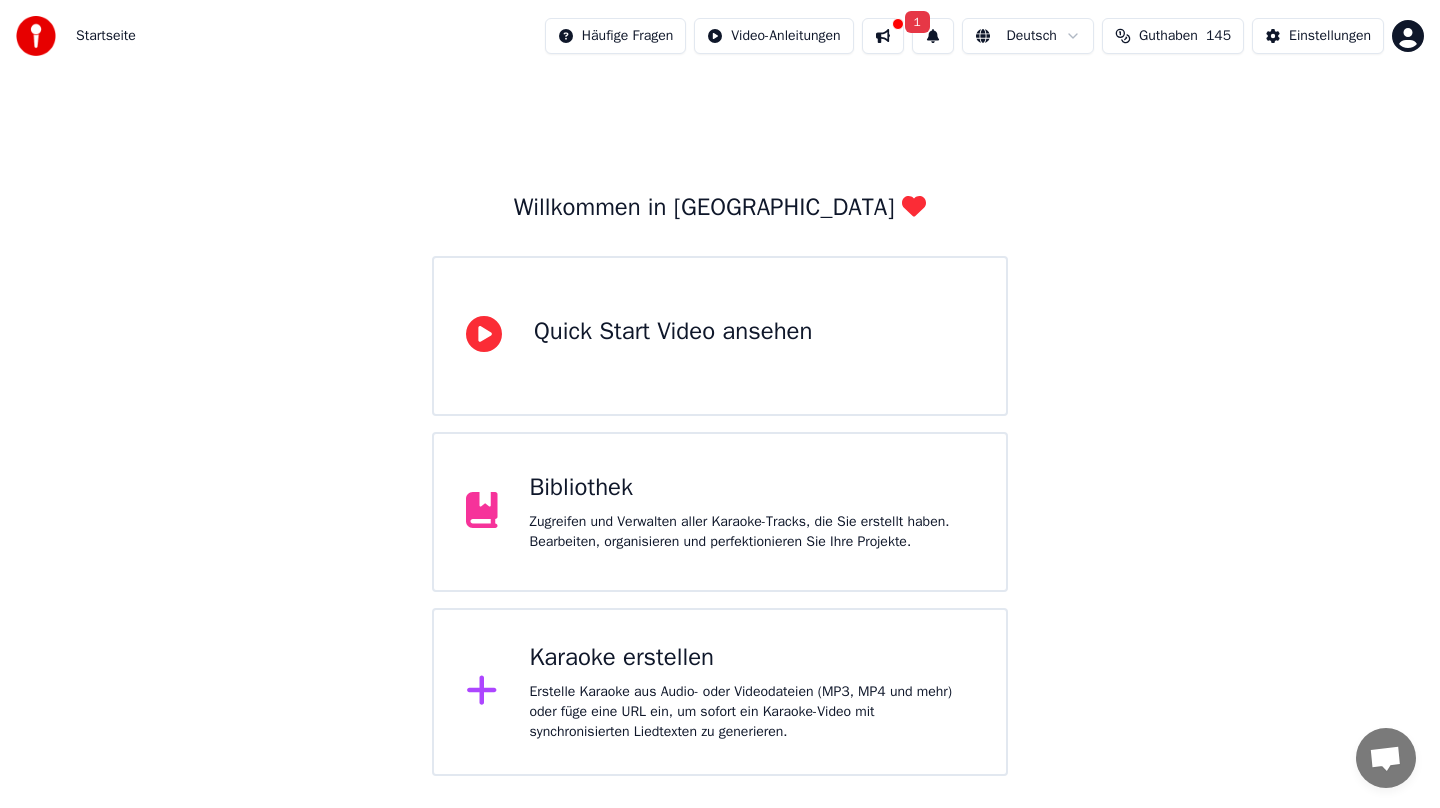 click on "Zugreifen und Verwalten aller Karaoke-Tracks, die Sie erstellt haben. Bearbeiten, organisieren und perfektionieren Sie Ihre Projekte." at bounding box center [752, 532] 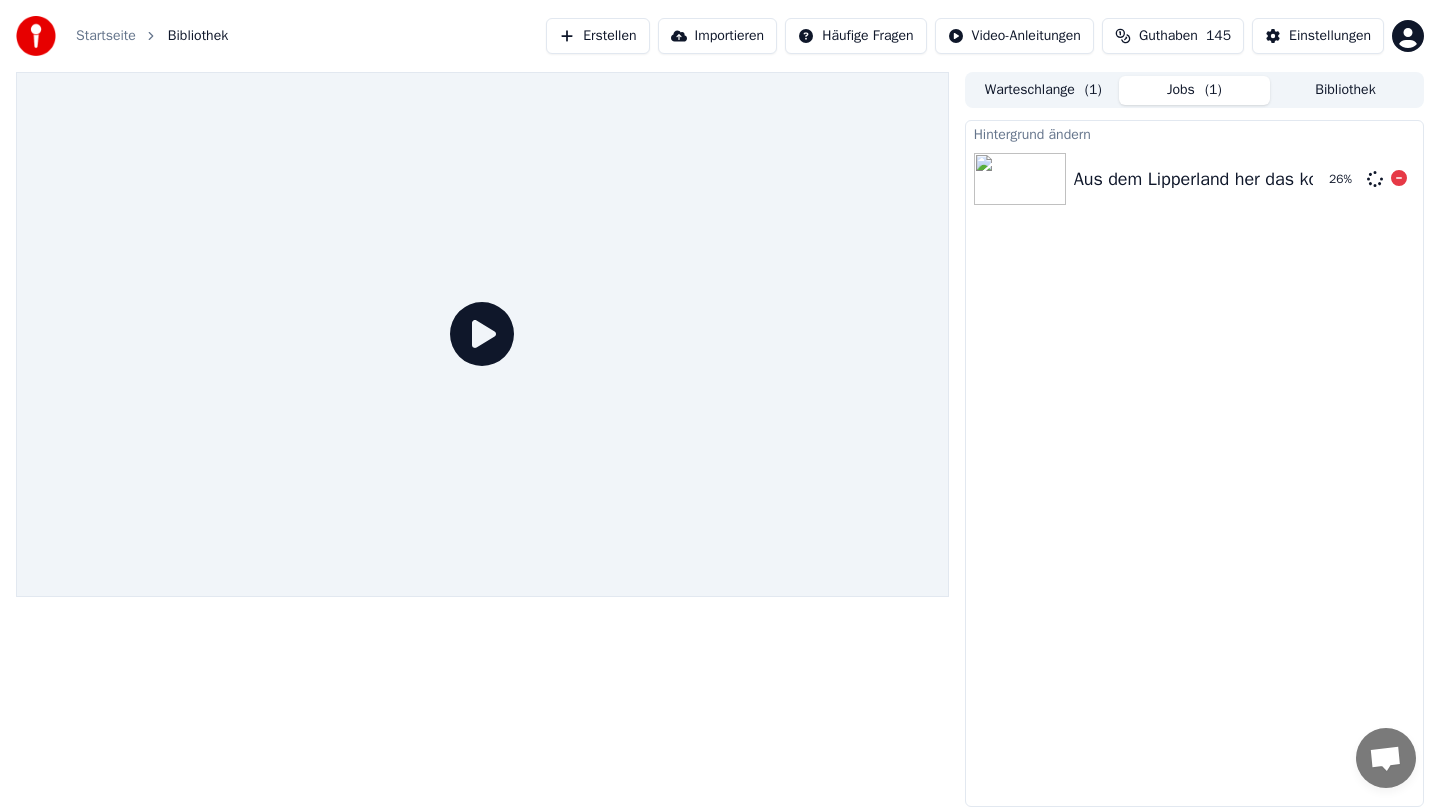 click on "Aus dem Lipperland her das kommen wir 26 %" at bounding box center [1194, 179] 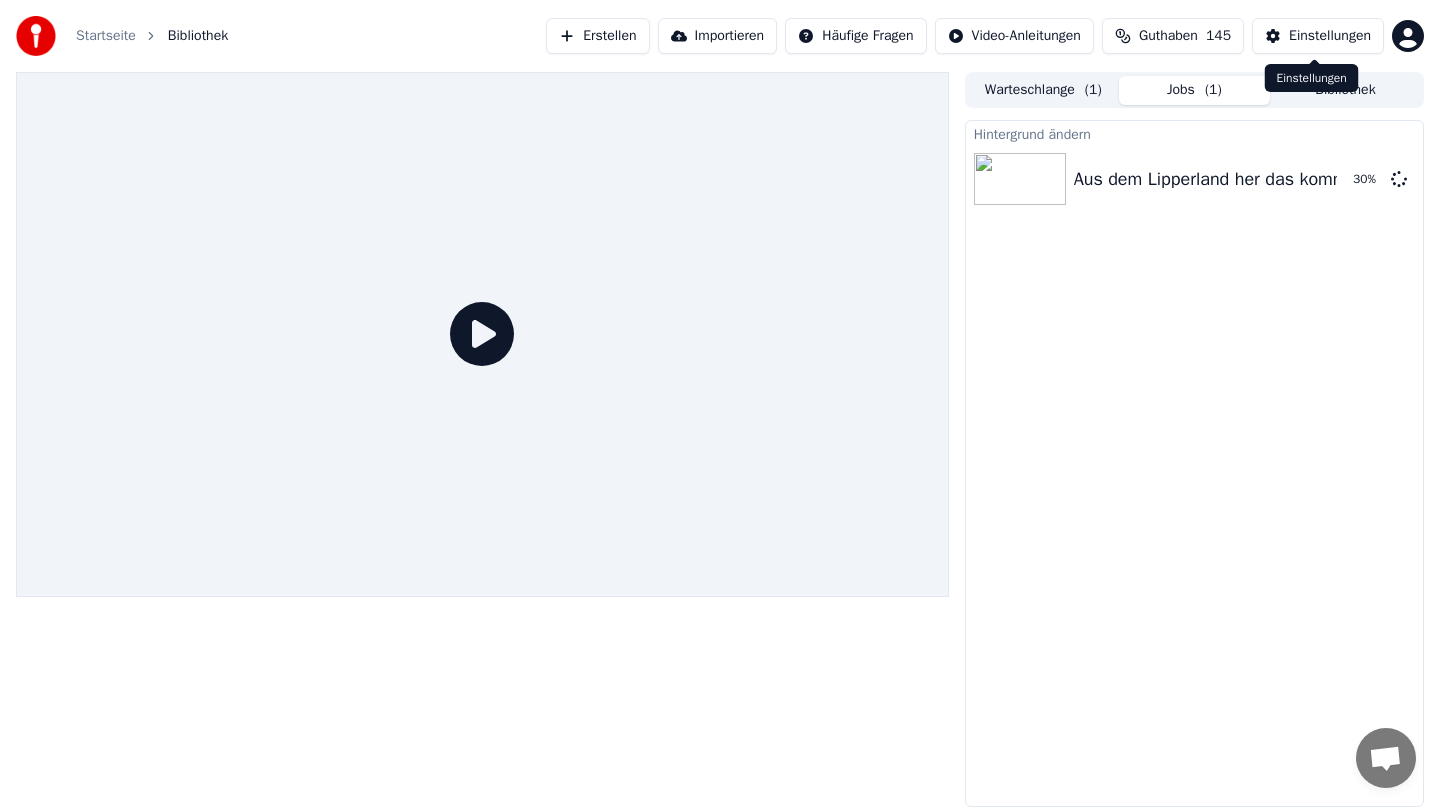 click on "Einstellungen" at bounding box center (1330, 36) 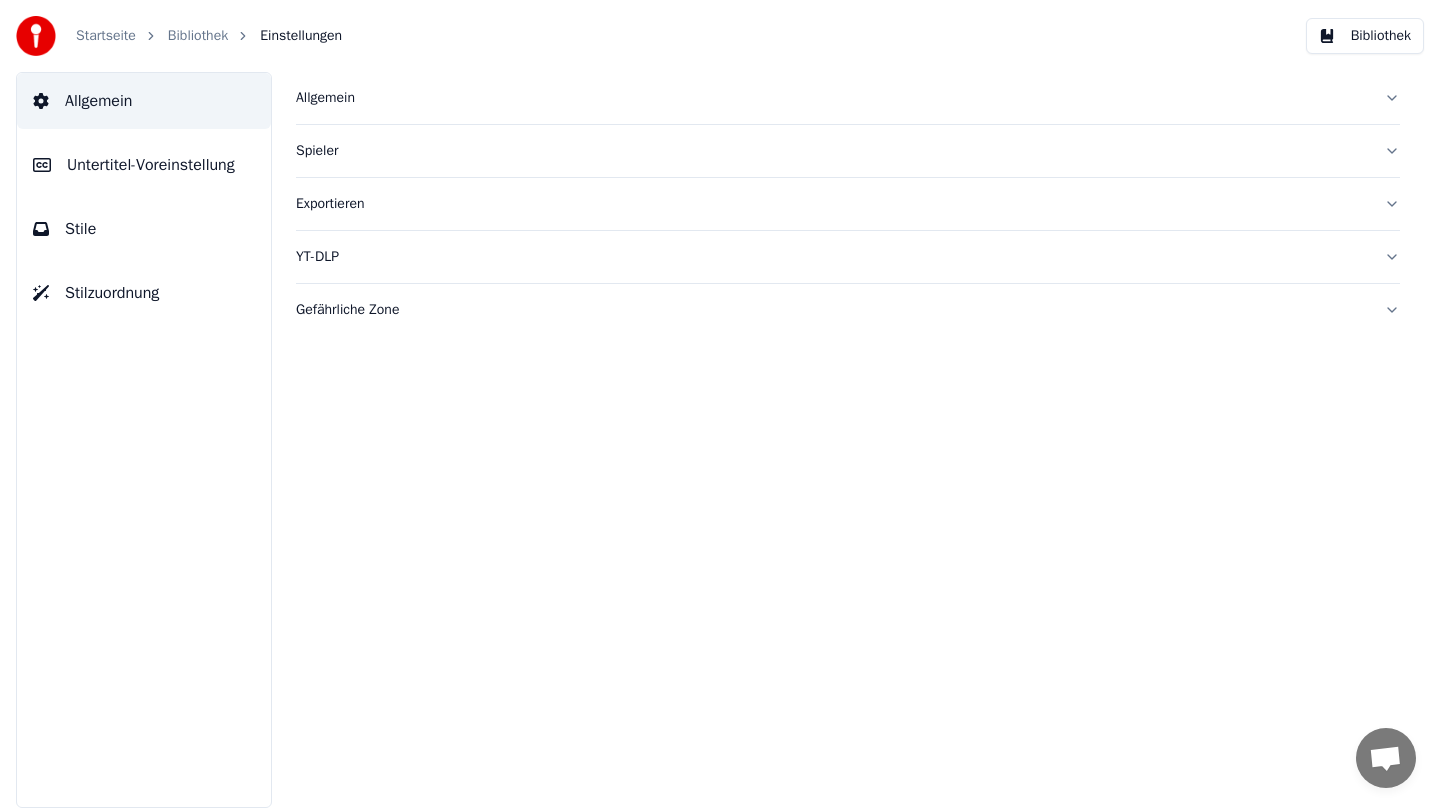 click on "Stilzuordnung" at bounding box center (144, 293) 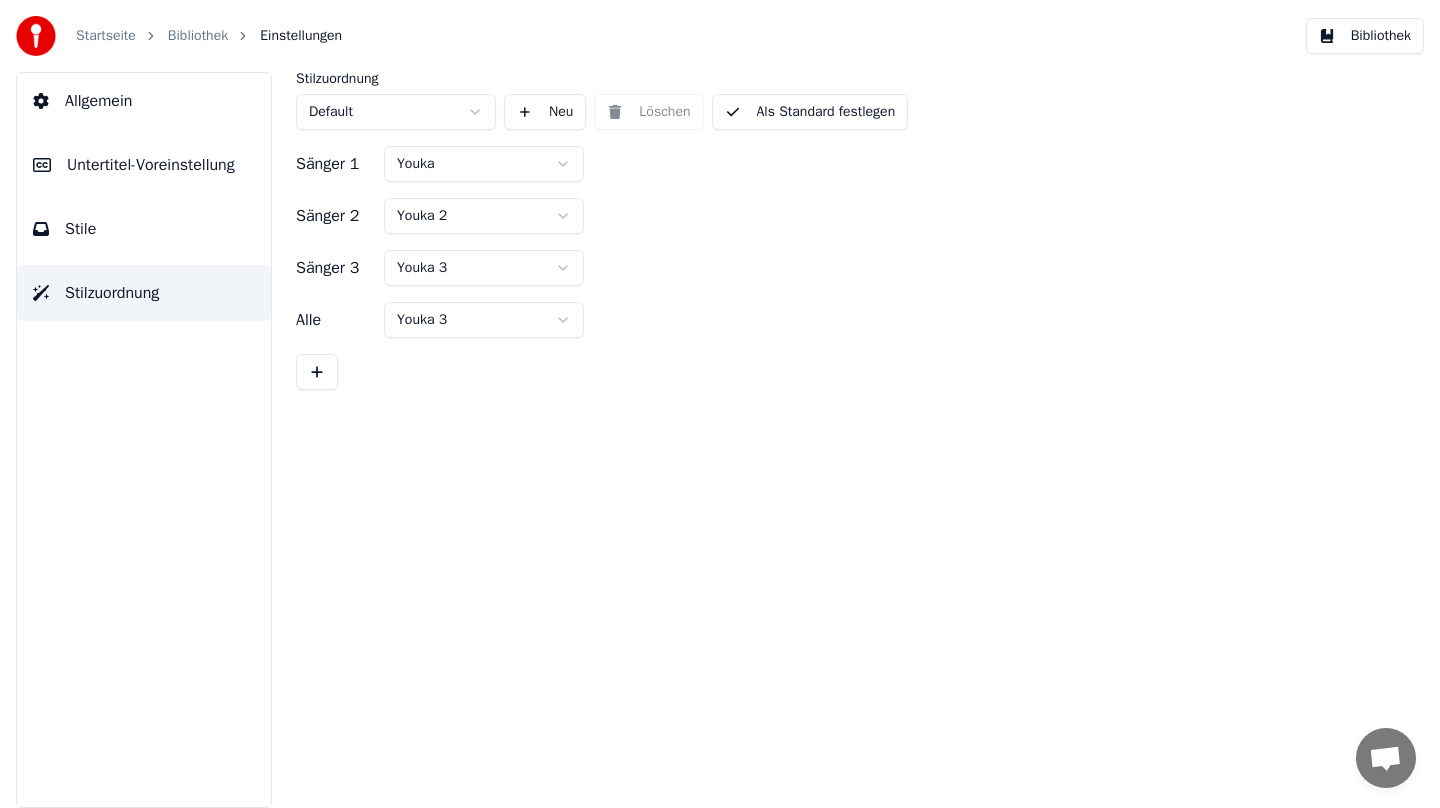 click on "Stile" at bounding box center [144, 229] 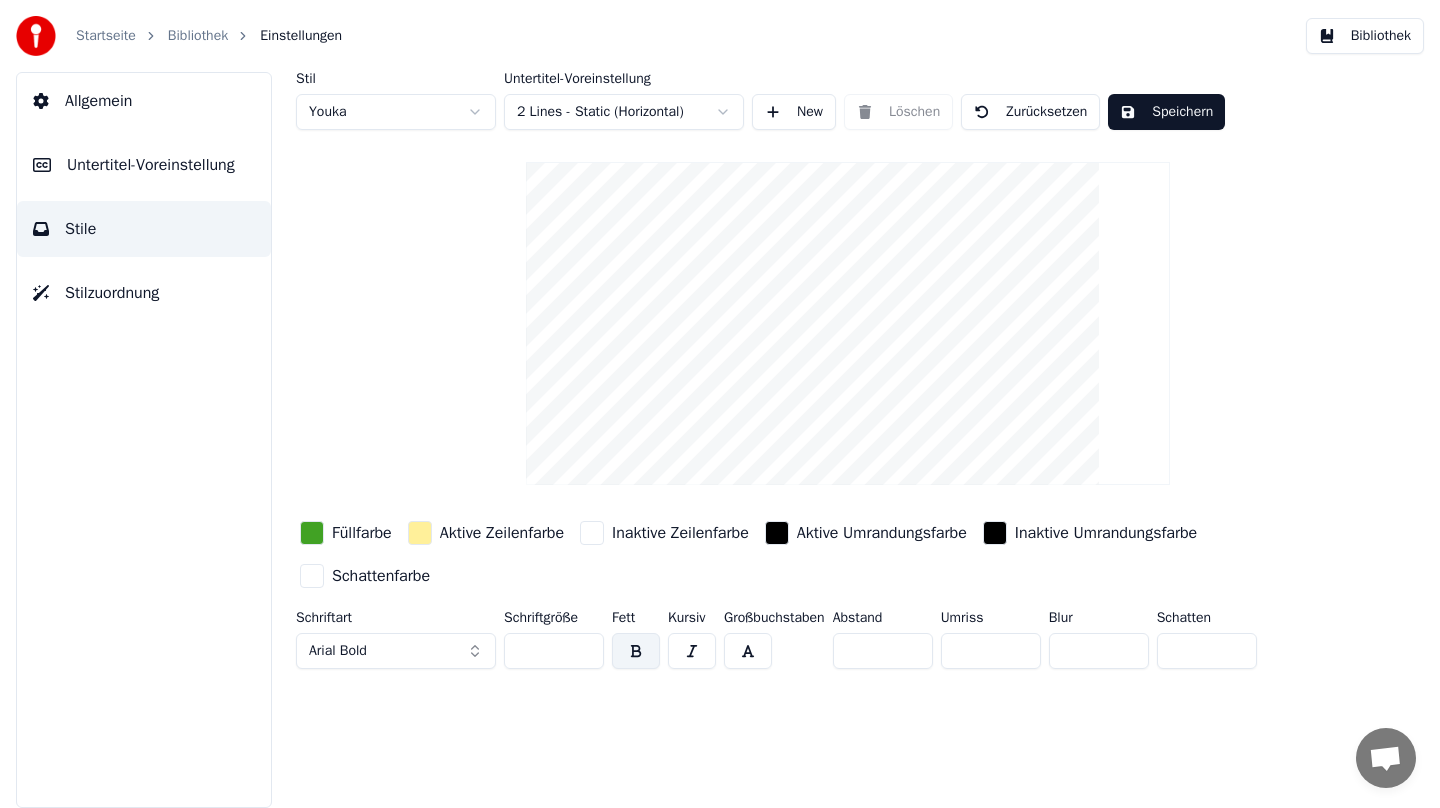 click on "Untertitel-Voreinstellung" at bounding box center [151, 165] 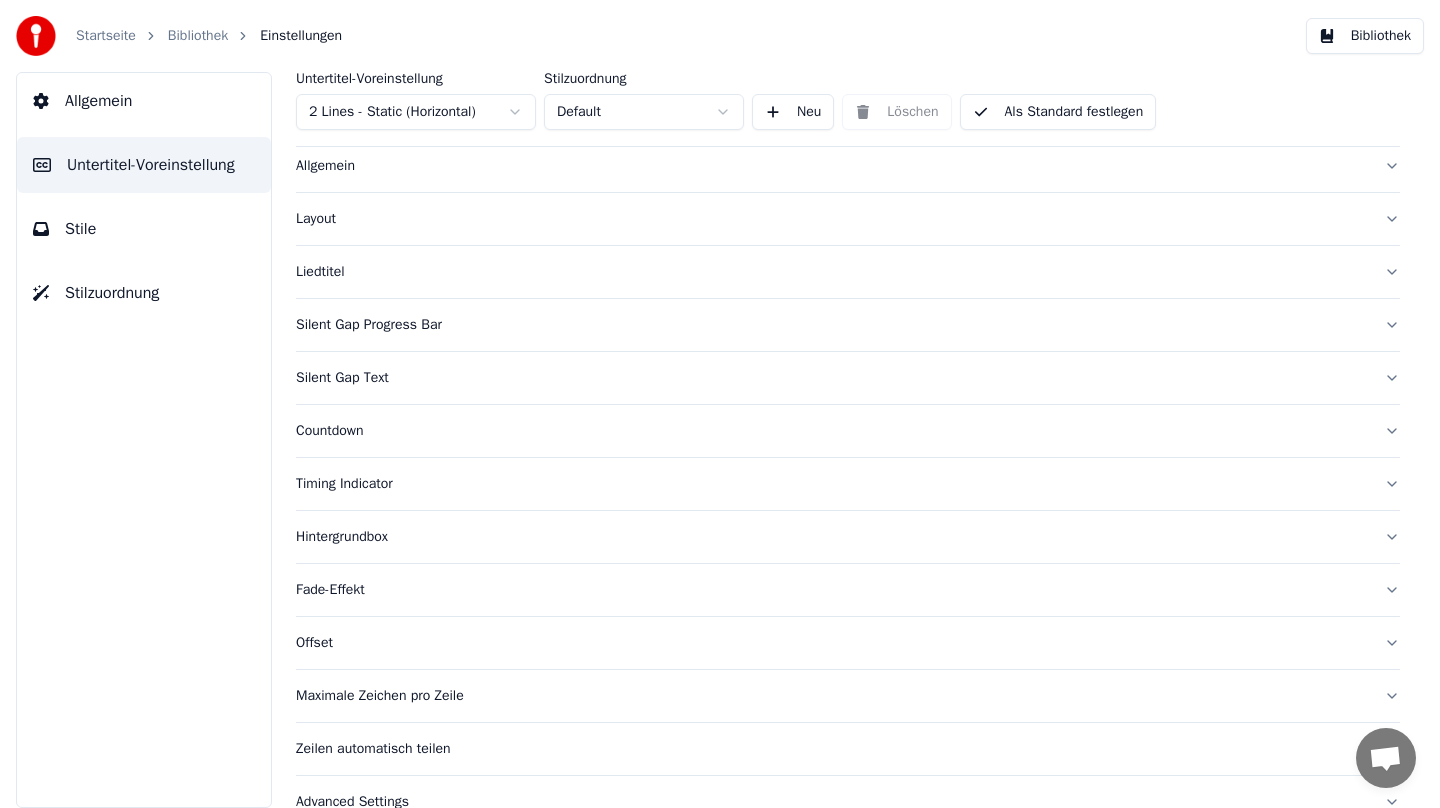 scroll, scrollTop: 48, scrollLeft: 0, axis: vertical 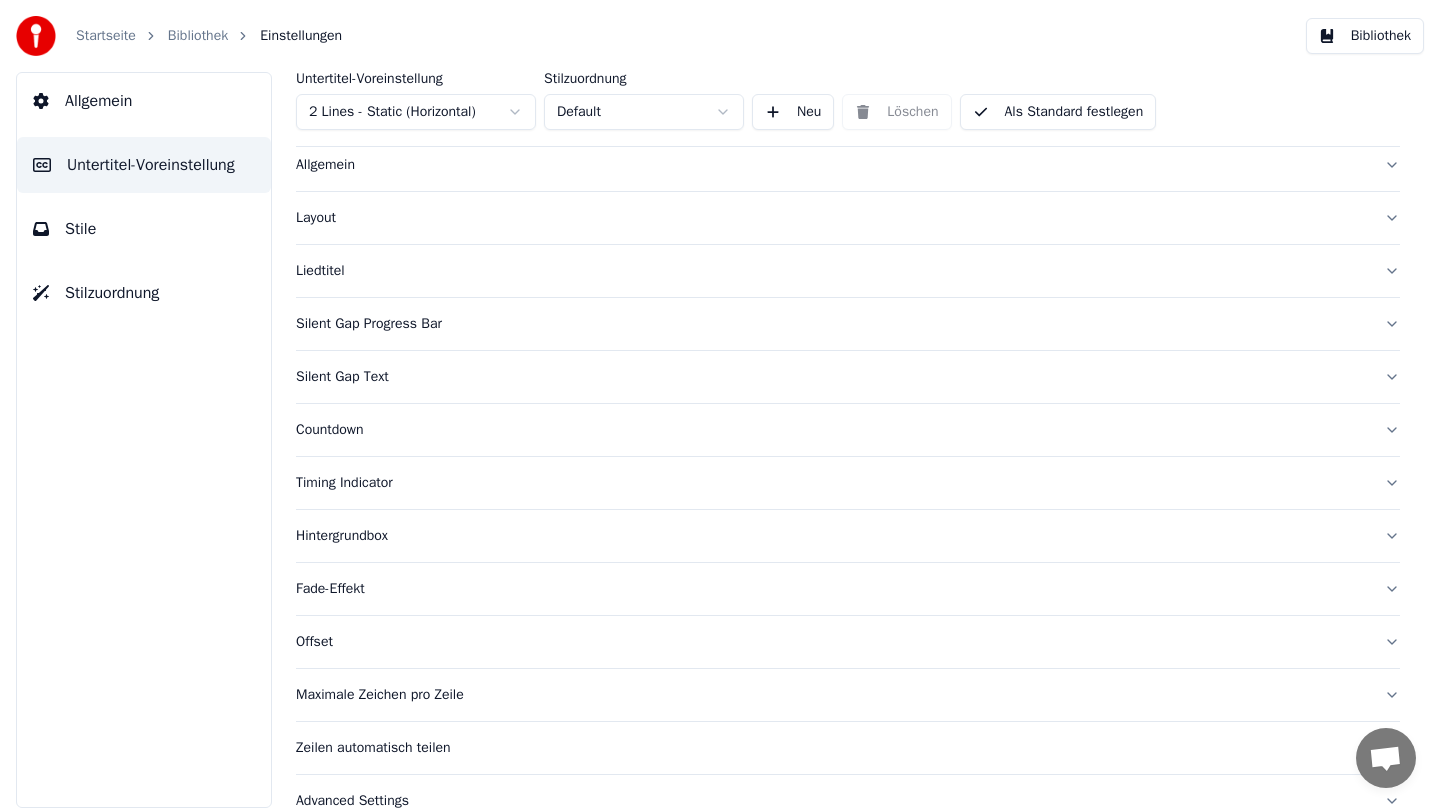 click on "Countdown" at bounding box center [832, 430] 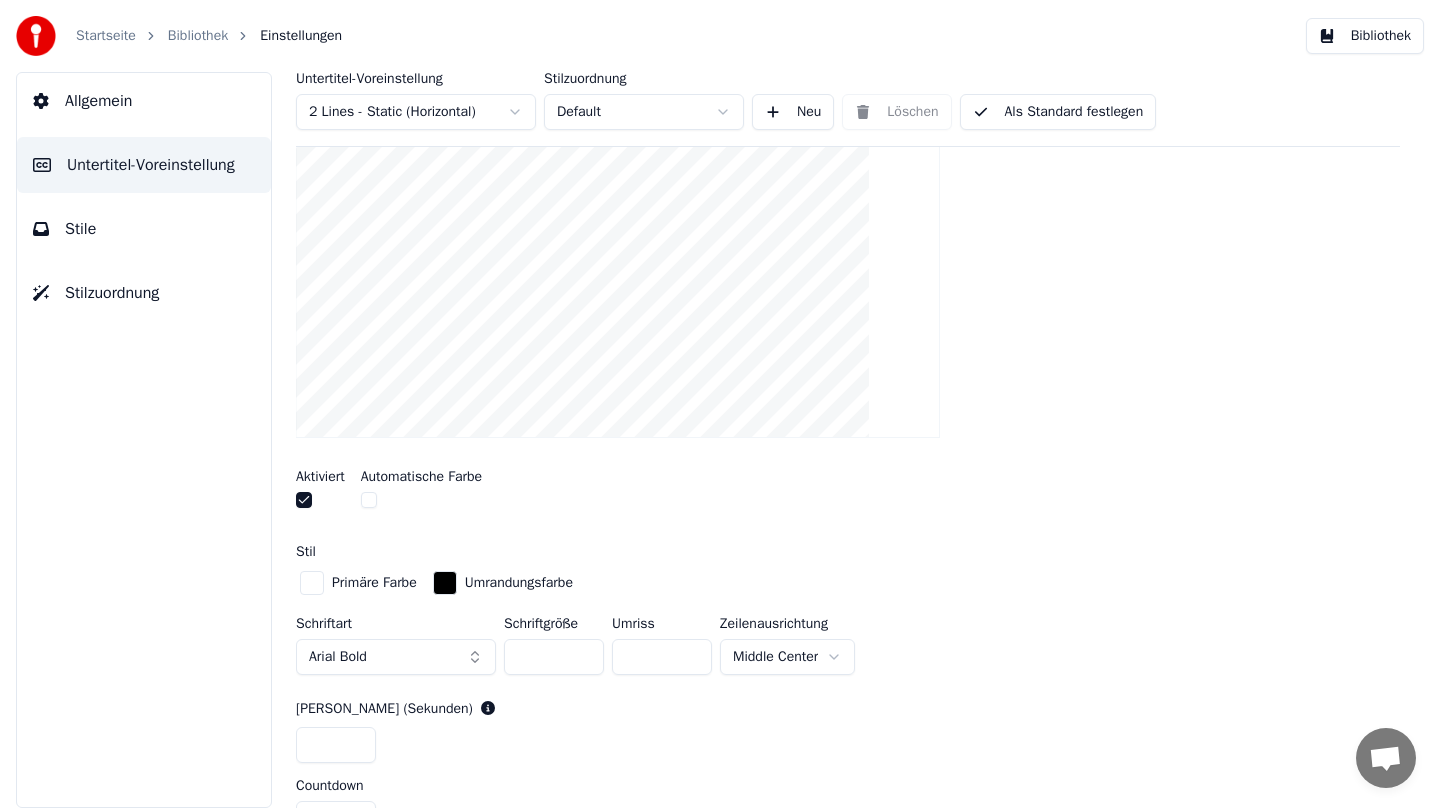 scroll, scrollTop: 451, scrollLeft: 0, axis: vertical 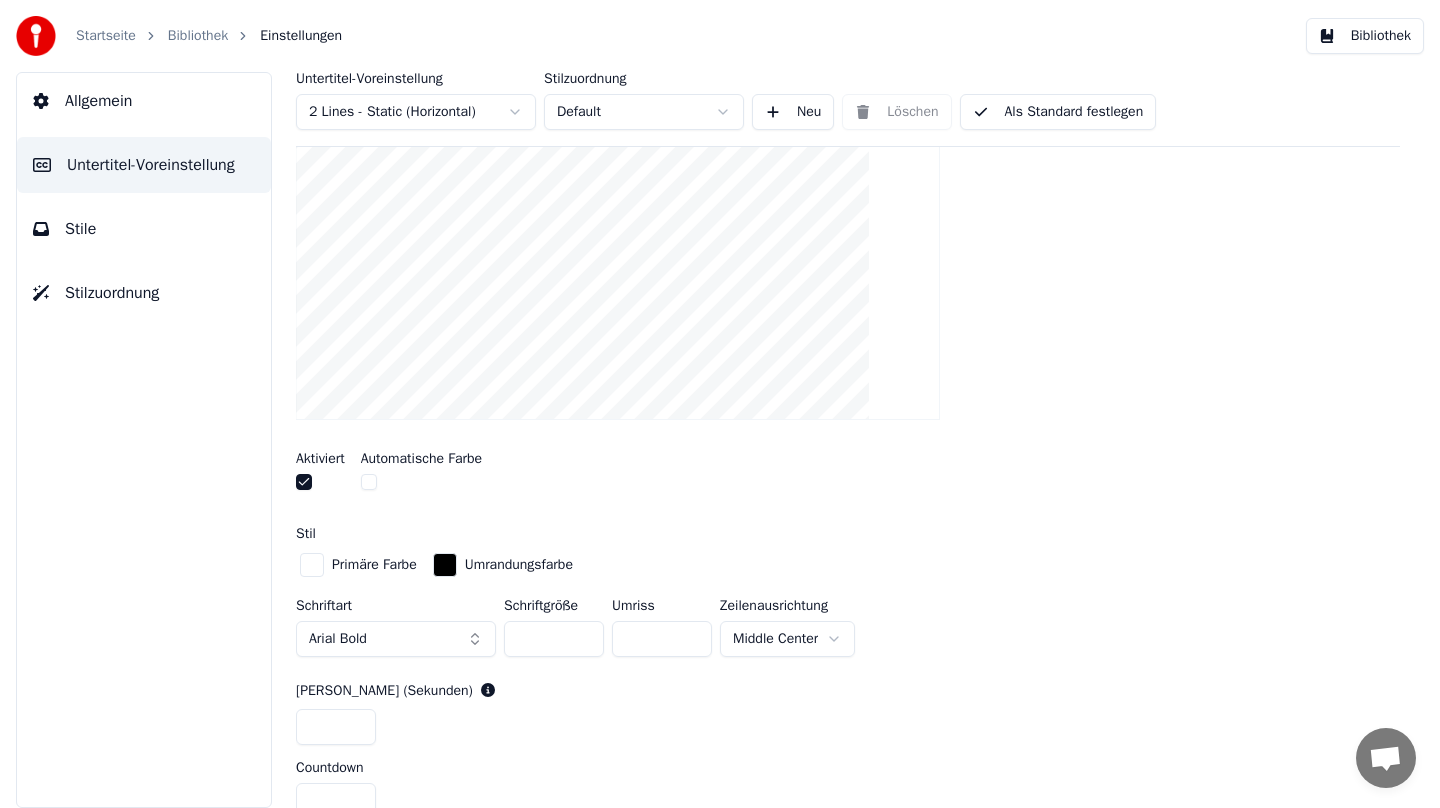 click on "**" at bounding box center (554, 639) 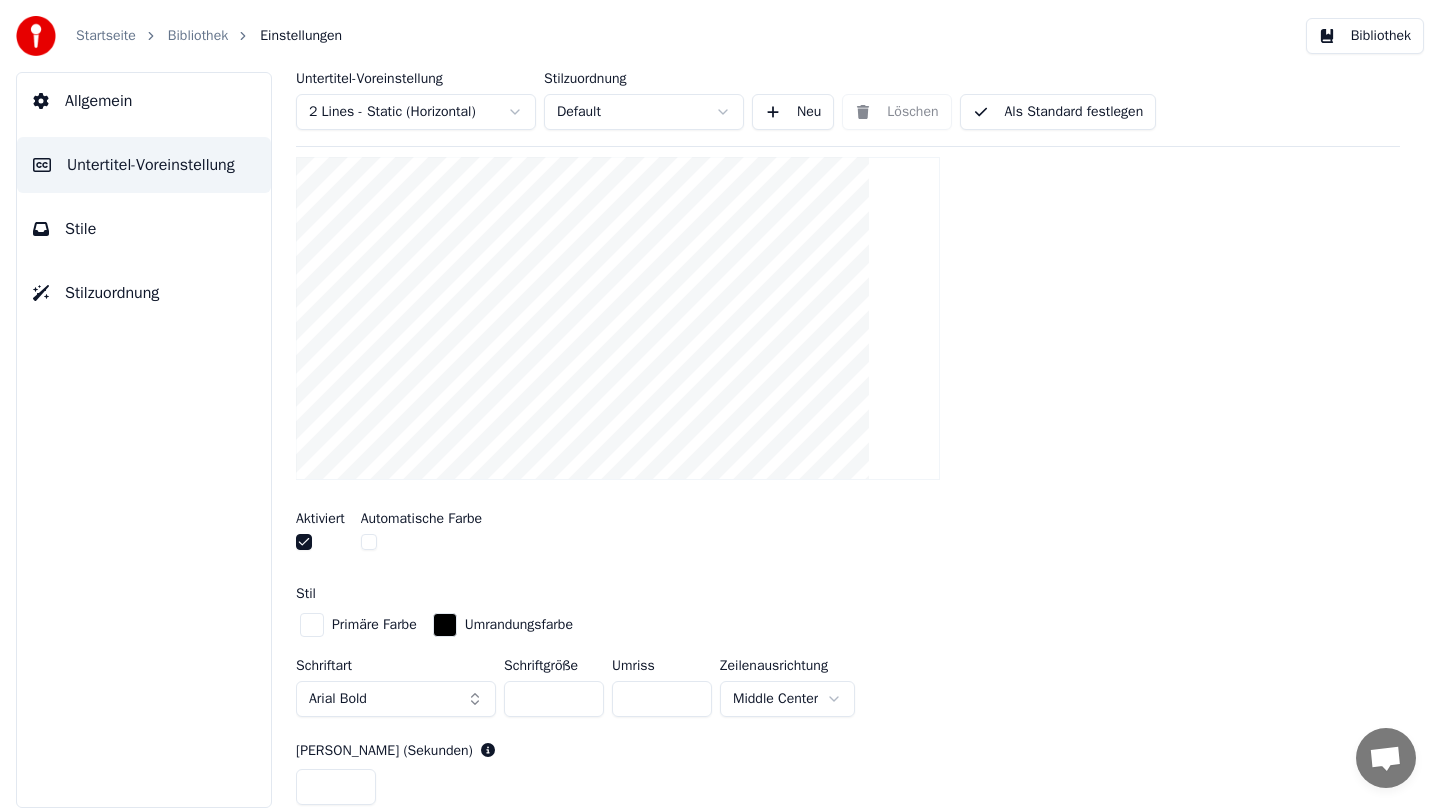 scroll, scrollTop: 379, scrollLeft: 0, axis: vertical 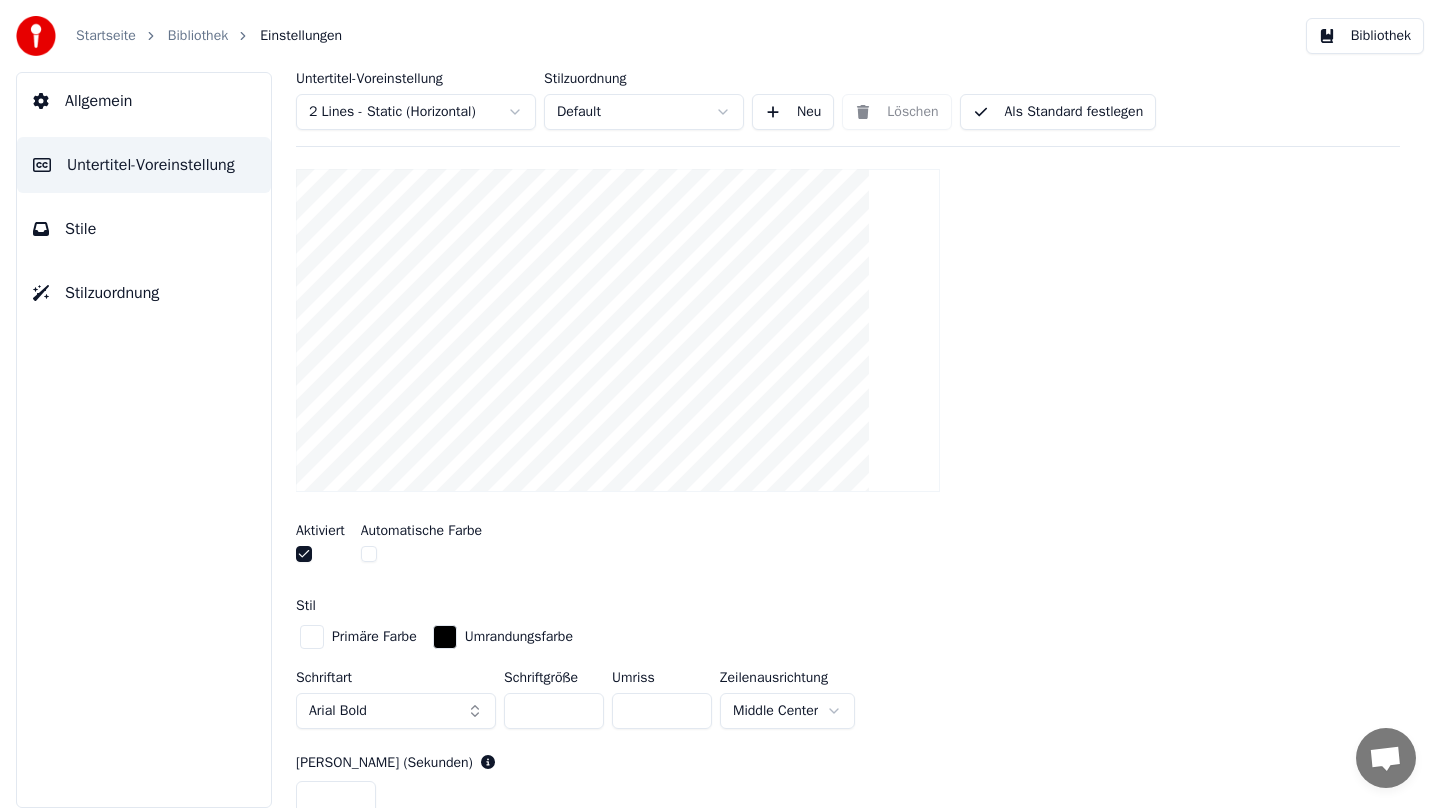 click on "***" at bounding box center (554, 711) 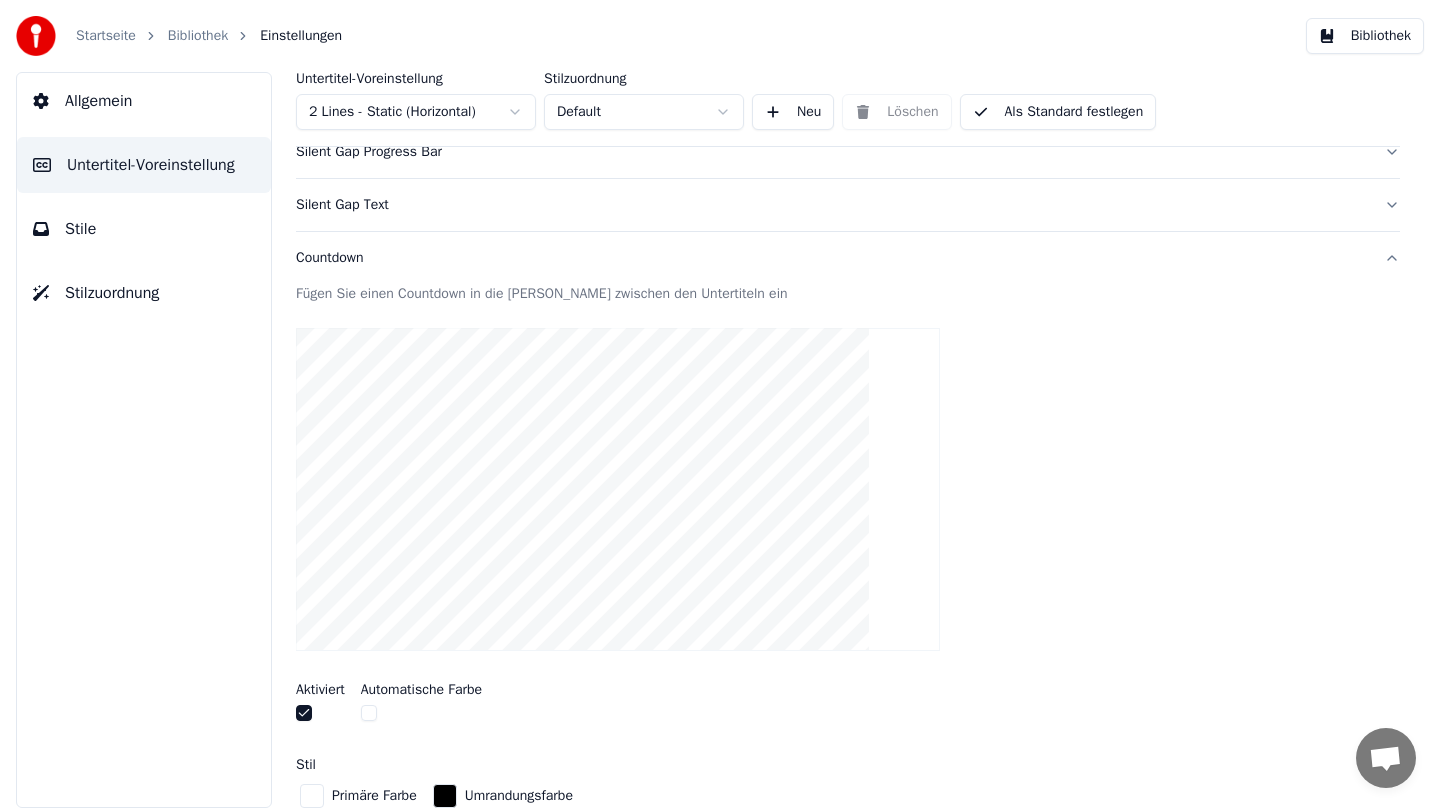scroll, scrollTop: 0, scrollLeft: 0, axis: both 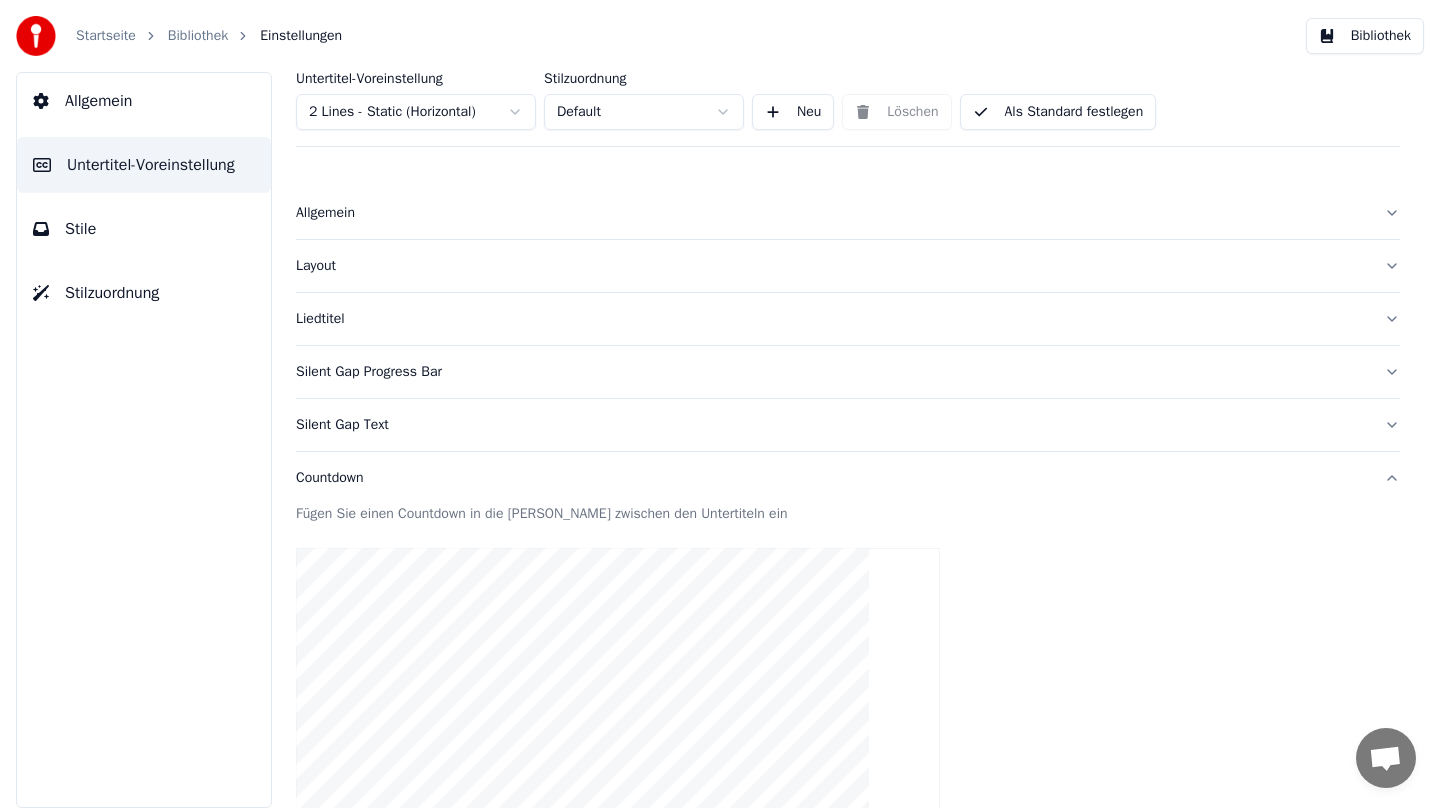 type on "***" 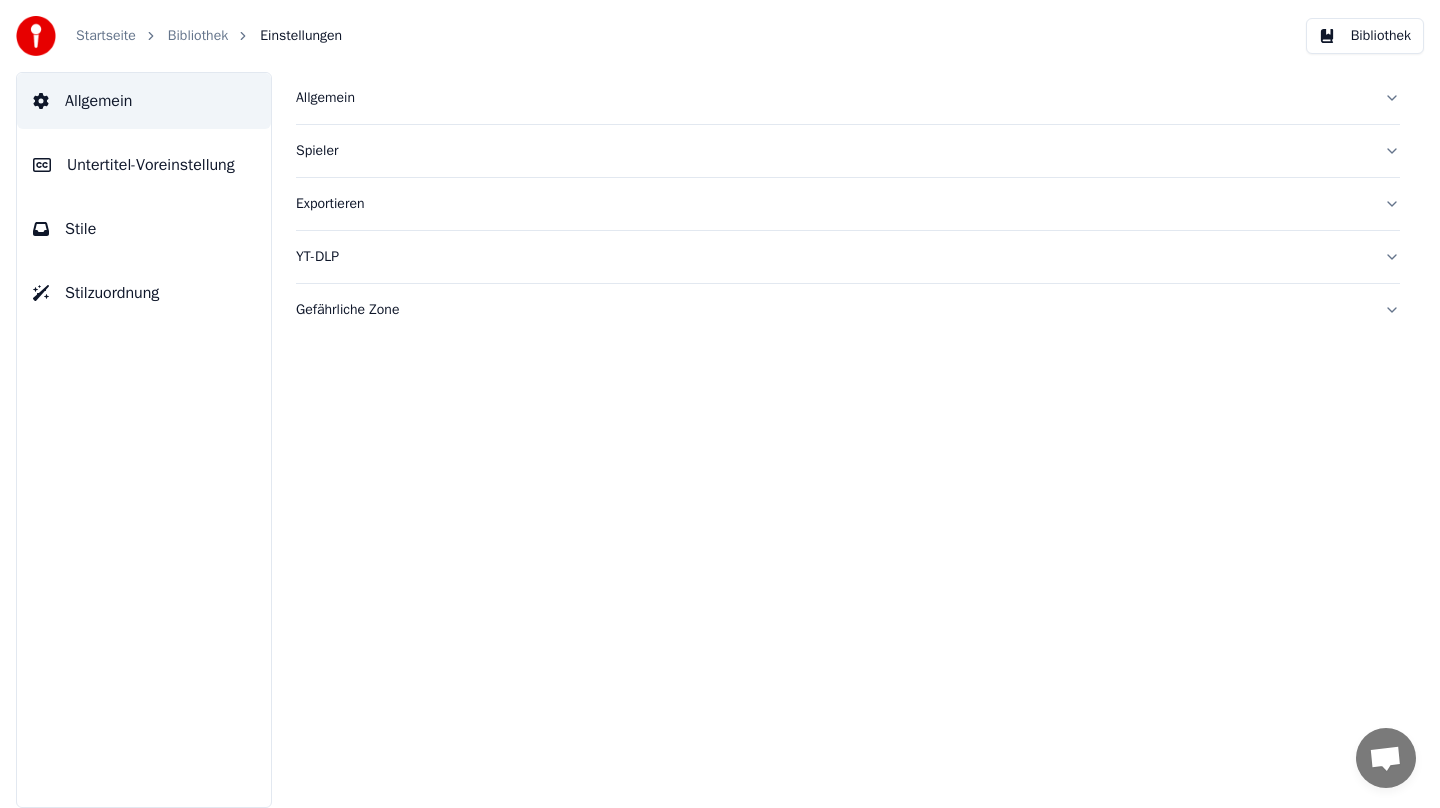click on "Startseite" at bounding box center [106, 36] 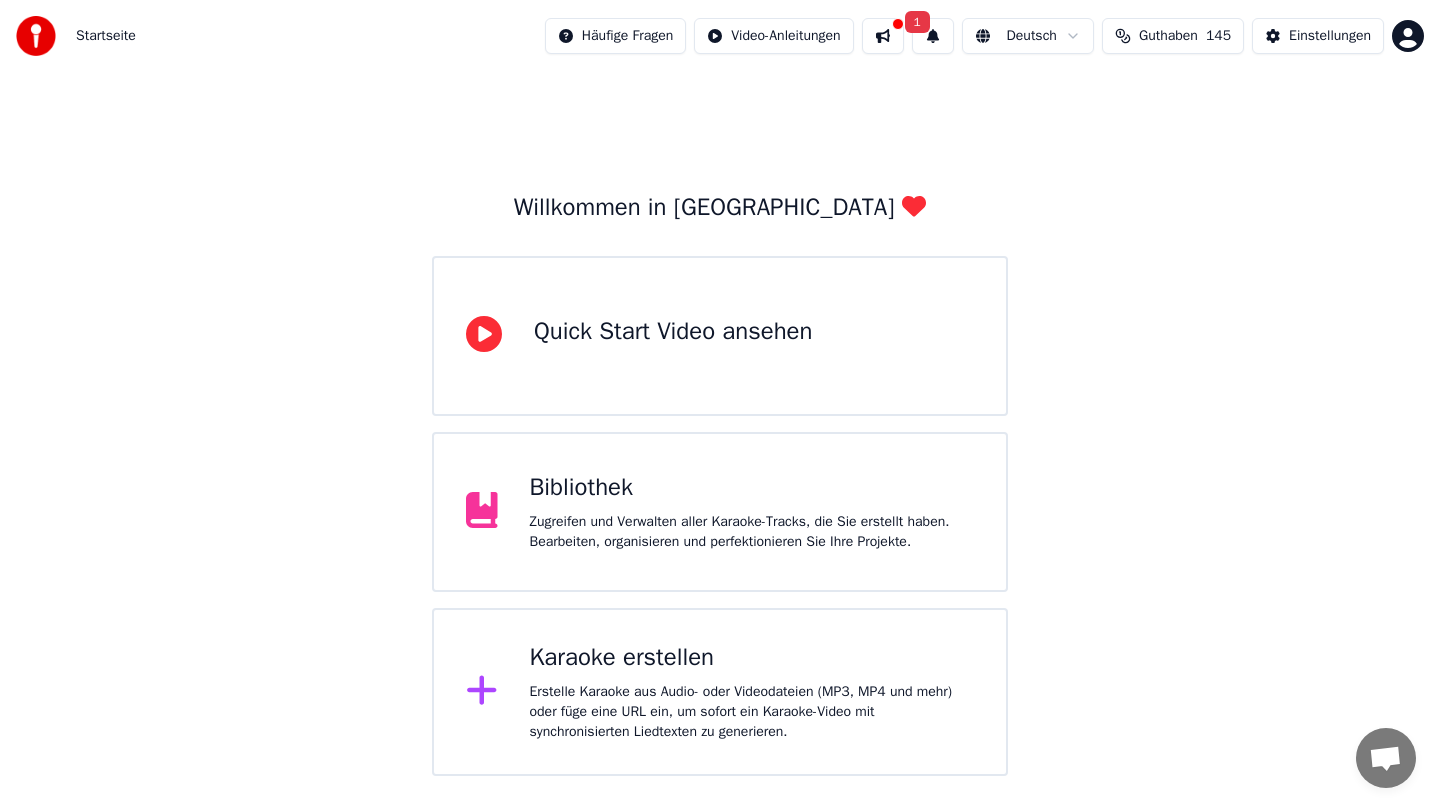 click on "Bibliothek" at bounding box center (752, 488) 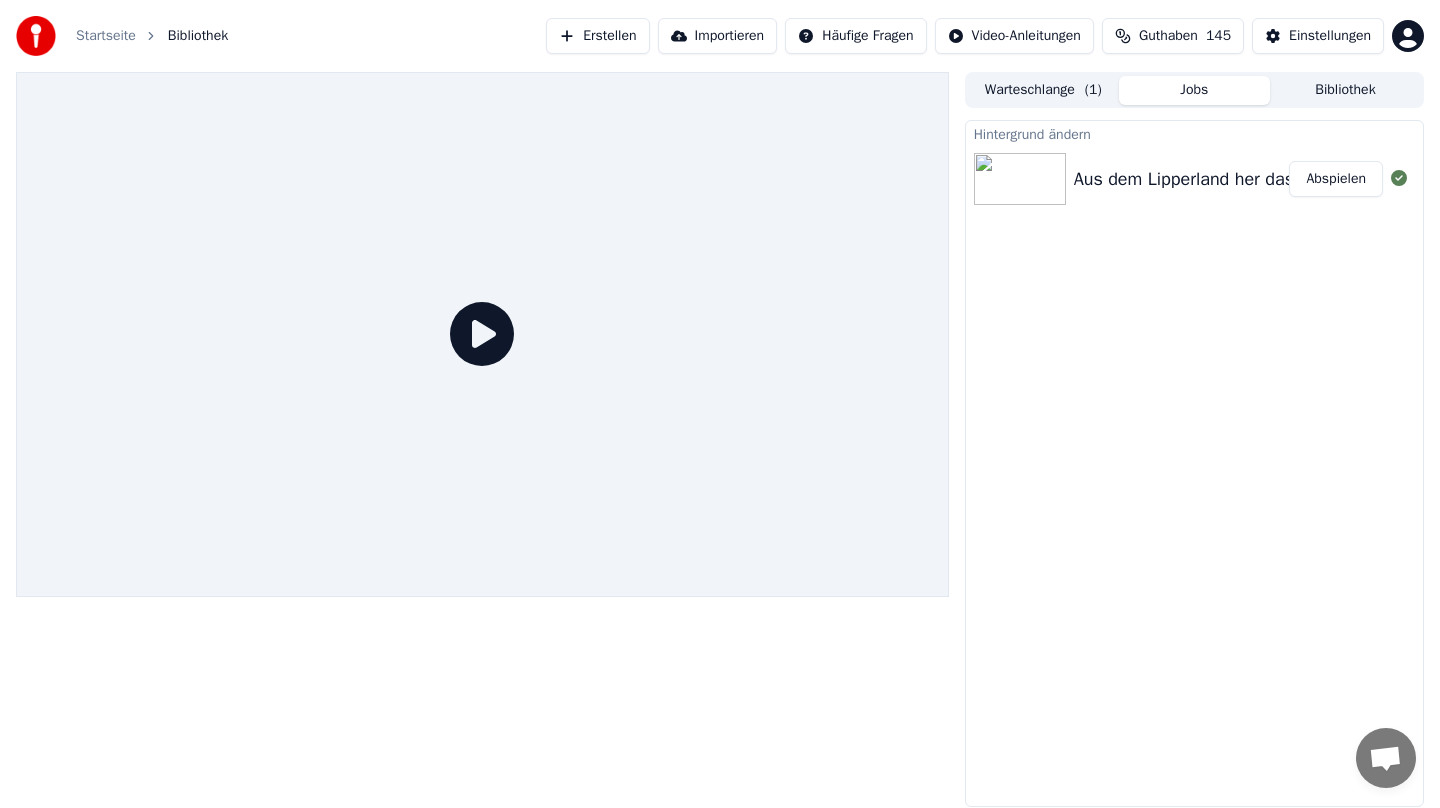click on "Abspielen" at bounding box center (1336, 179) 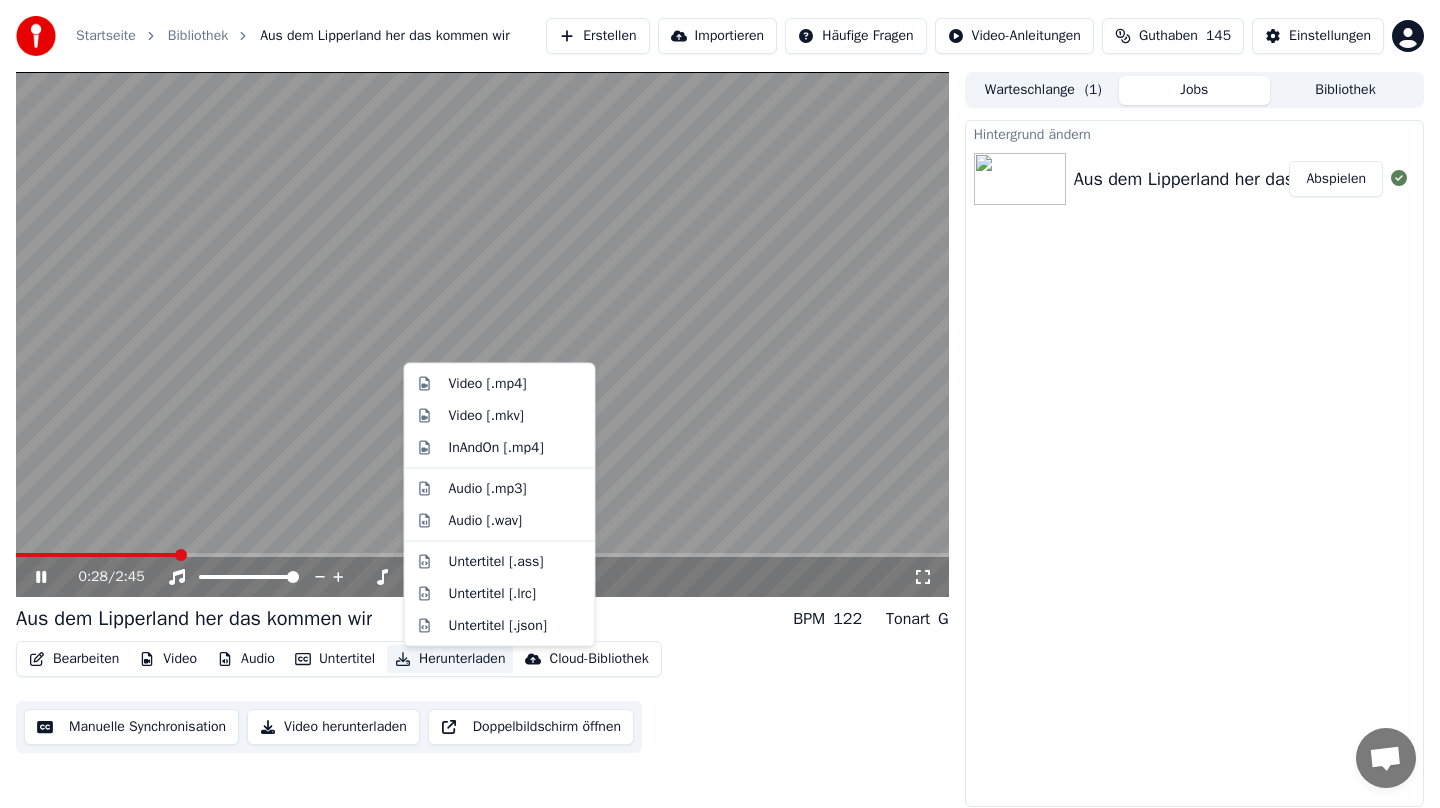 click on "Herunterladen" at bounding box center [450, 659] 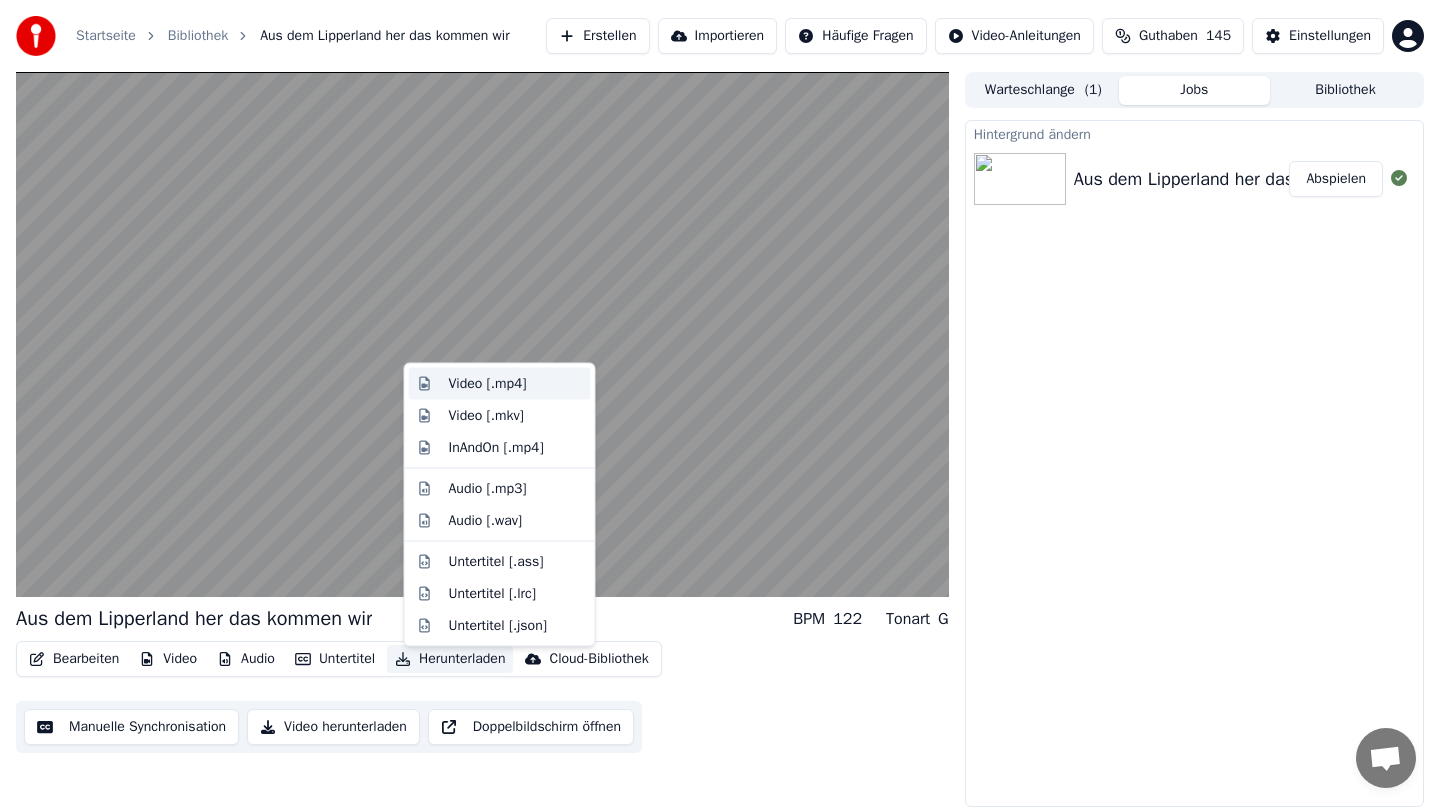 click on "Video [.mp4]" at bounding box center [488, 384] 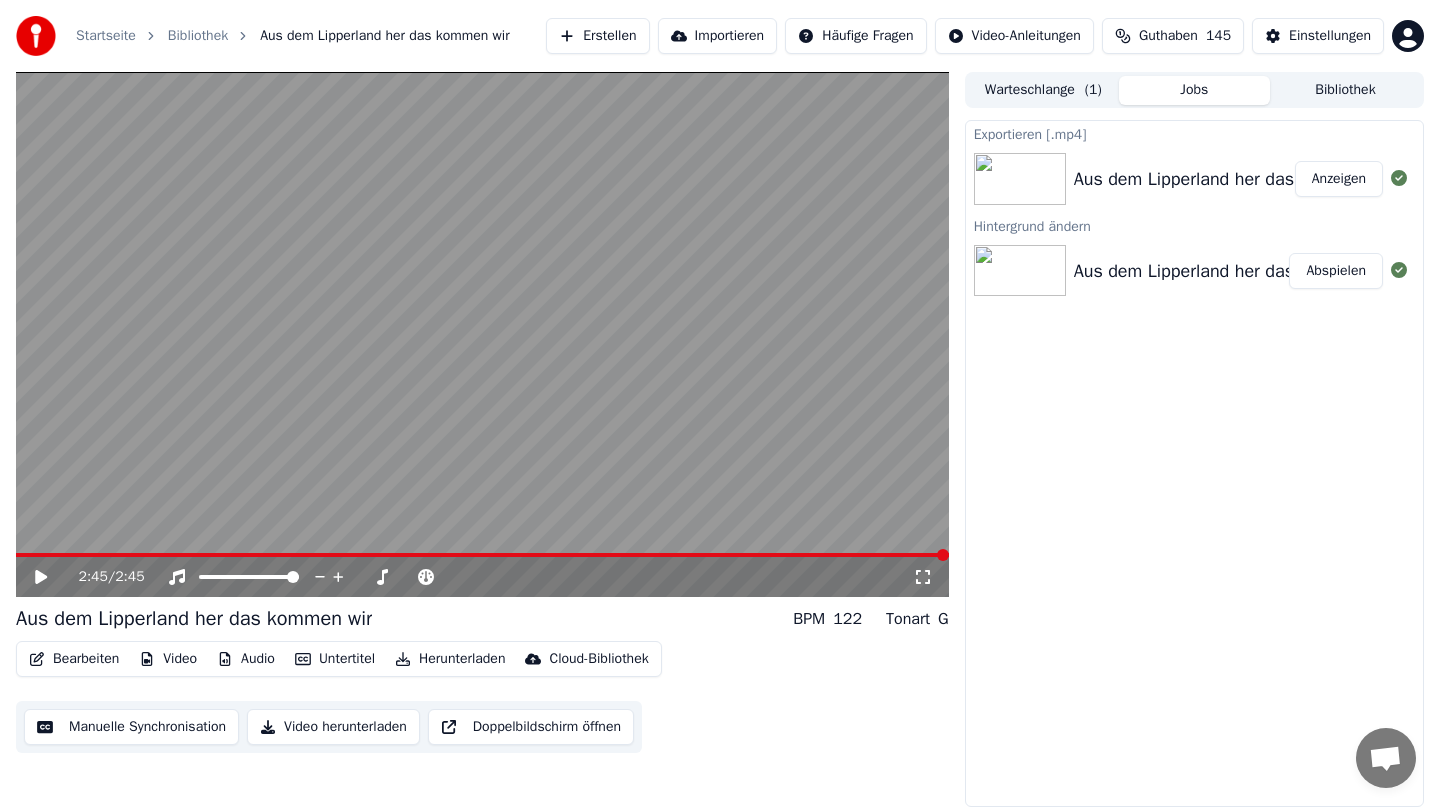 click on "Herunterladen" at bounding box center [450, 659] 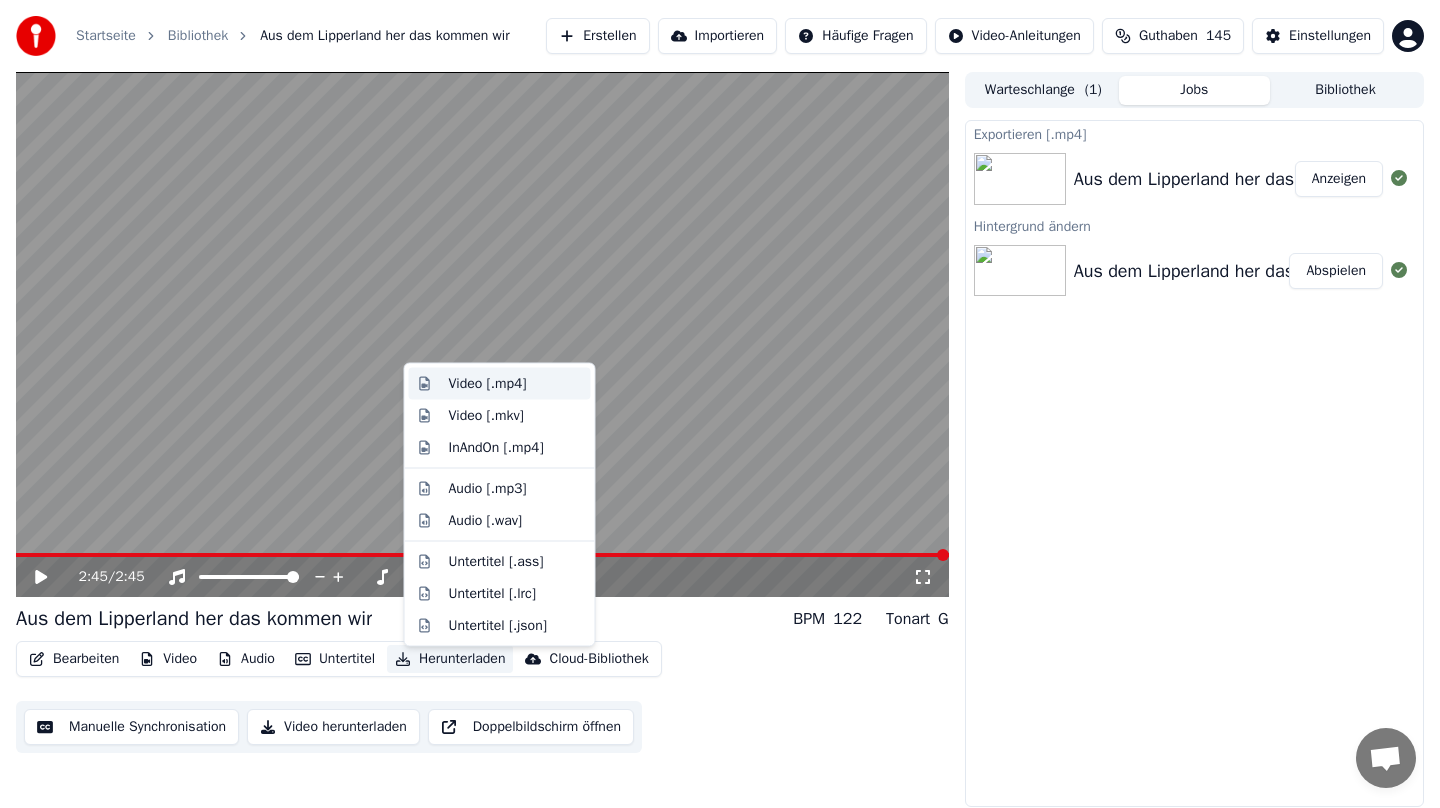 click on "Video [.mp4]" at bounding box center [488, 384] 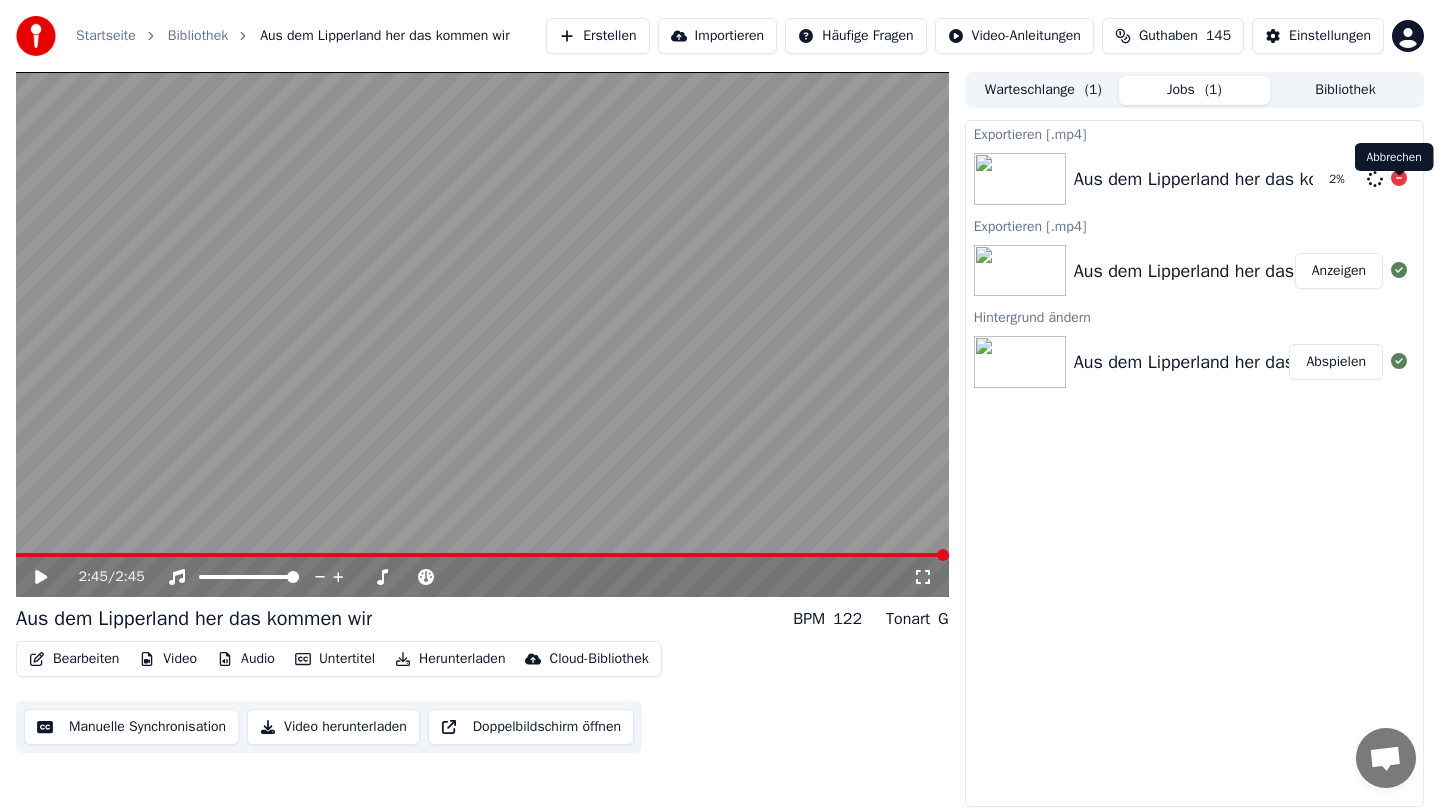 click 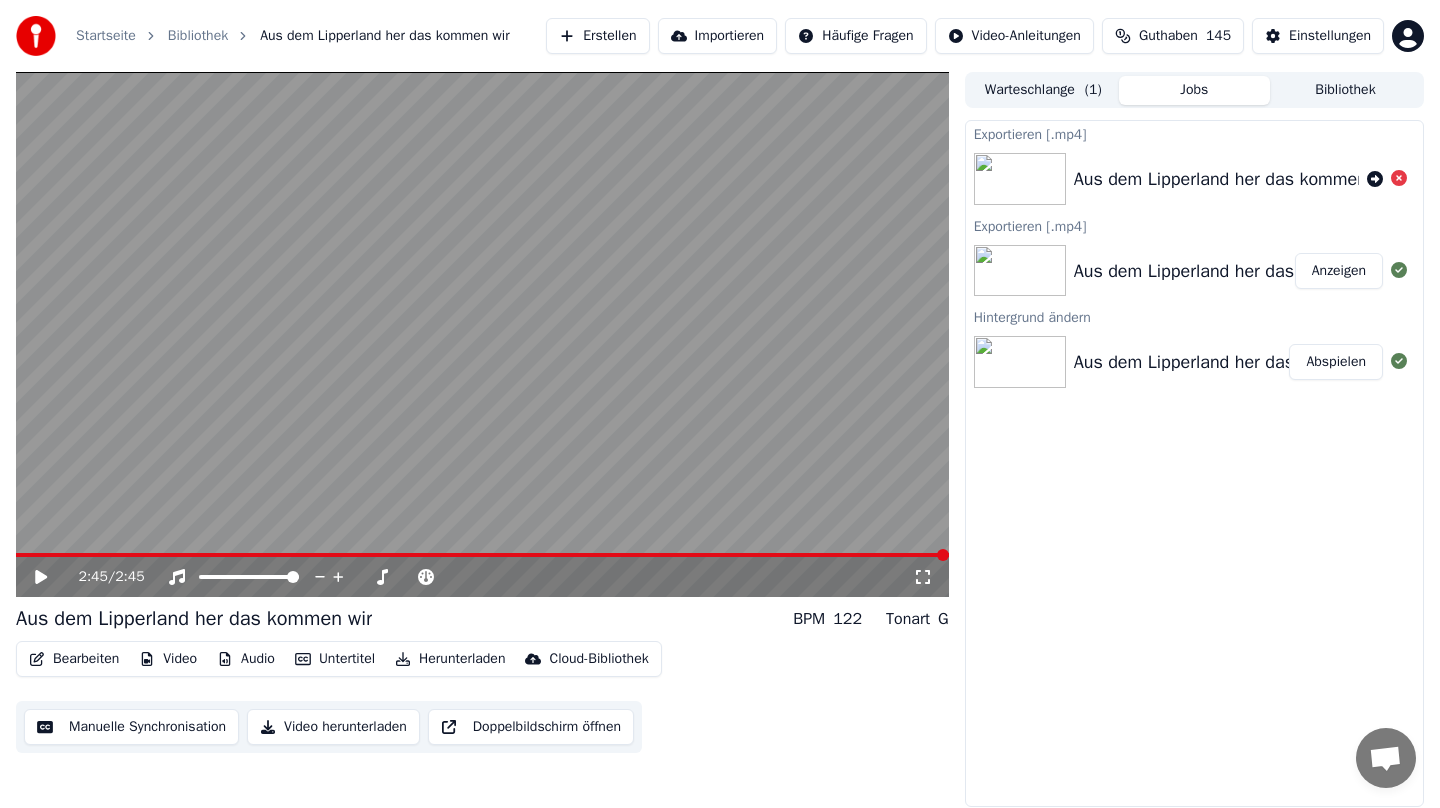 click on "Anzeigen" at bounding box center (1339, 271) 